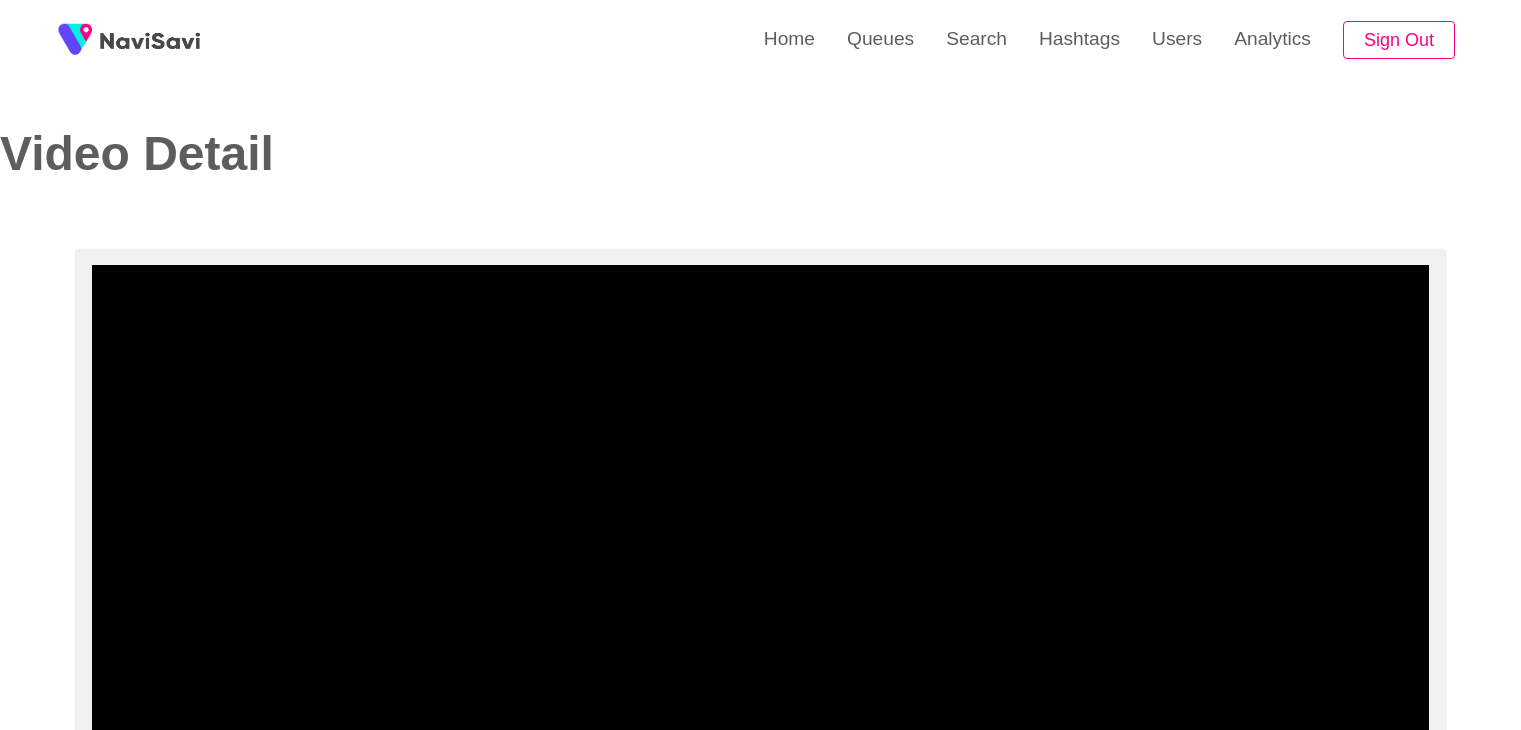 select on "**********" 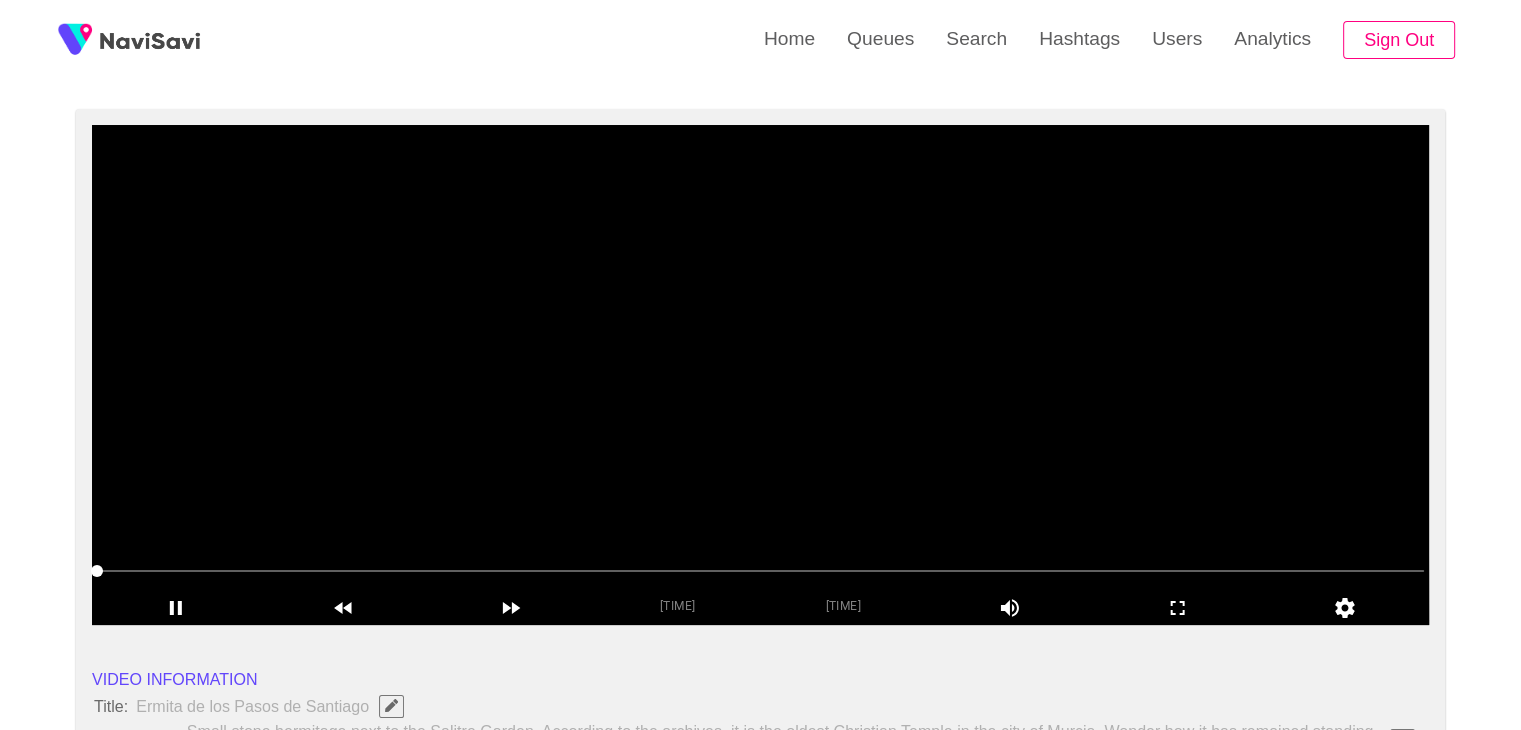 scroll, scrollTop: 136, scrollLeft: 0, axis: vertical 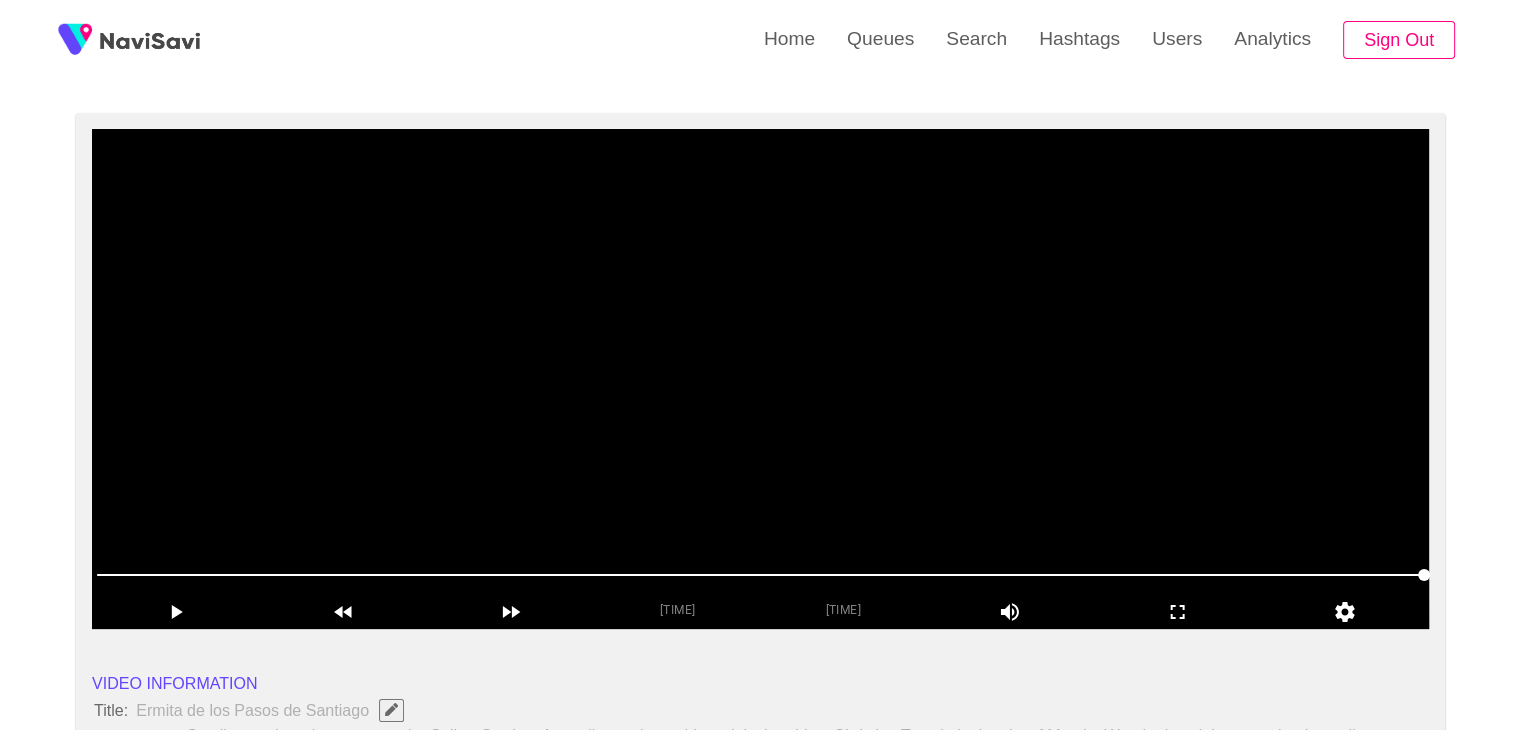 click at bounding box center [760, 379] 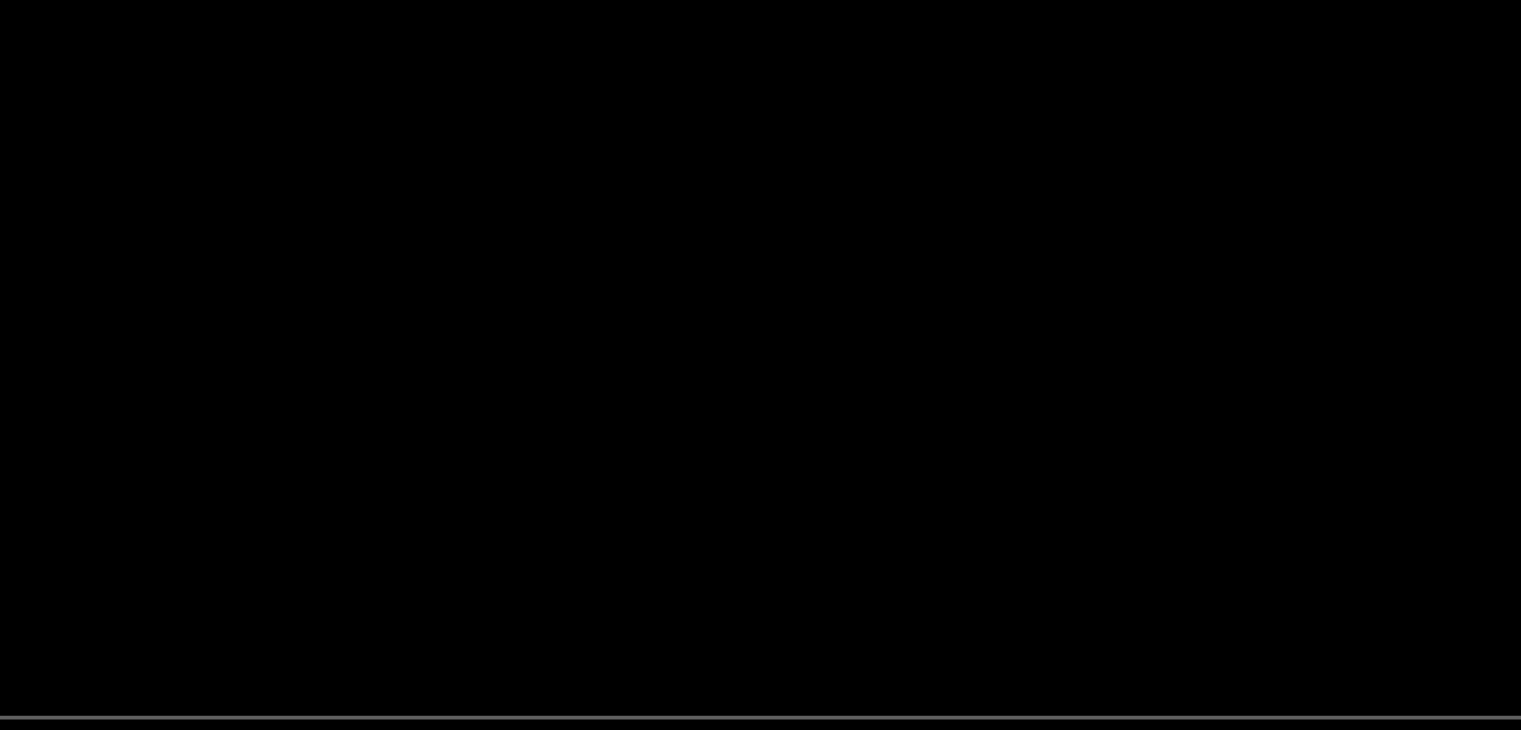 scroll, scrollTop: 136, scrollLeft: 0, axis: vertical 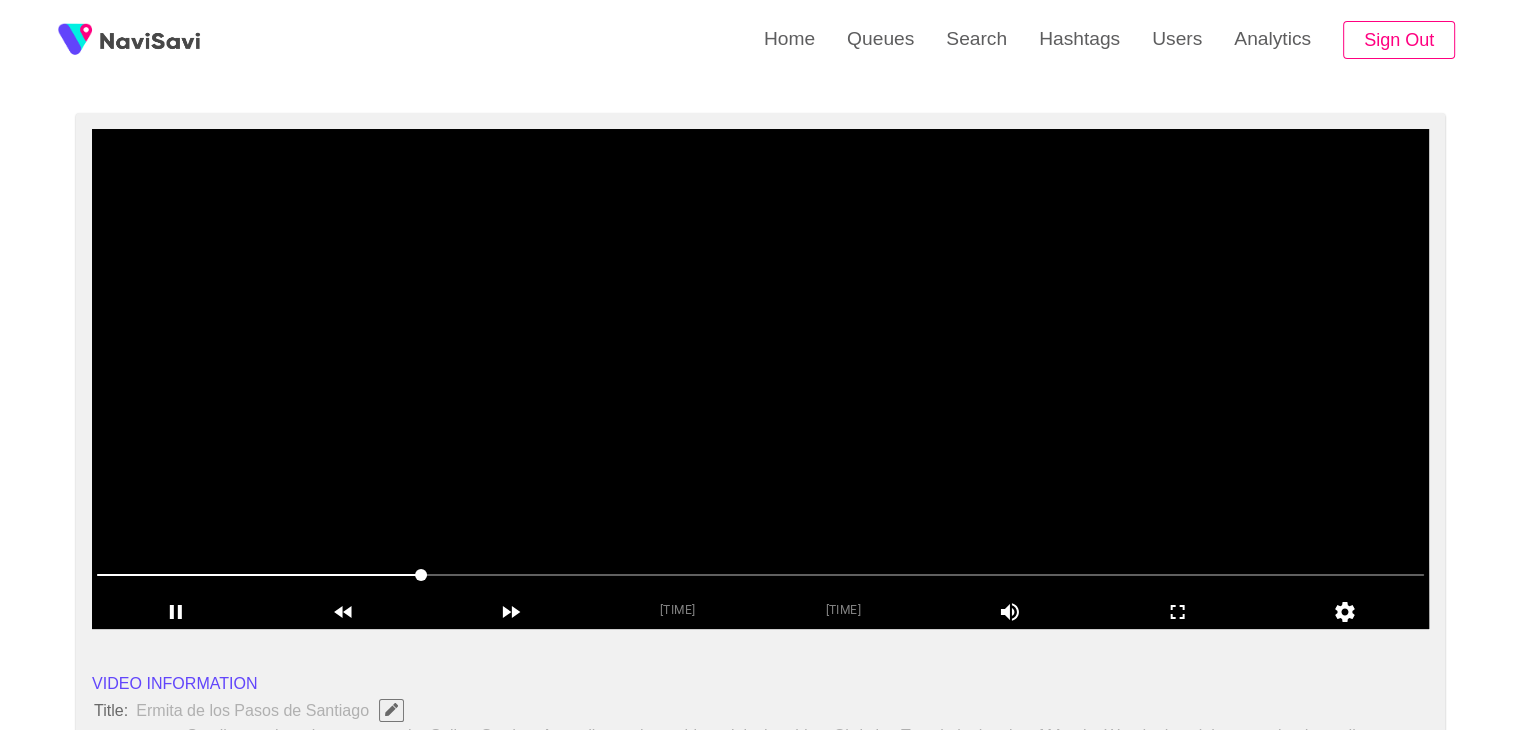 click at bounding box center (760, 379) 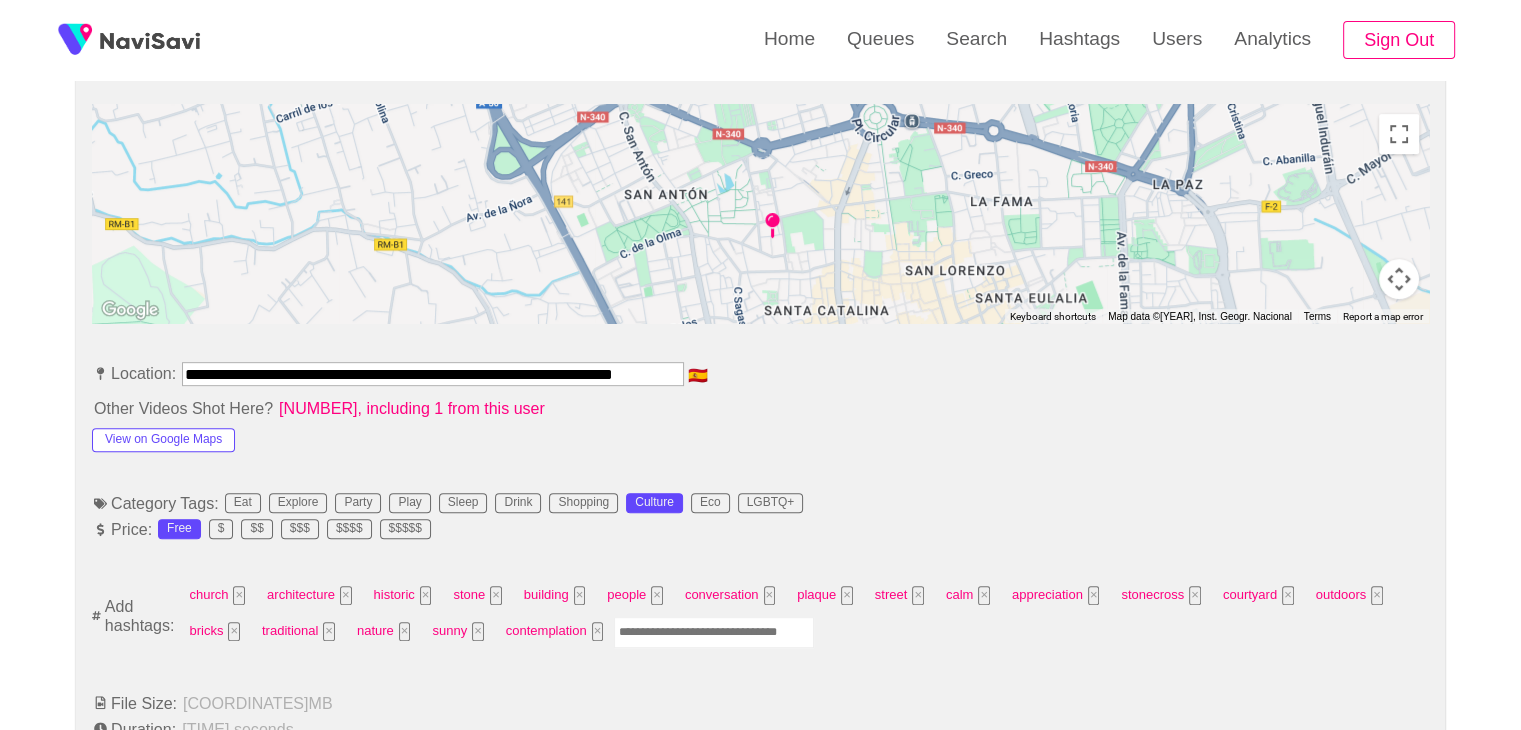 scroll, scrollTop: 896, scrollLeft: 0, axis: vertical 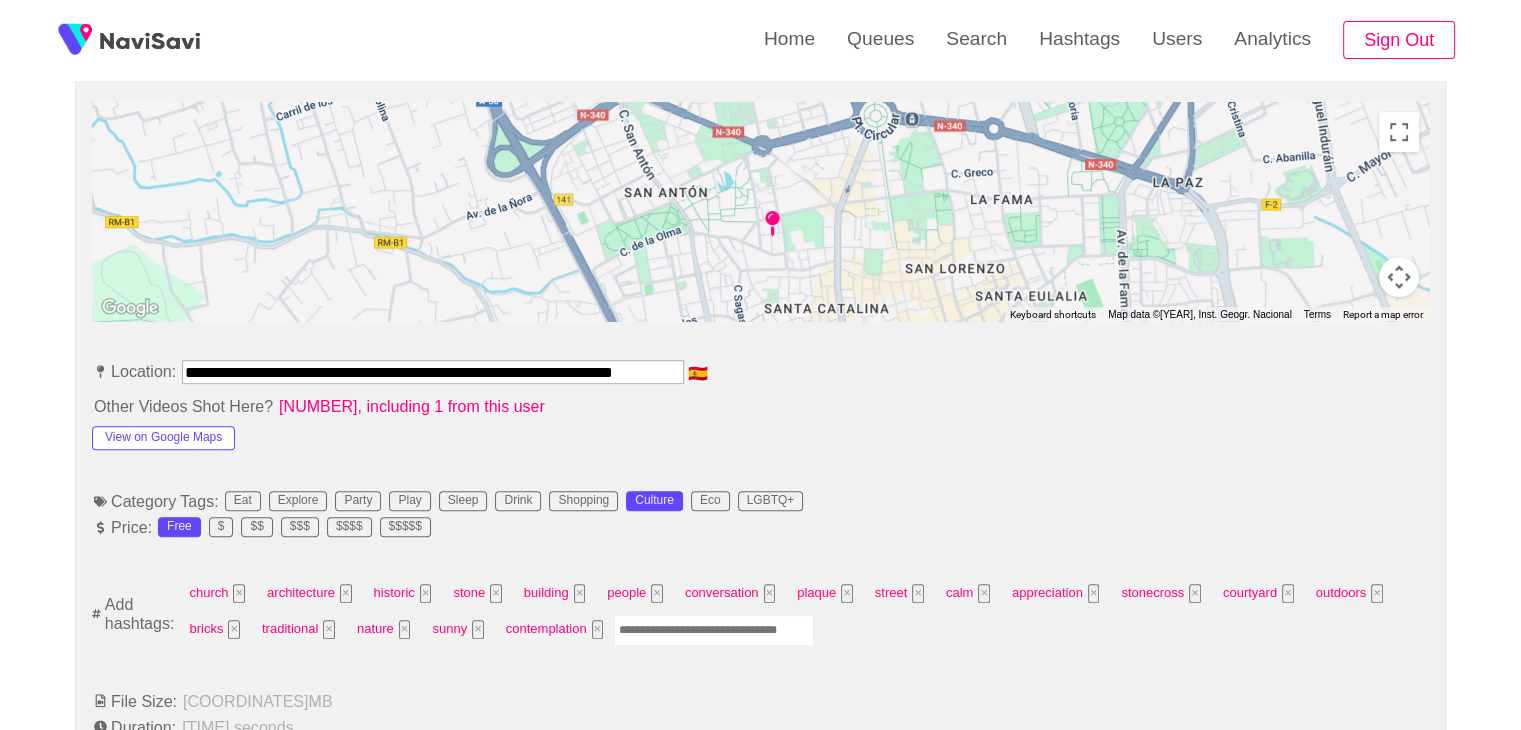 click at bounding box center (714, 630) 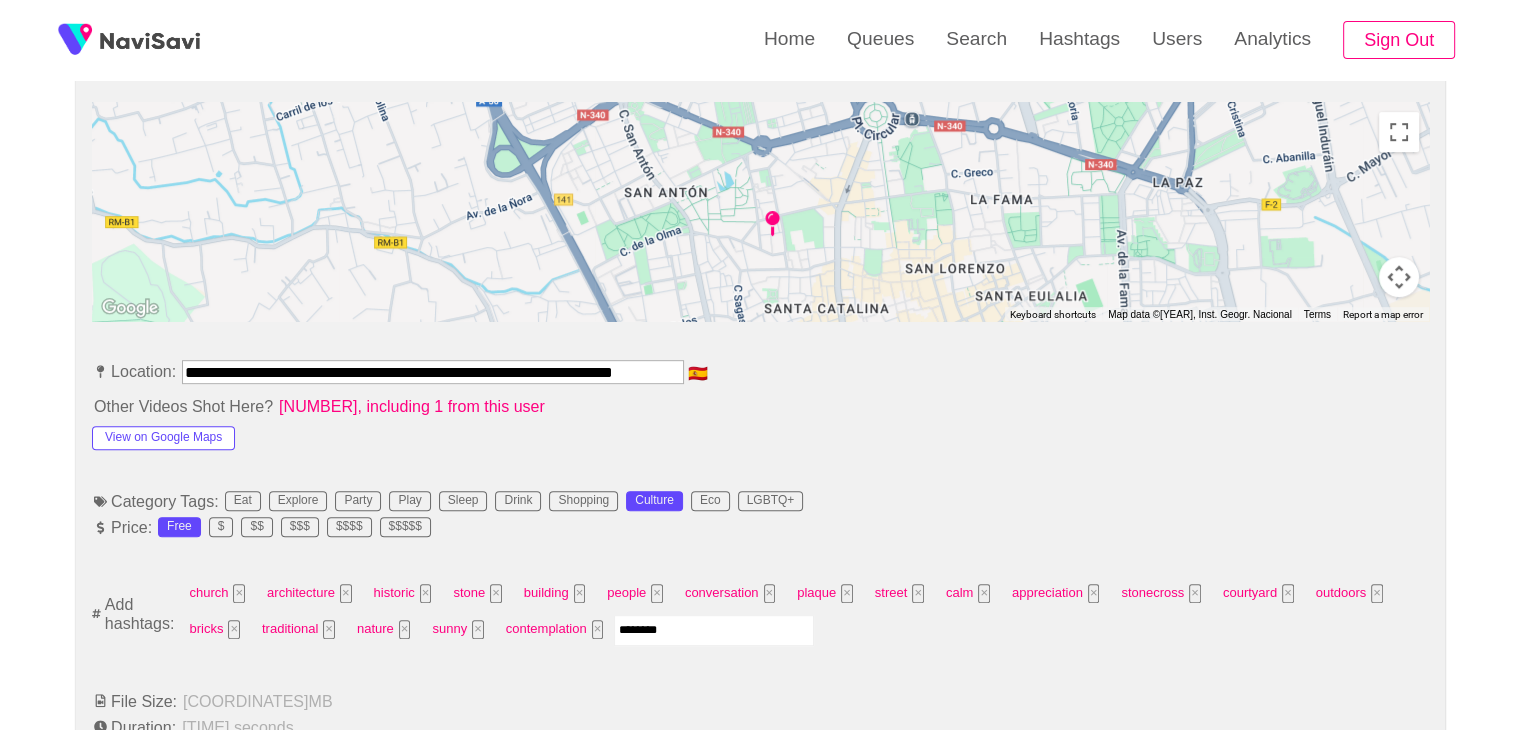 type on "*********" 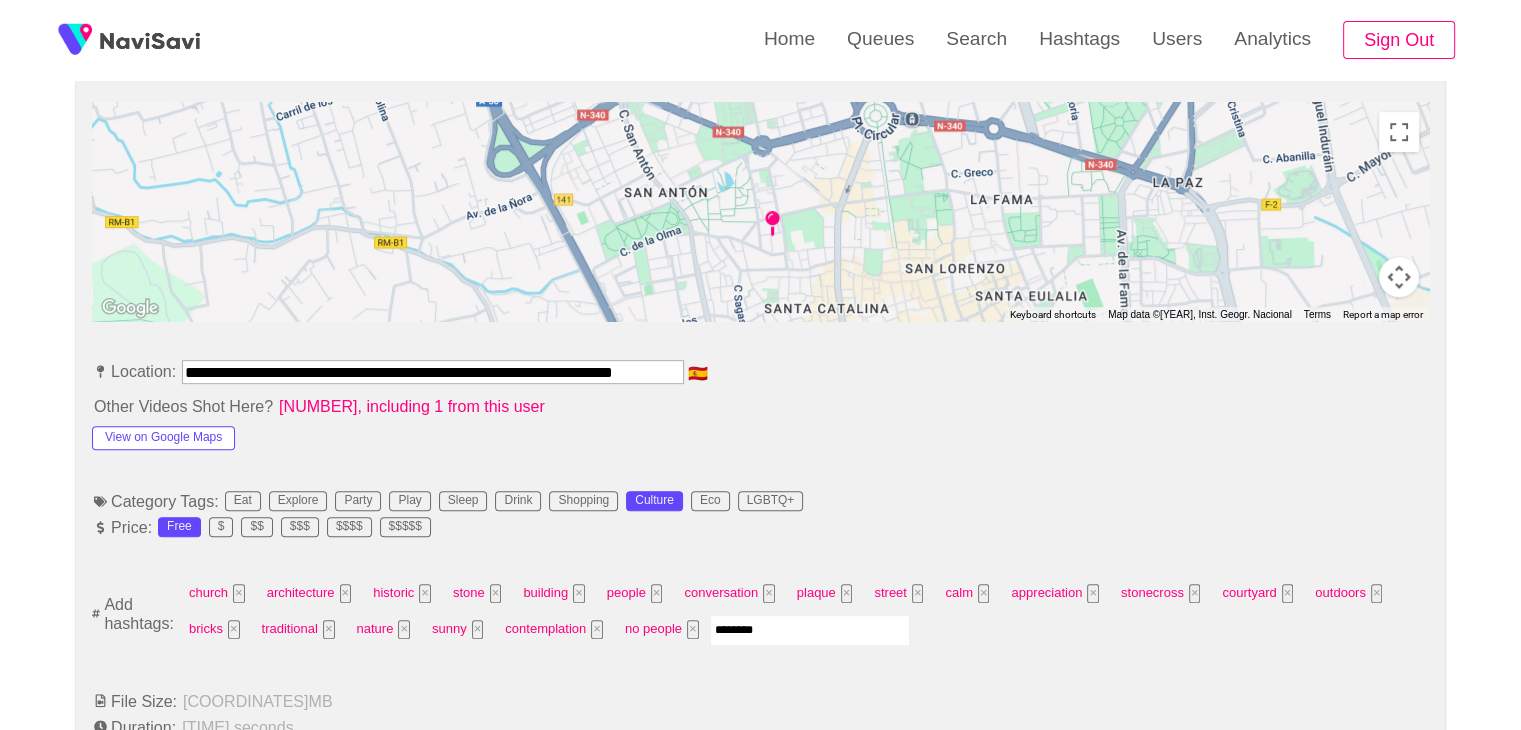 type on "*********" 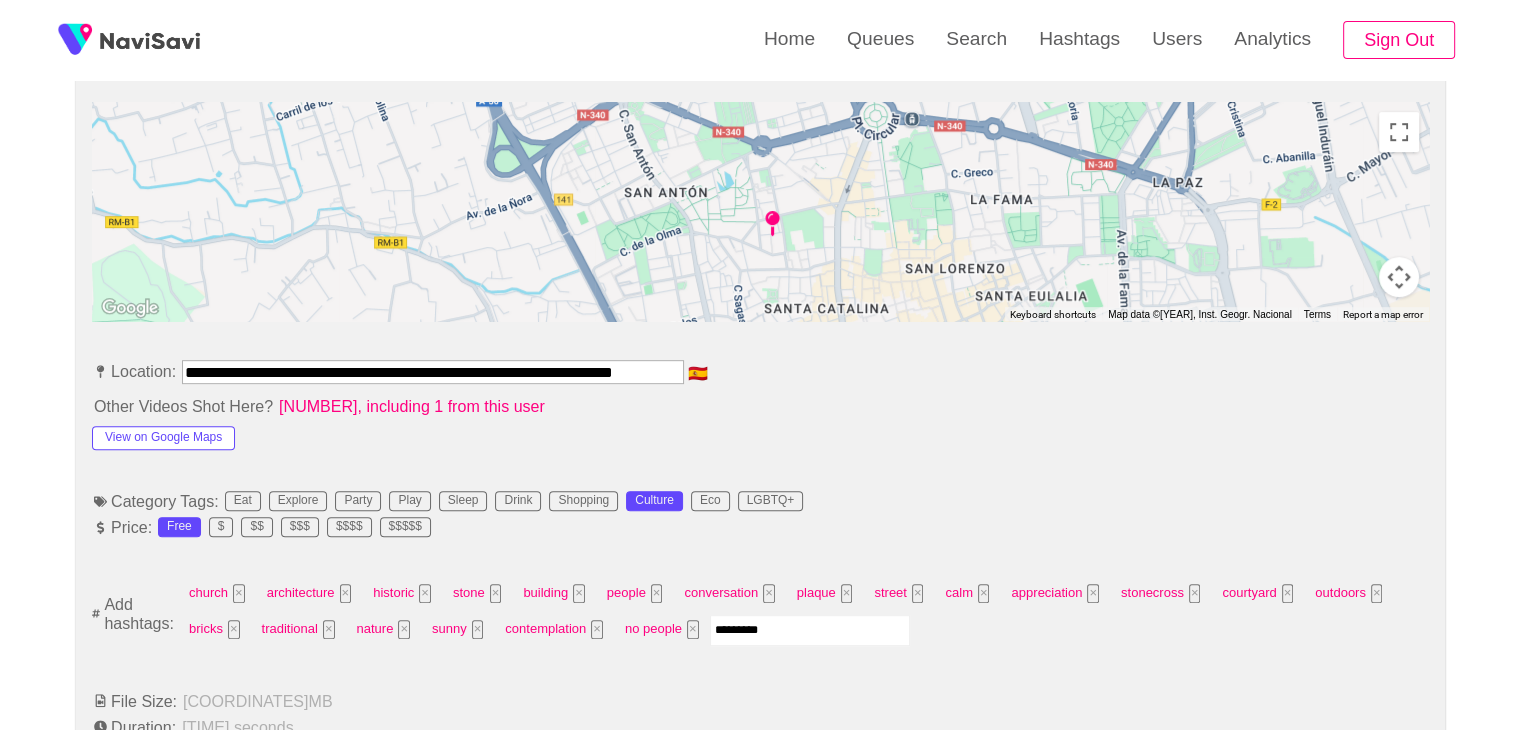type 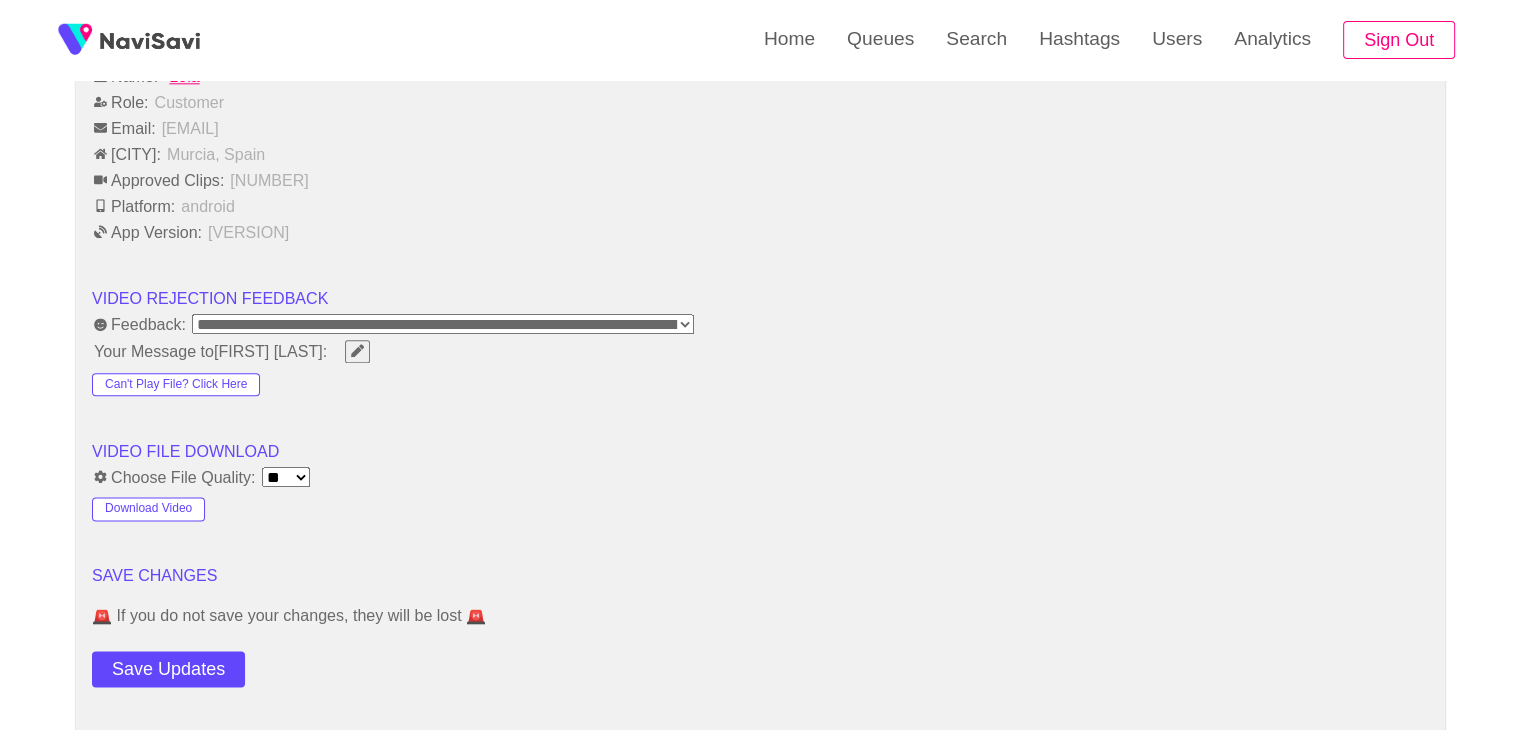 scroll, scrollTop: 2404, scrollLeft: 0, axis: vertical 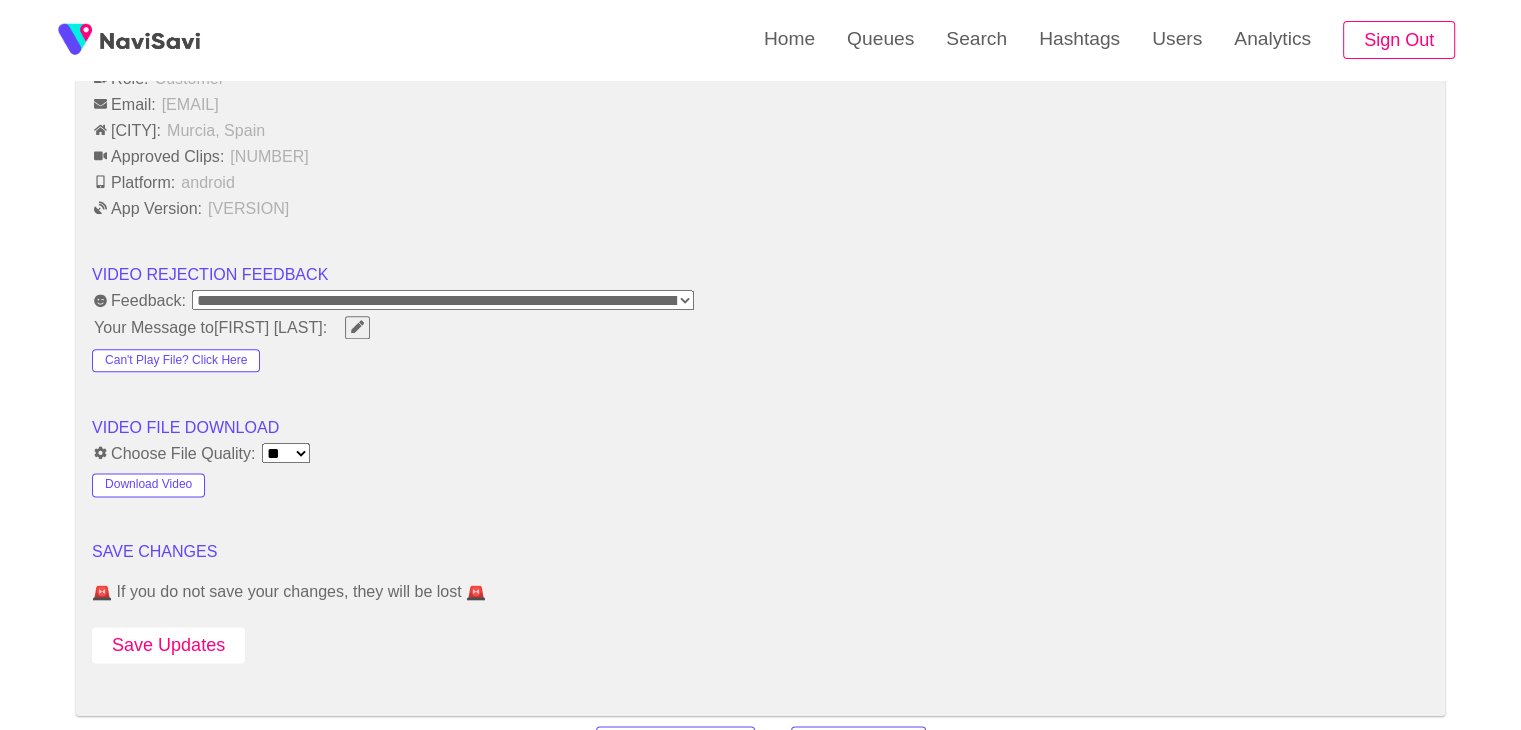click on "Save Updates" at bounding box center [168, 645] 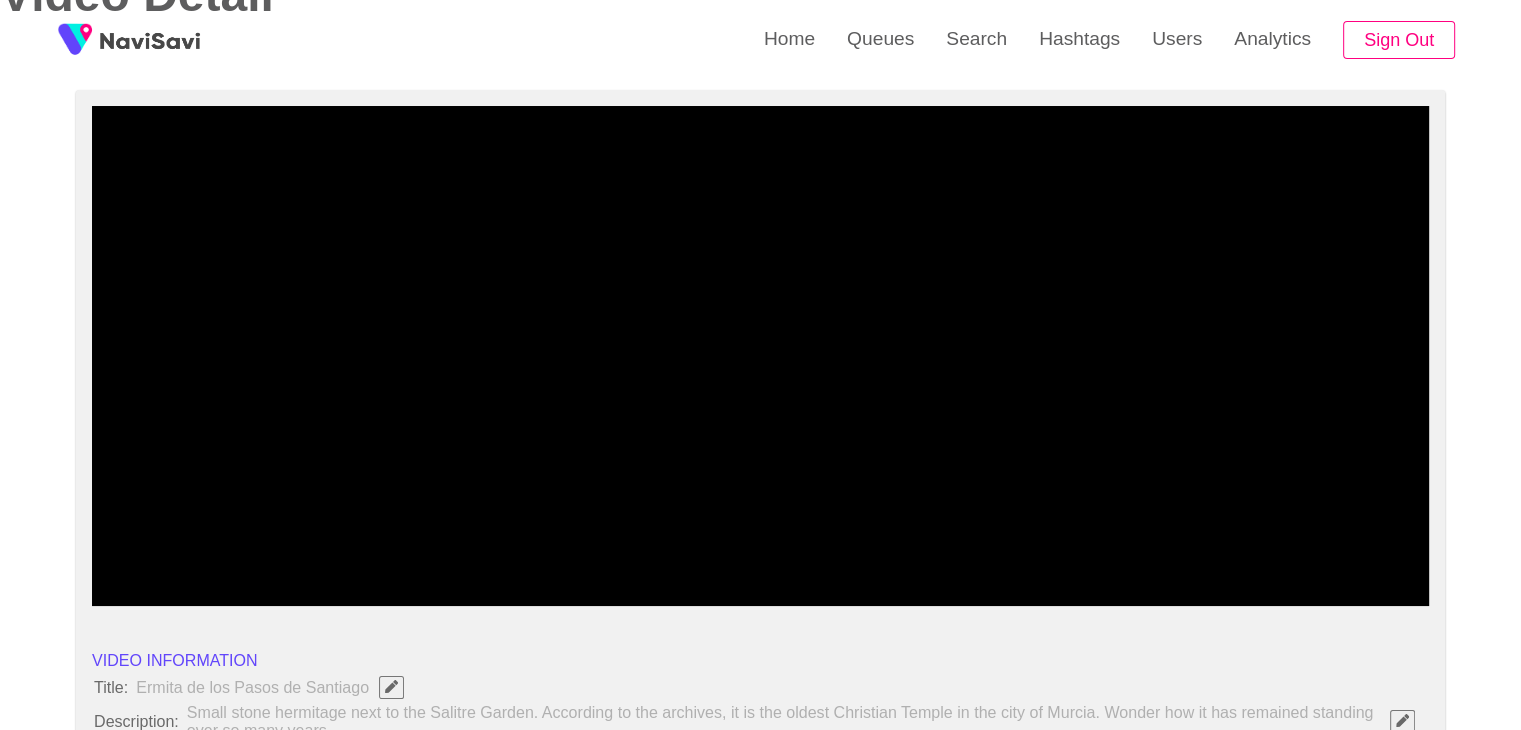 scroll, scrollTop: 0, scrollLeft: 0, axis: both 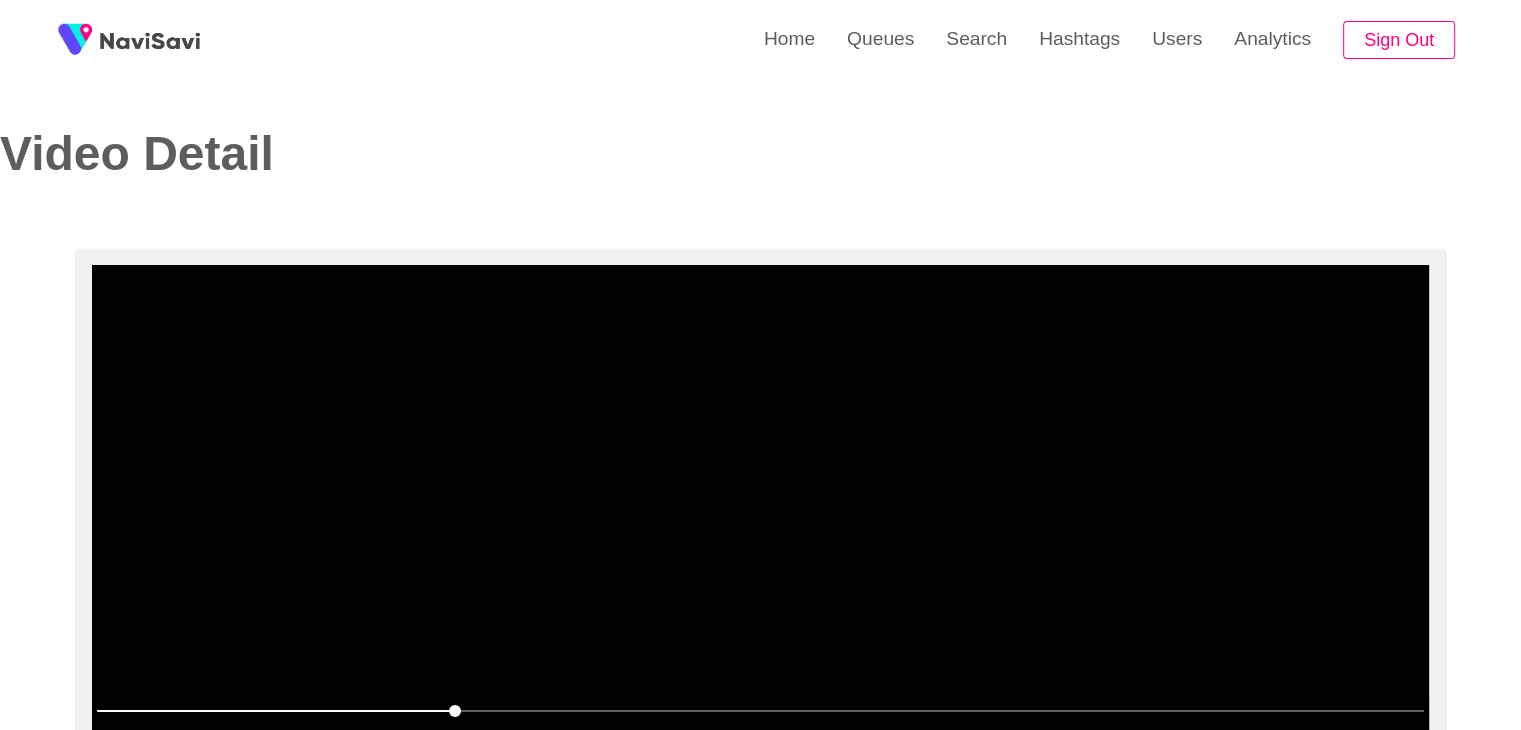 click at bounding box center (760, 515) 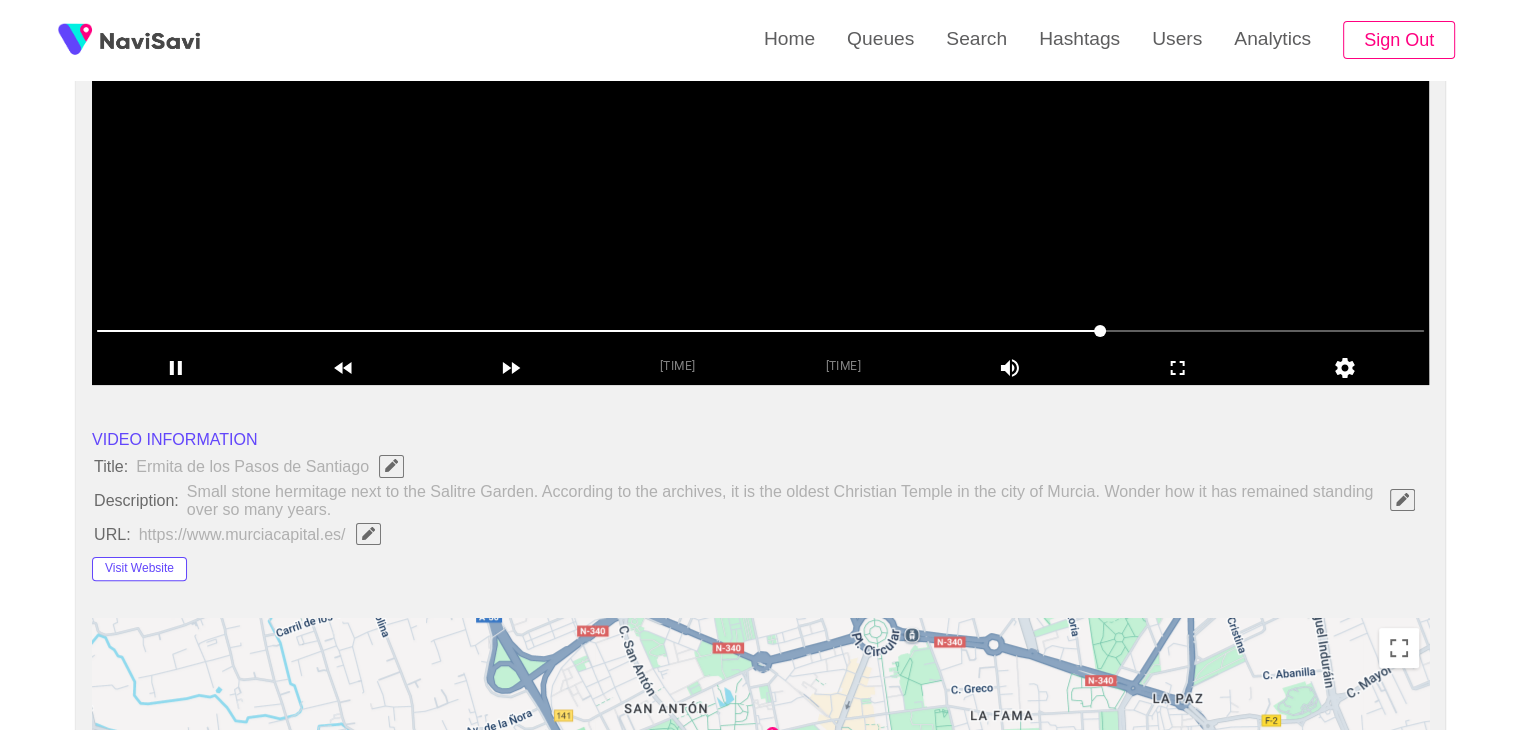 scroll, scrollTop: 538, scrollLeft: 0, axis: vertical 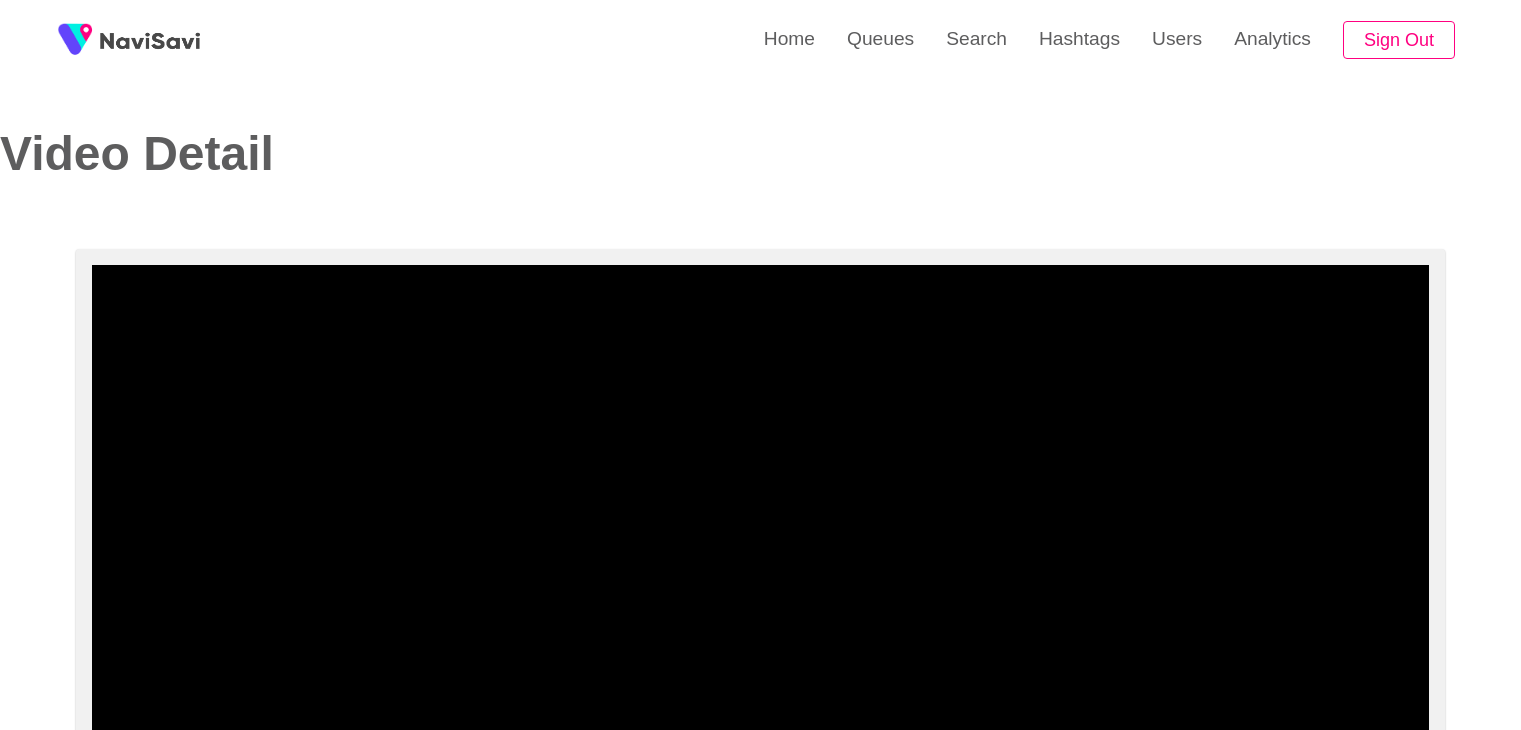 select on "**********" 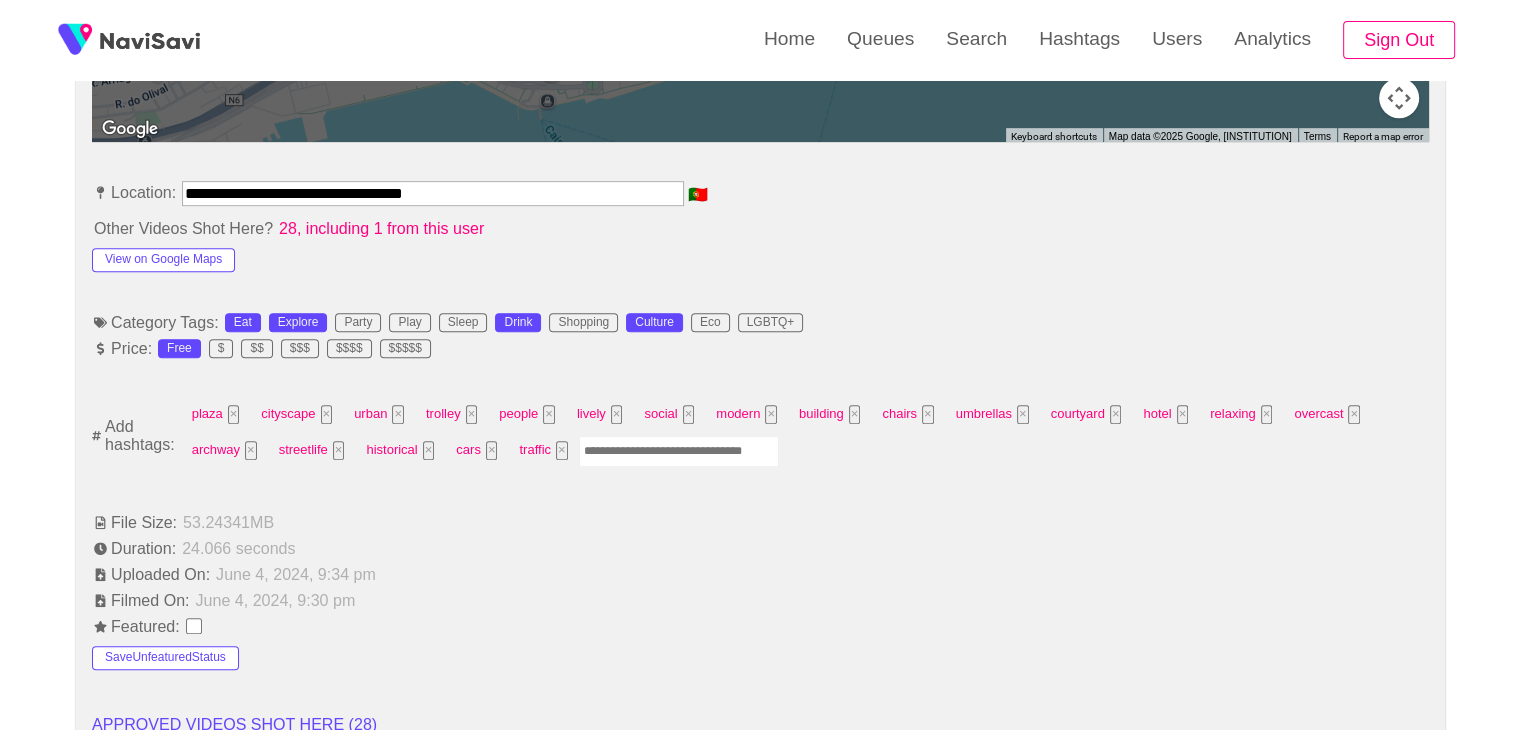 scroll, scrollTop: 1068, scrollLeft: 0, axis: vertical 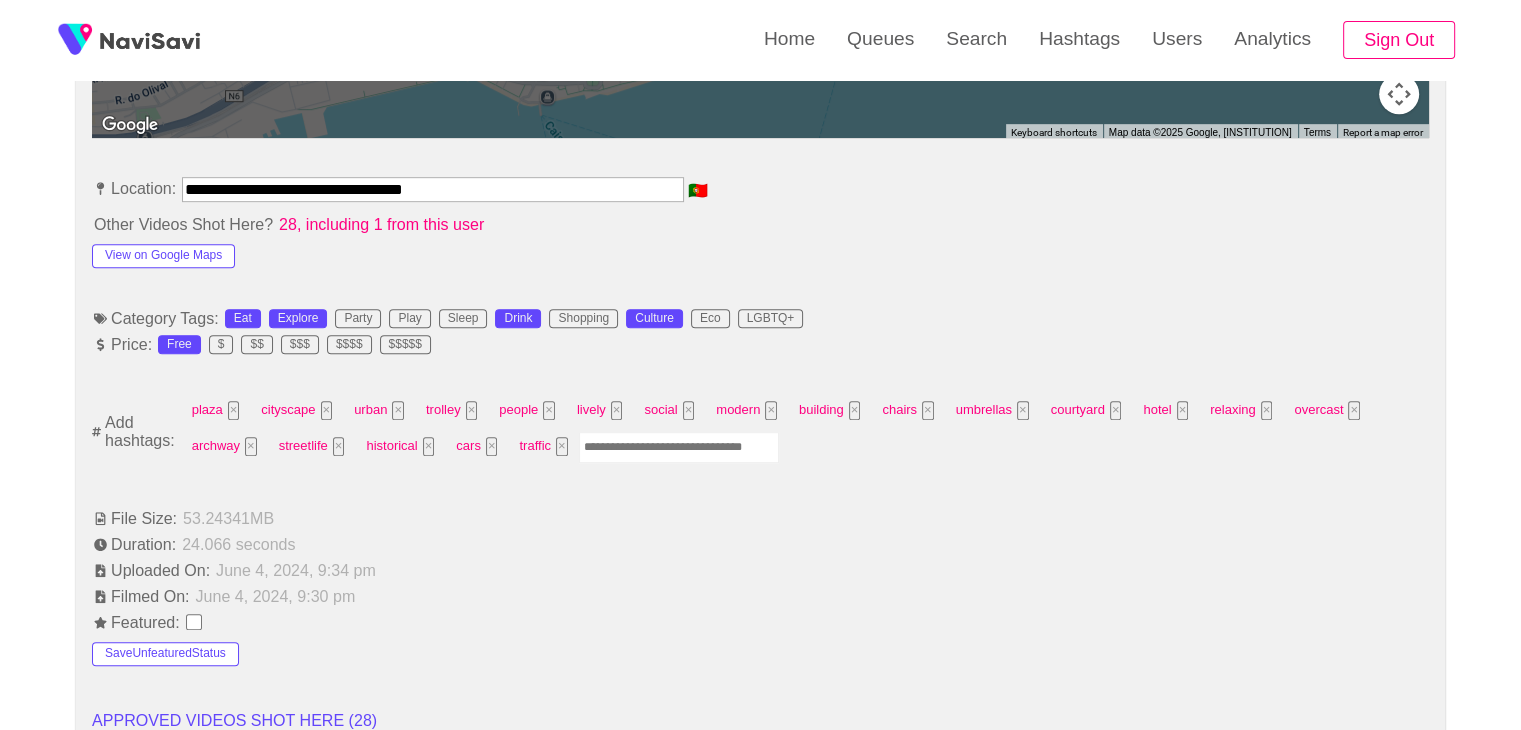 click at bounding box center [679, 447] 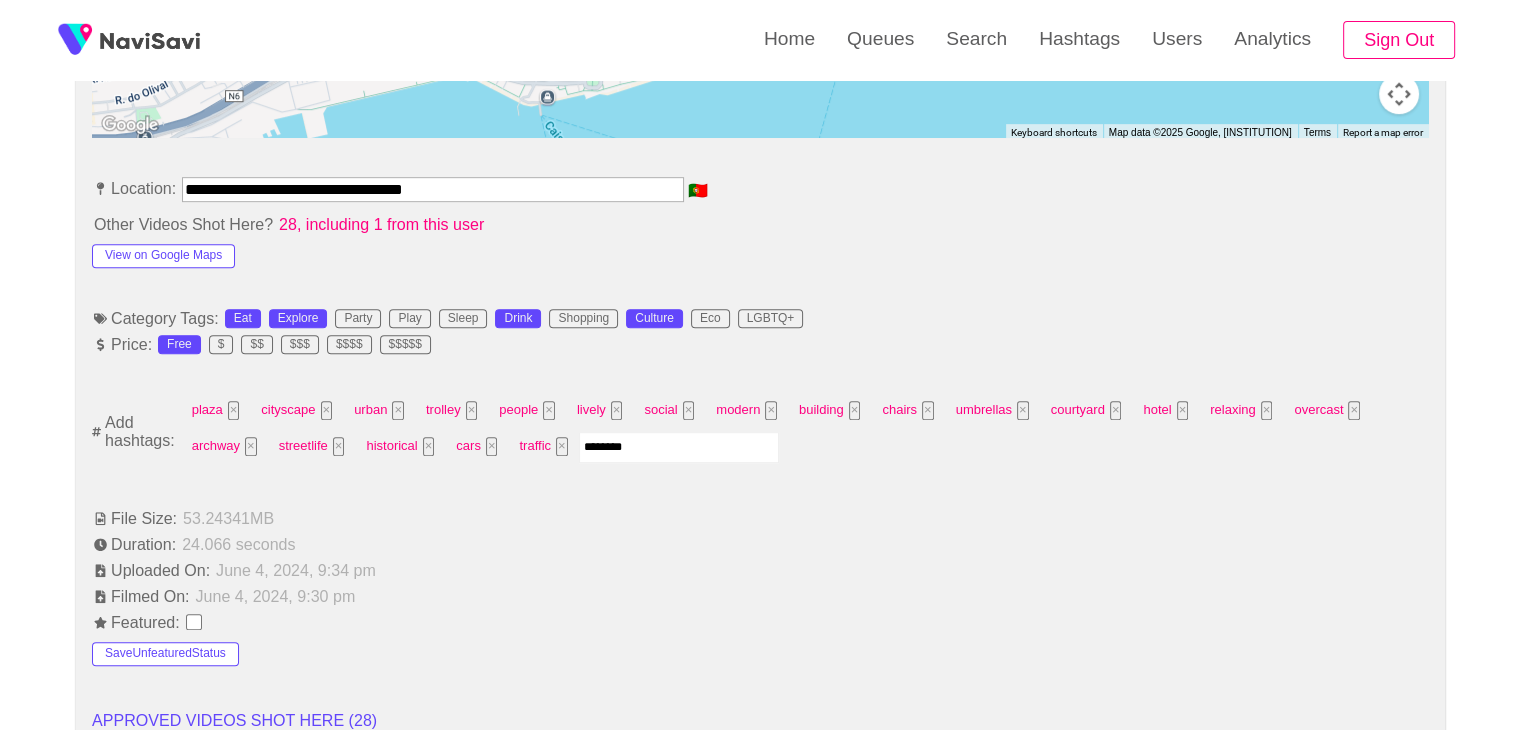 type on "*********" 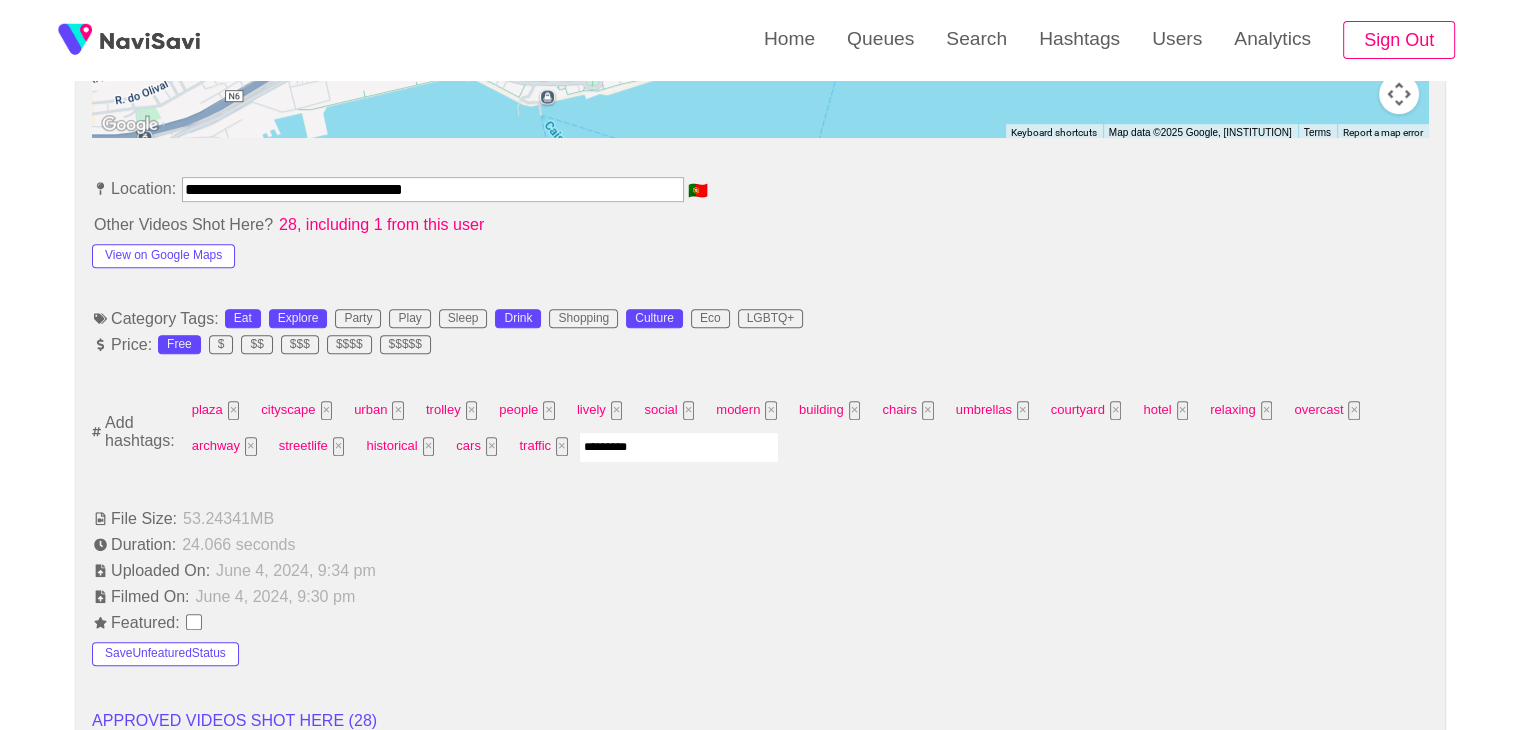 type 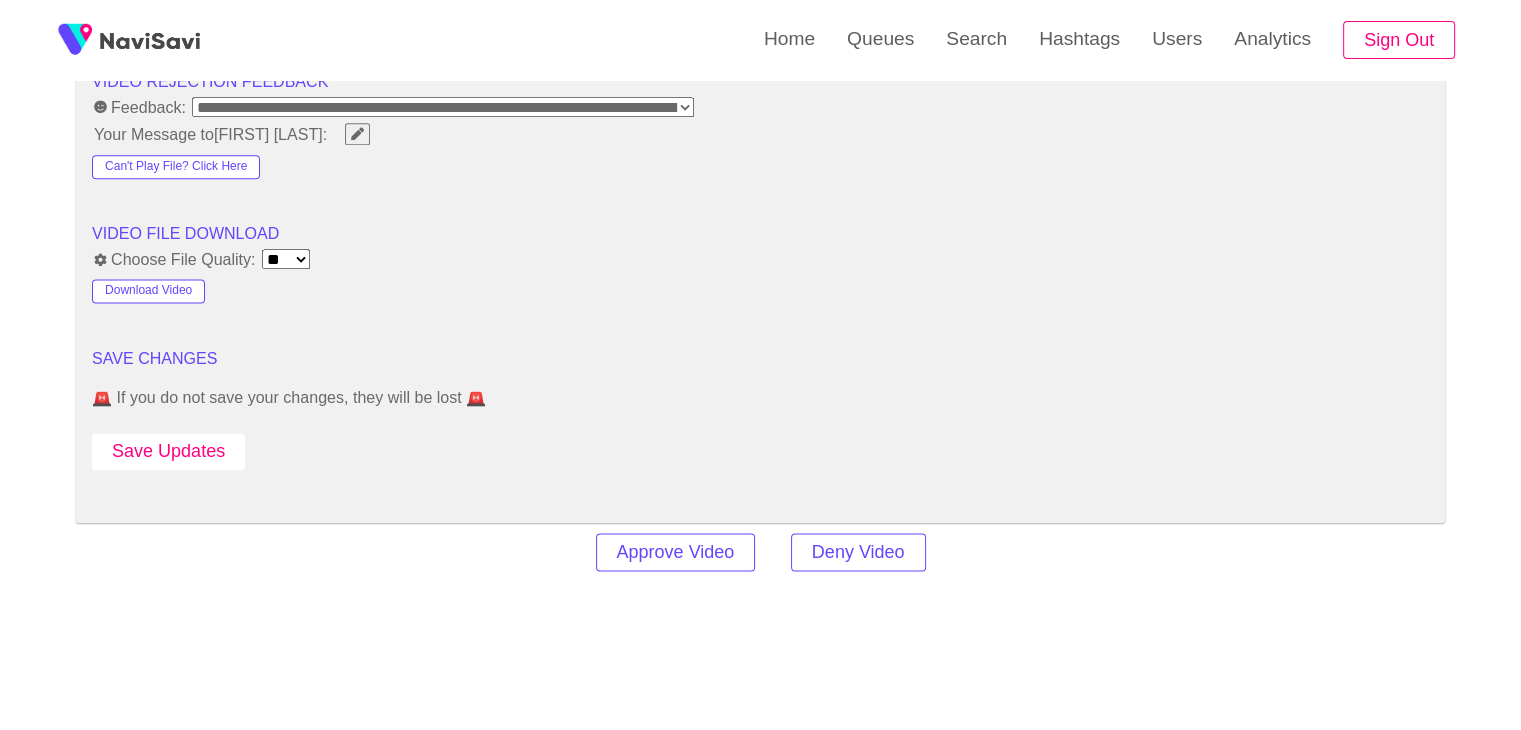 scroll, scrollTop: 2604, scrollLeft: 0, axis: vertical 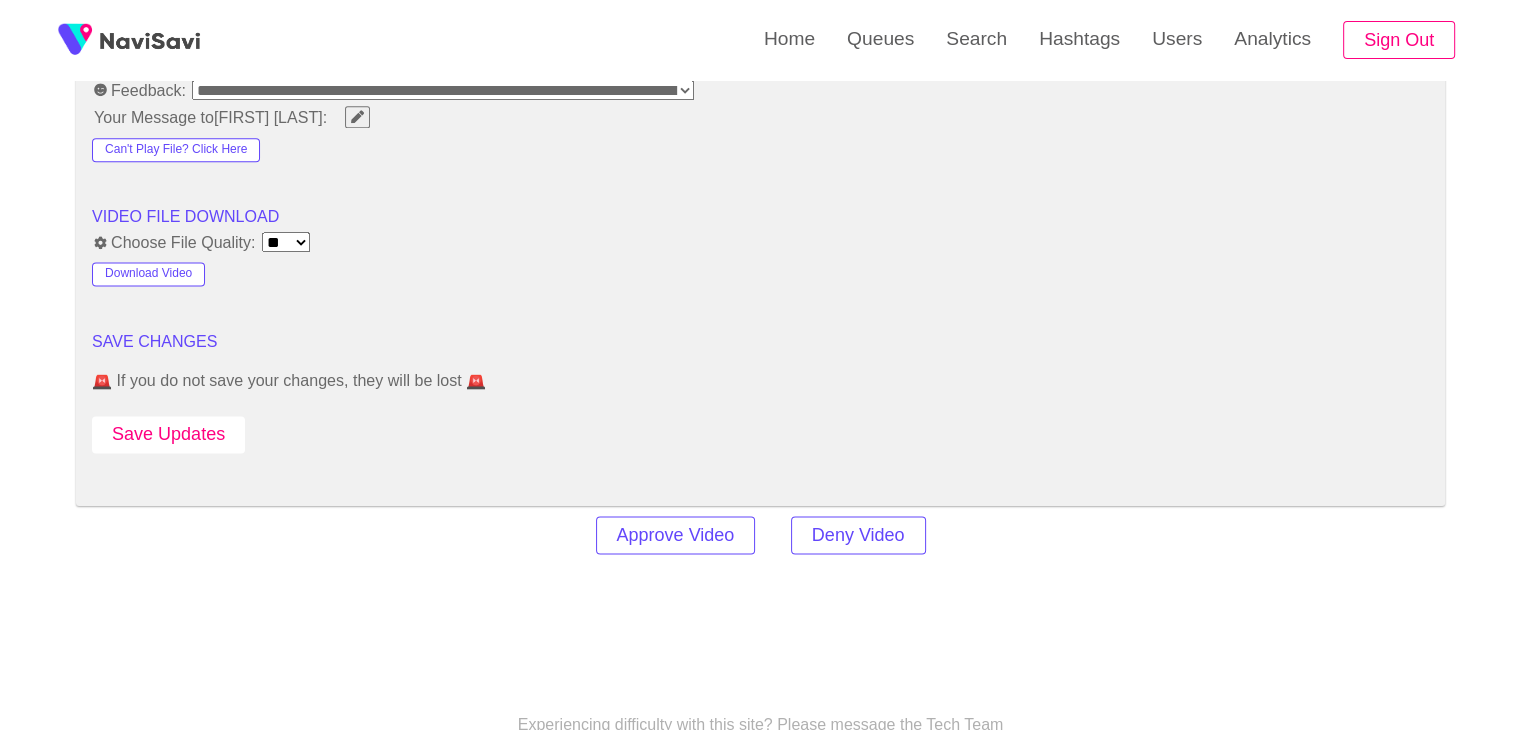 click on "Save Updates" at bounding box center [168, 434] 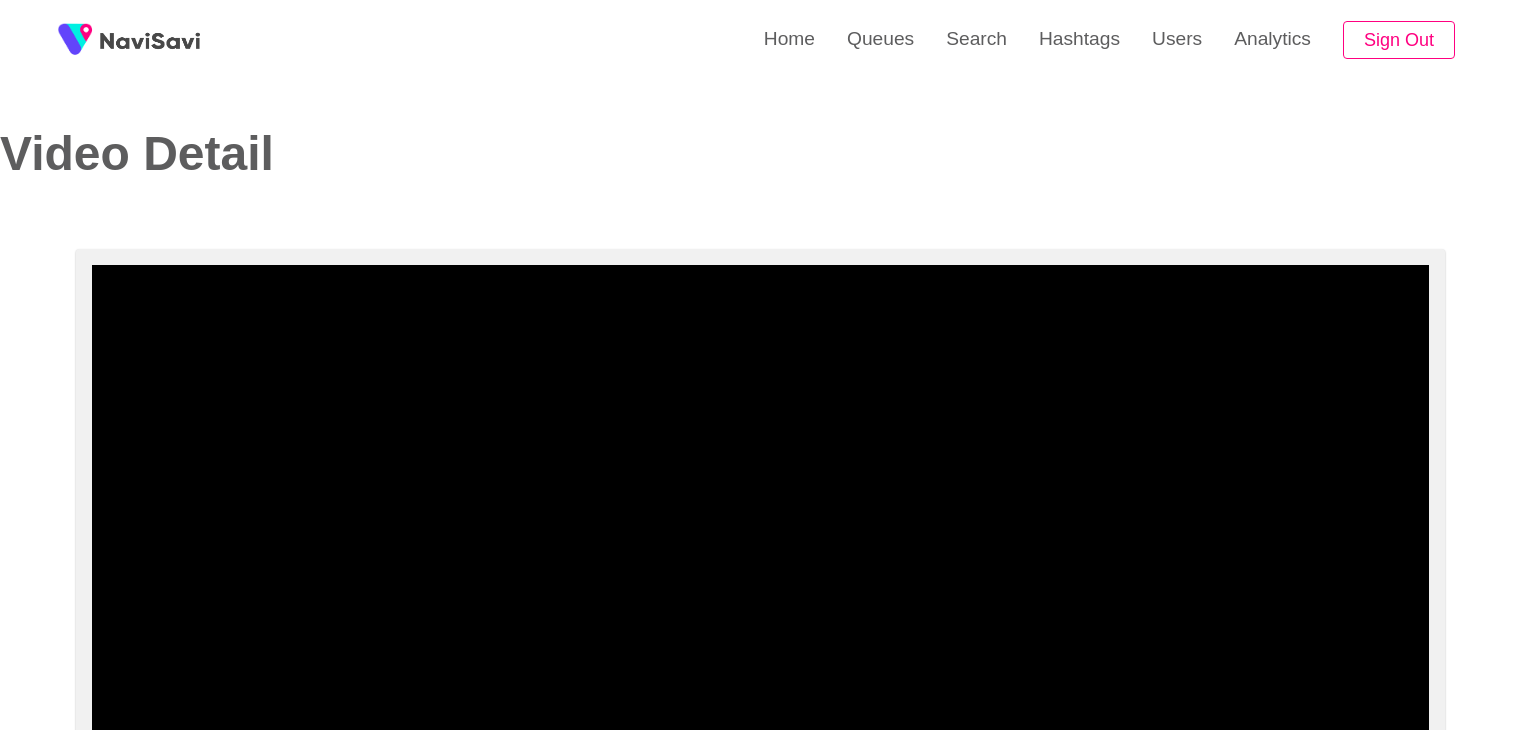 select on "**********" 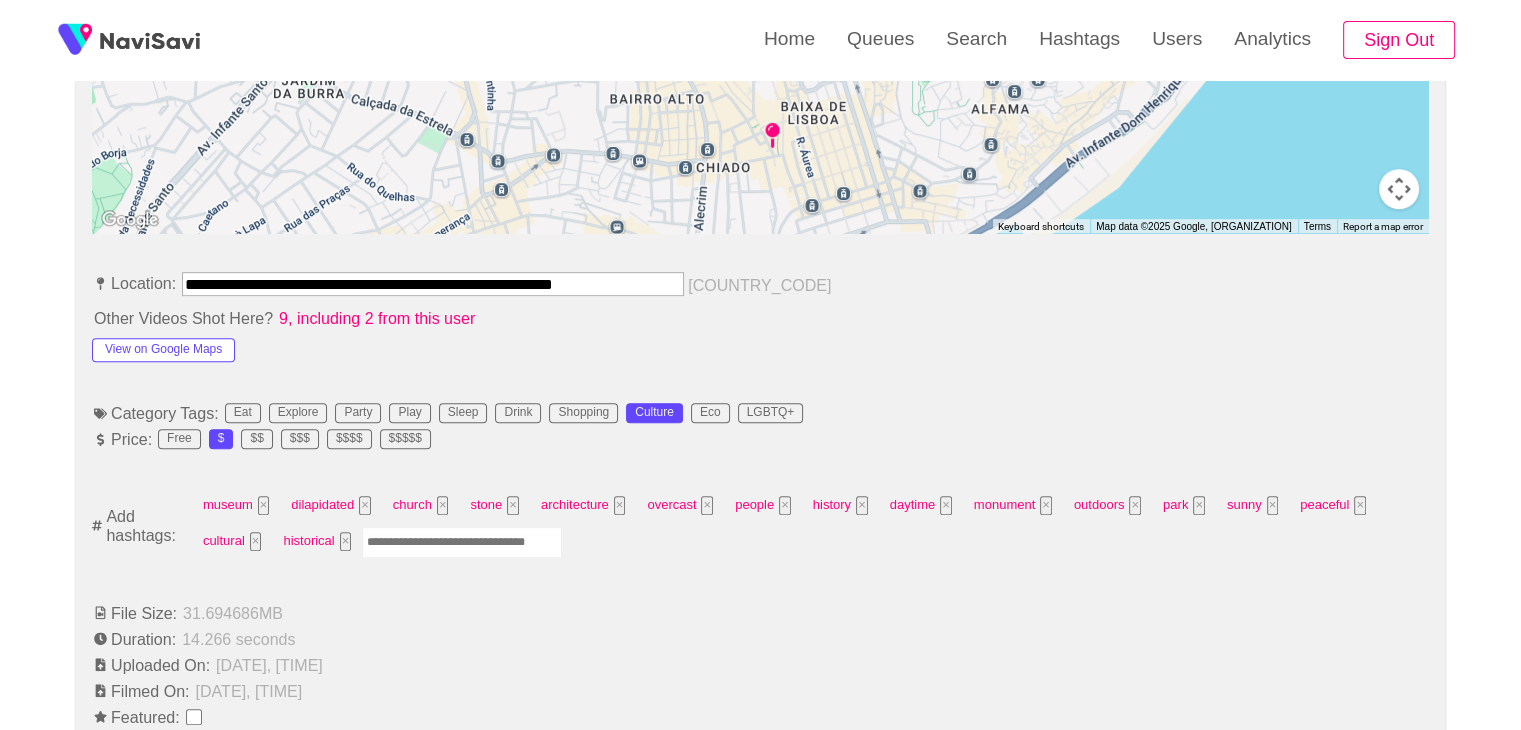 scroll, scrollTop: 991, scrollLeft: 0, axis: vertical 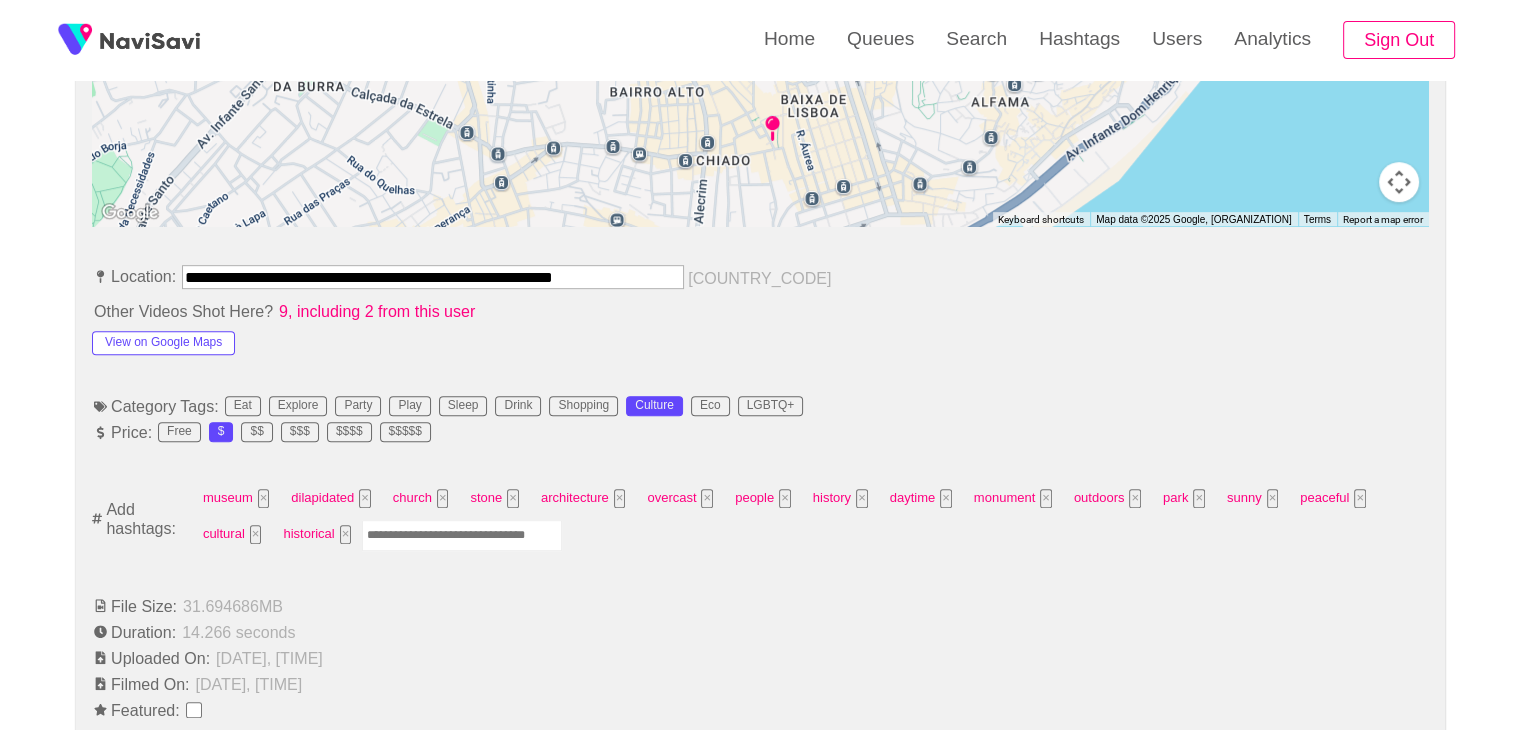 drag, startPoint x: 503, startPoint y: 546, endPoint x: 498, endPoint y: 526, distance: 20.615528 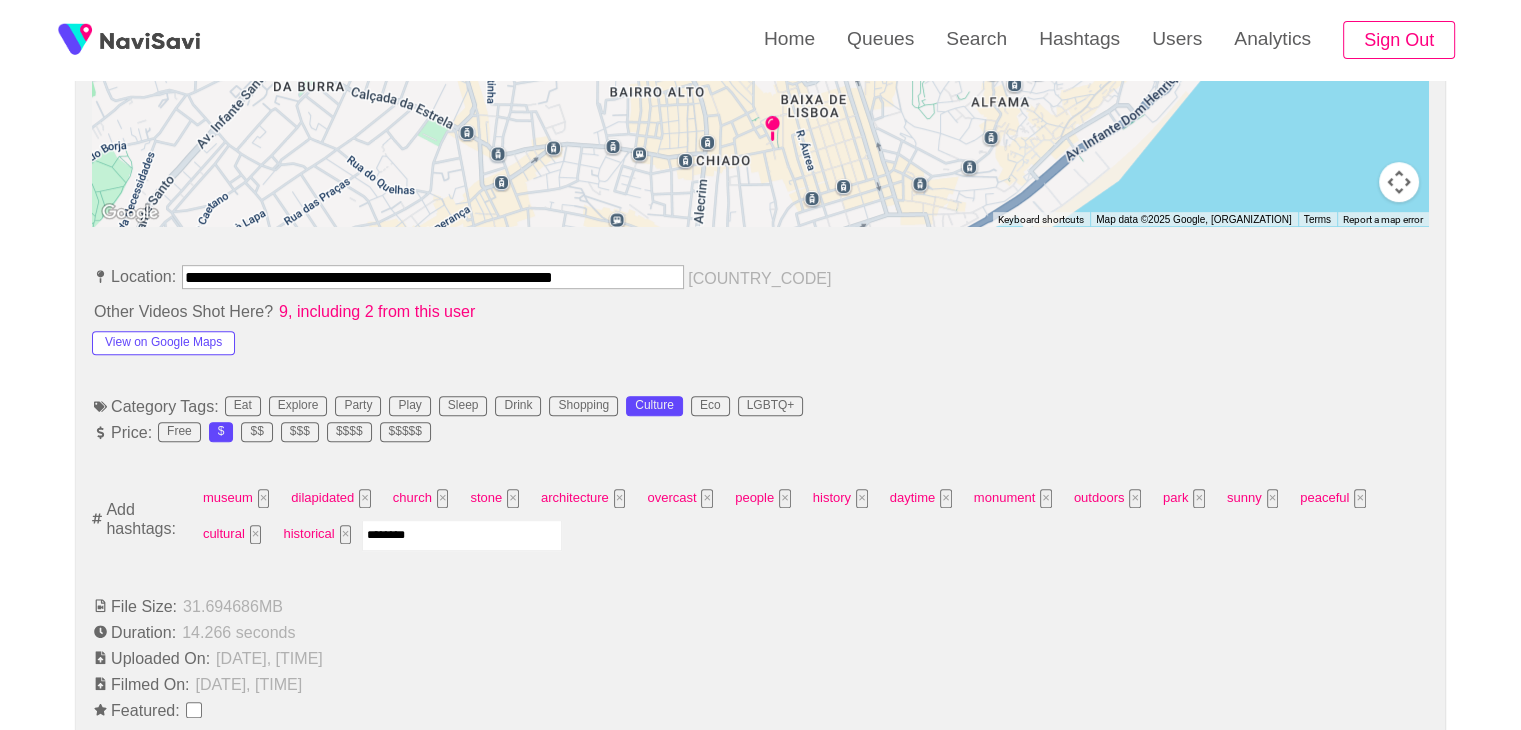 type on "*********" 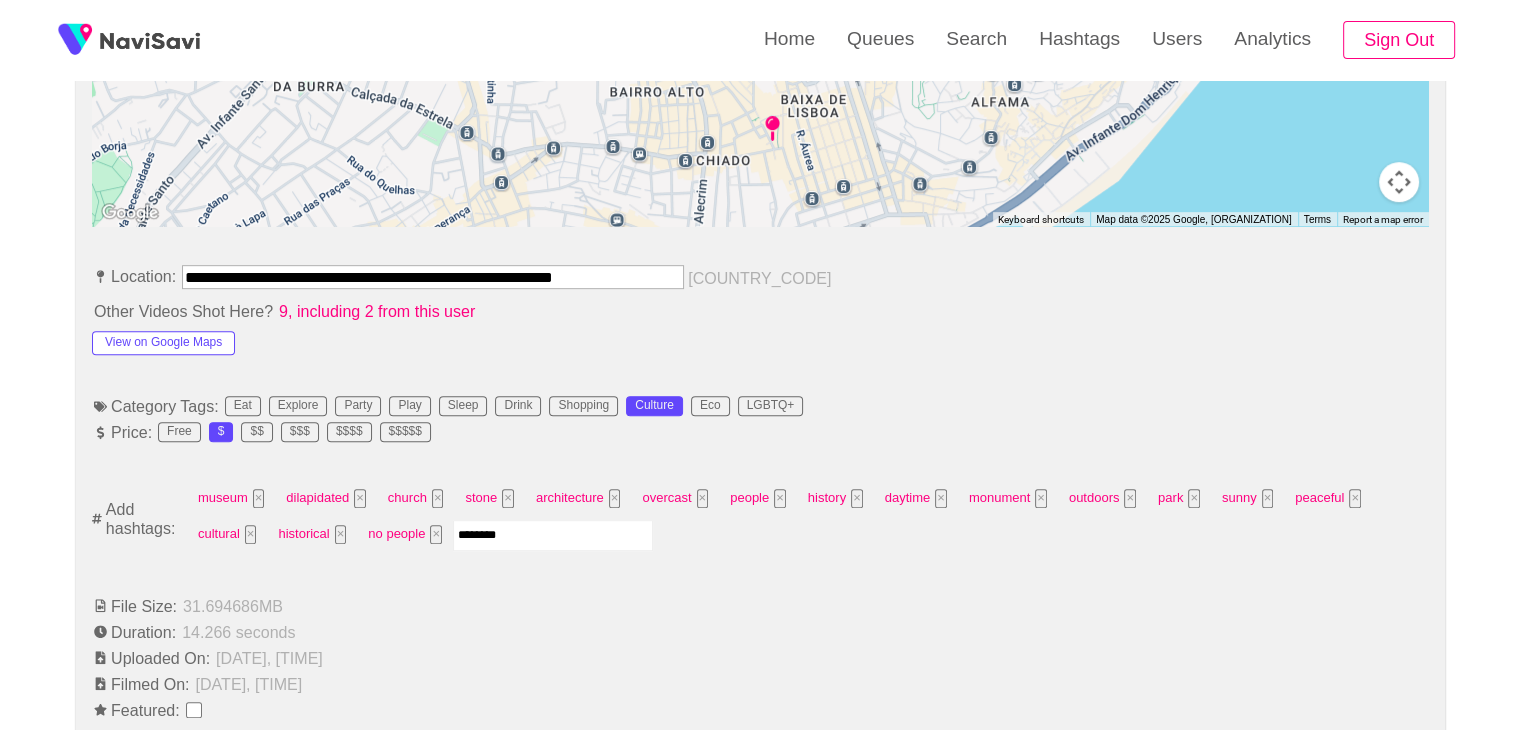 type on "*********" 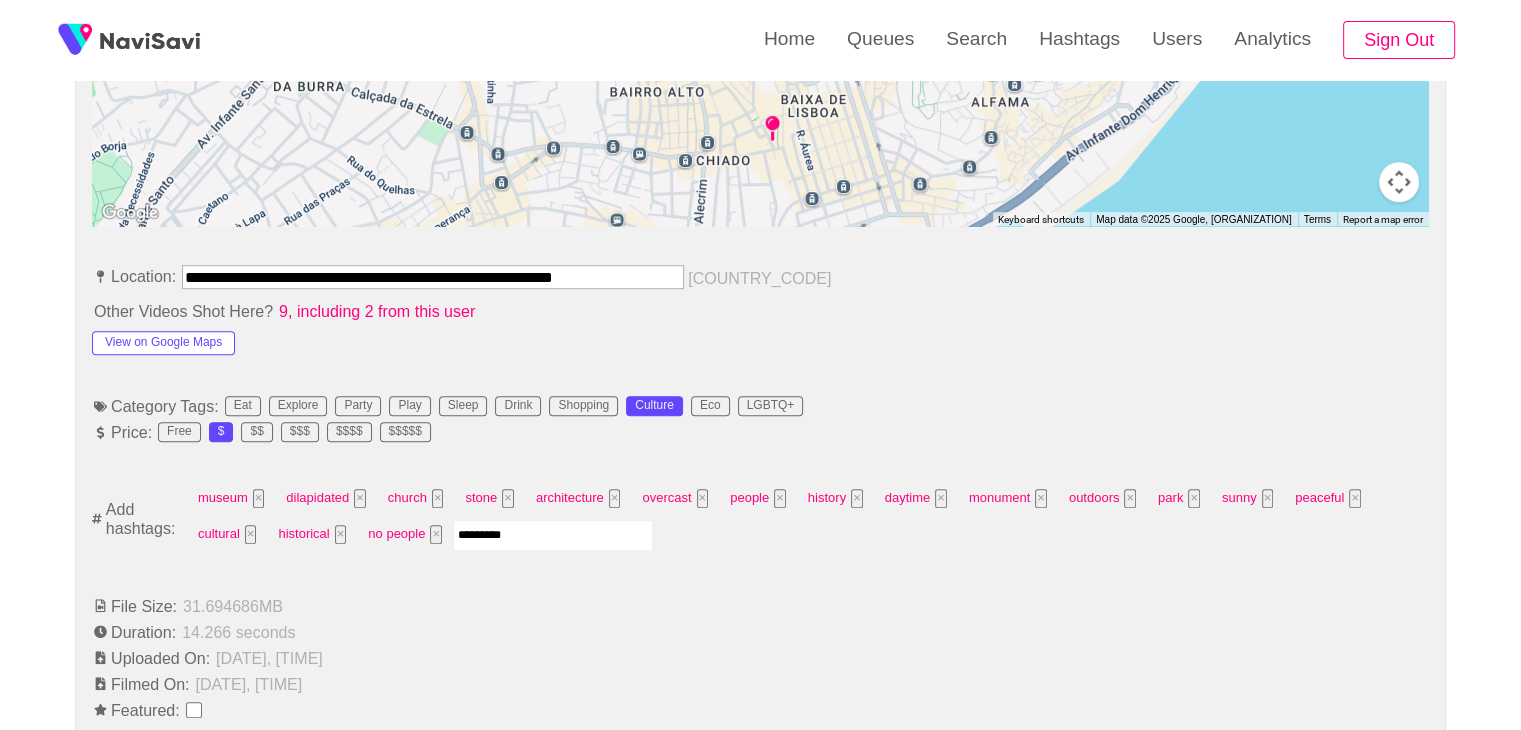 type 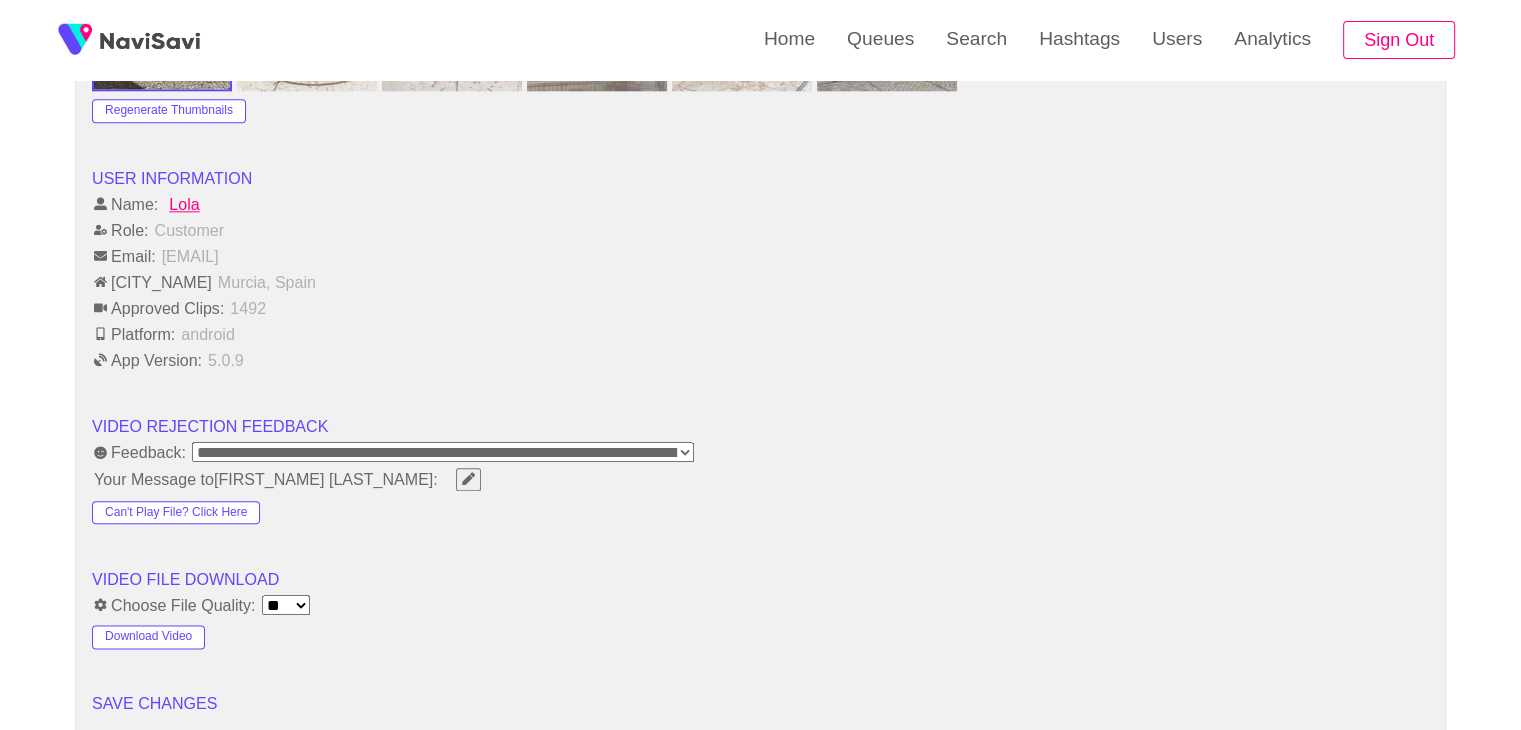 scroll, scrollTop: 2499, scrollLeft: 0, axis: vertical 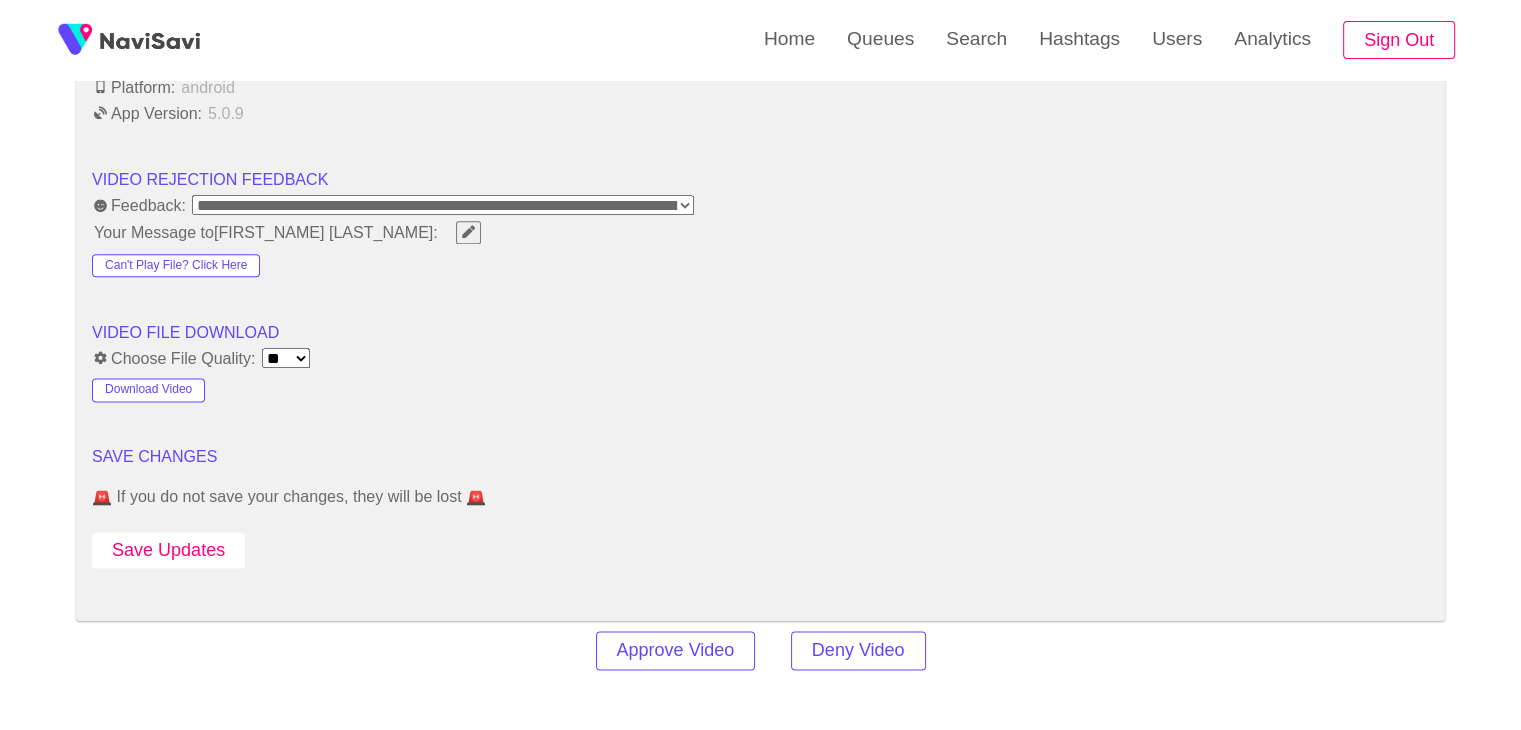 click on "Save Updates" at bounding box center (168, 550) 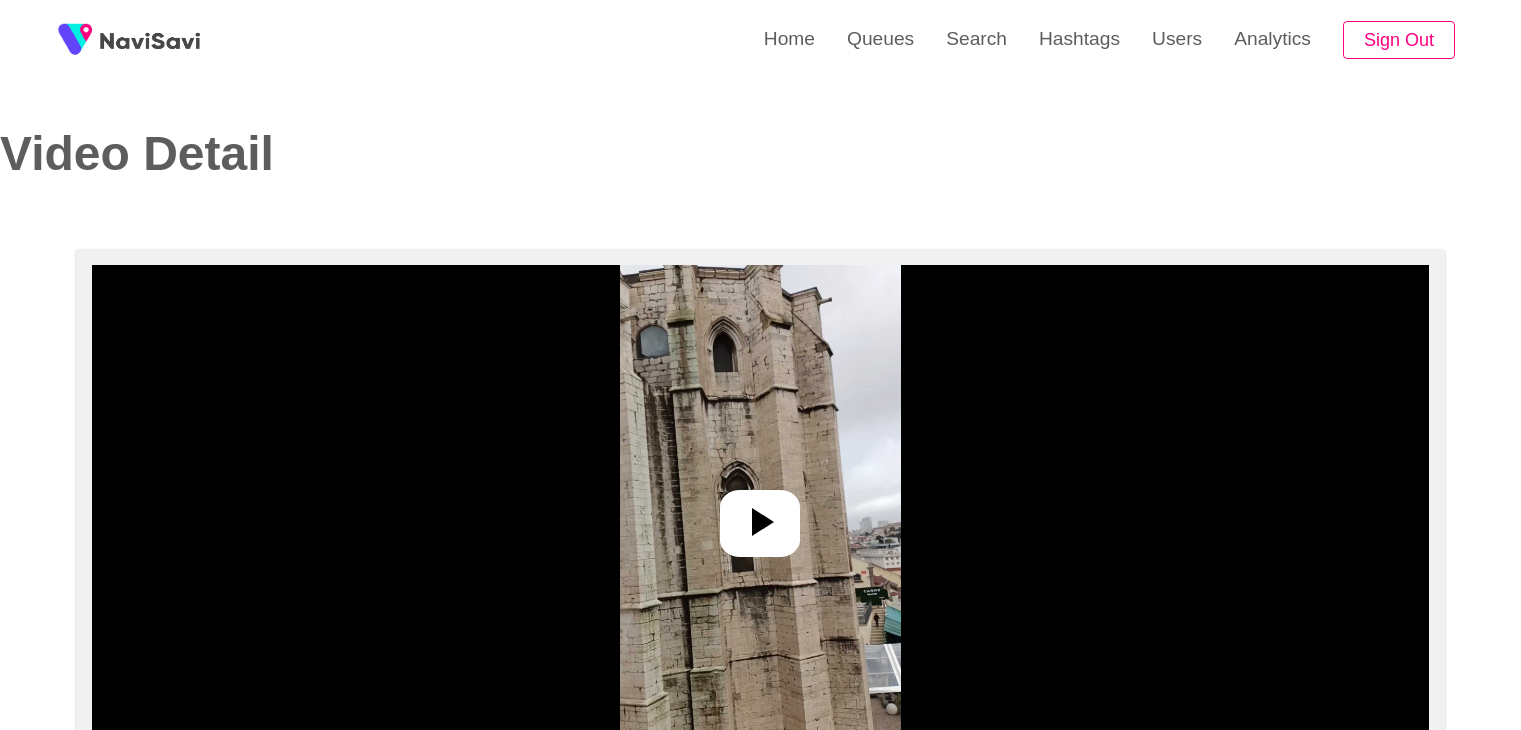 select on "**********" 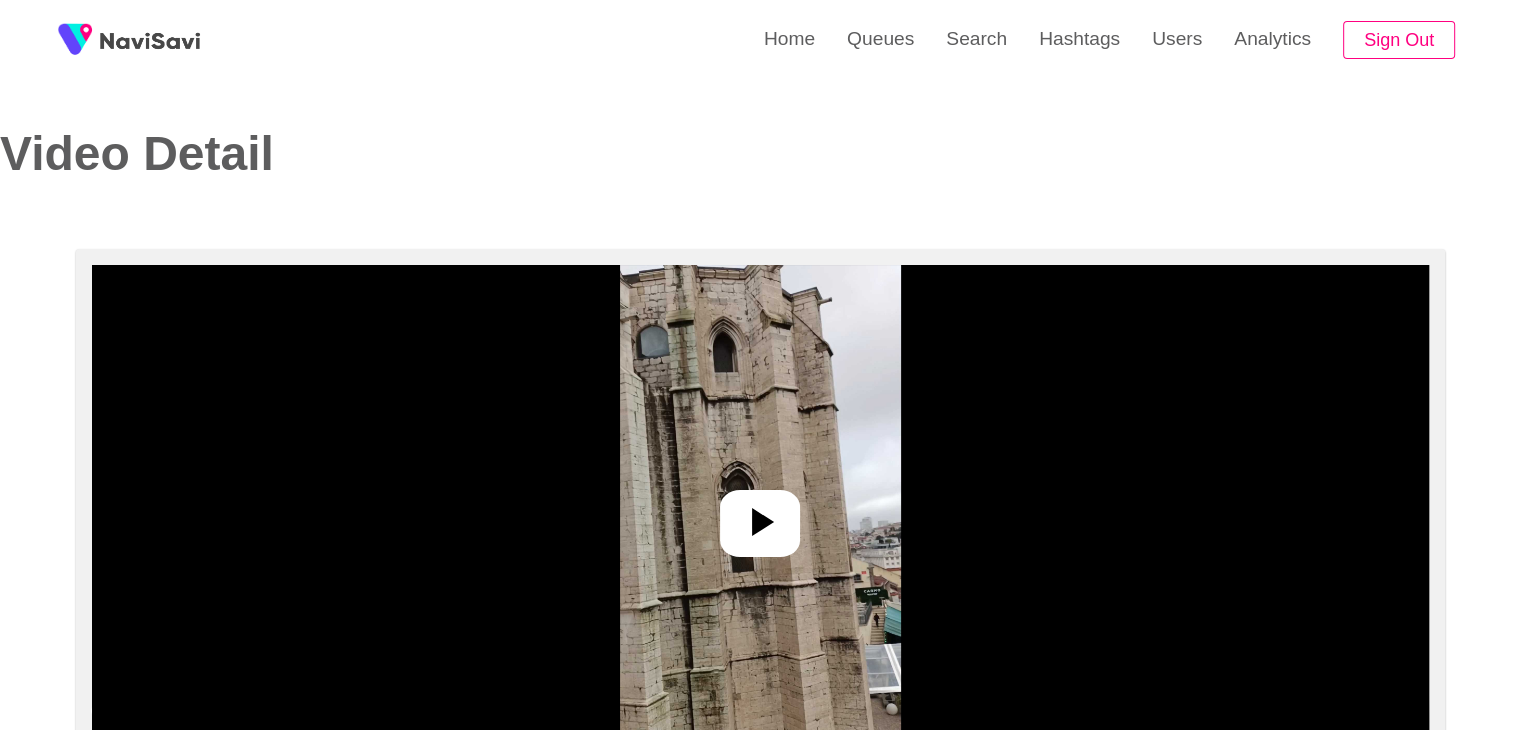 scroll, scrollTop: 172, scrollLeft: 0, axis: vertical 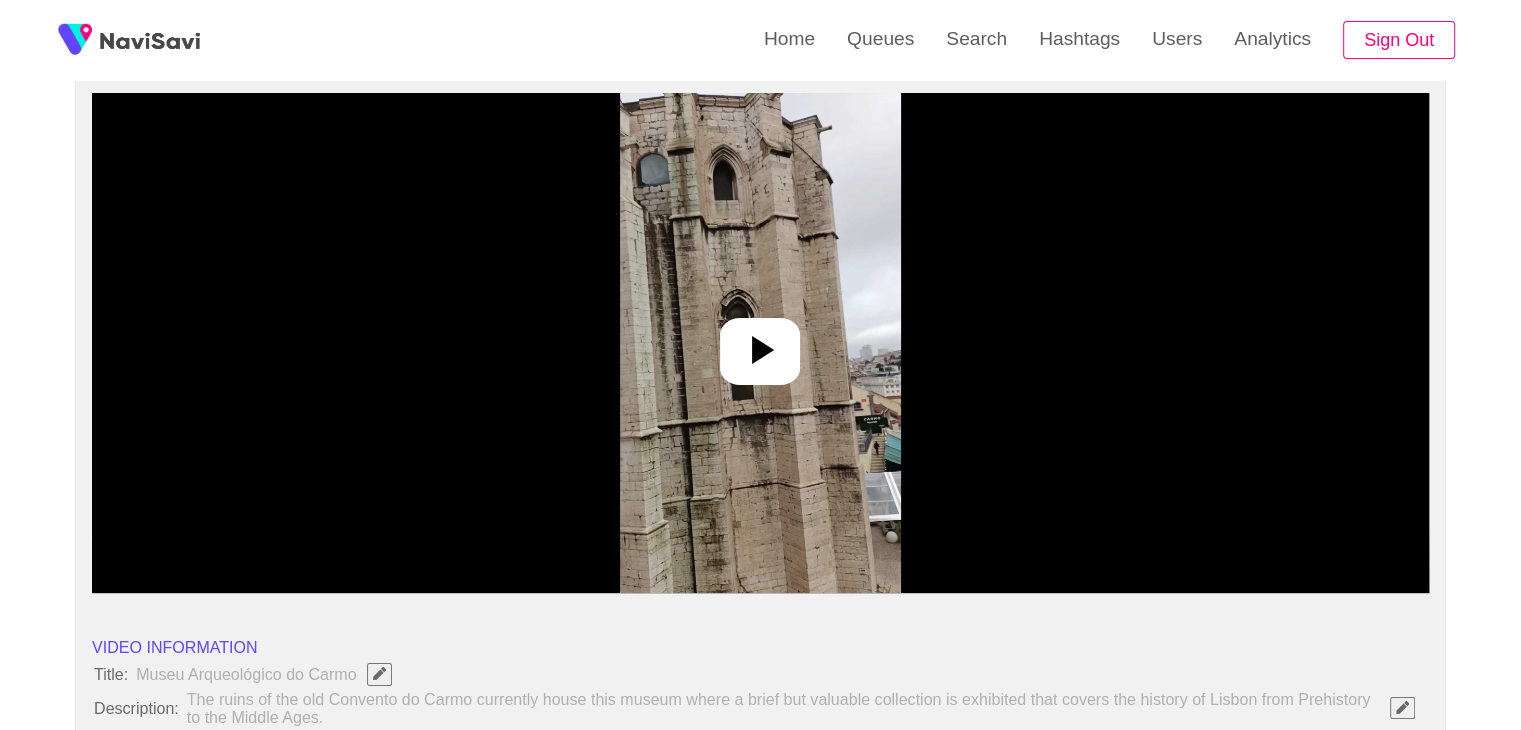 click at bounding box center [760, 351] 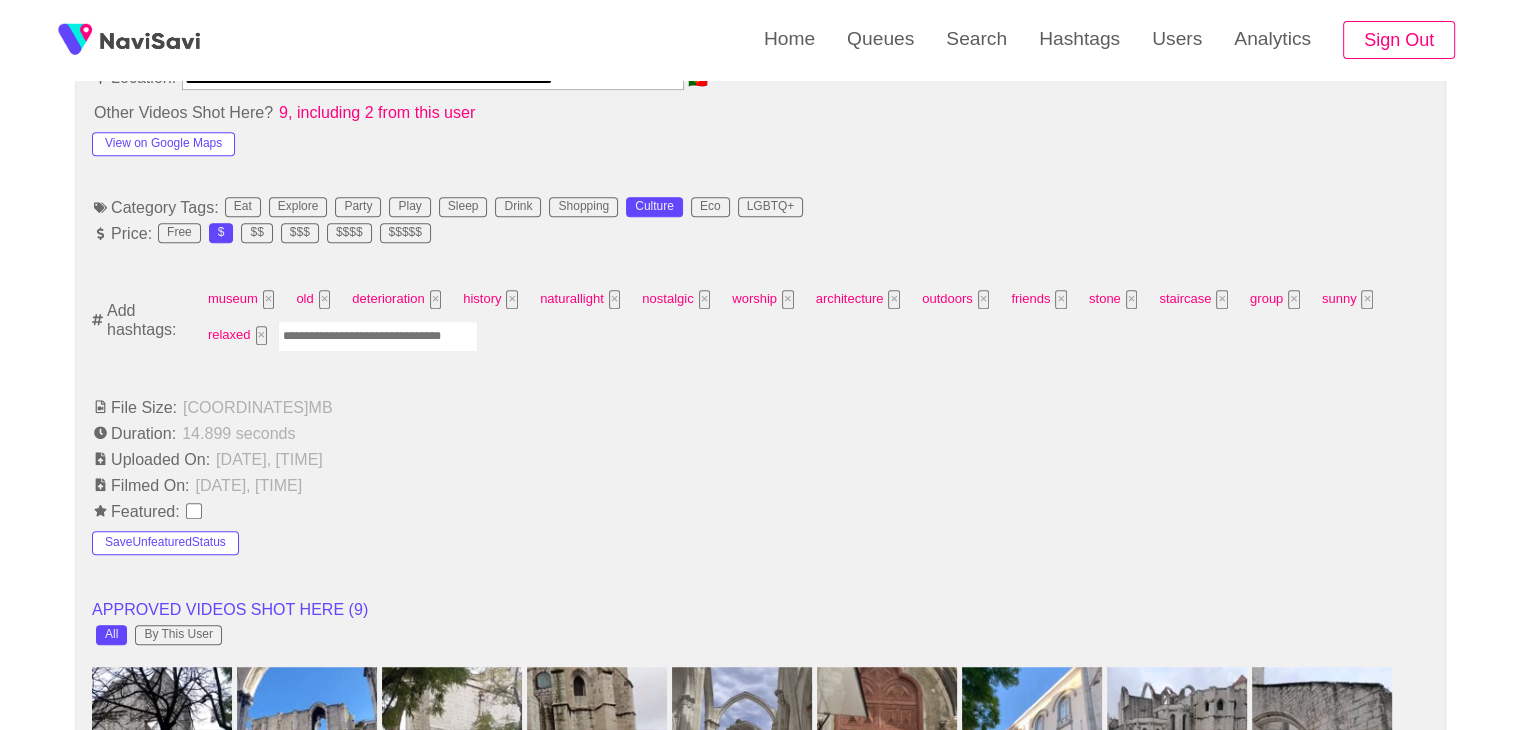 scroll, scrollTop: 1192, scrollLeft: 0, axis: vertical 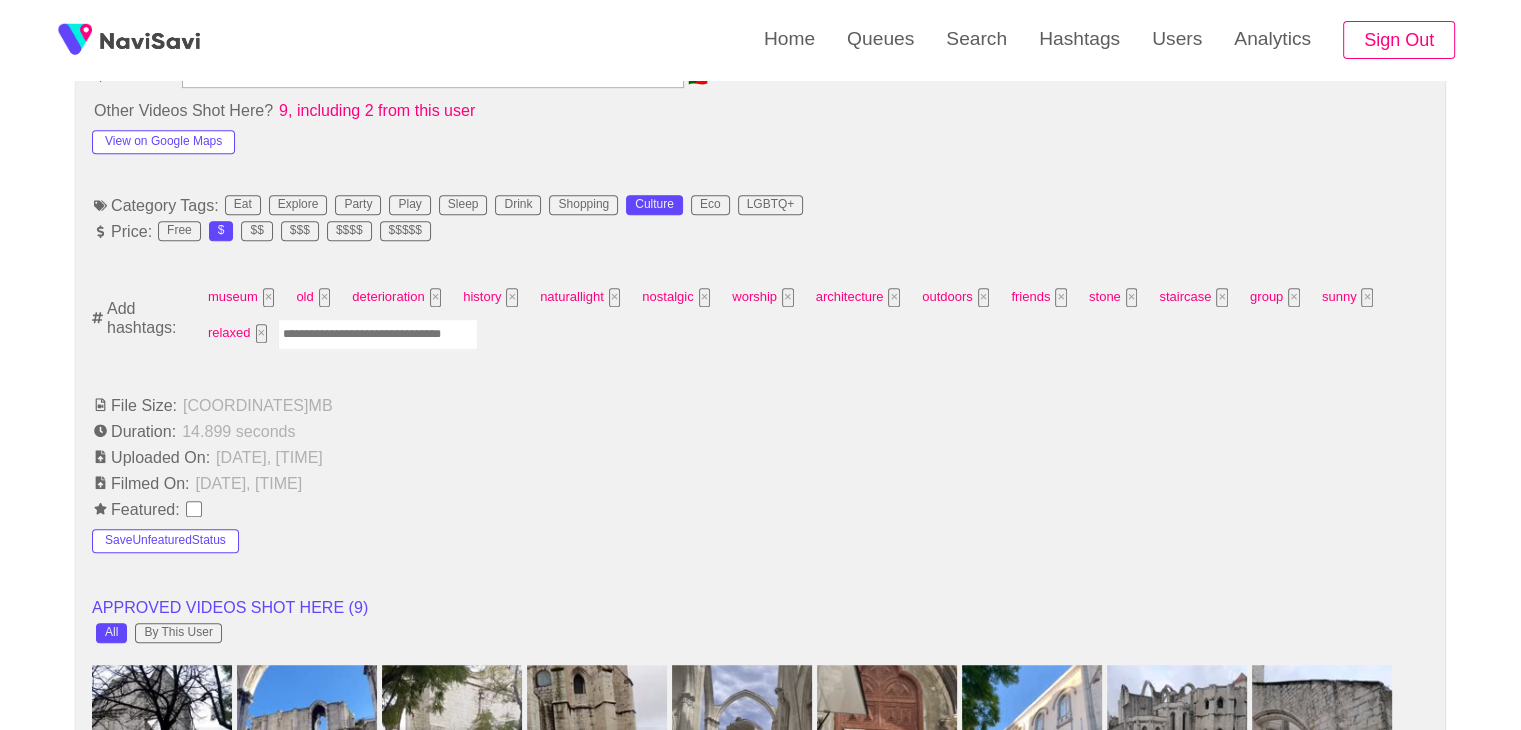 click at bounding box center (378, 334) 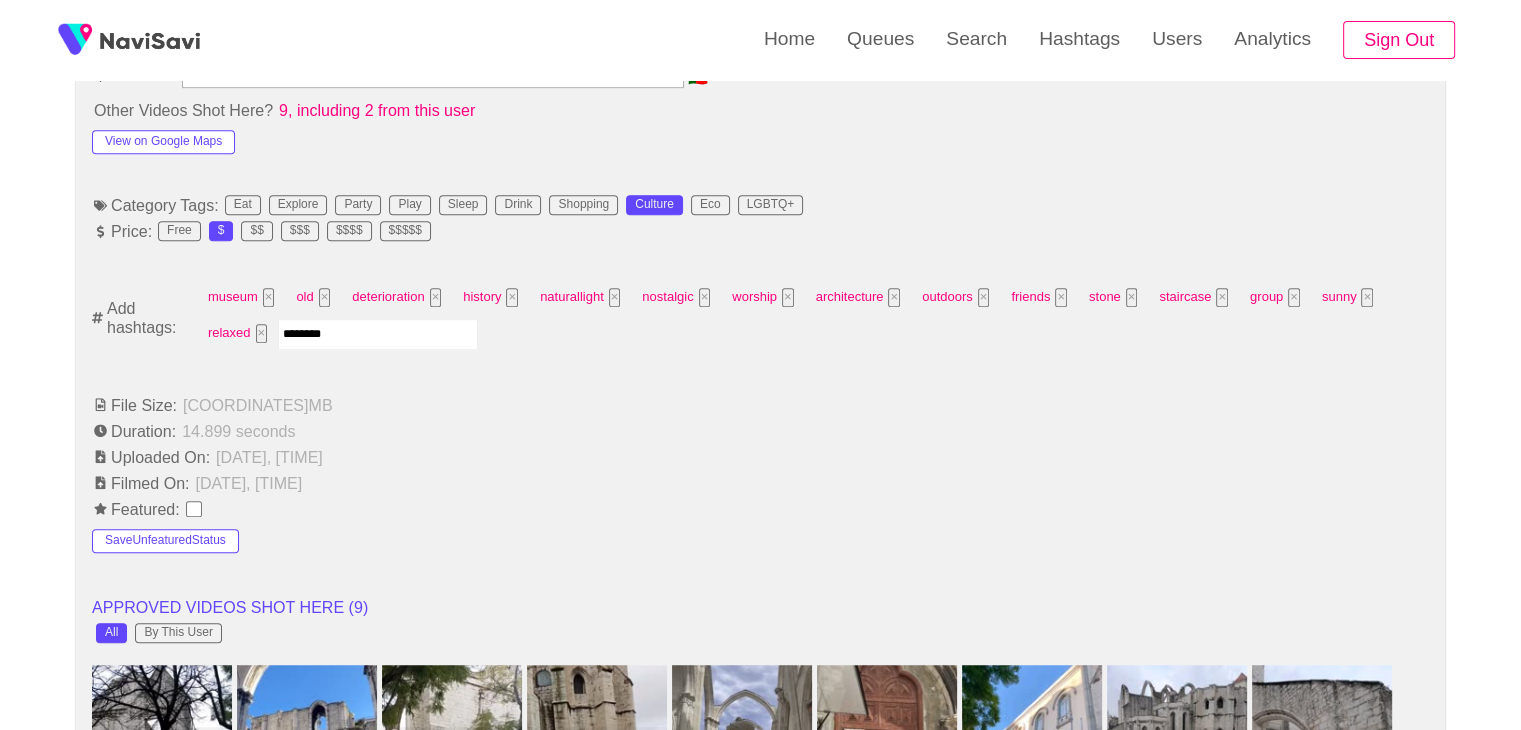 type on "*********" 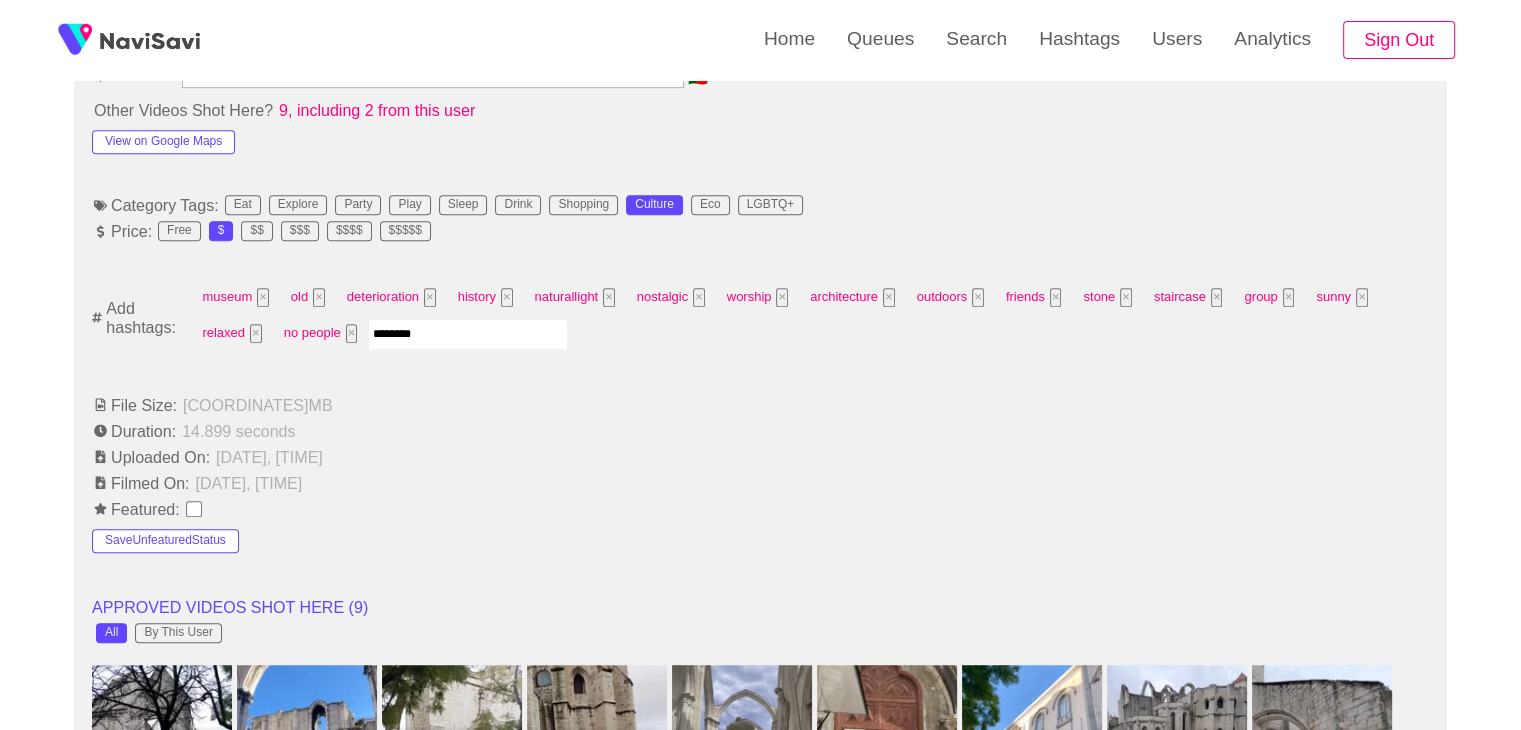 type on "*********" 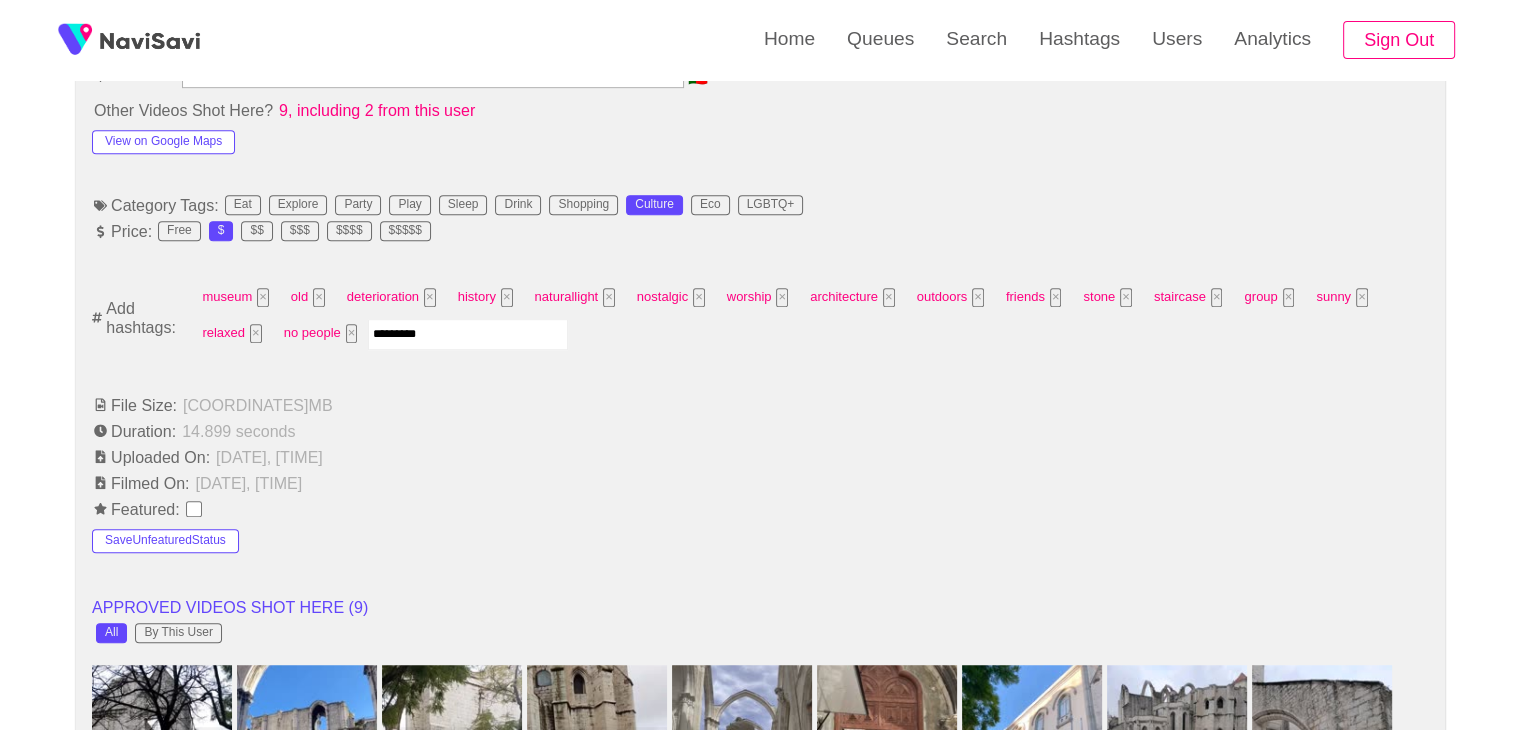 type 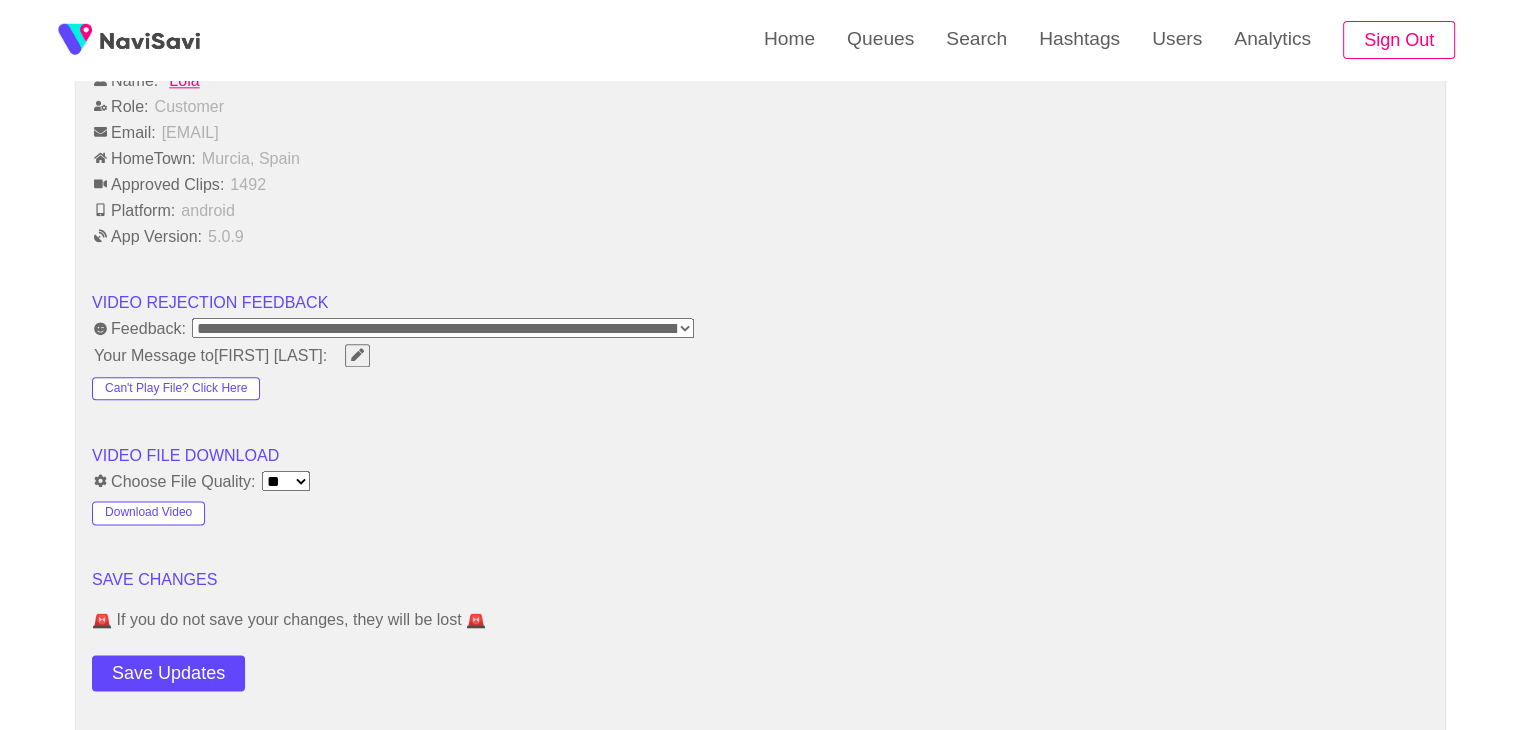 scroll, scrollTop: 2376, scrollLeft: 0, axis: vertical 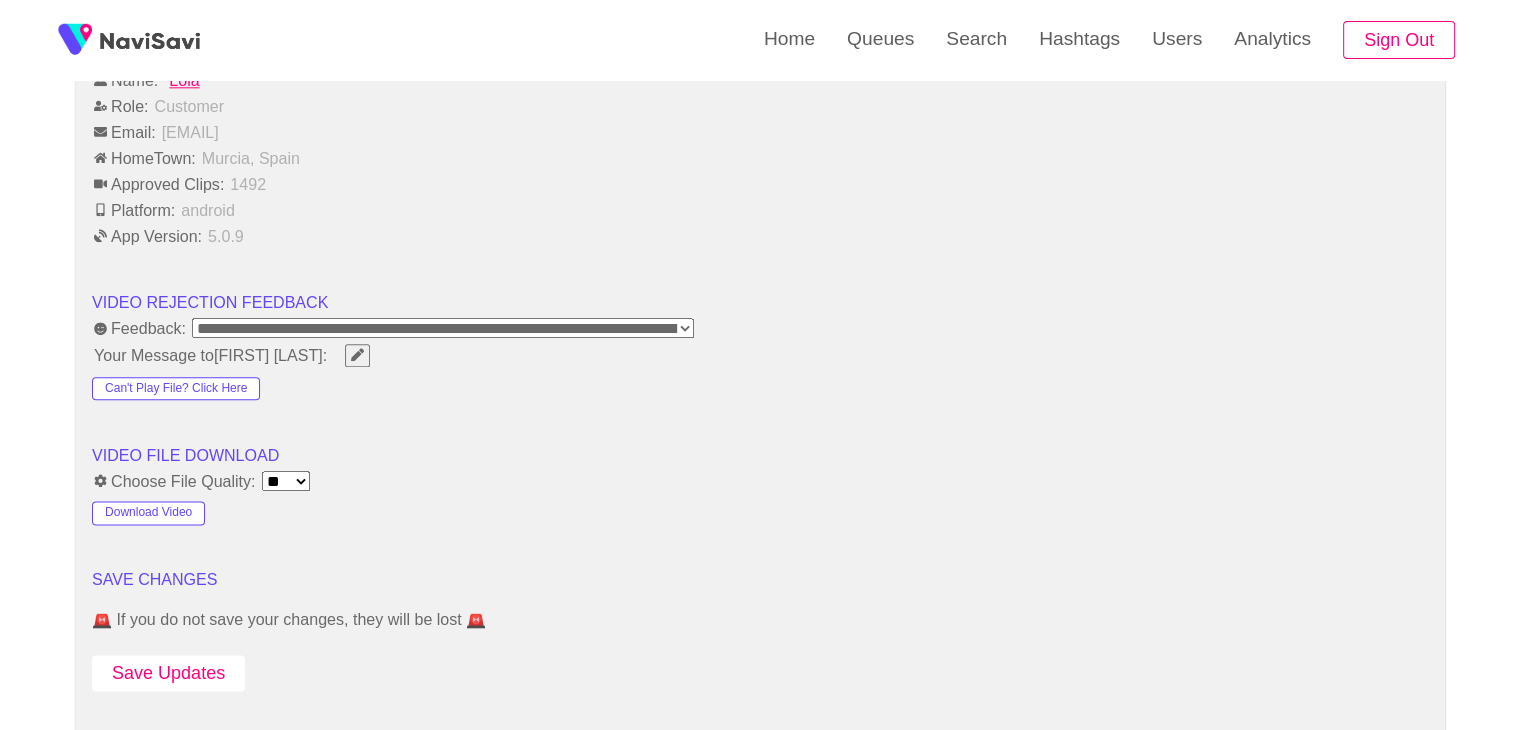 click on "Save Updates" at bounding box center [168, 673] 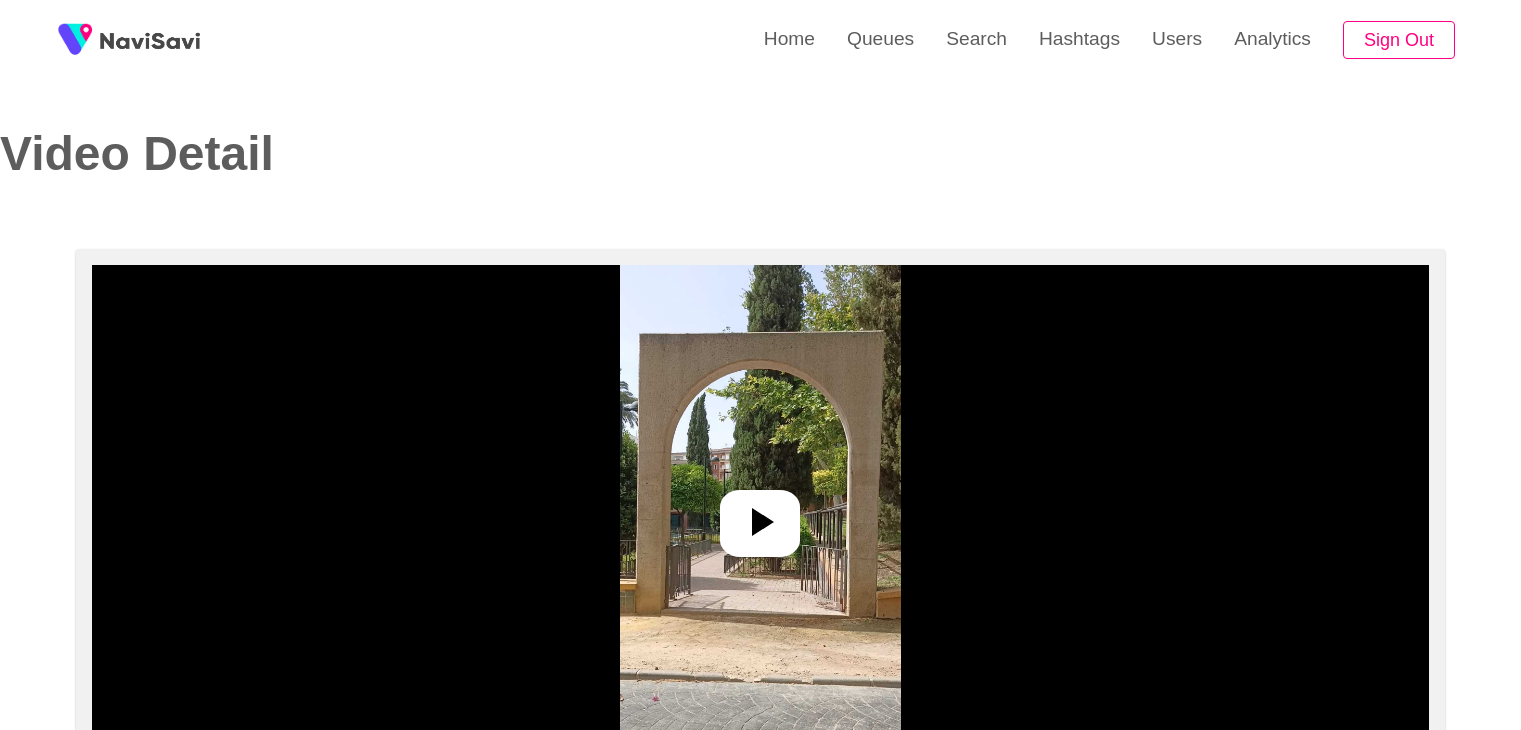 select on "**********" 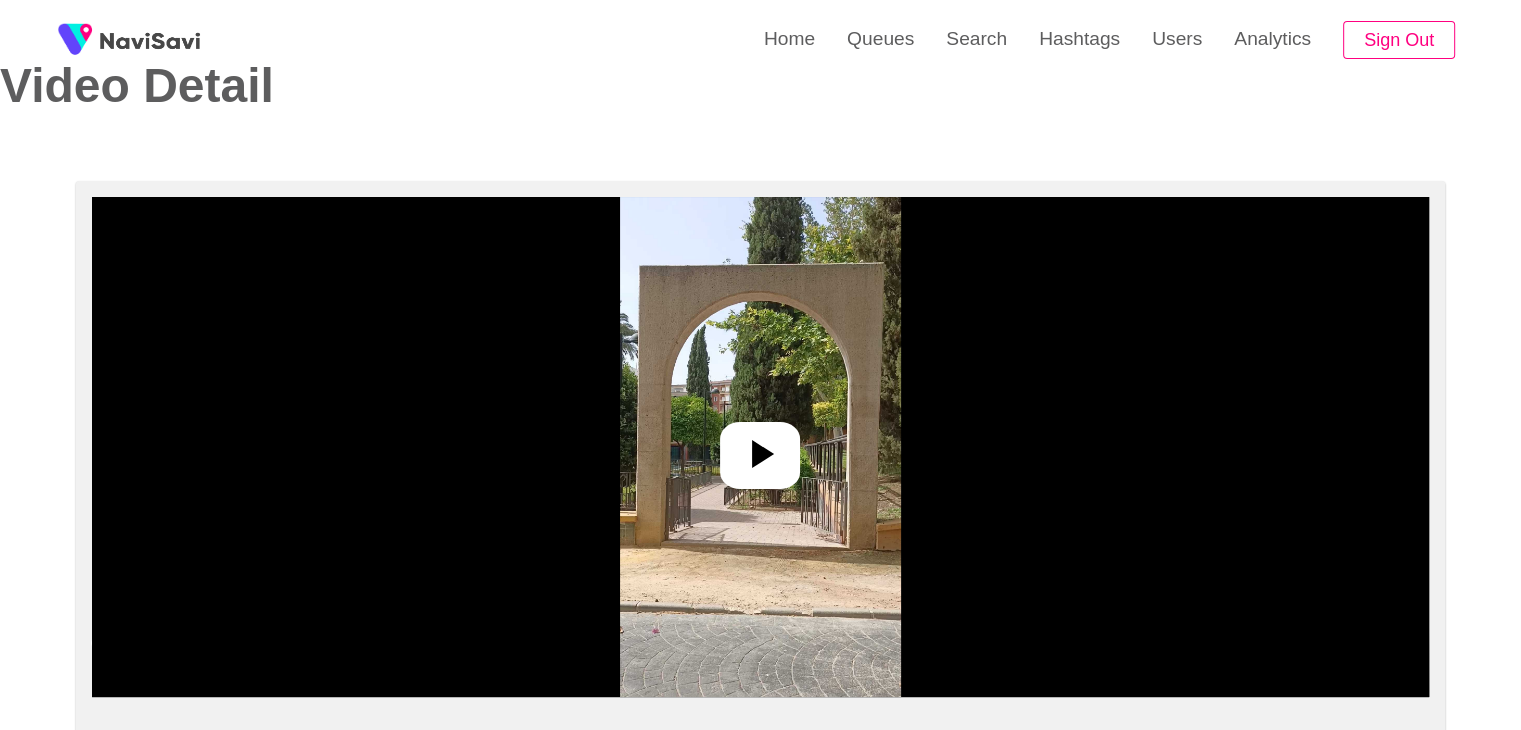 scroll, scrollTop: 72, scrollLeft: 0, axis: vertical 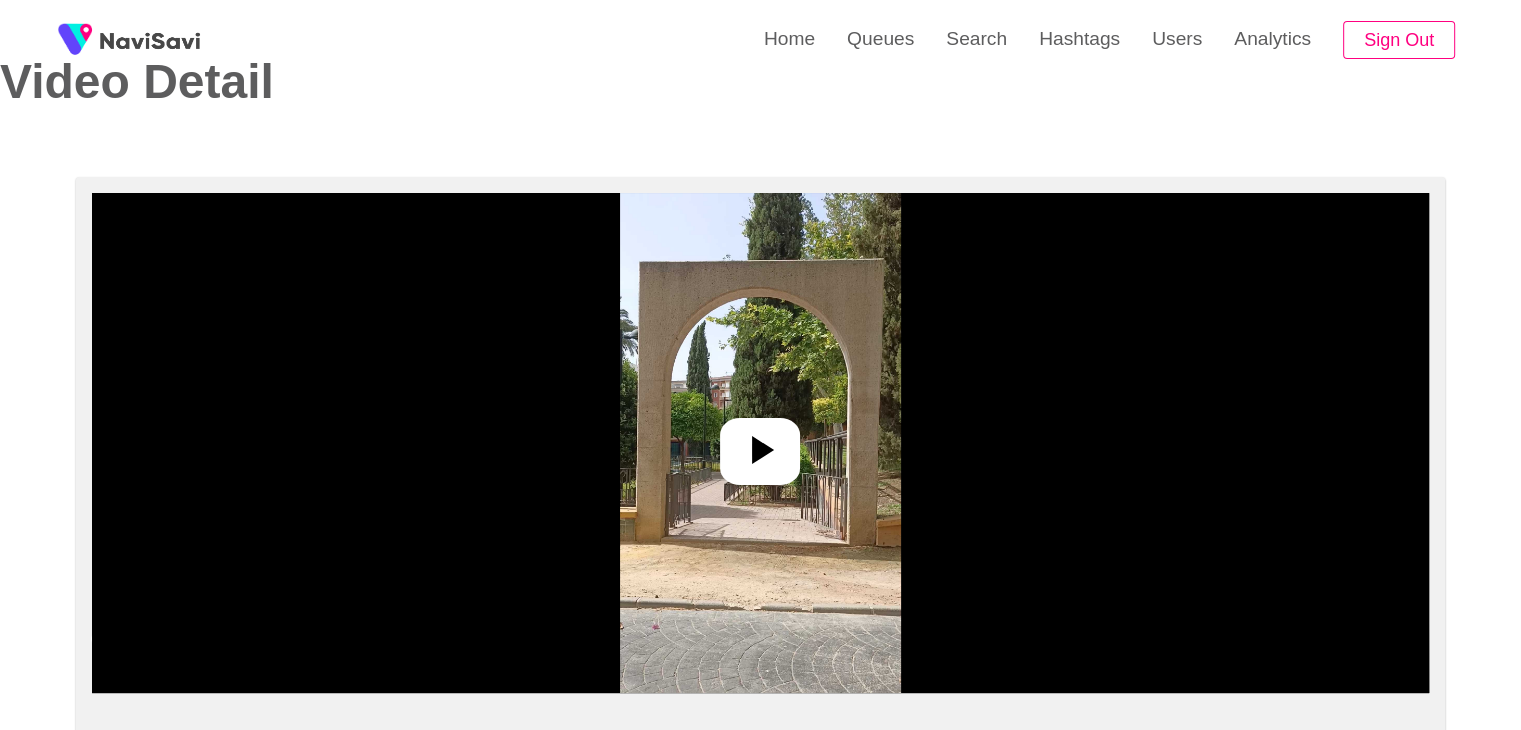 click at bounding box center (760, 443) 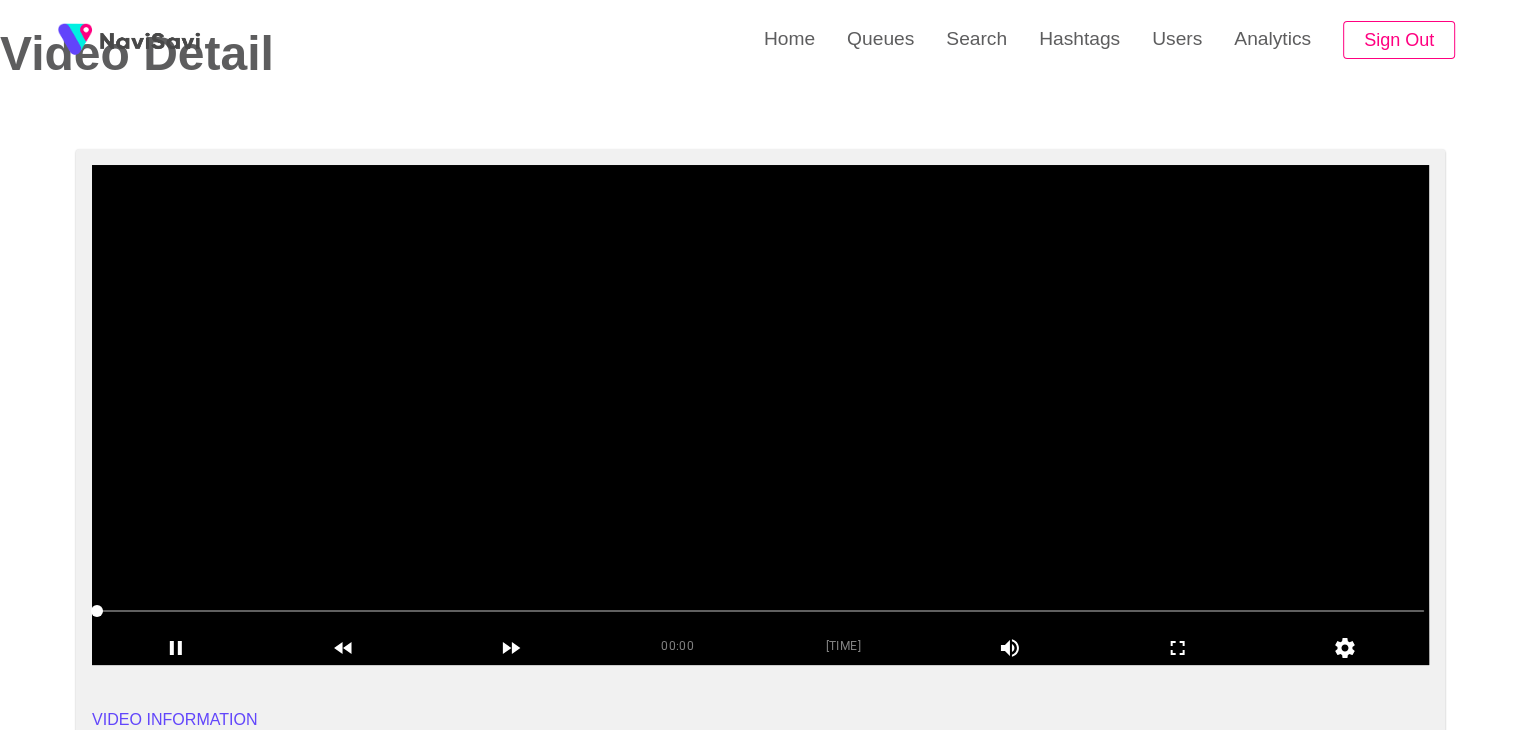 scroll, scrollTop: 104, scrollLeft: 0, axis: vertical 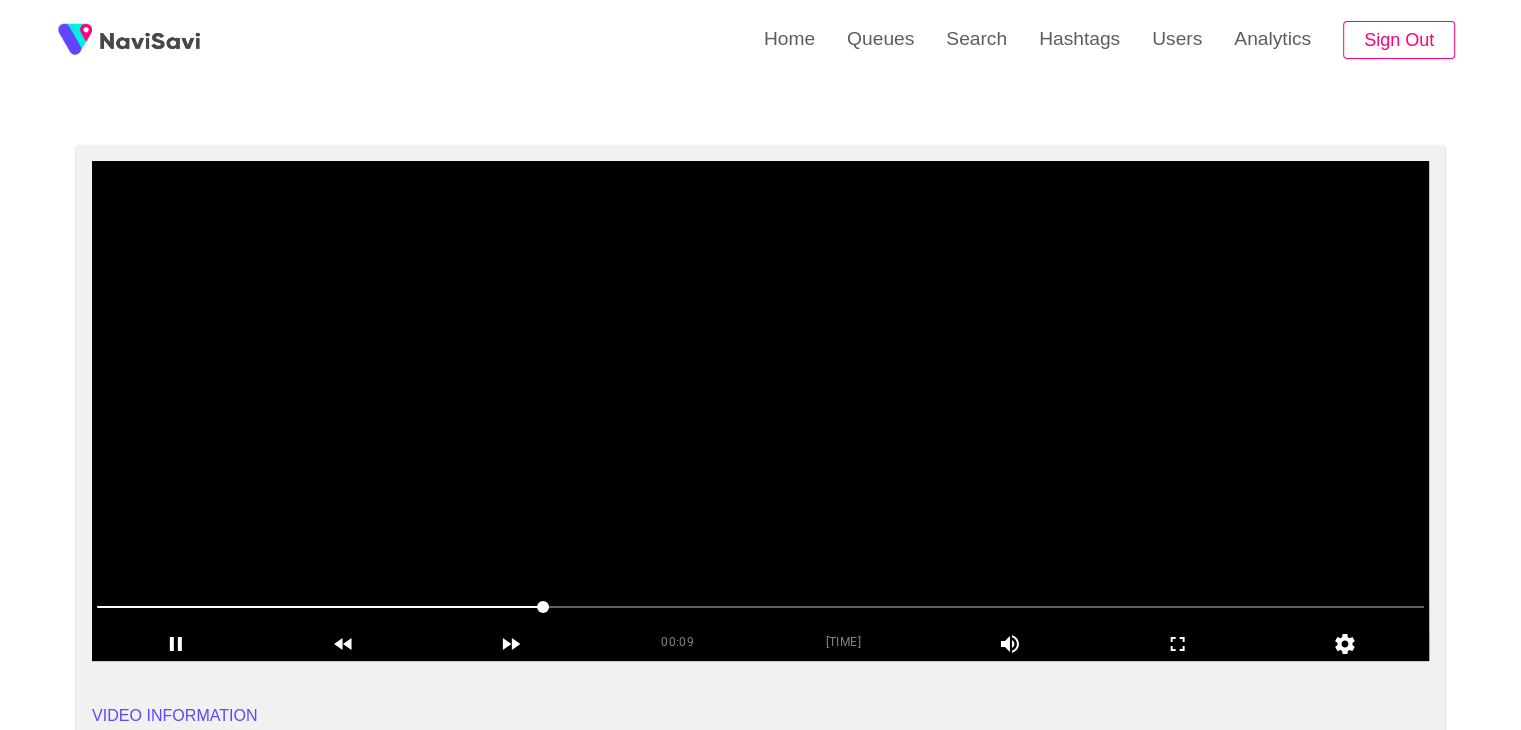click at bounding box center (760, 411) 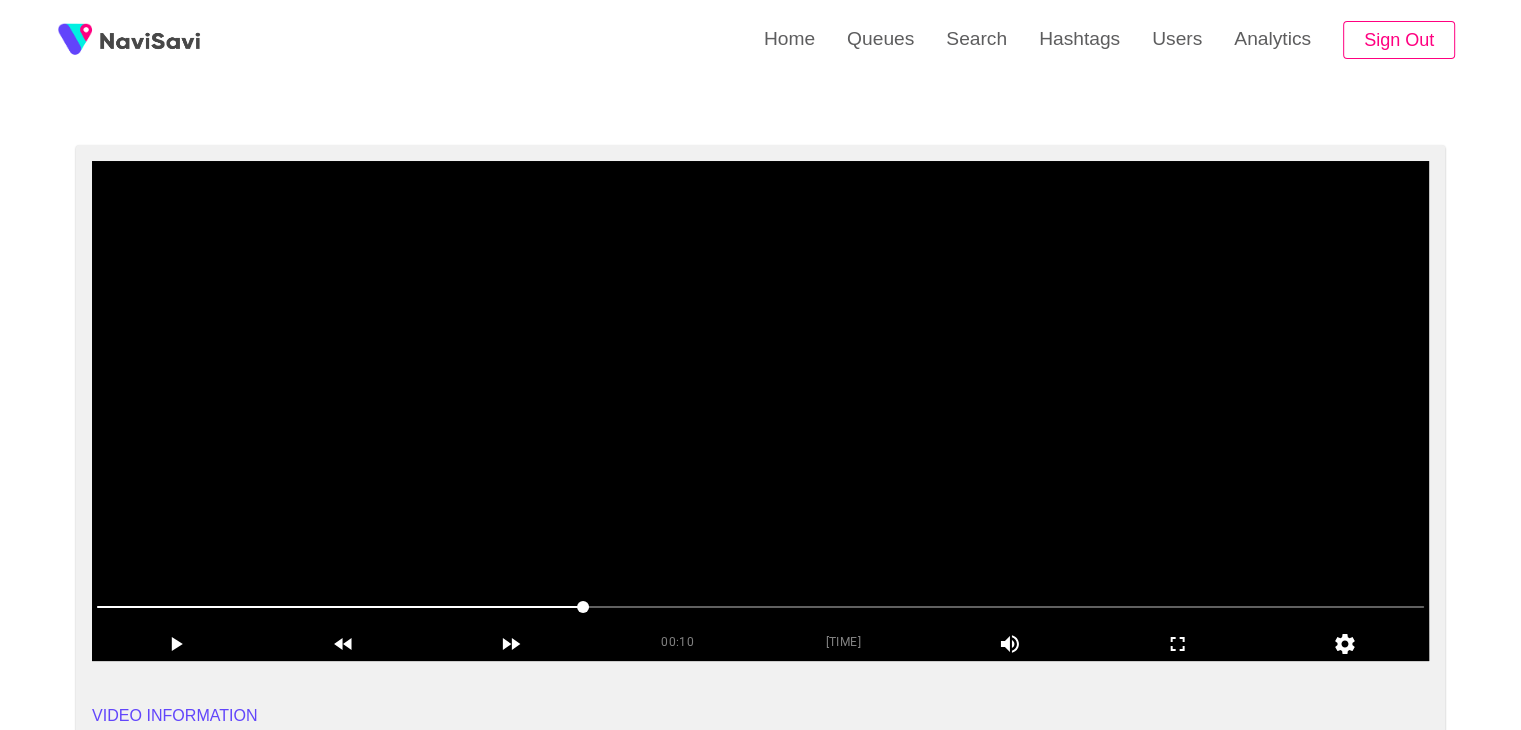 click at bounding box center (760, 411) 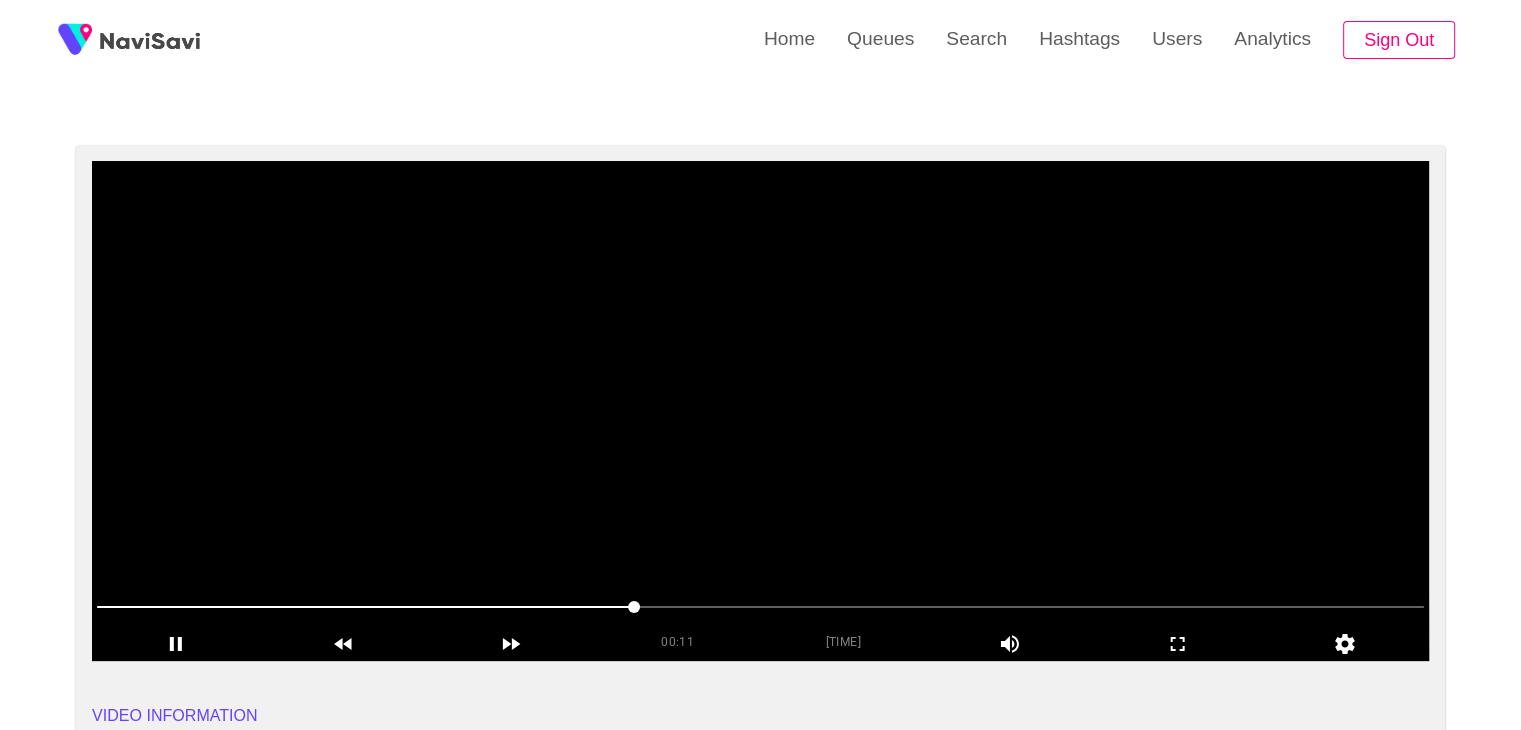 click at bounding box center [760, 411] 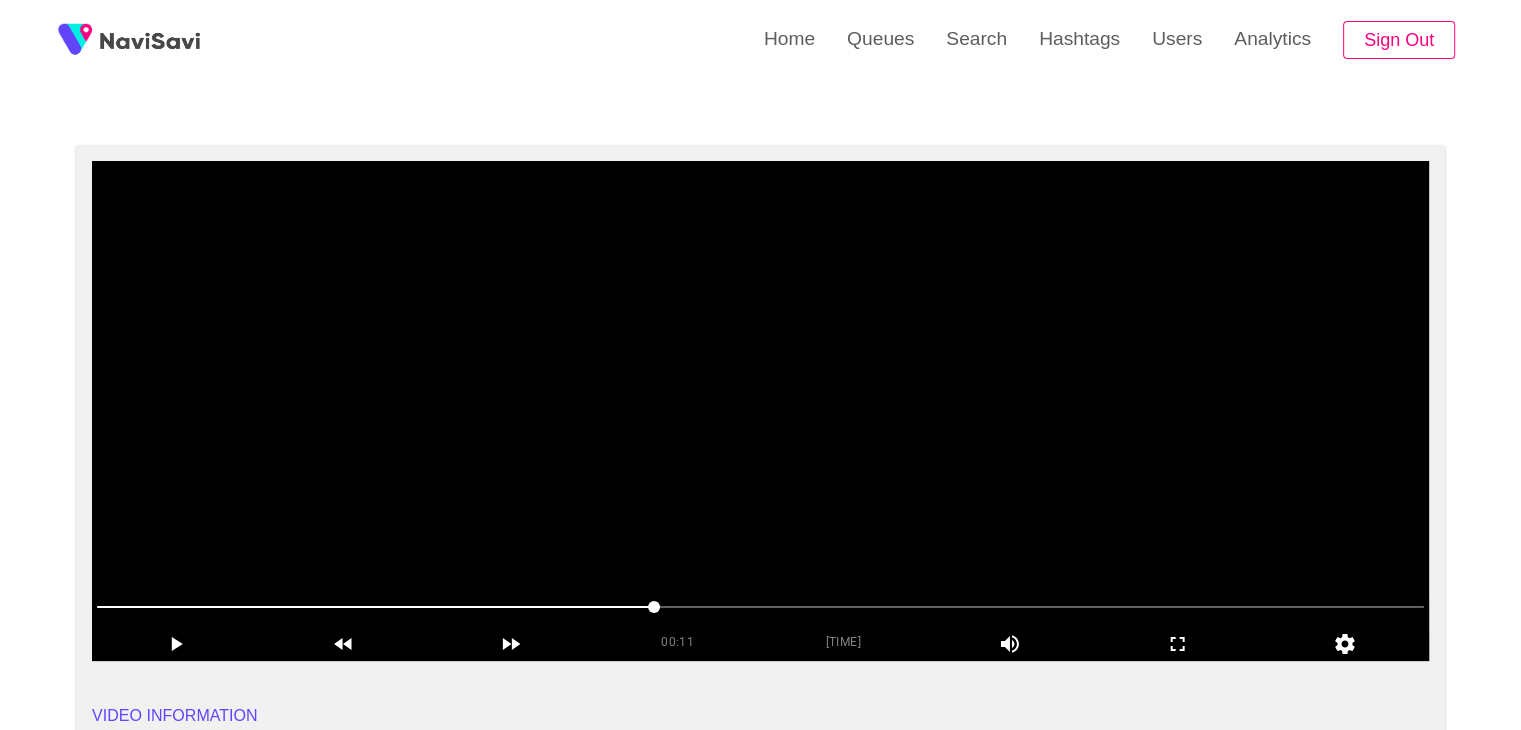 click at bounding box center (760, 411) 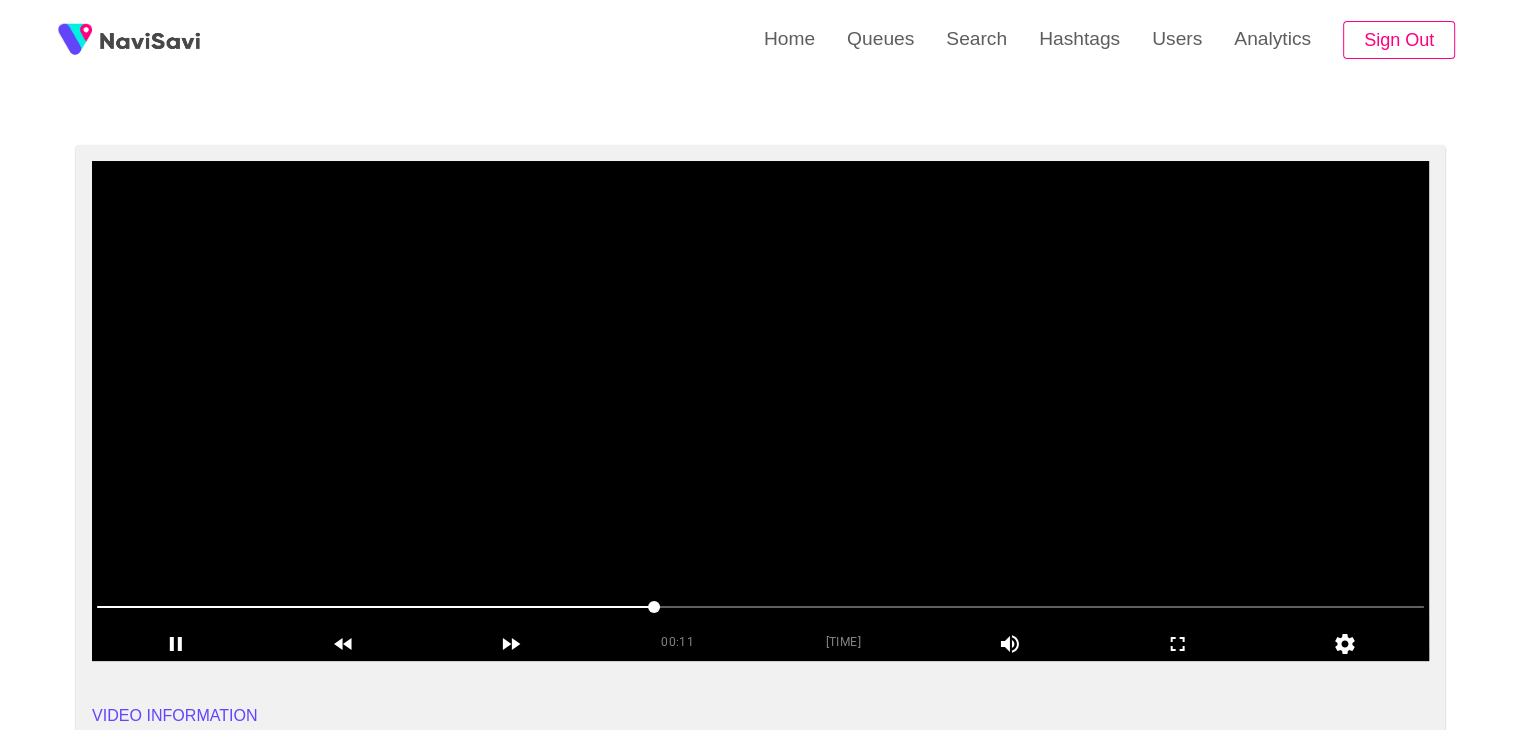 click at bounding box center [760, 411] 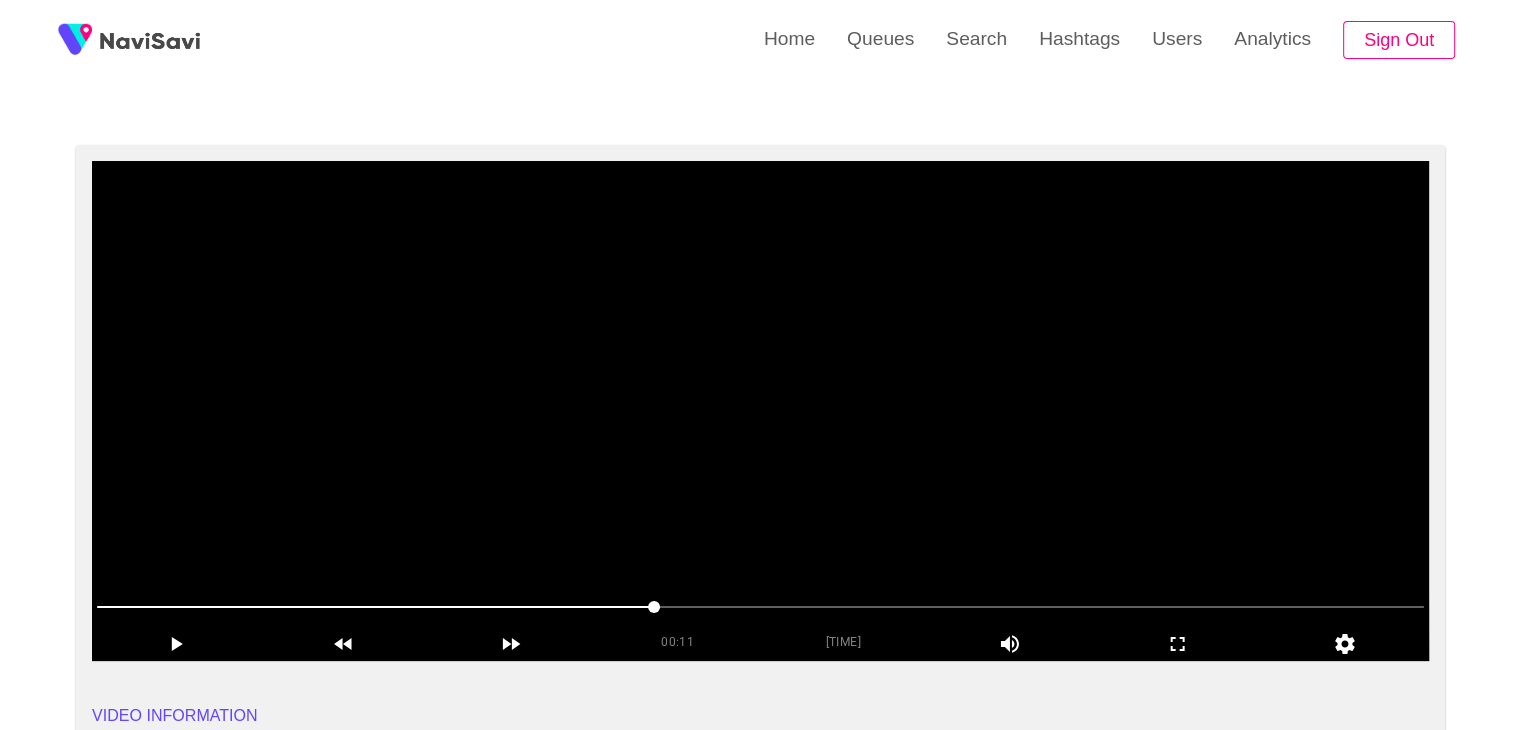 click at bounding box center (760, 411) 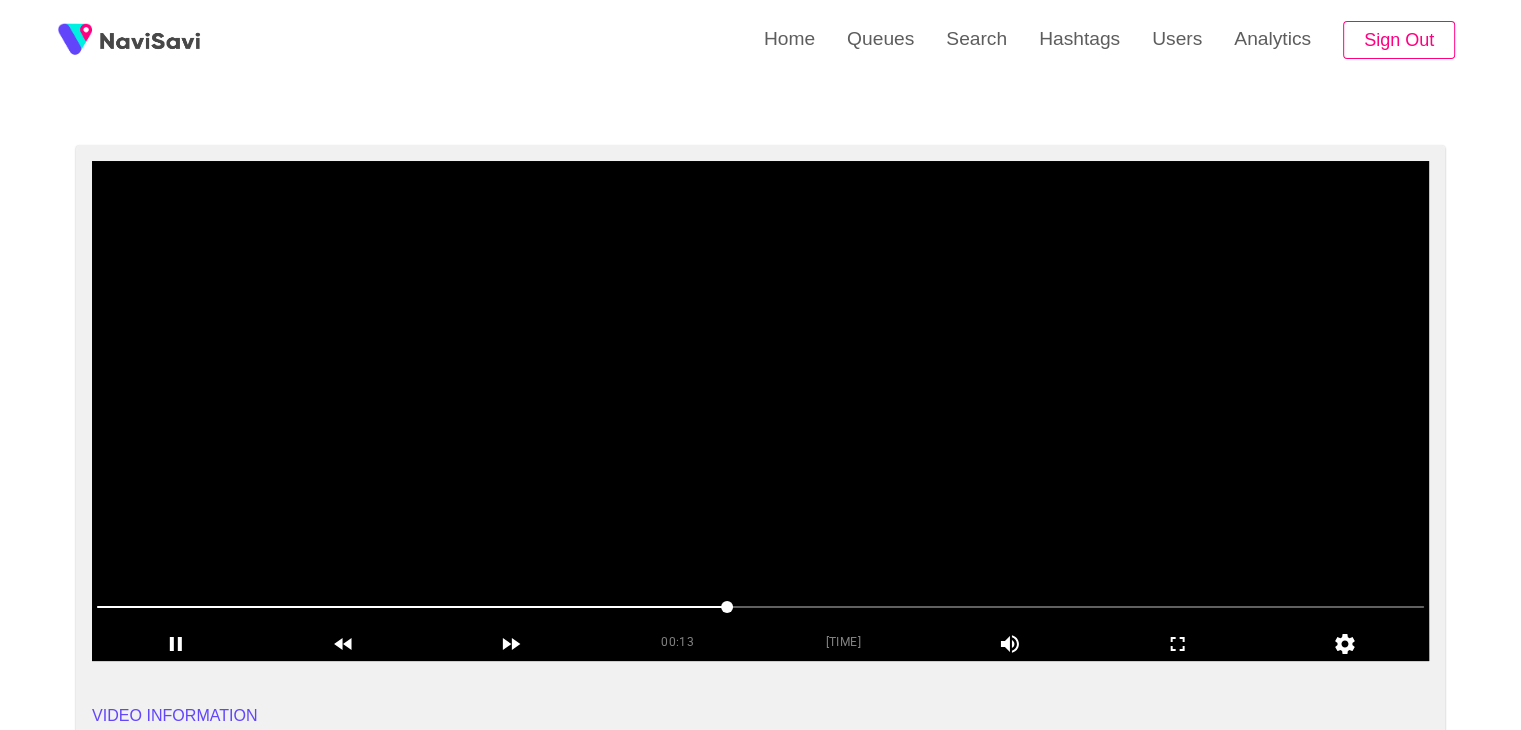 drag, startPoint x: 849, startPoint y: 494, endPoint x: 901, endPoint y: 498, distance: 52.153618 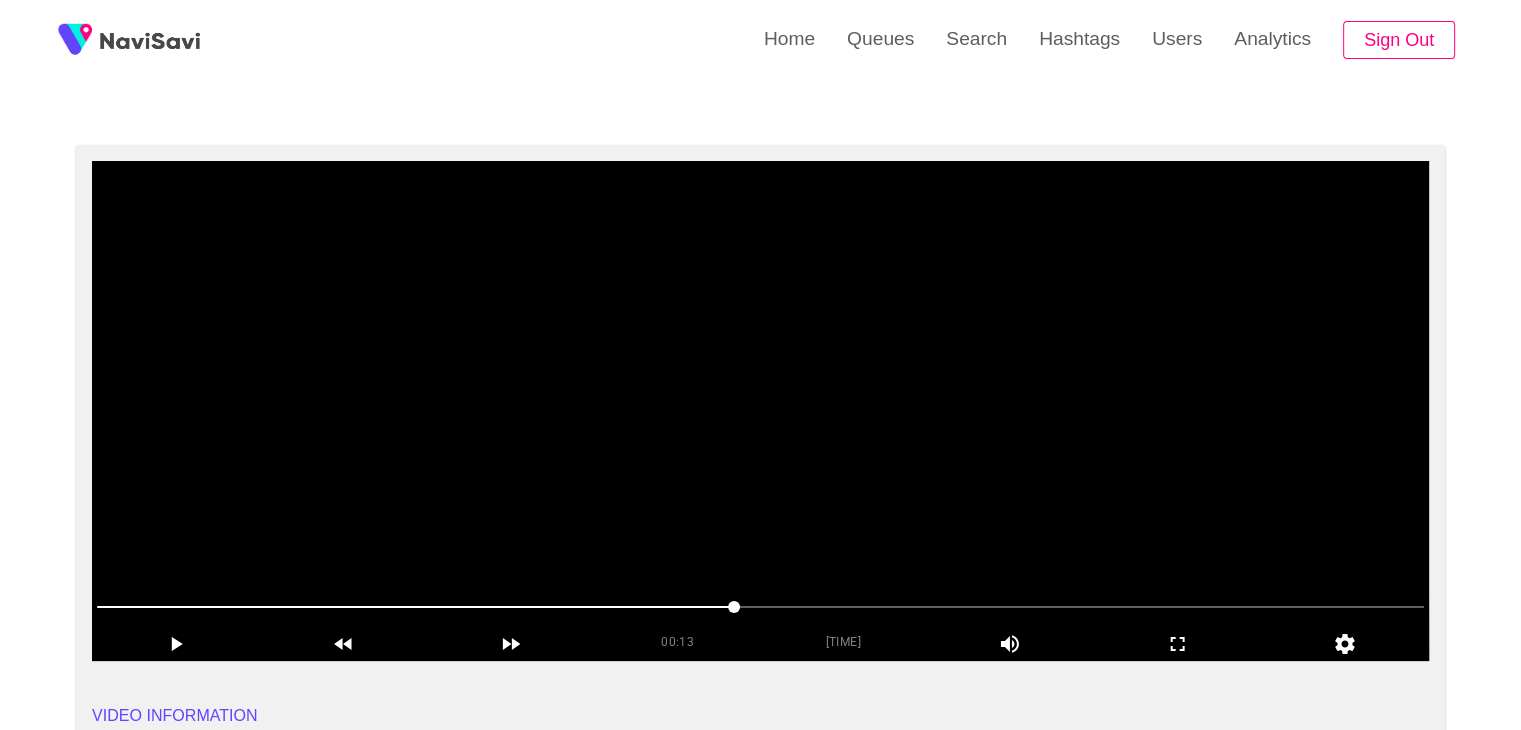 click at bounding box center [760, 411] 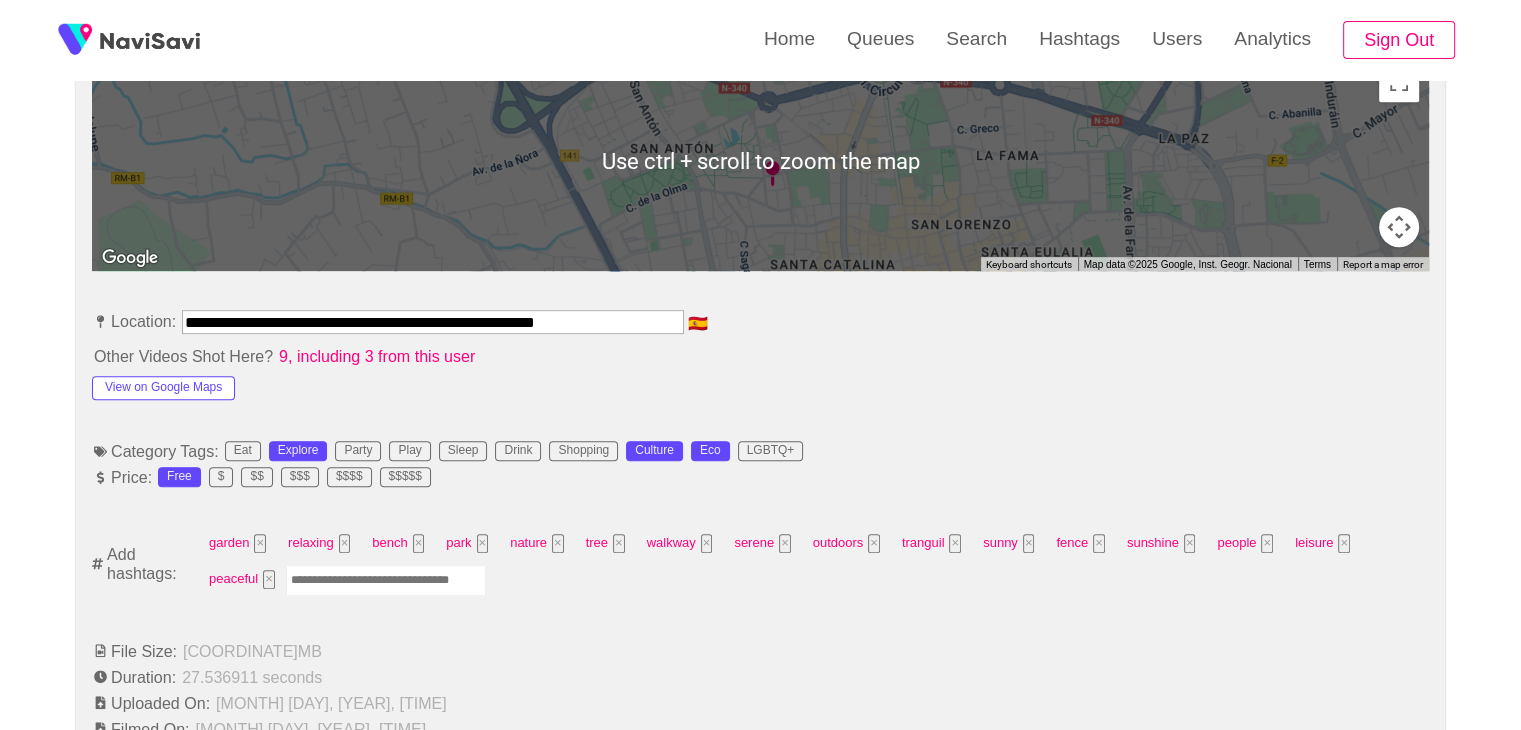 scroll, scrollTop: 948, scrollLeft: 0, axis: vertical 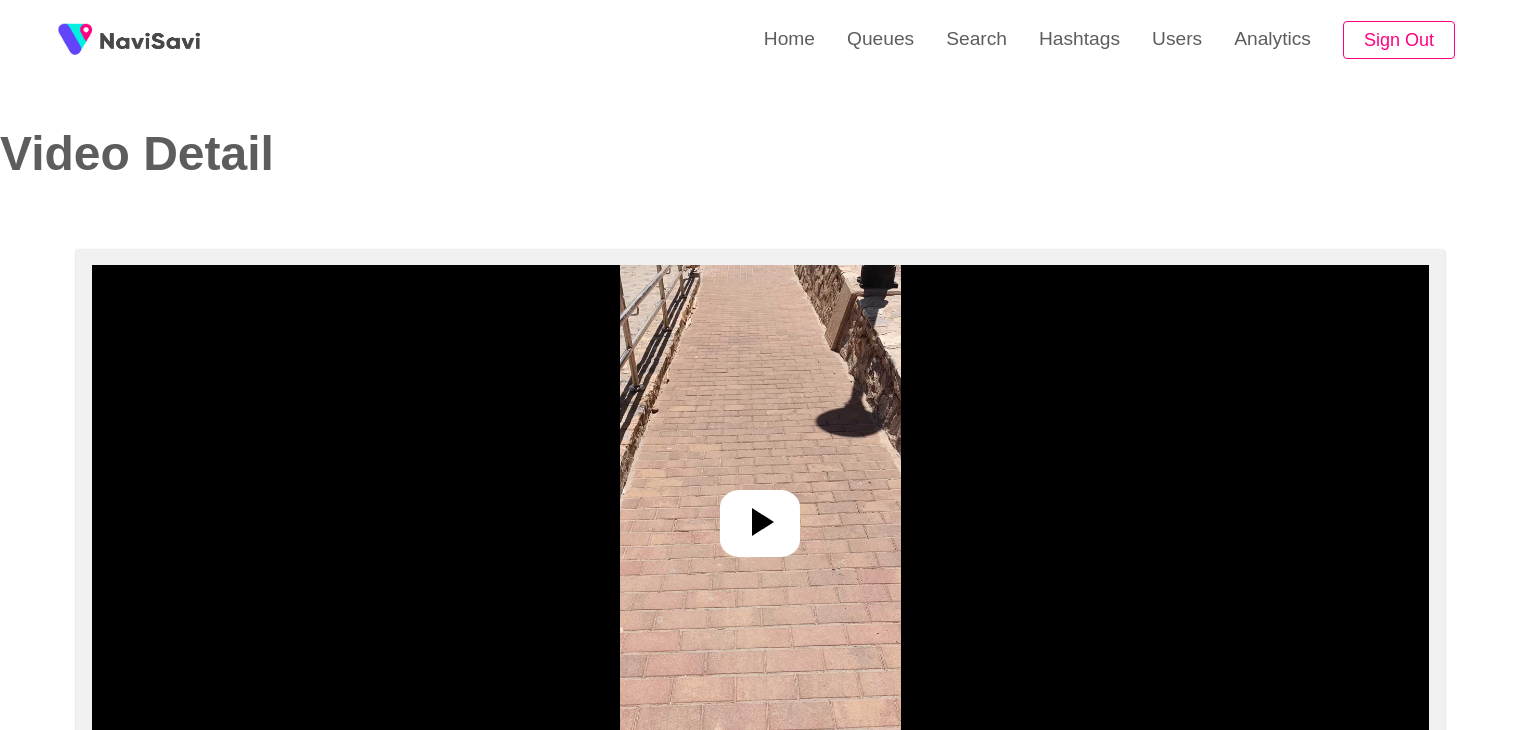 select on "**********" 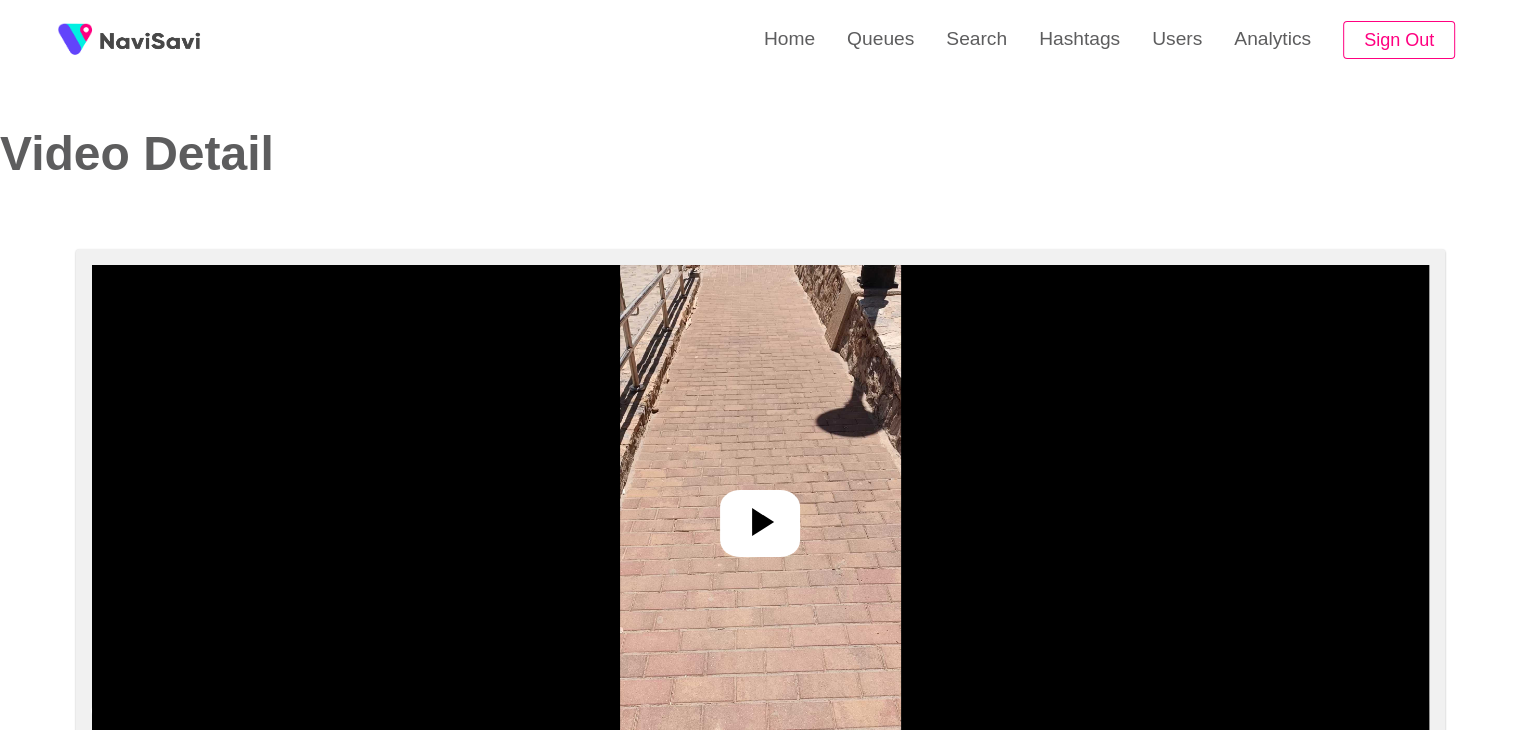 click at bounding box center [760, 515] 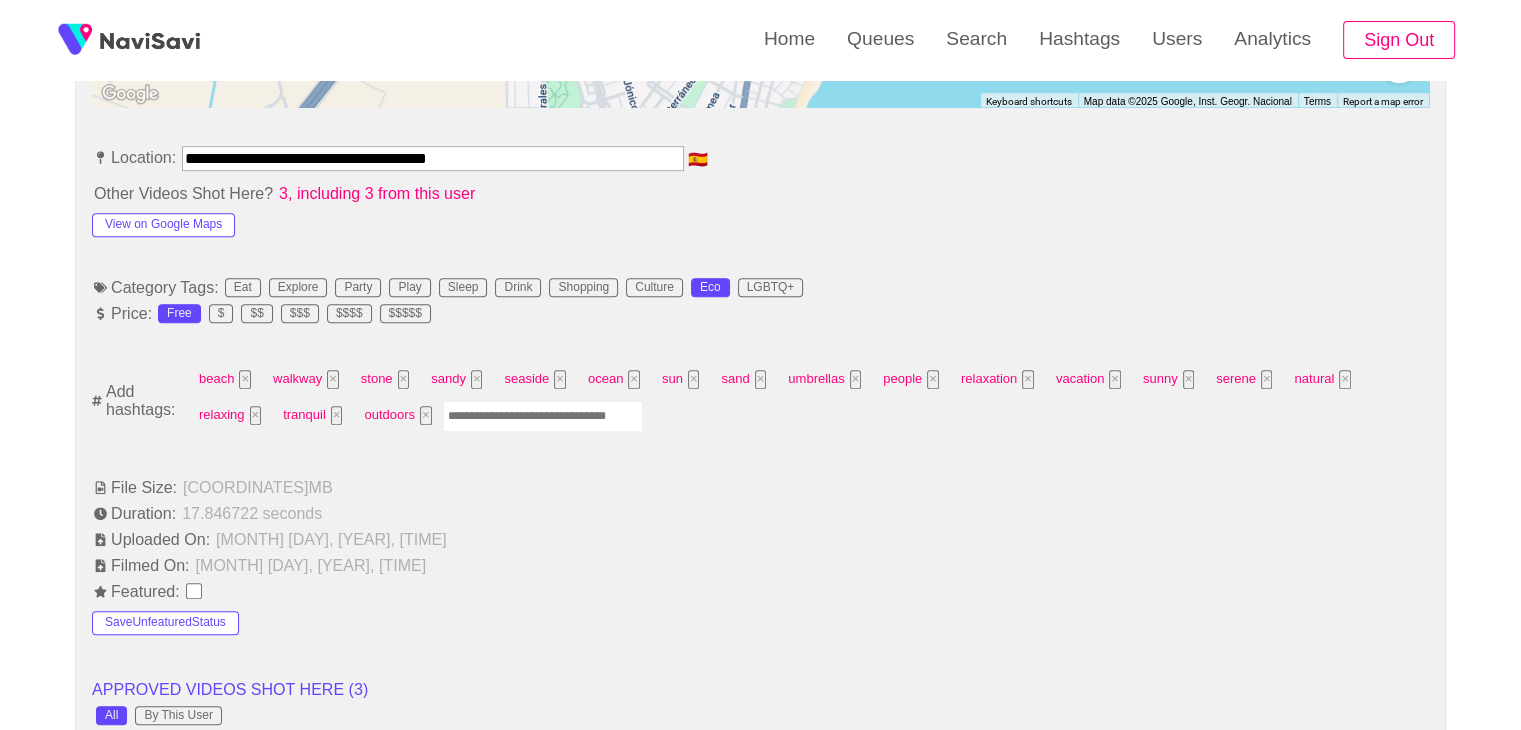 scroll, scrollTop: 1198, scrollLeft: 0, axis: vertical 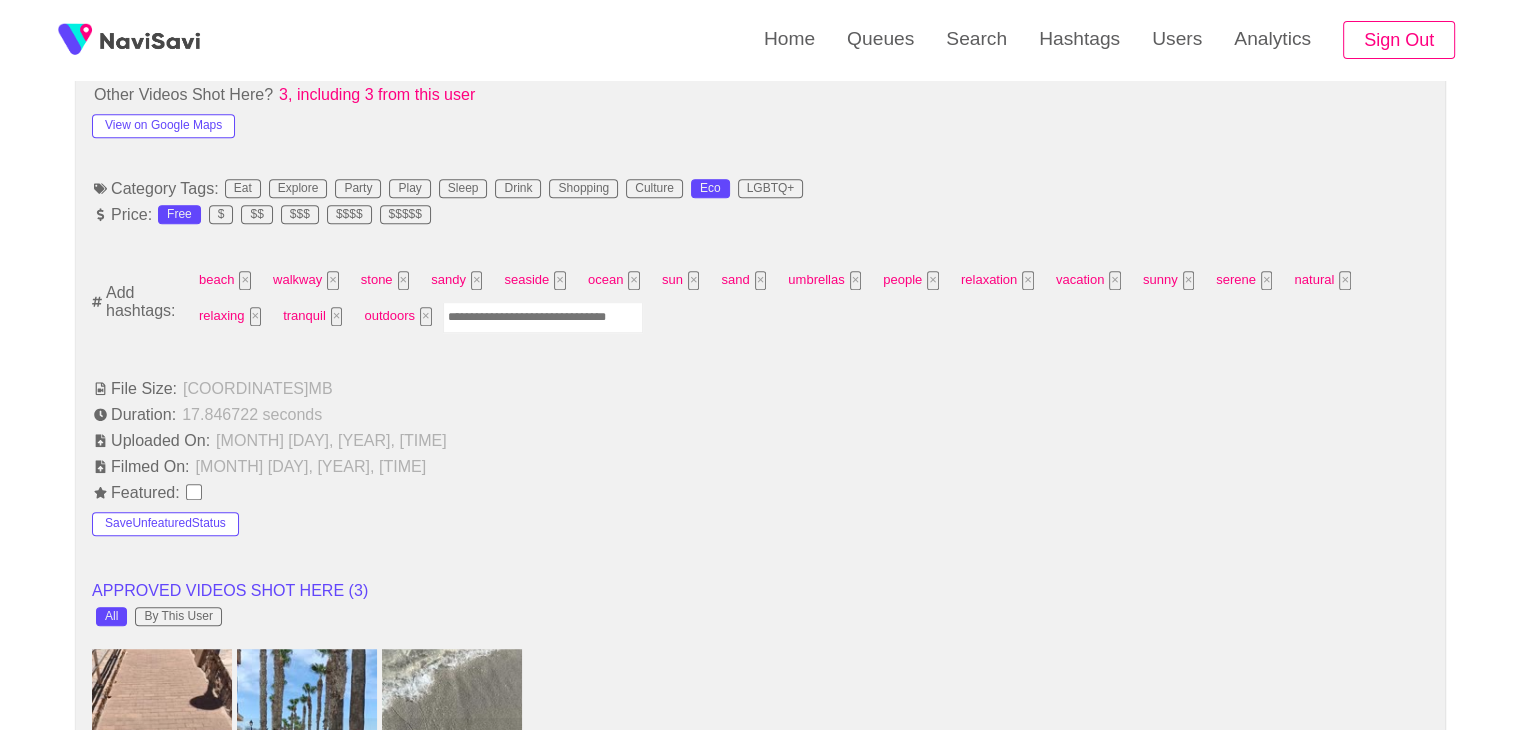 click at bounding box center [543, 317] 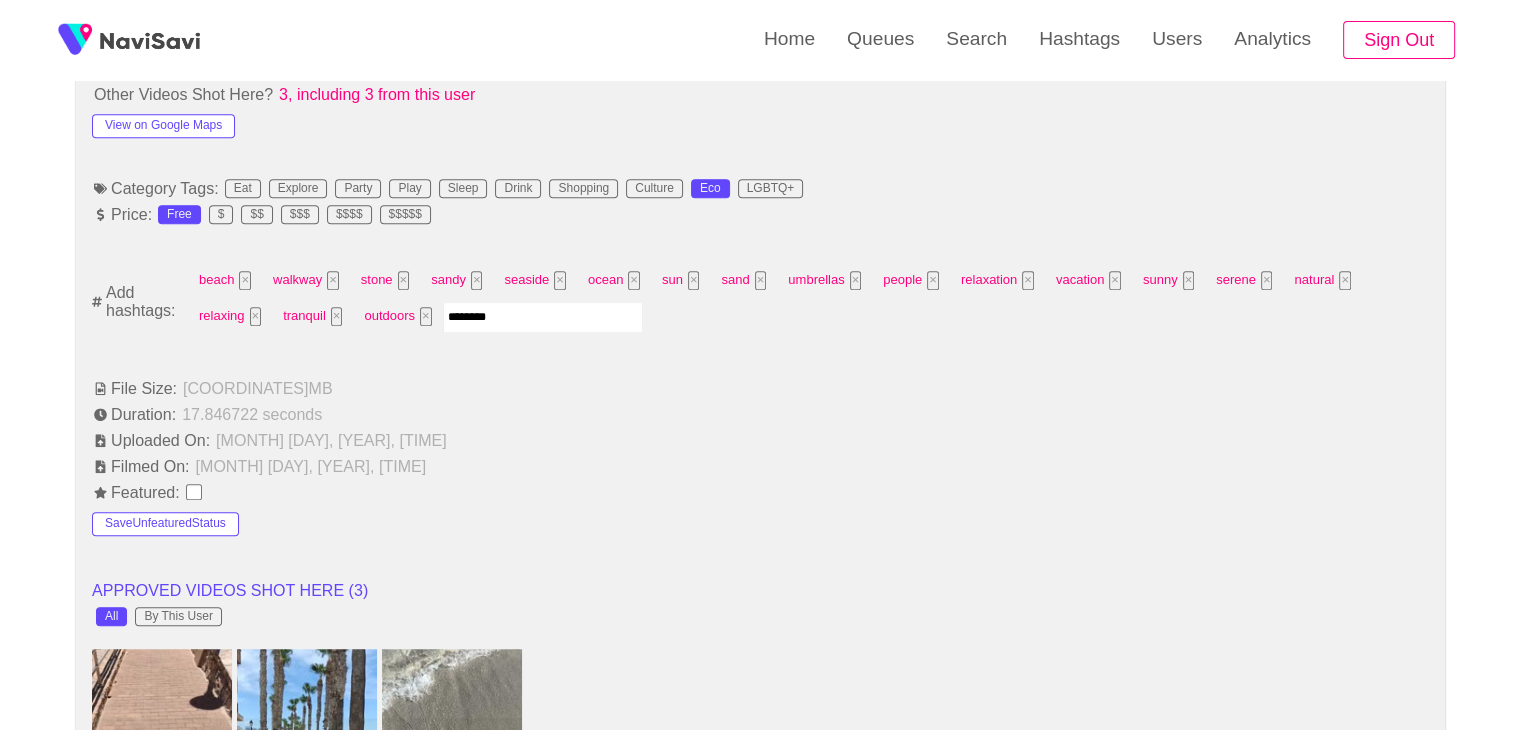 type on "*********" 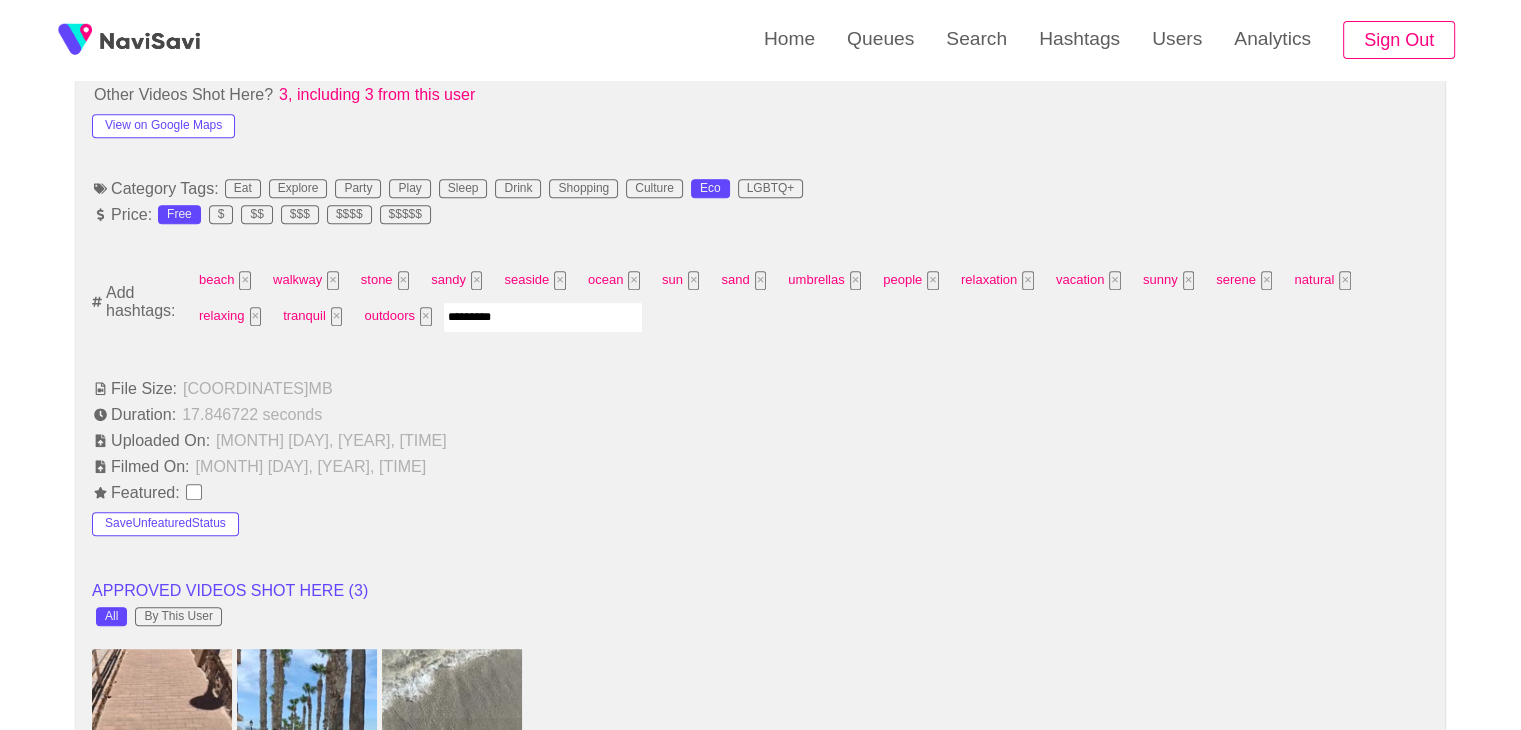 type 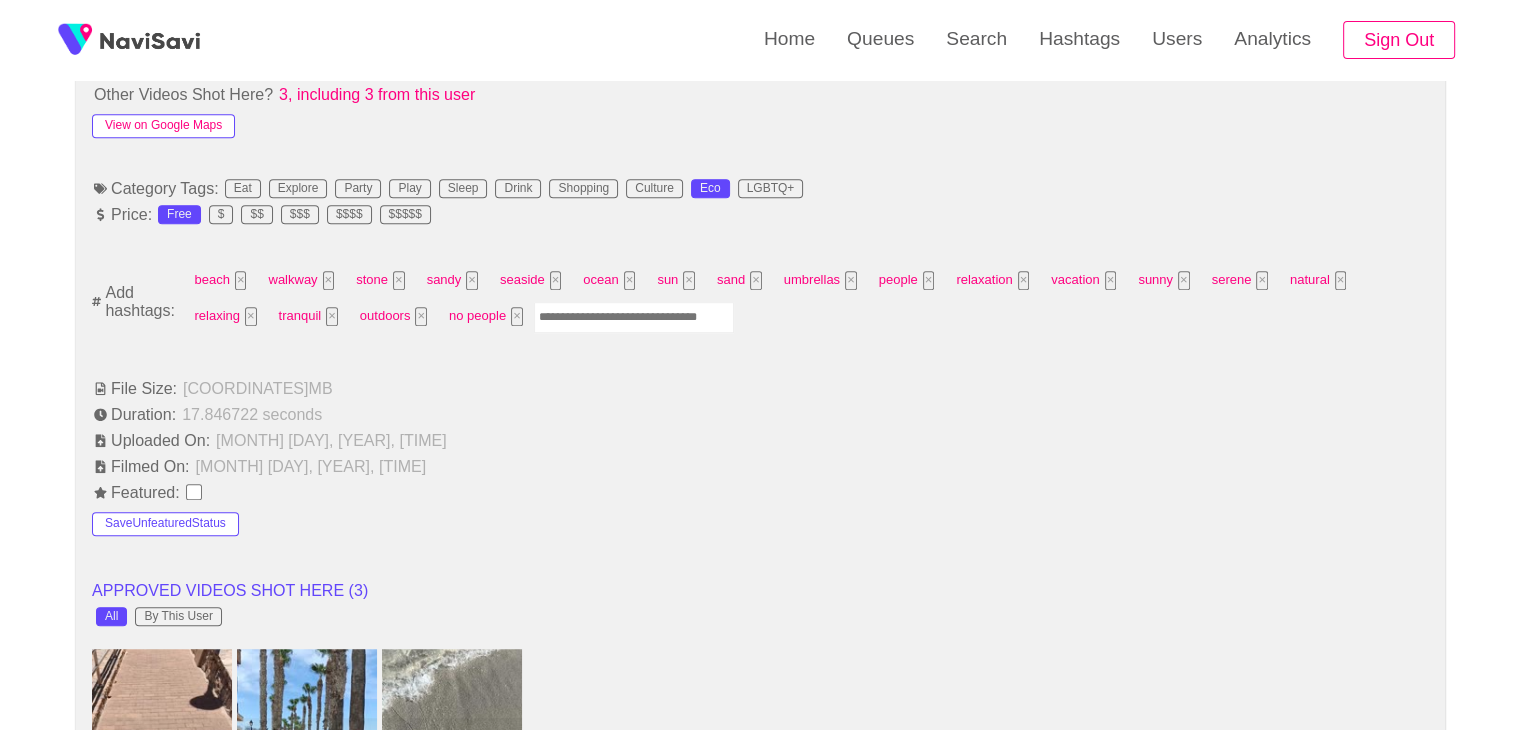 click on "View on Google Maps" at bounding box center [163, 126] 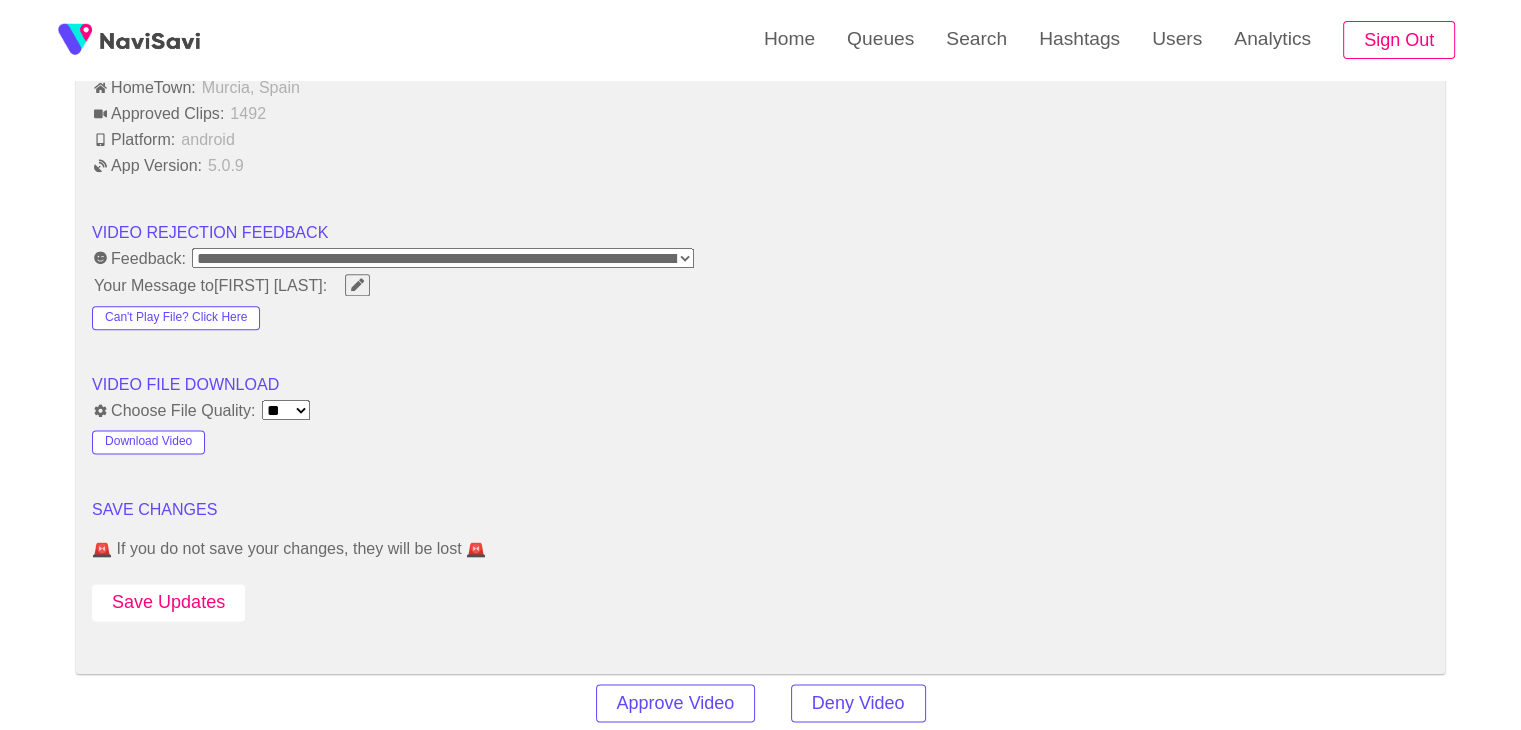 scroll, scrollTop: 2436, scrollLeft: 0, axis: vertical 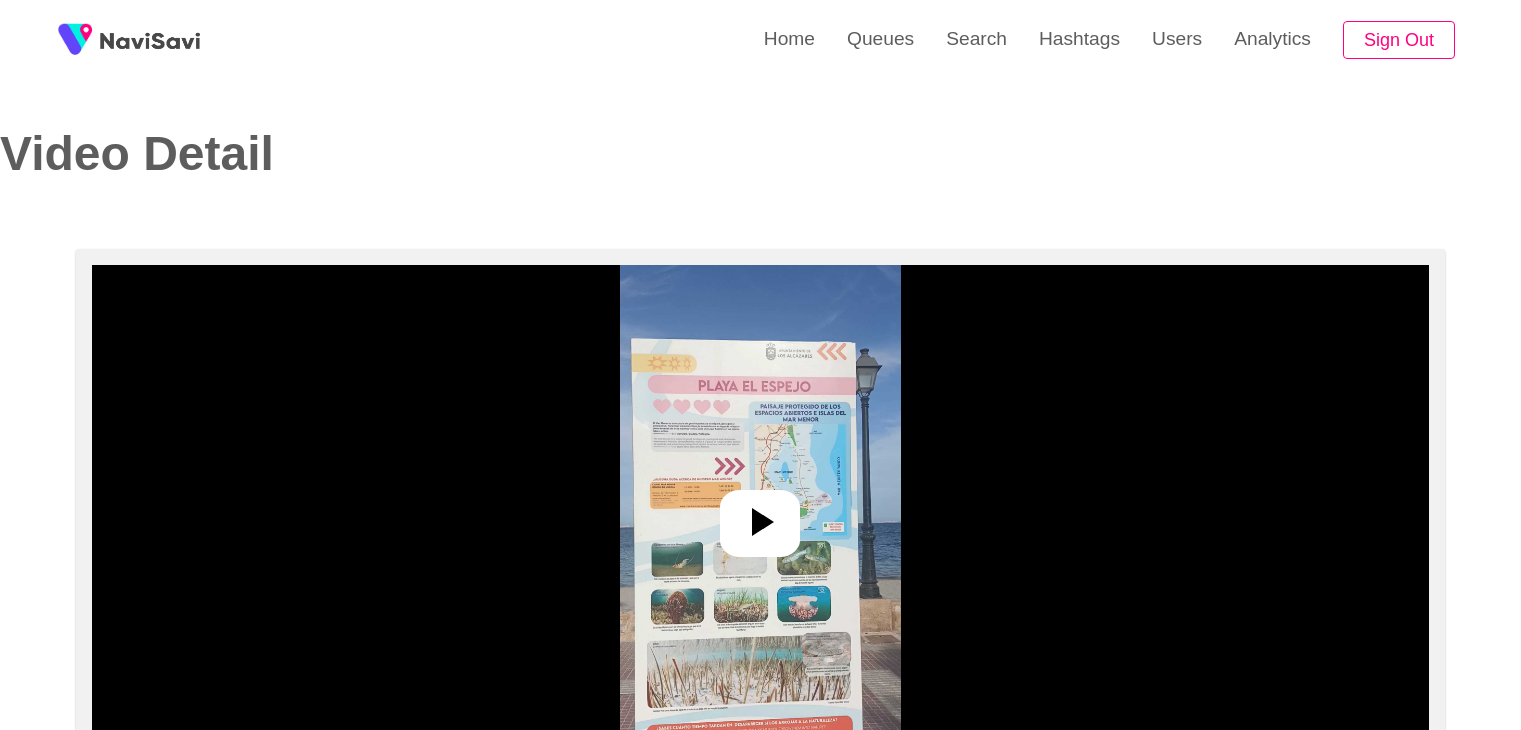 select on "**********" 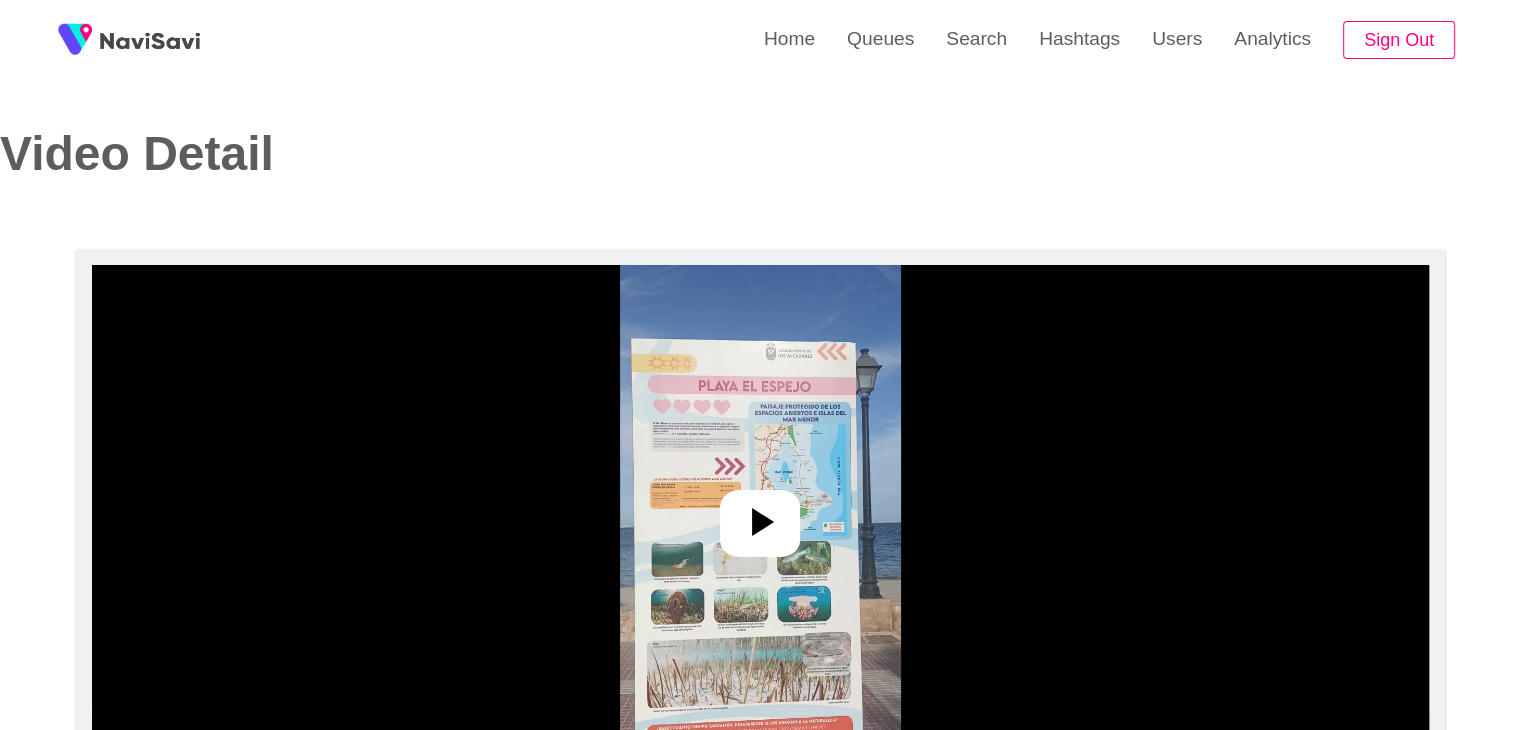 click at bounding box center (760, 515) 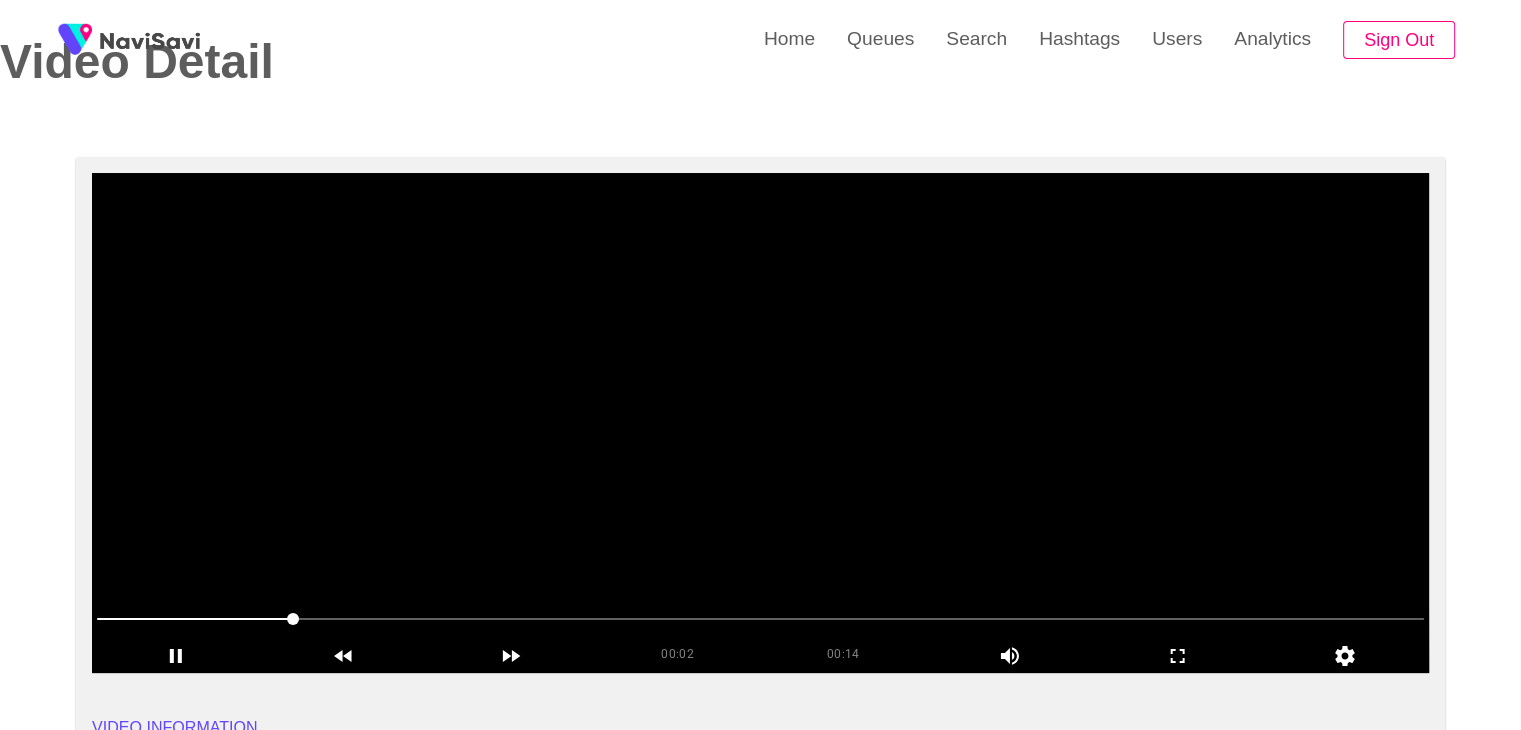scroll, scrollTop: 91, scrollLeft: 0, axis: vertical 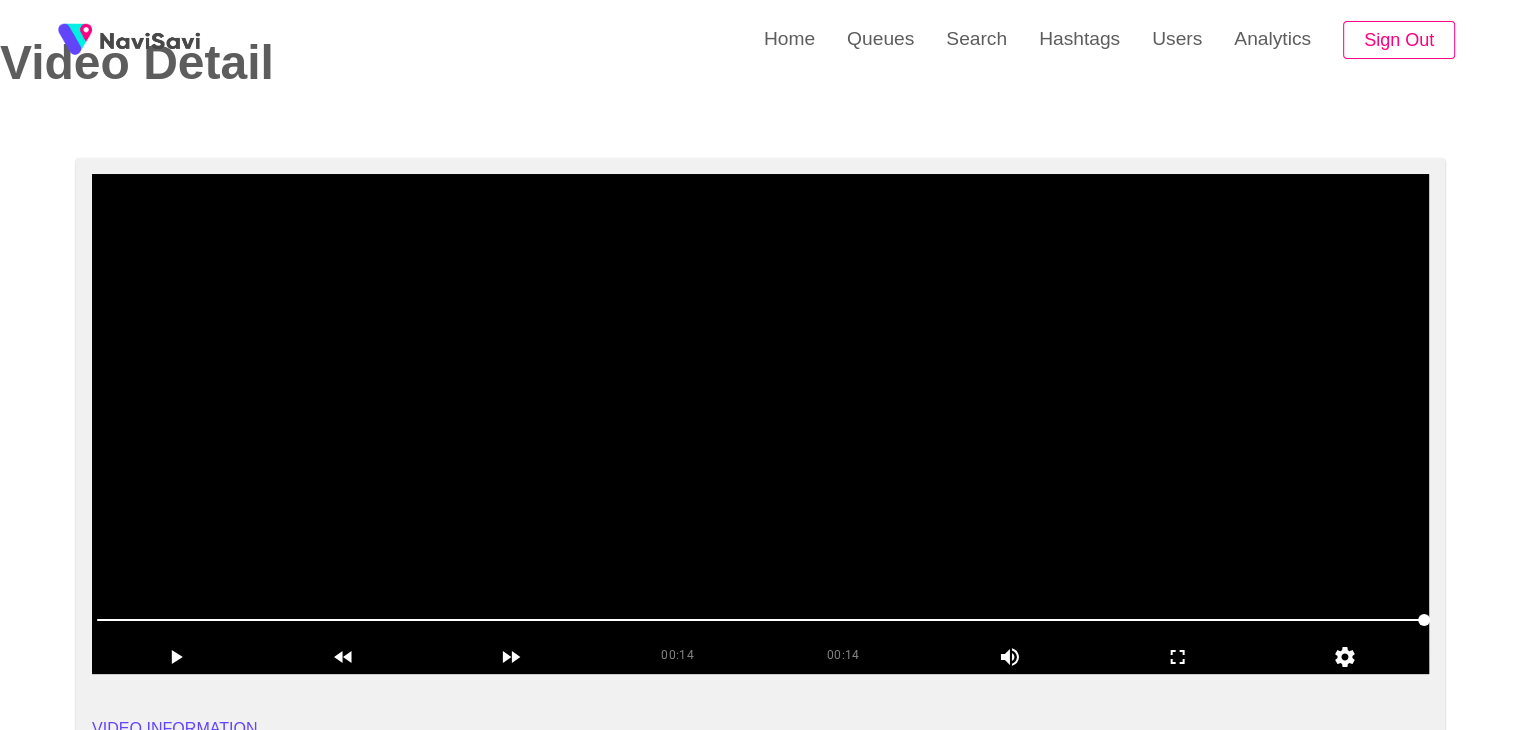 click at bounding box center [760, 424] 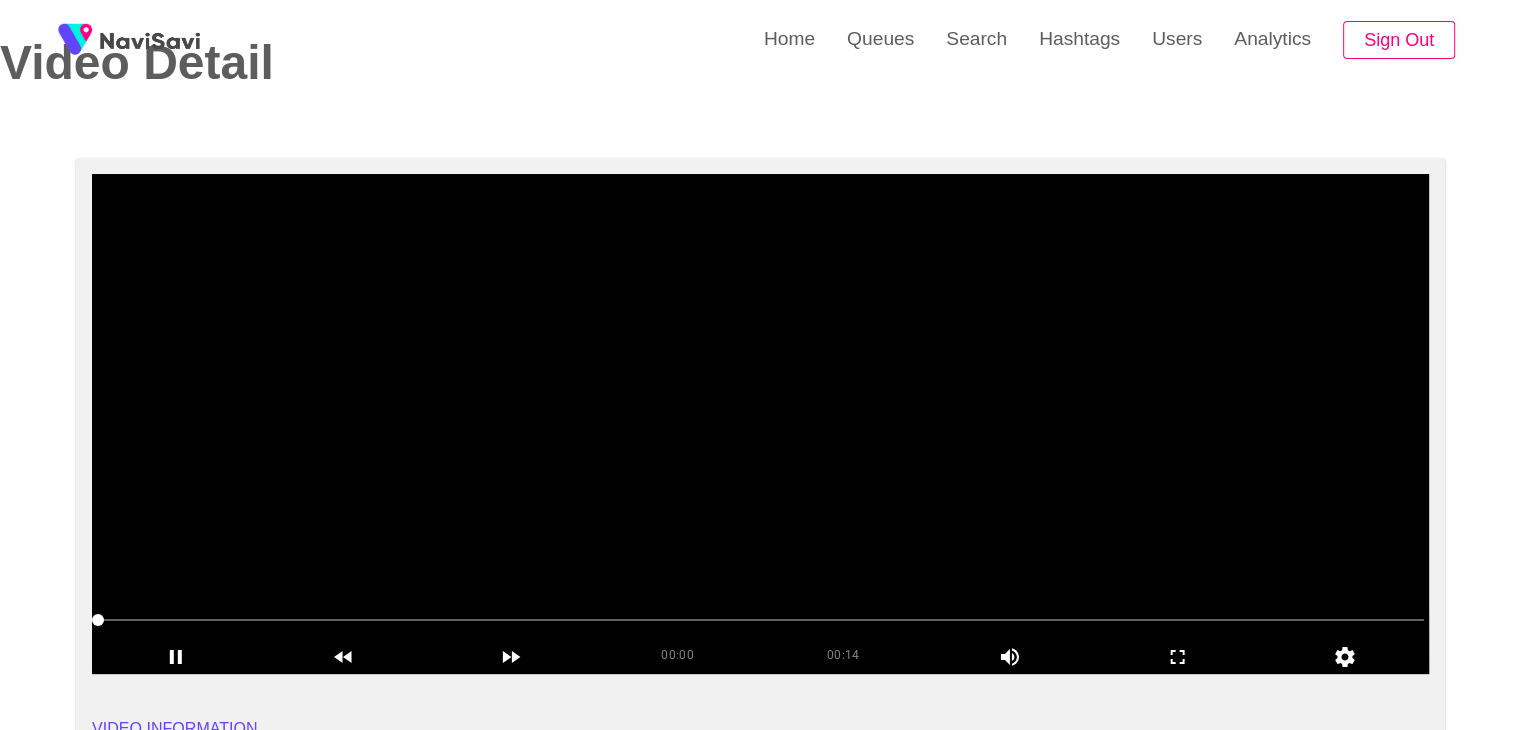 click at bounding box center [760, 424] 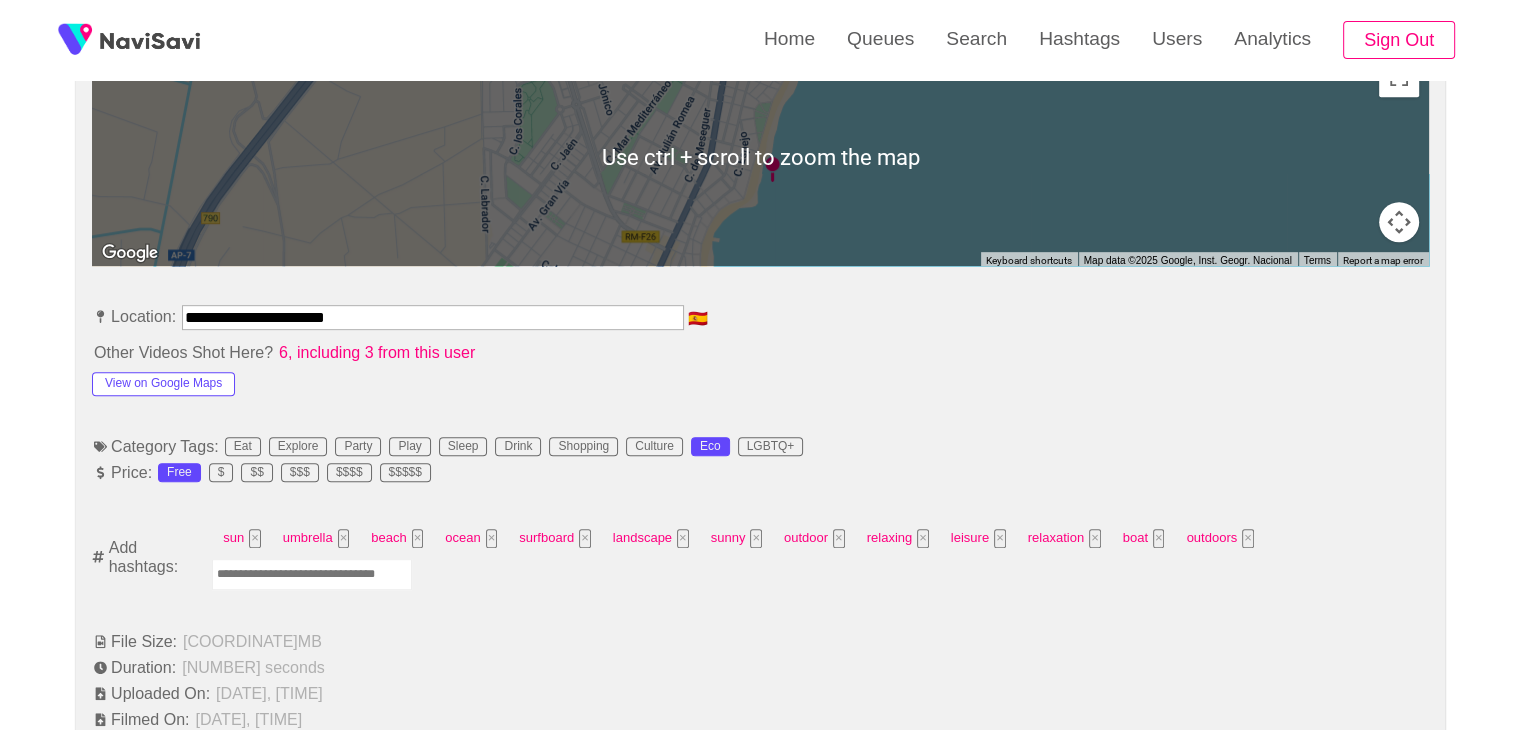 scroll, scrollTop: 947, scrollLeft: 0, axis: vertical 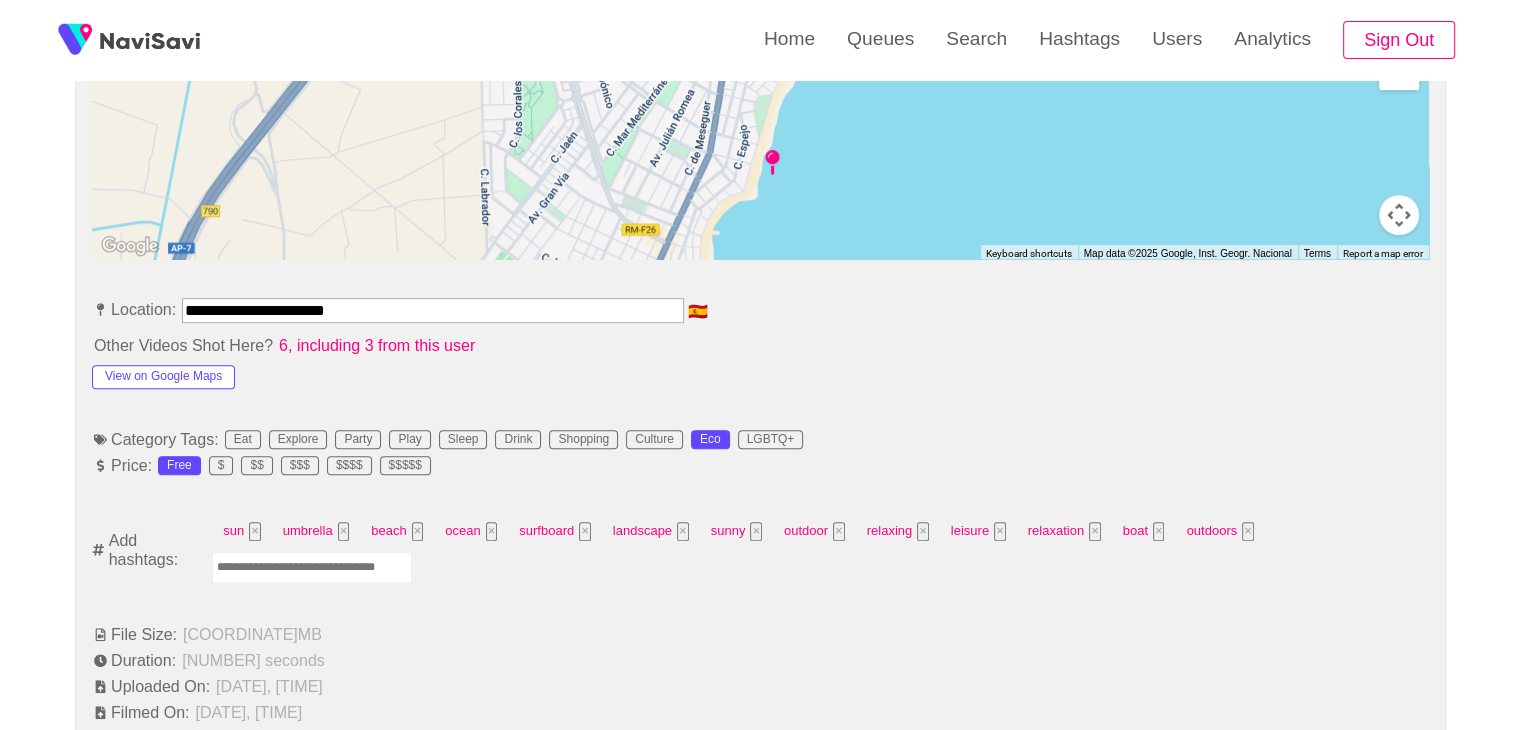 click at bounding box center [312, 567] 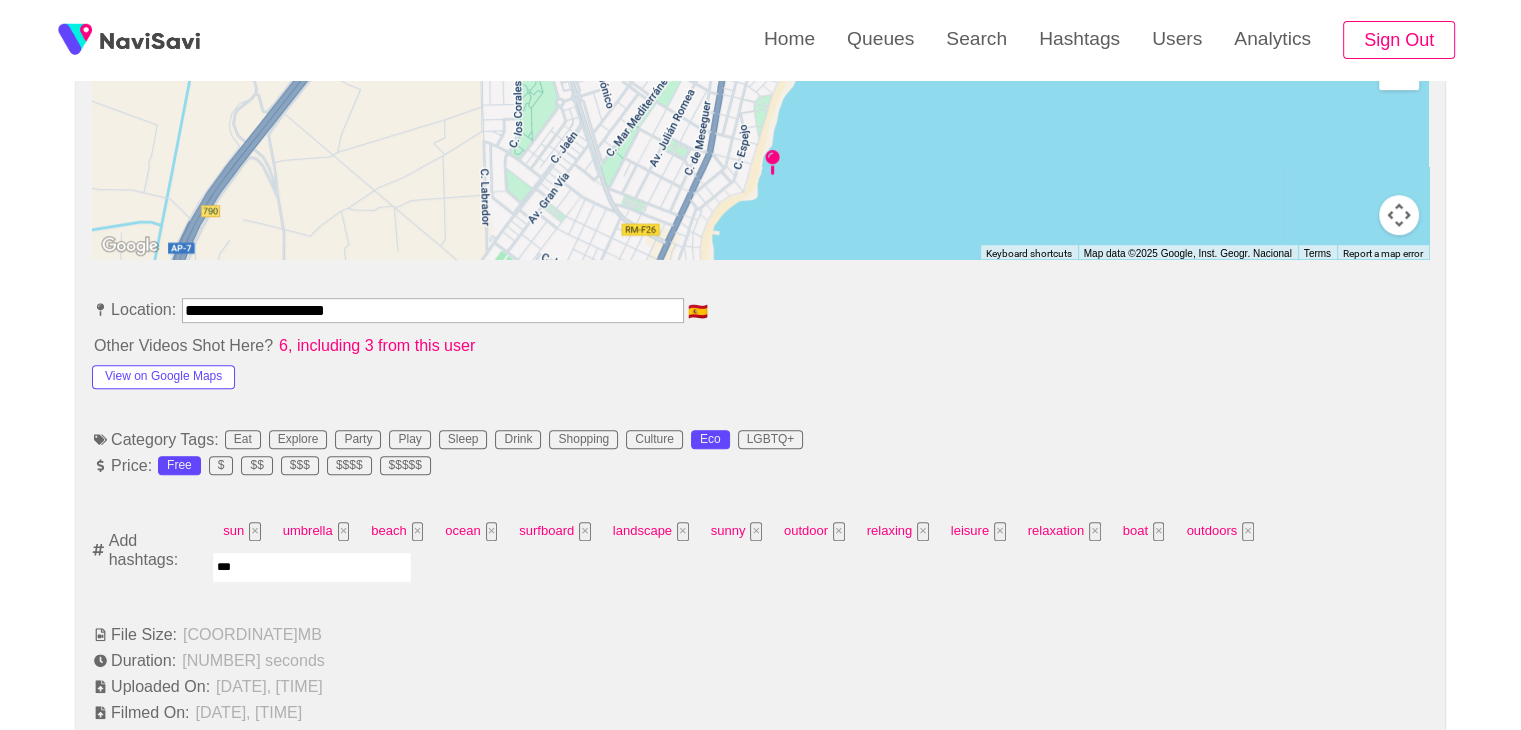 type on "****" 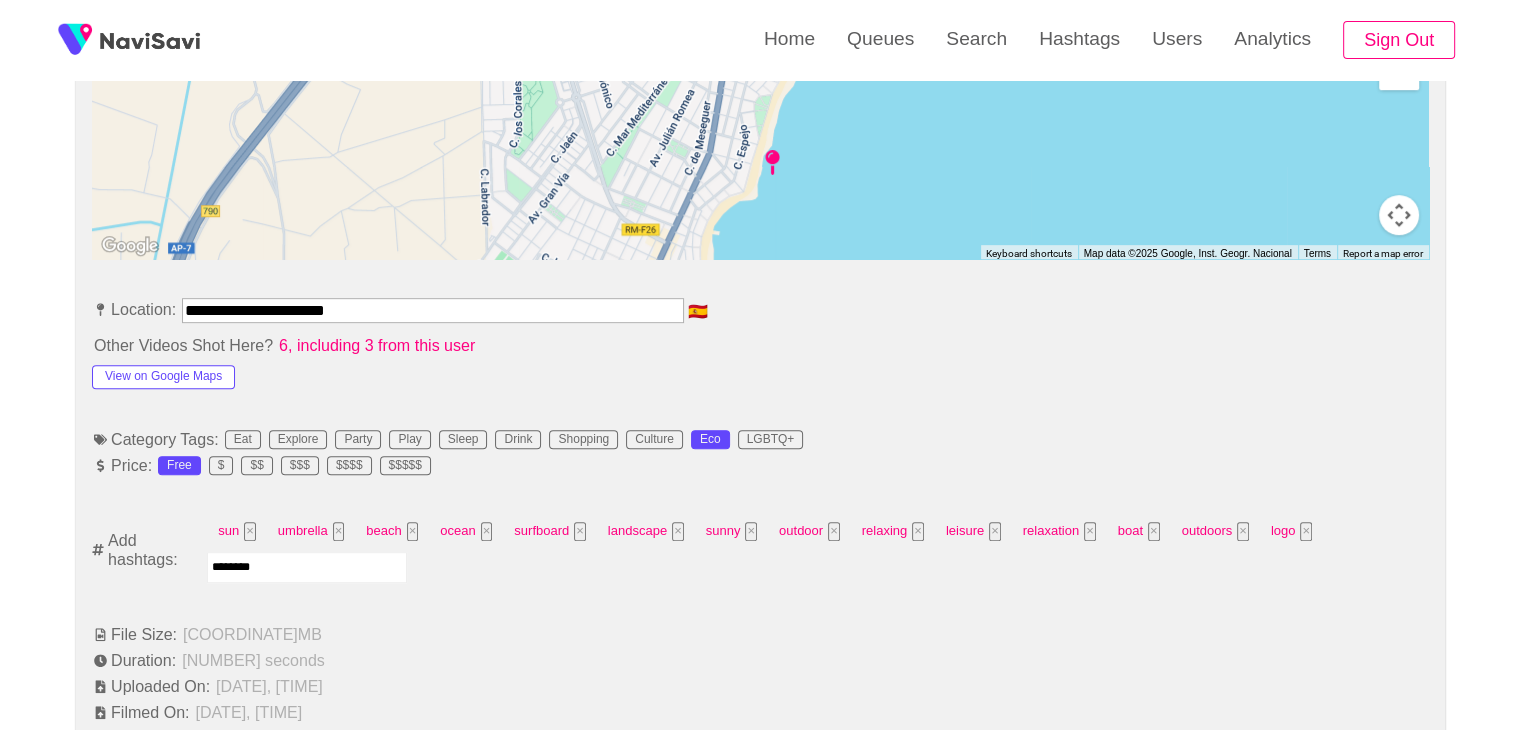 type on "*********" 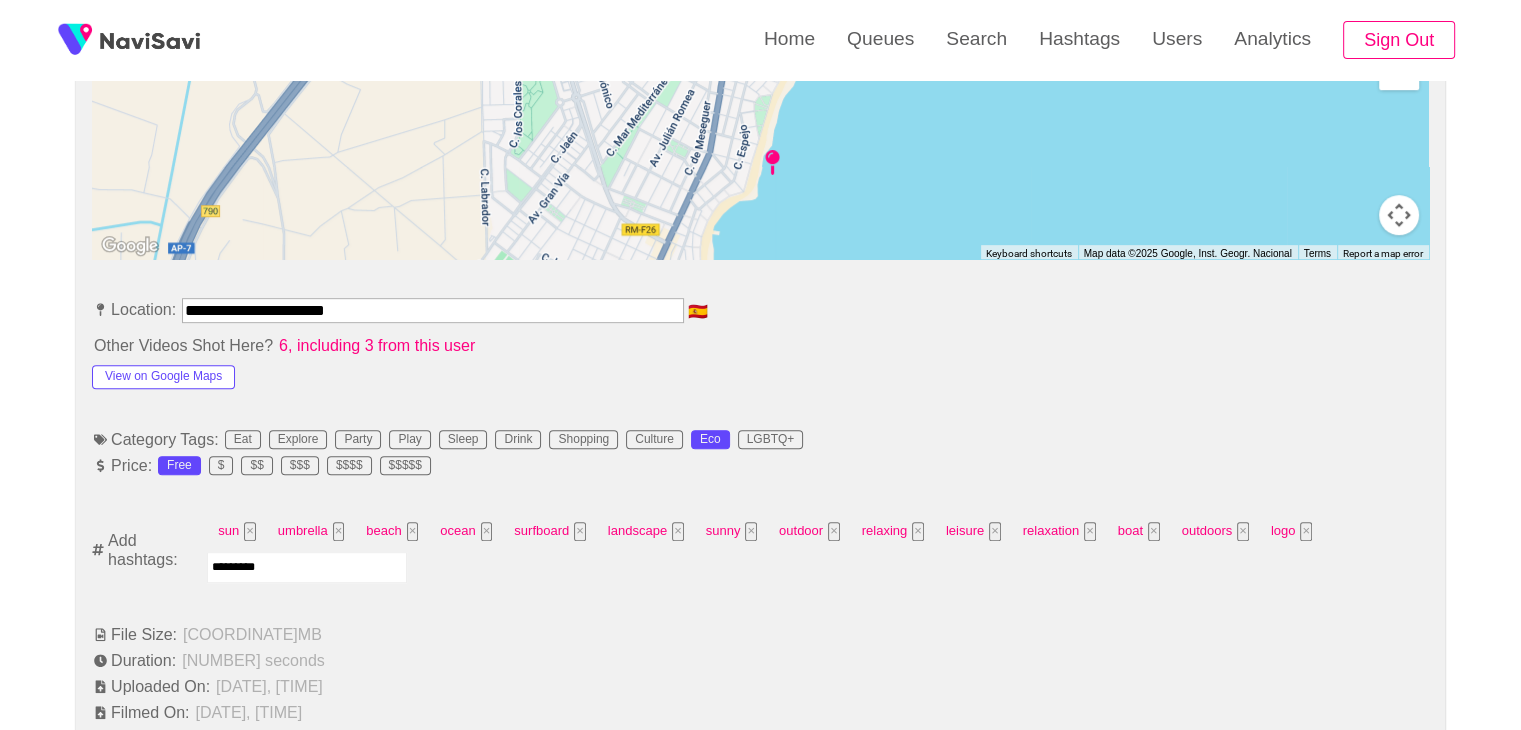 type 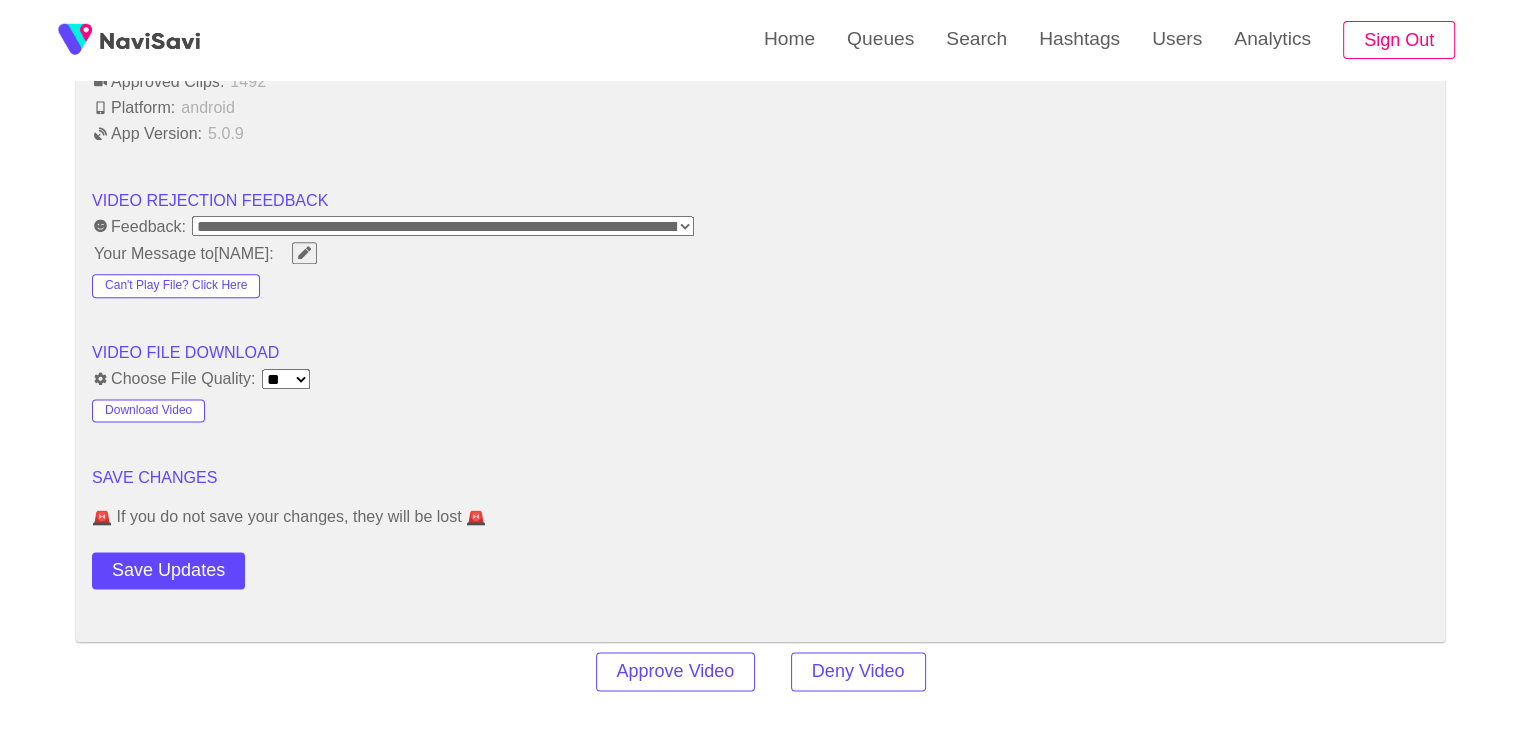 scroll, scrollTop: 2498, scrollLeft: 0, axis: vertical 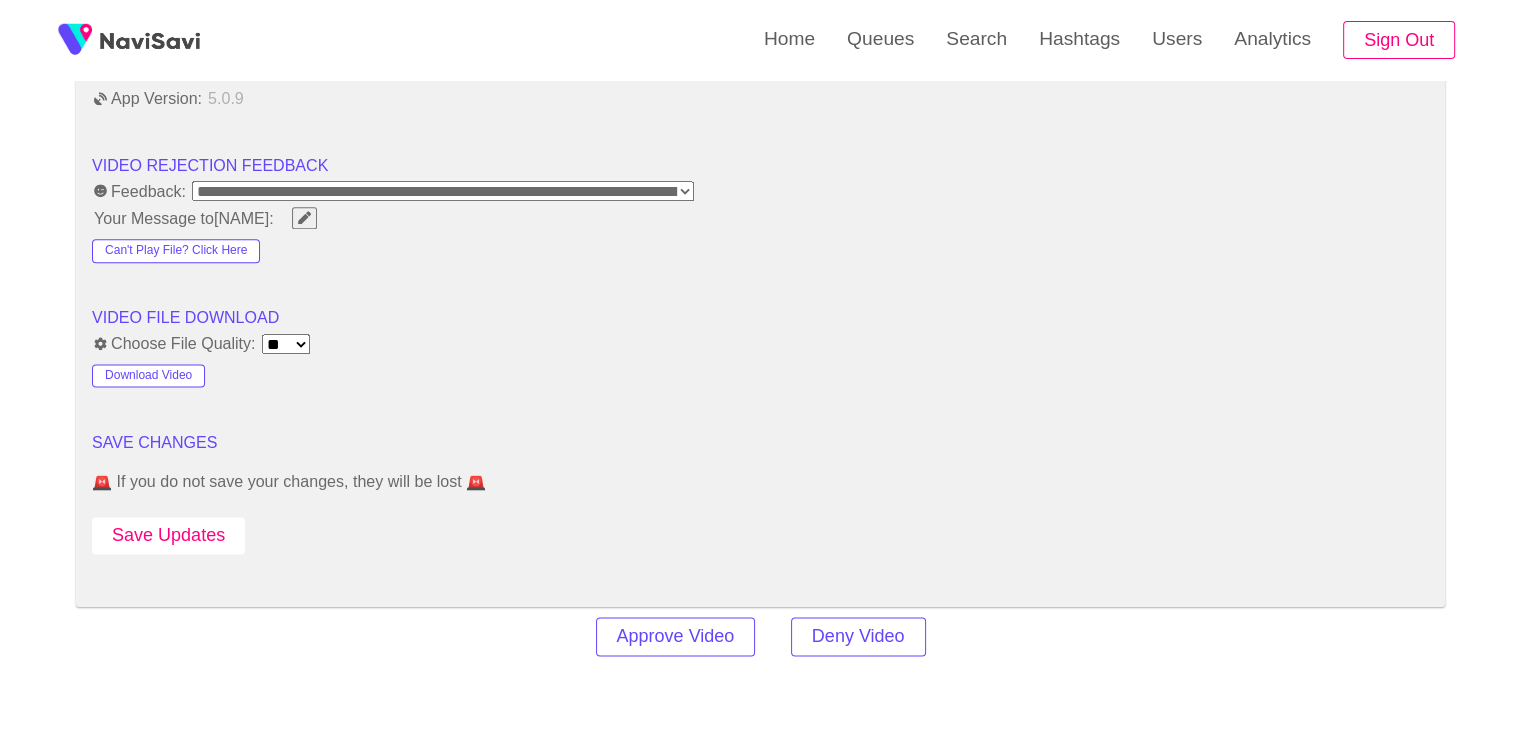 click on "Save Updates" at bounding box center [168, 535] 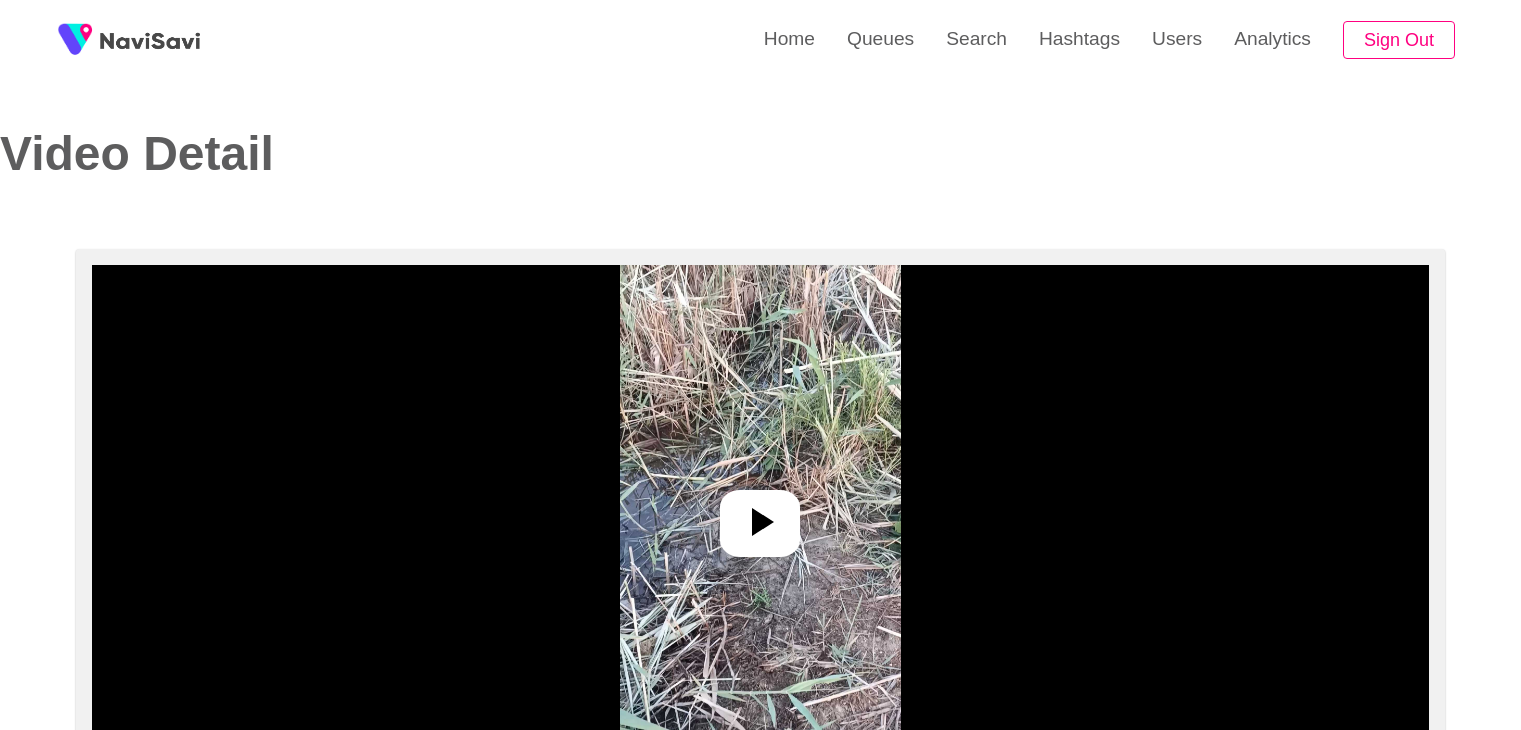 select on "**********" 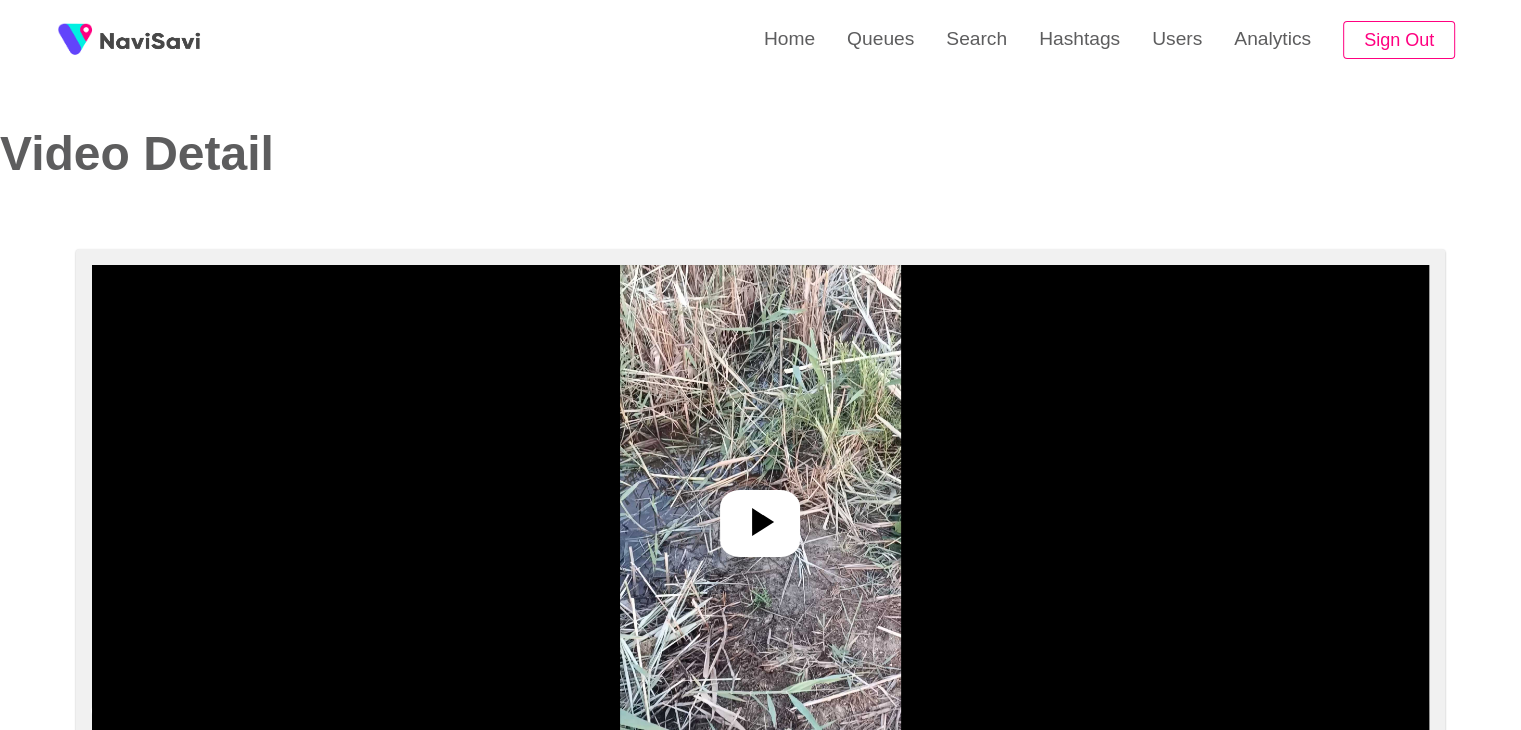 click at bounding box center [760, 515] 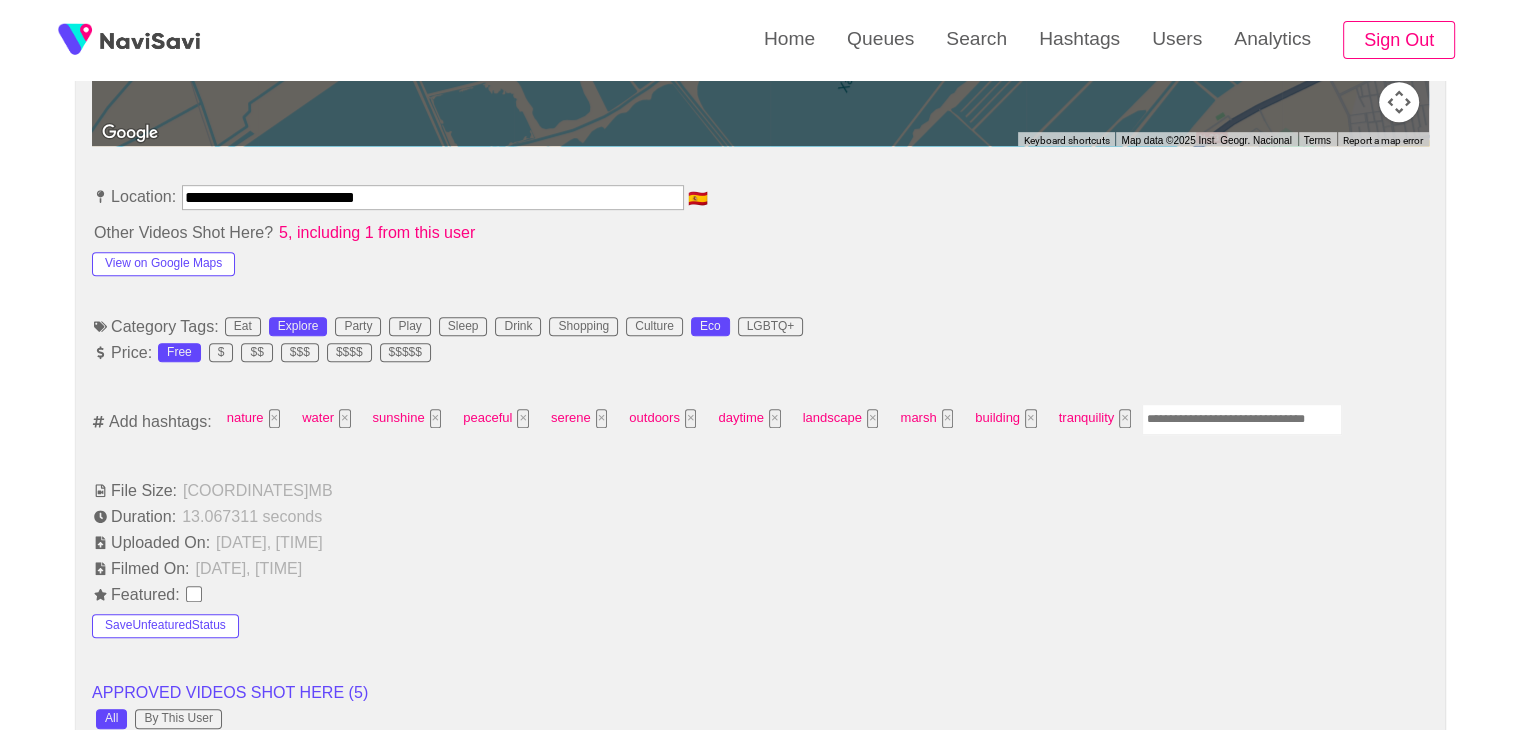 scroll, scrollTop: 1082, scrollLeft: 0, axis: vertical 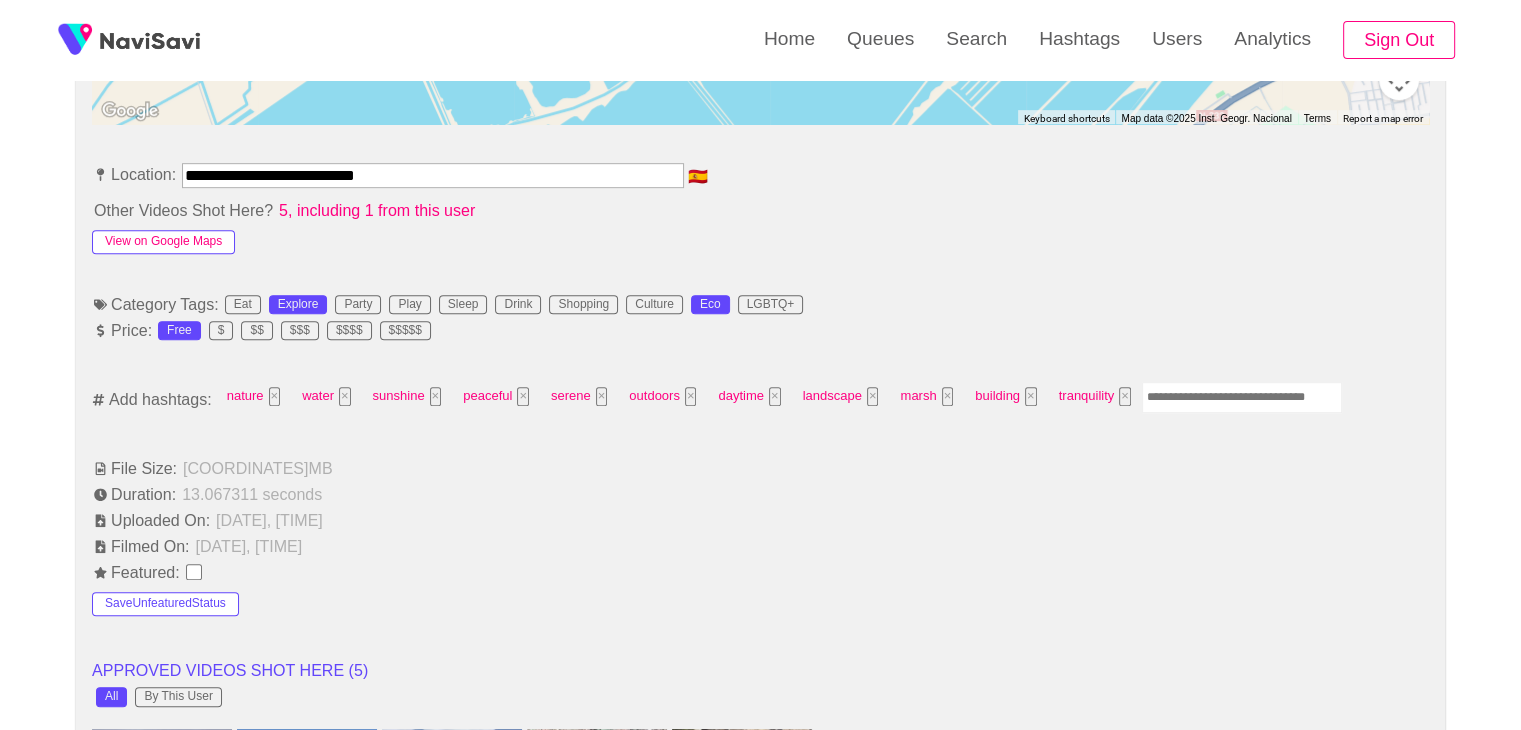click on "View on Google Maps" at bounding box center [163, 242] 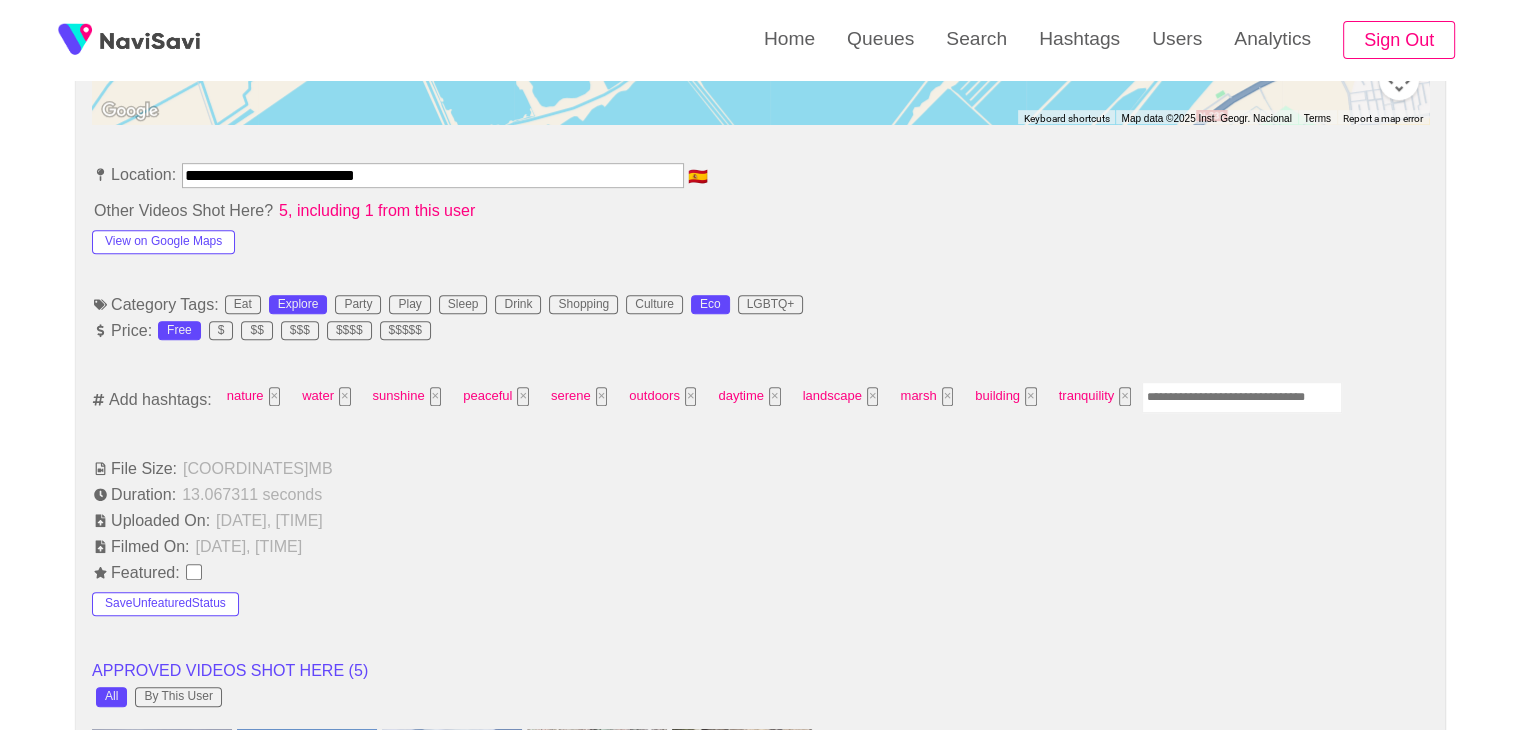 click at bounding box center [1242, 397] 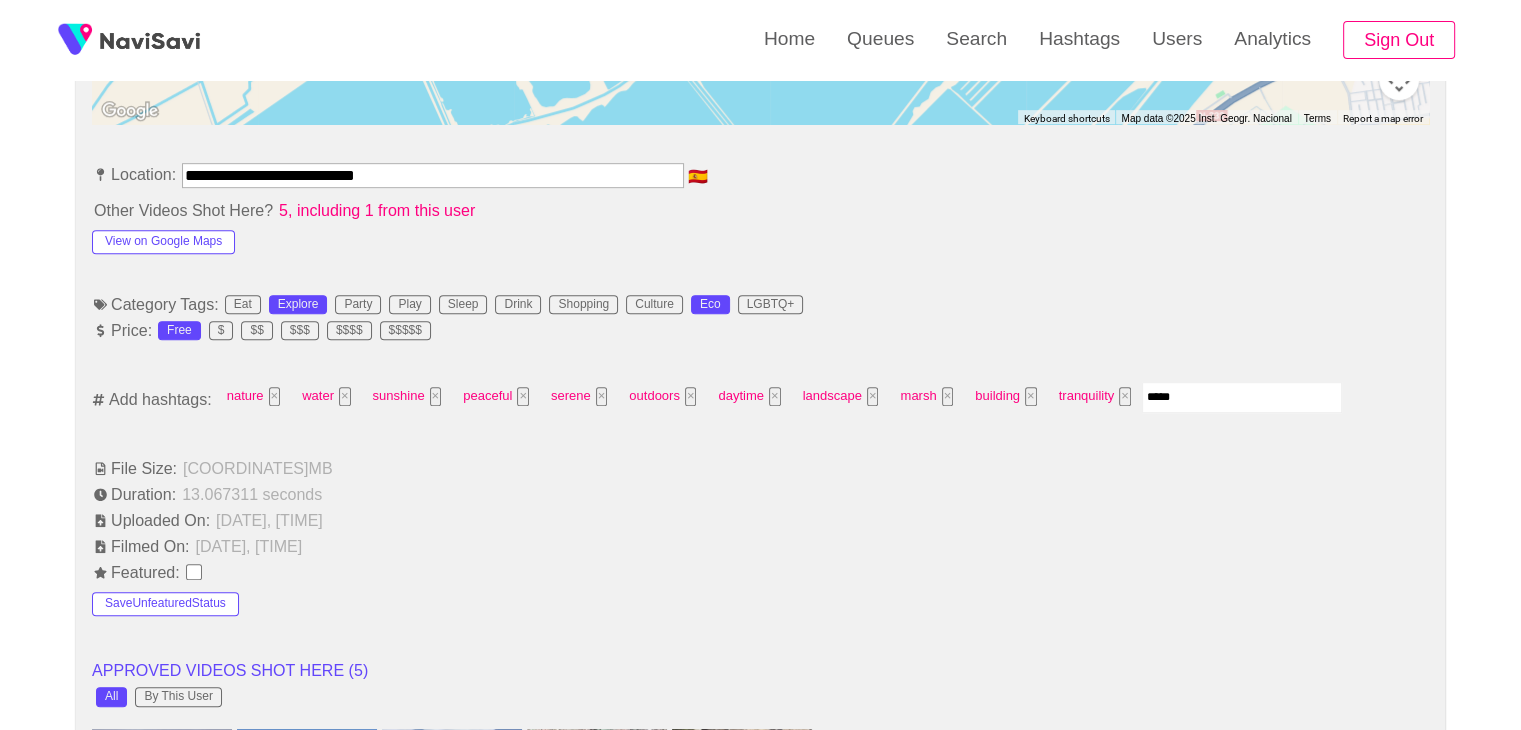 type on "******" 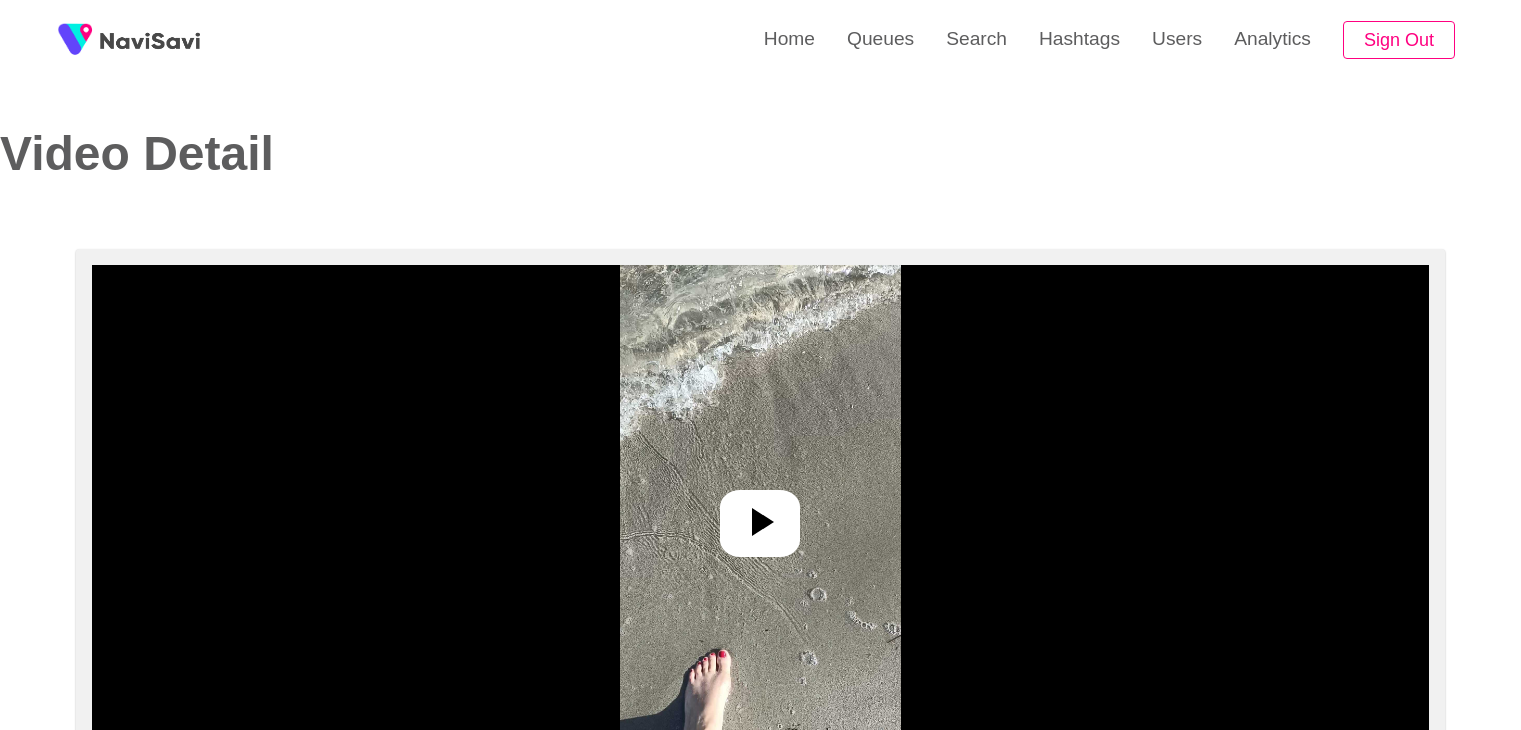 select on "**********" 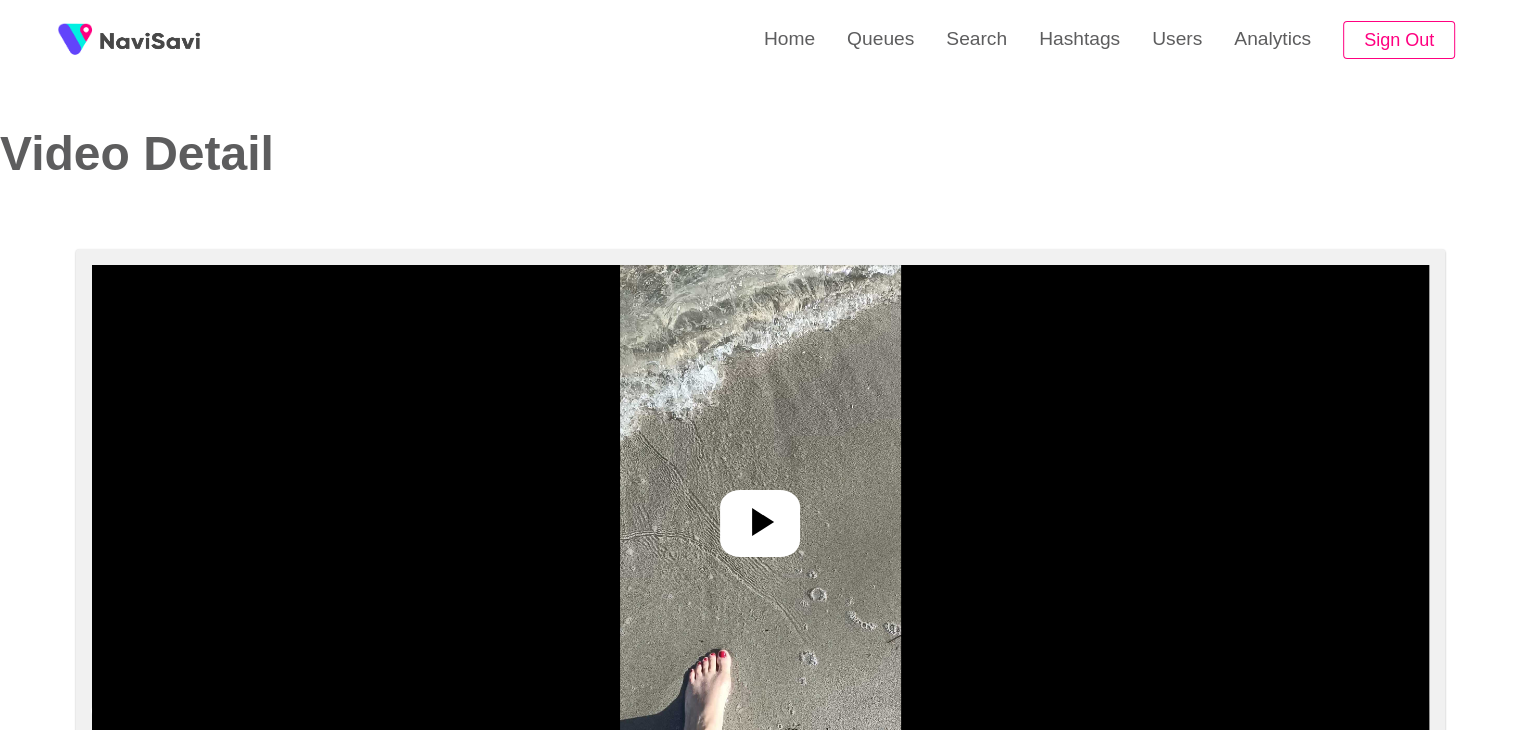 click at bounding box center (760, 515) 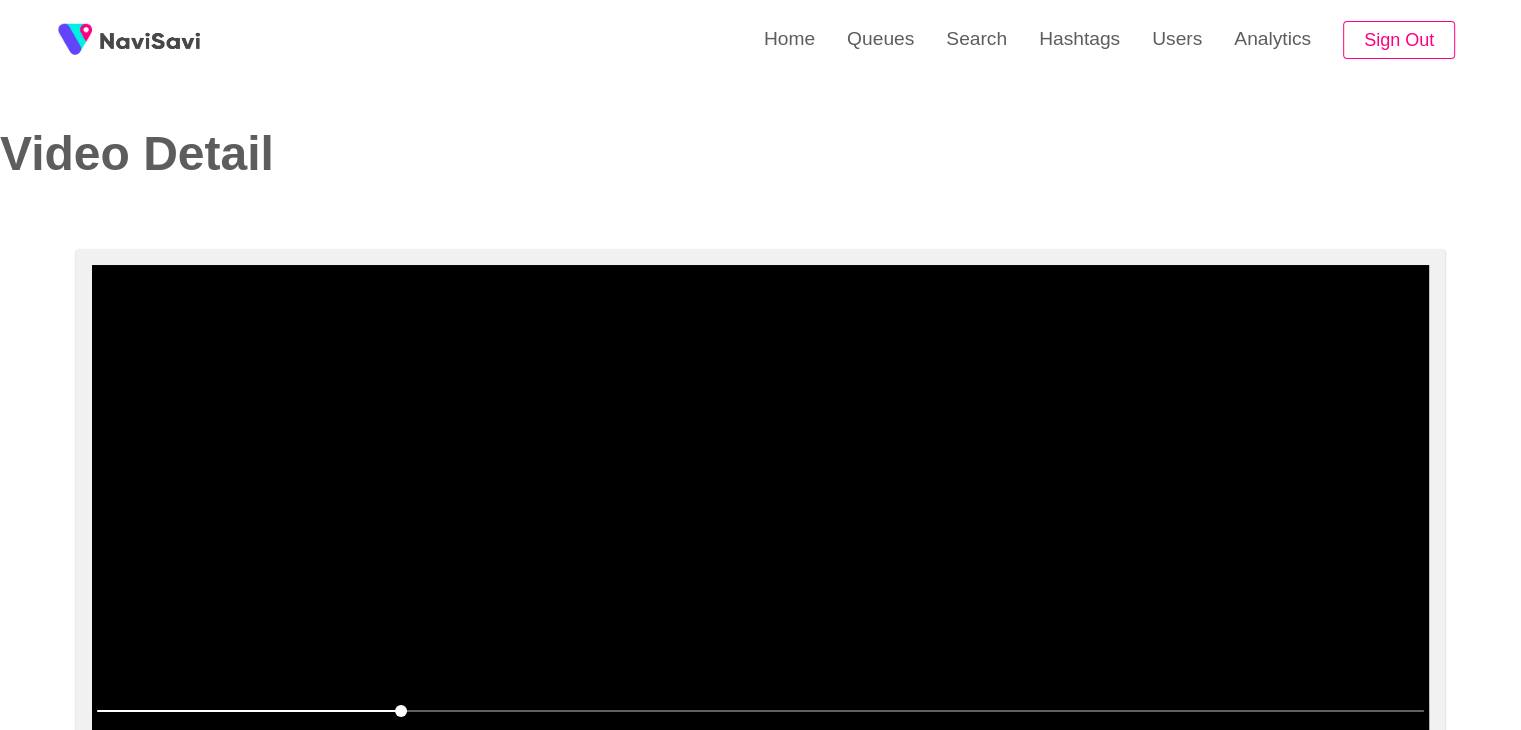 scroll, scrollTop: 171, scrollLeft: 0, axis: vertical 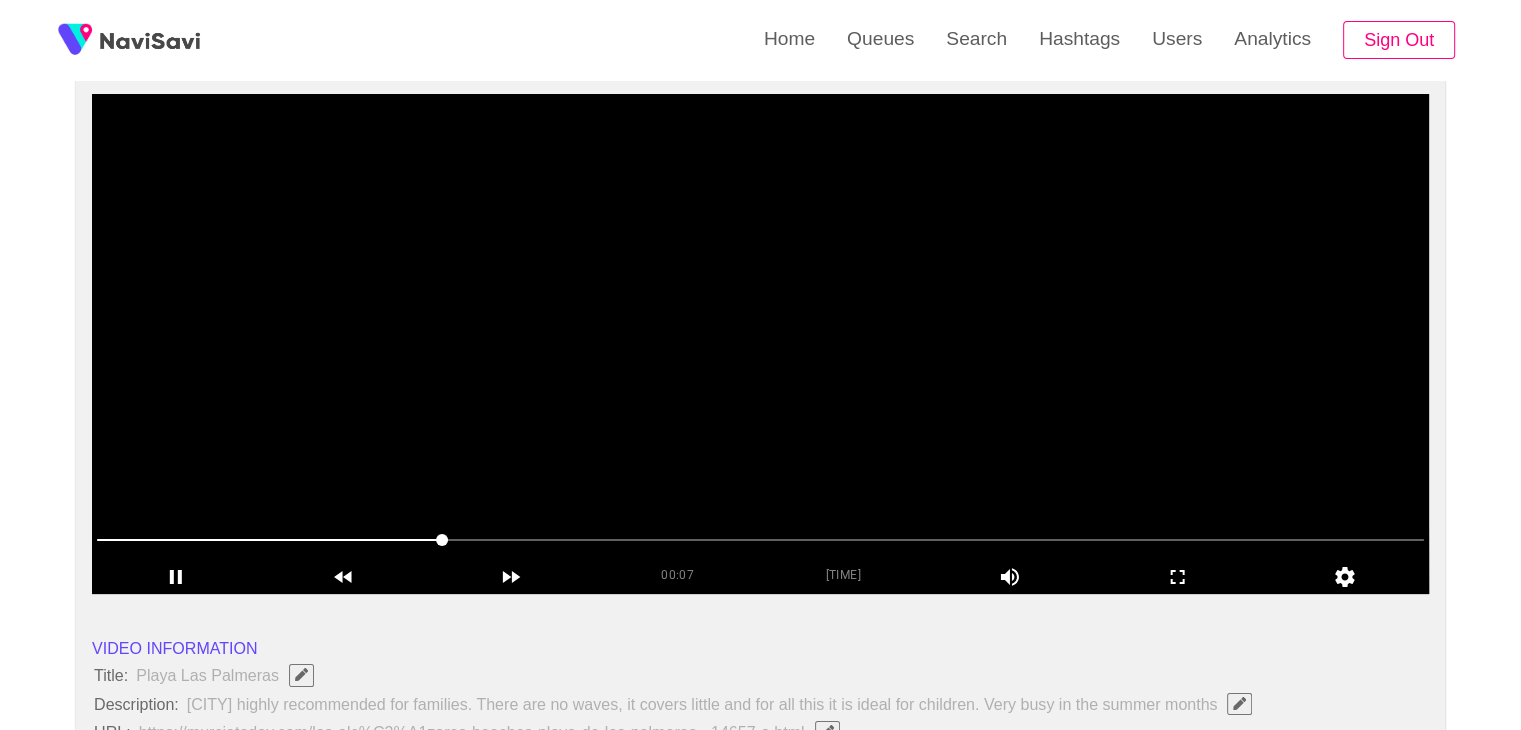 click at bounding box center (760, 541) 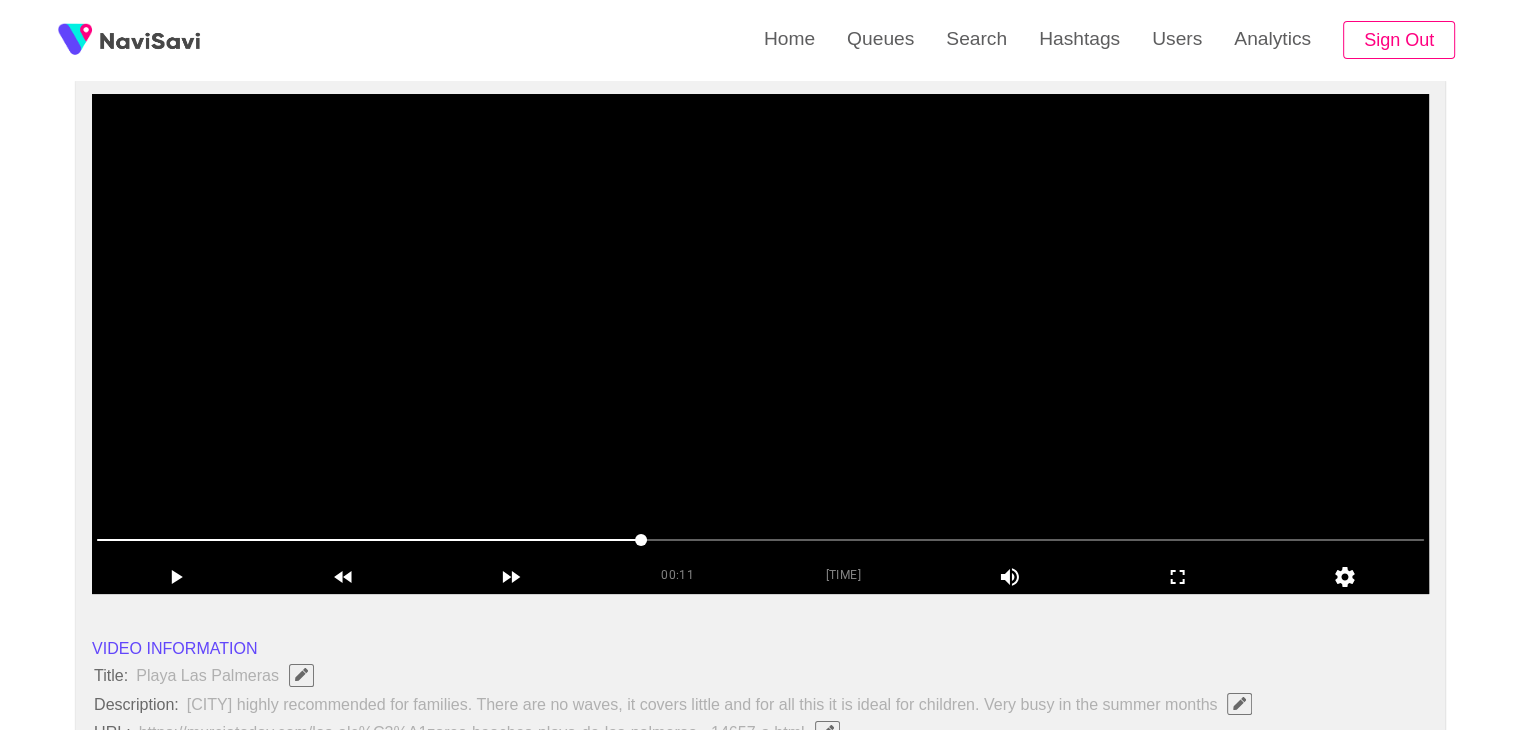 click at bounding box center (760, 344) 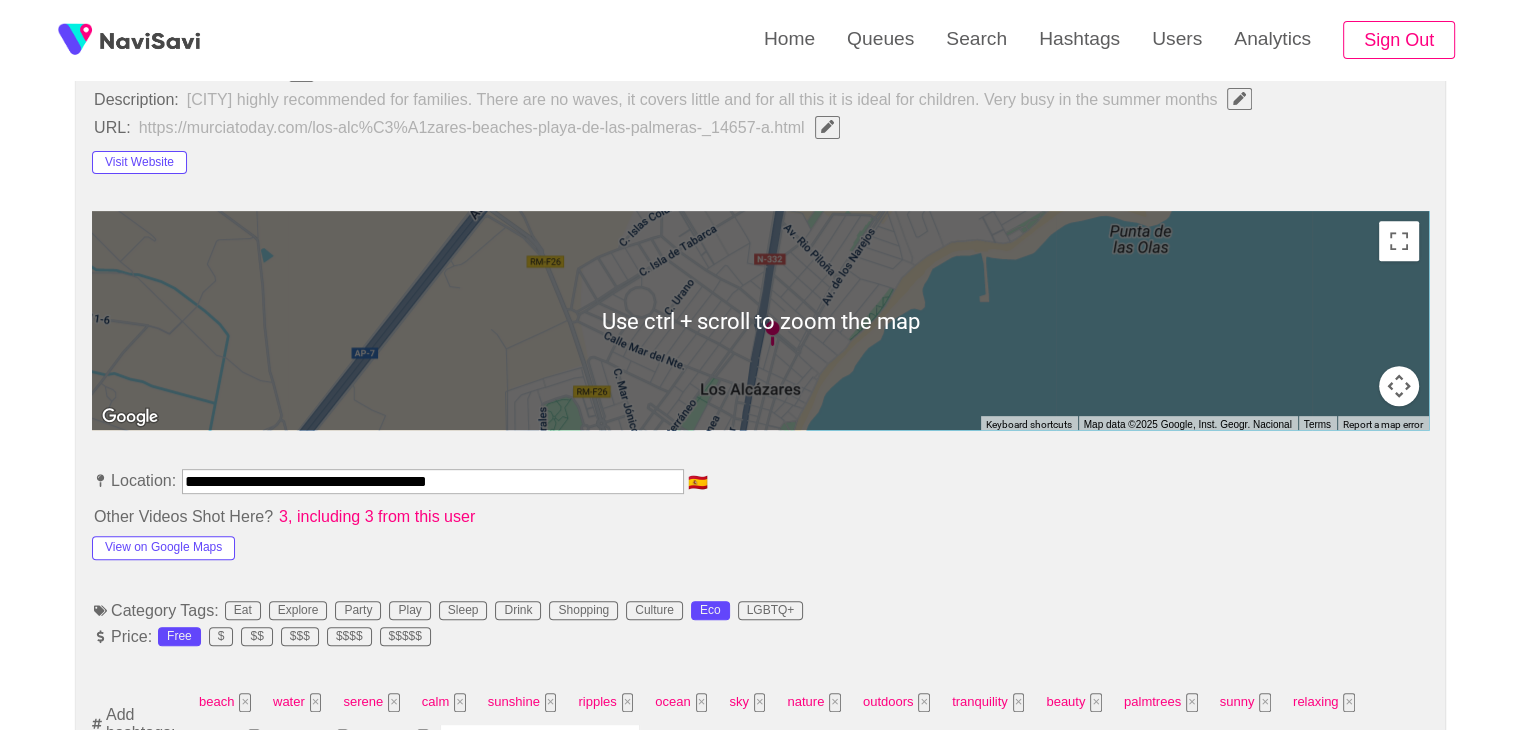 scroll, scrollTop: 832, scrollLeft: 0, axis: vertical 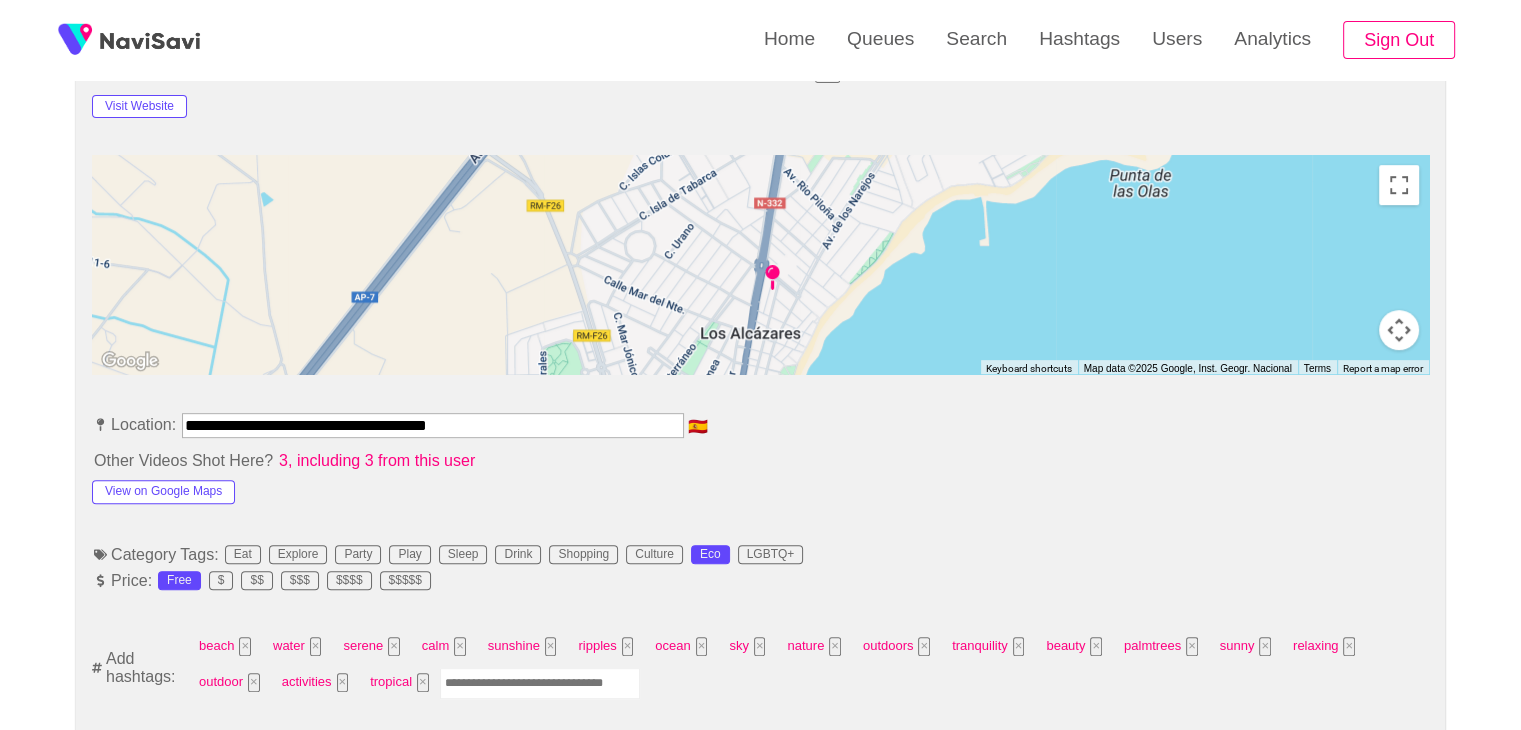 click at bounding box center (540, 683) 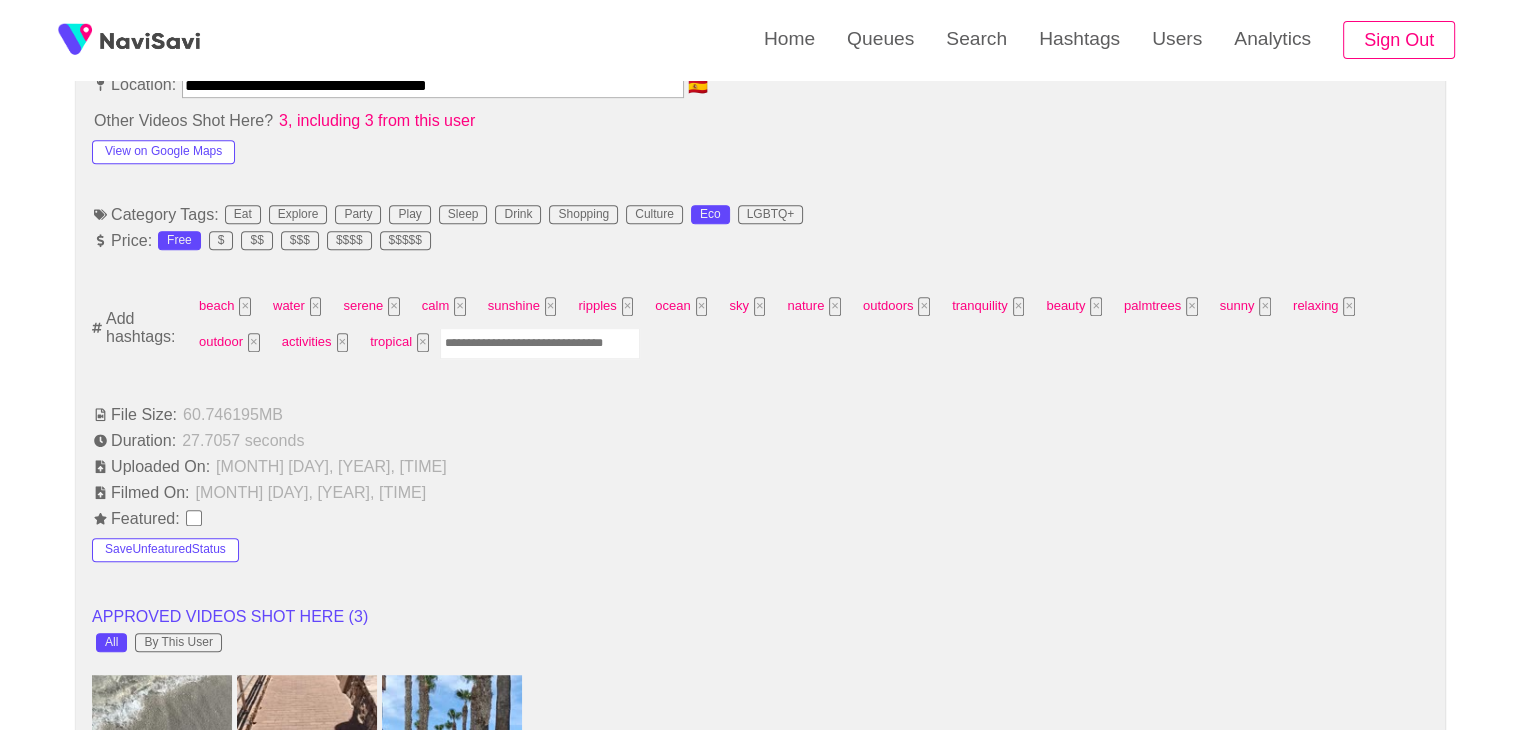 scroll, scrollTop: 1167, scrollLeft: 0, axis: vertical 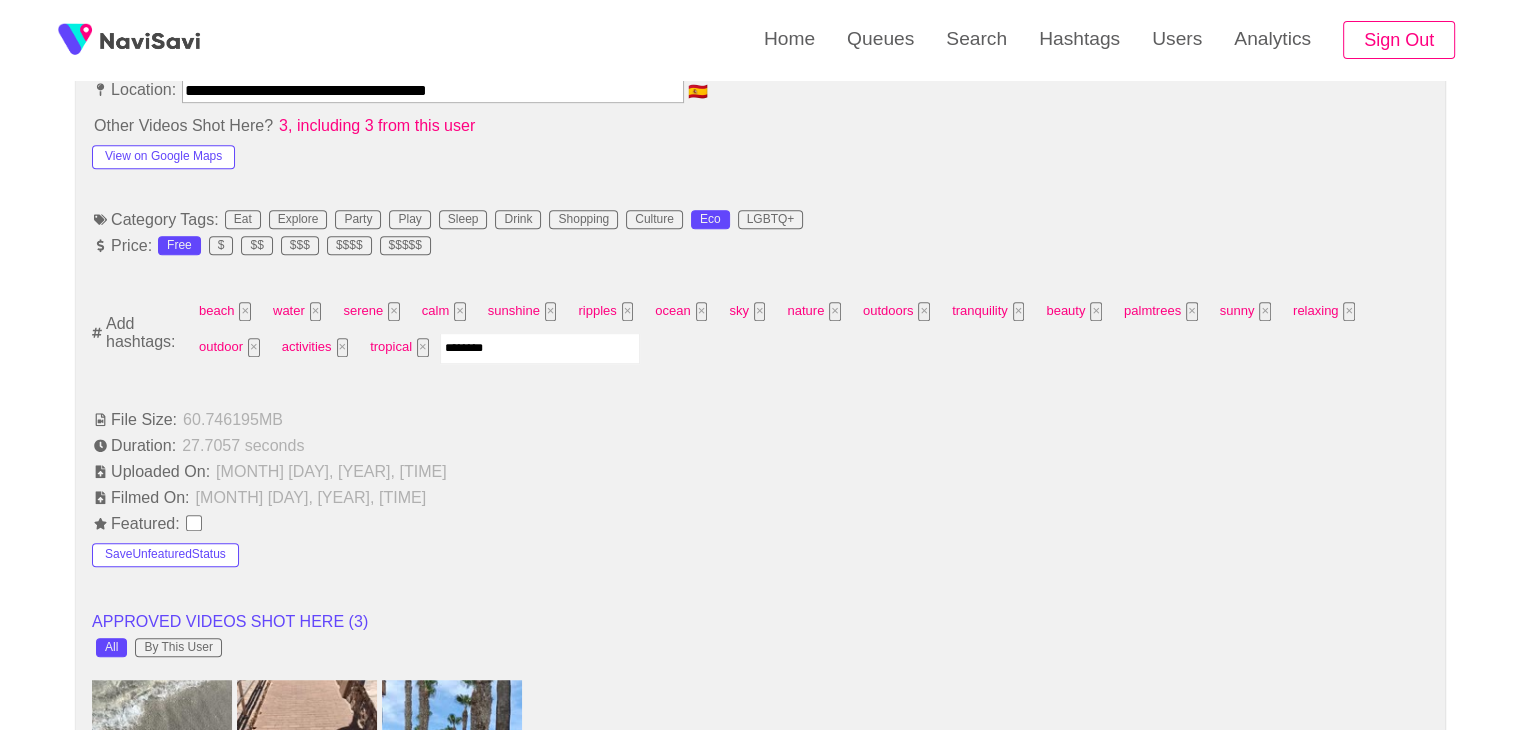 type on "*********" 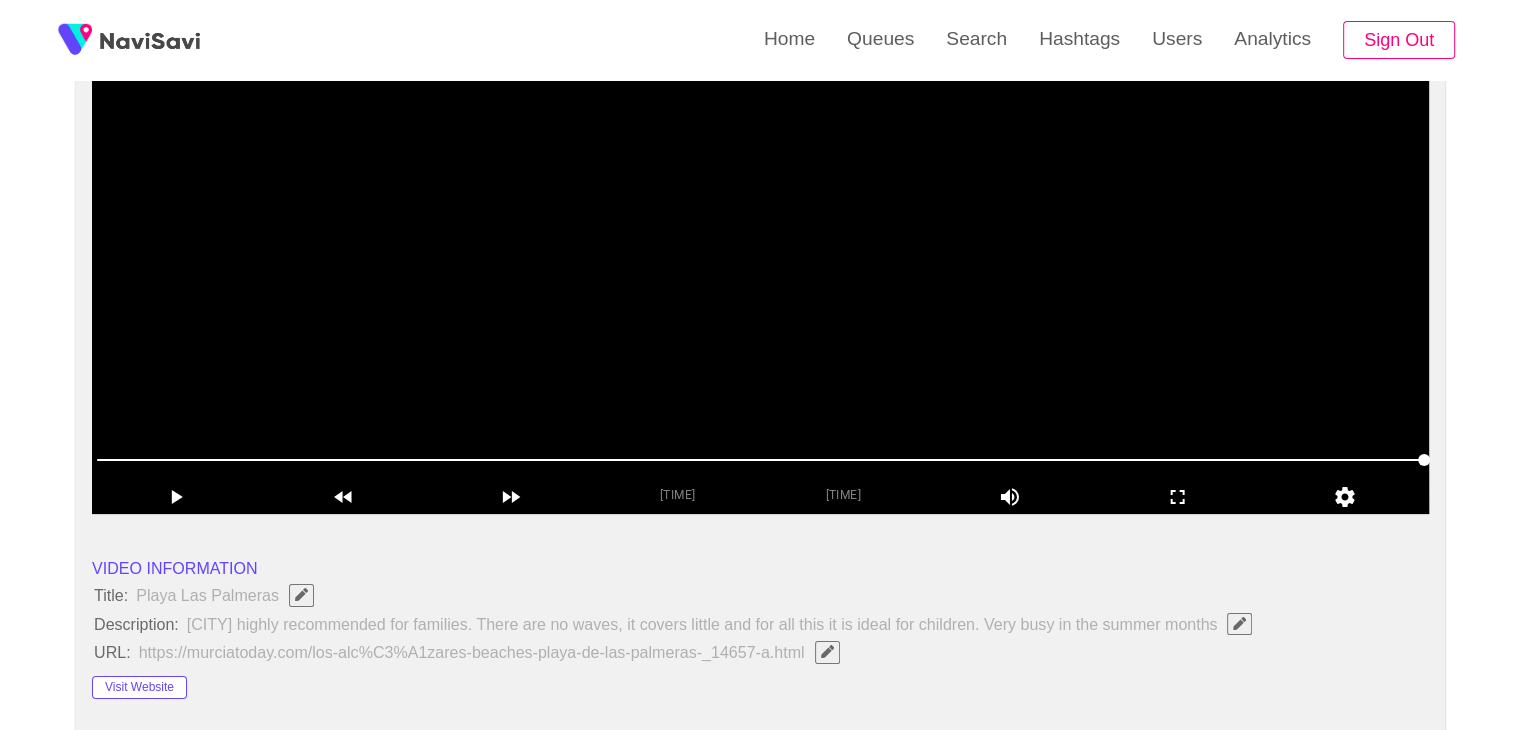 scroll, scrollTop: 267, scrollLeft: 0, axis: vertical 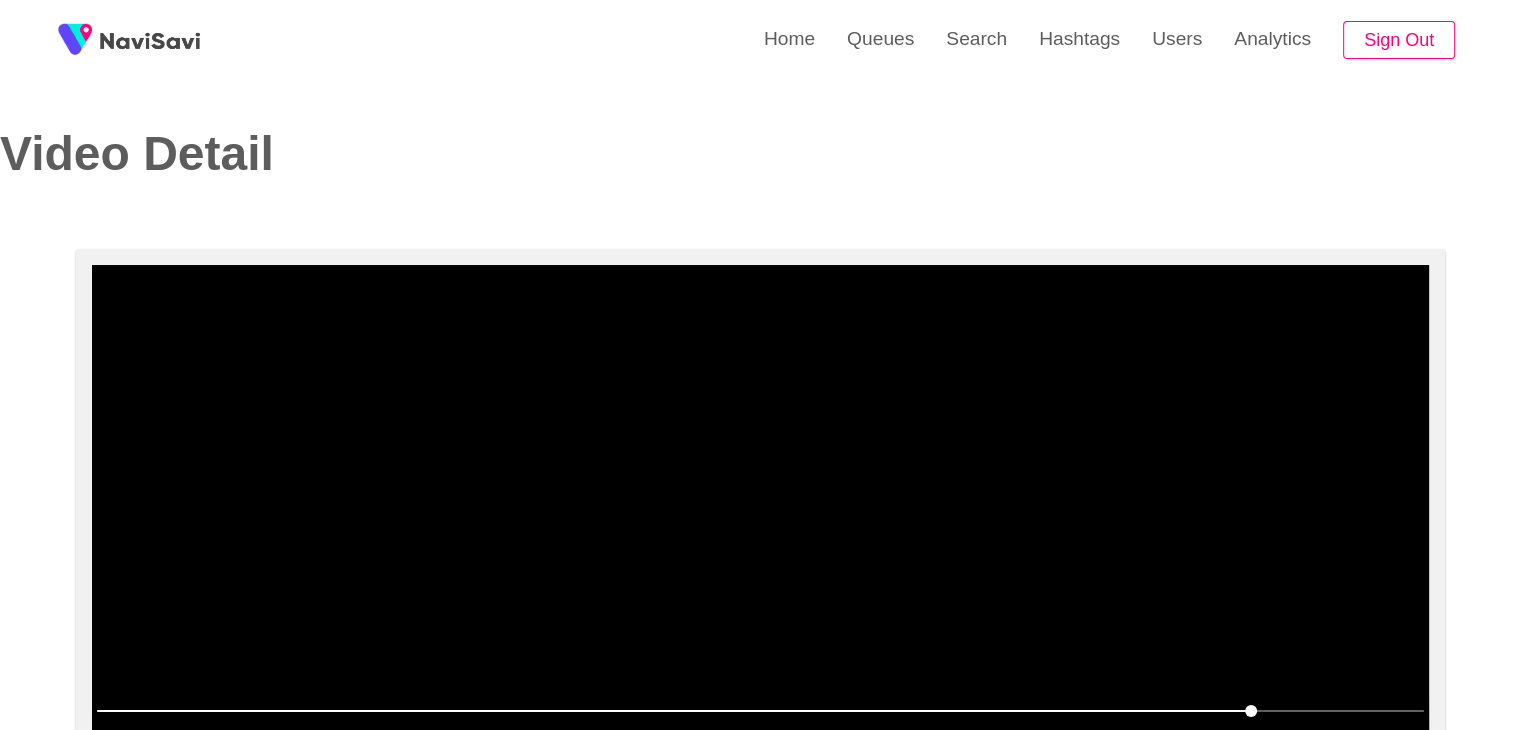 click at bounding box center [760, 515] 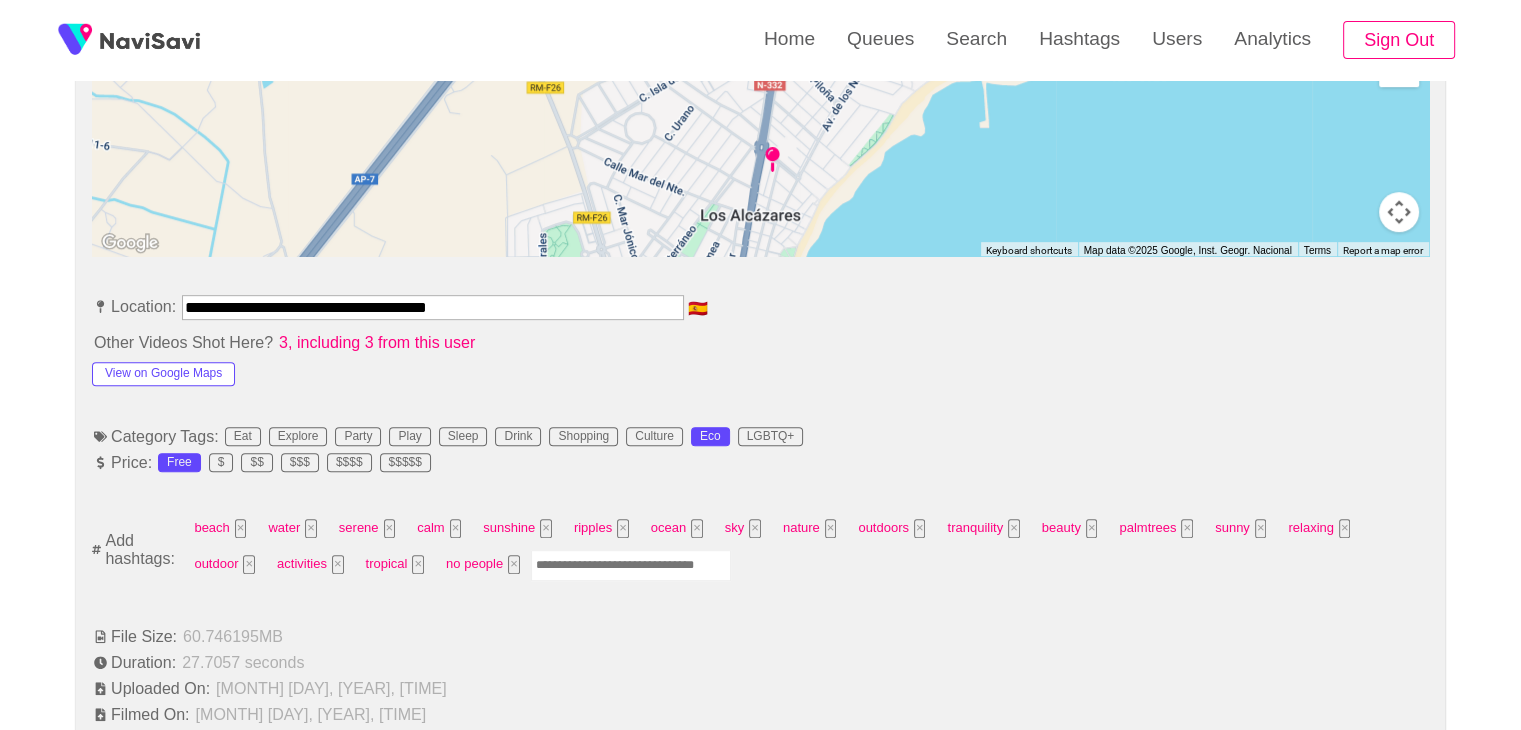 scroll, scrollTop: 952, scrollLeft: 0, axis: vertical 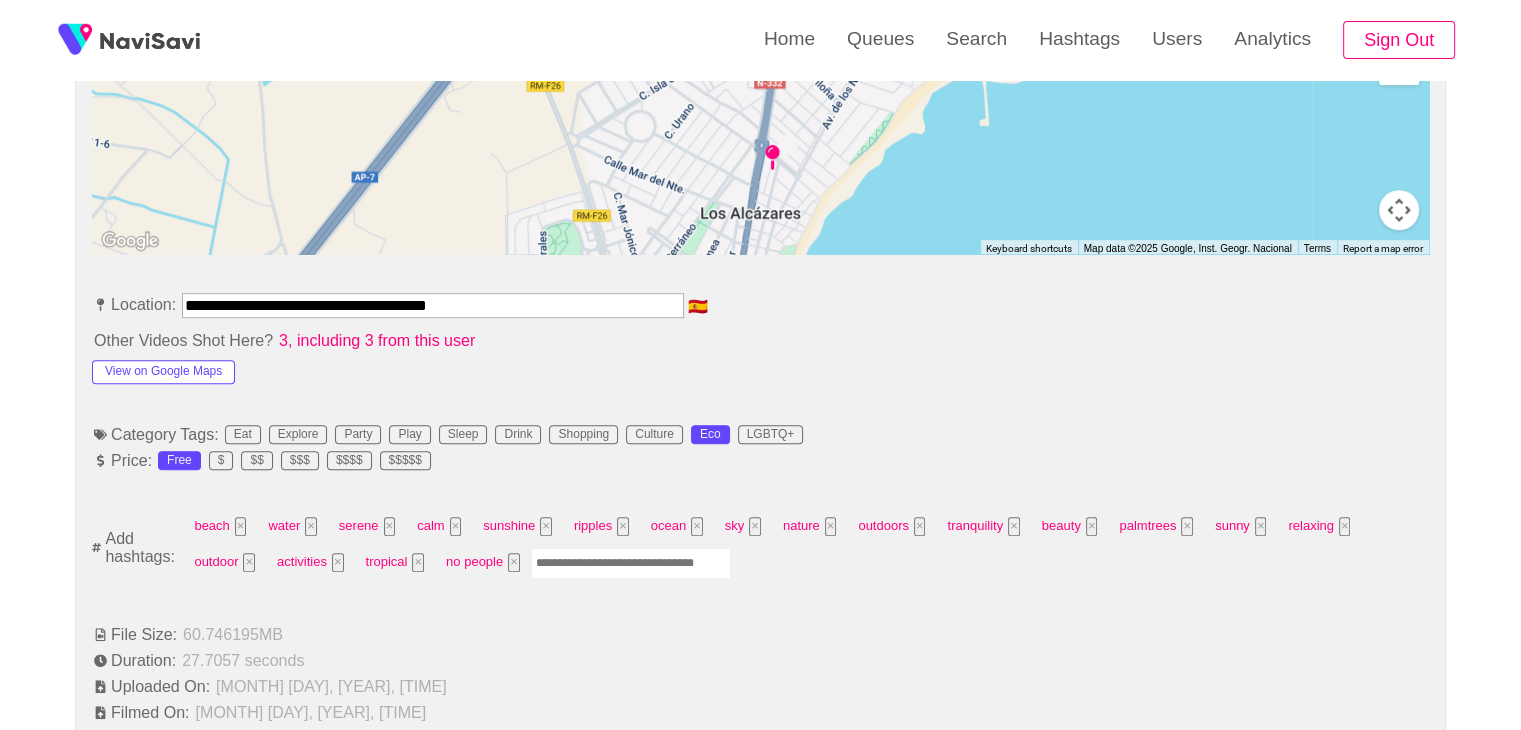 click at bounding box center (631, 563) 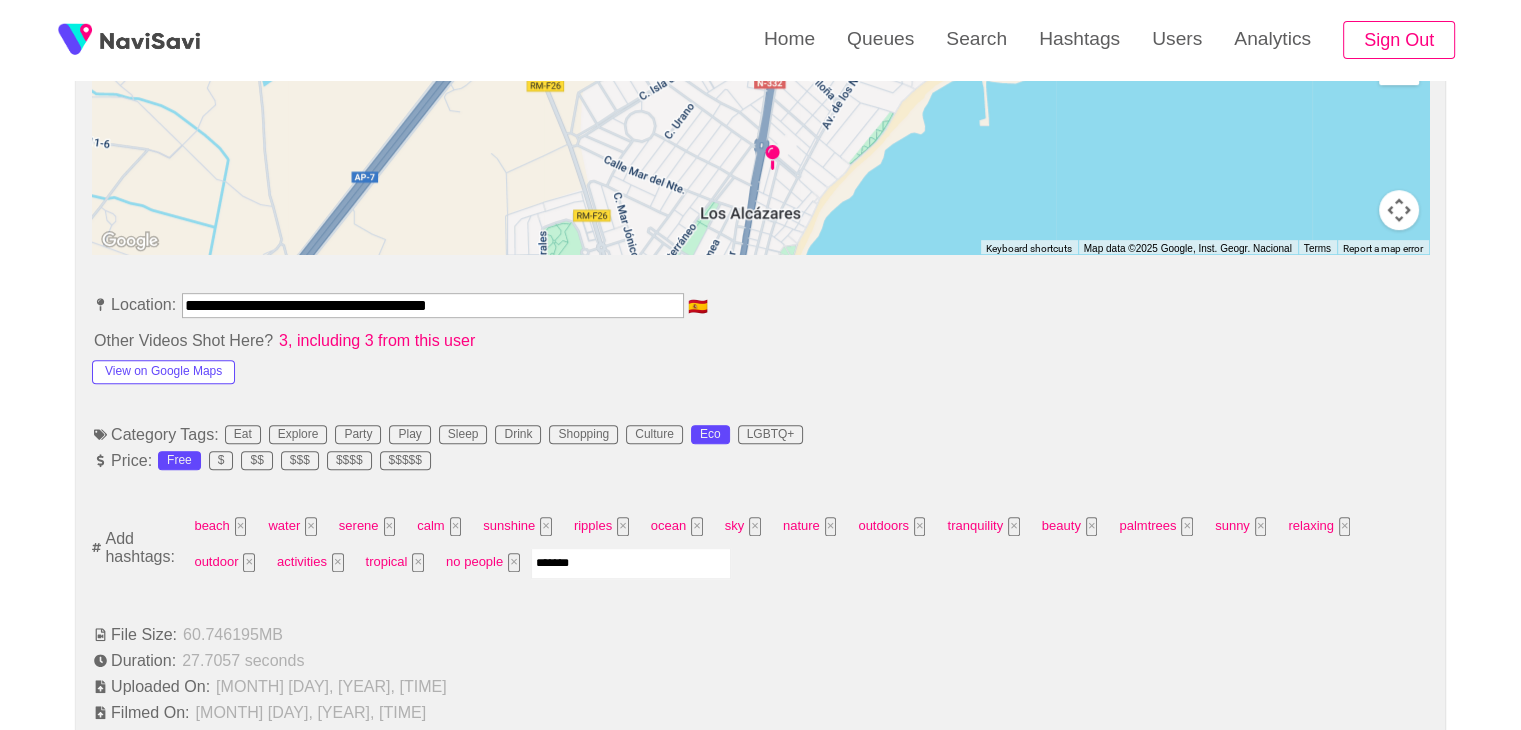 type on "********" 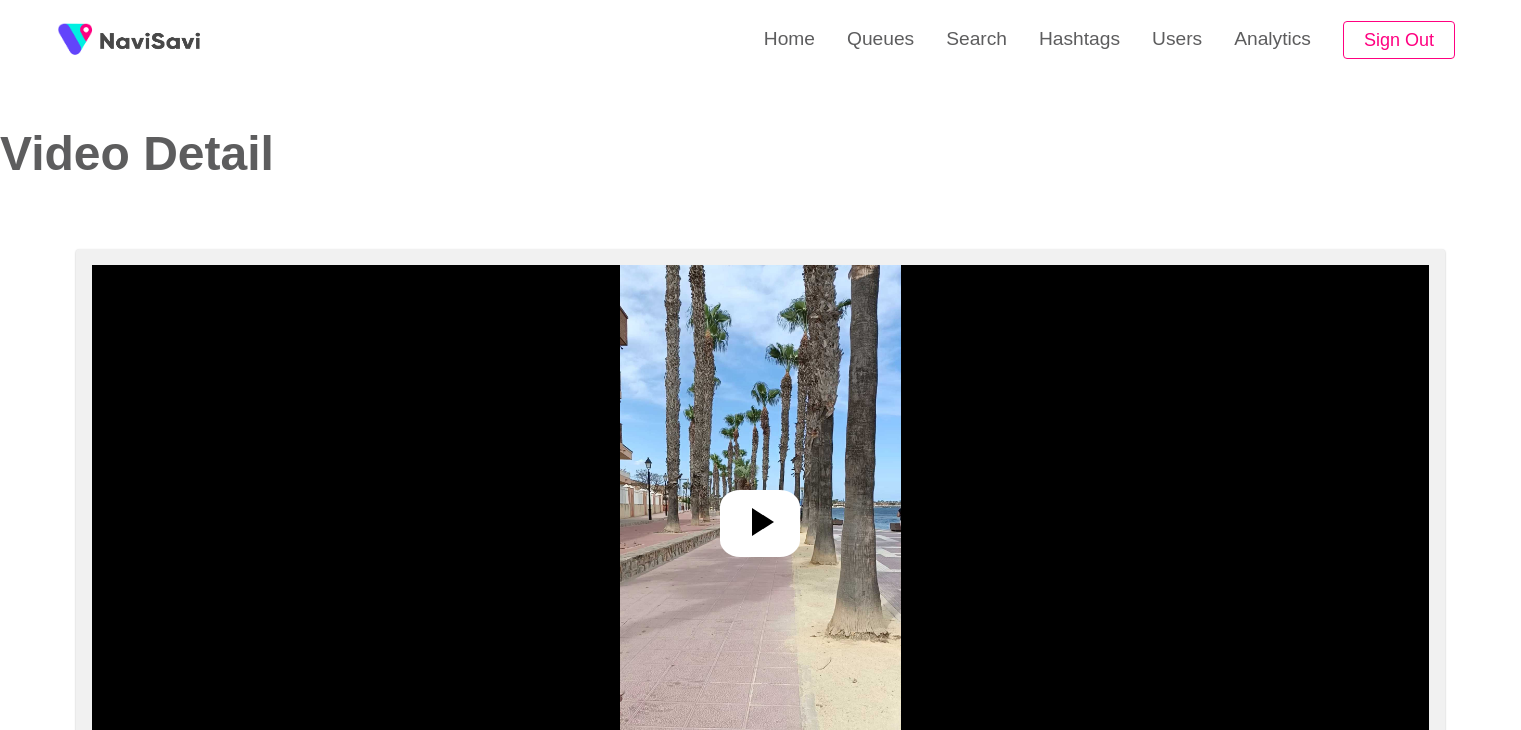 select on "**********" 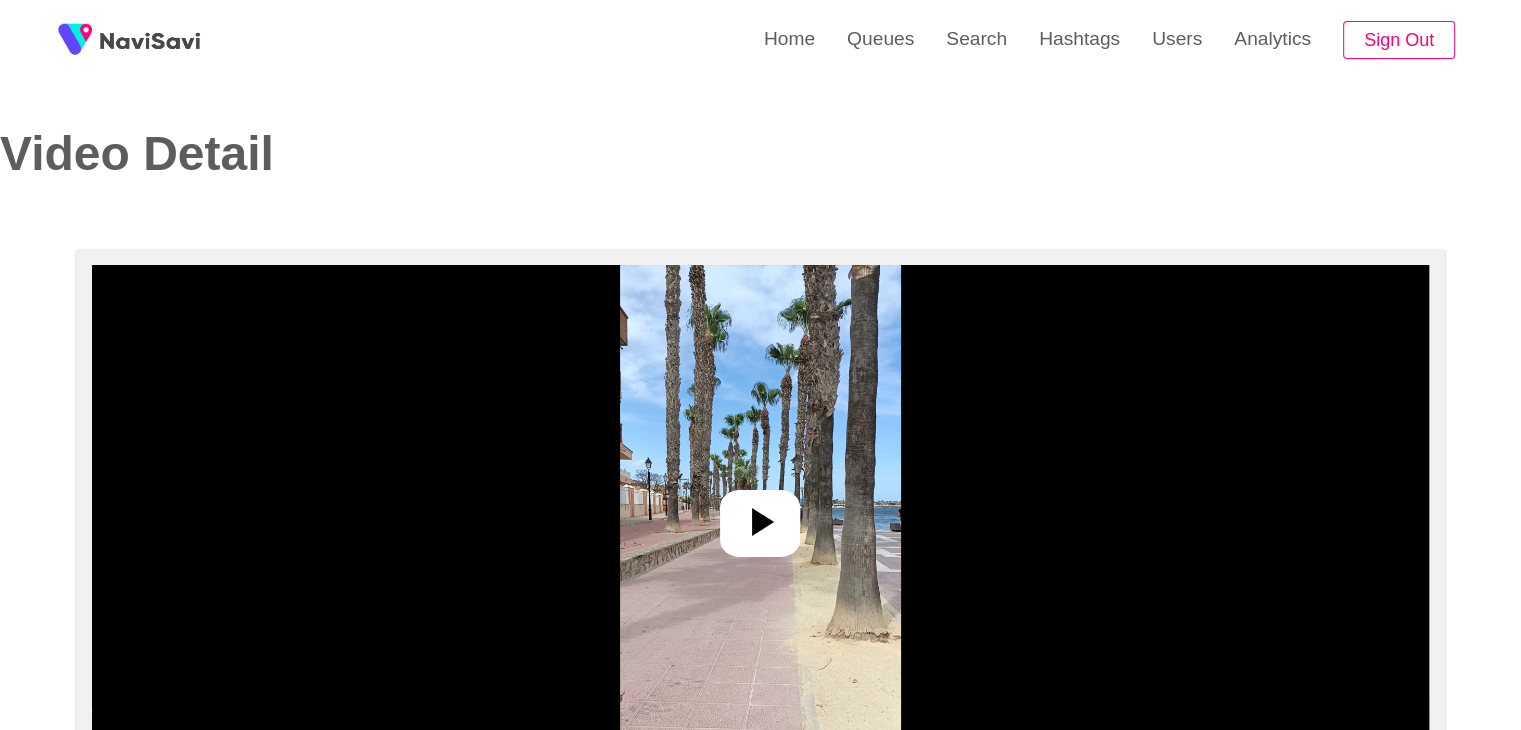 click at bounding box center (760, 515) 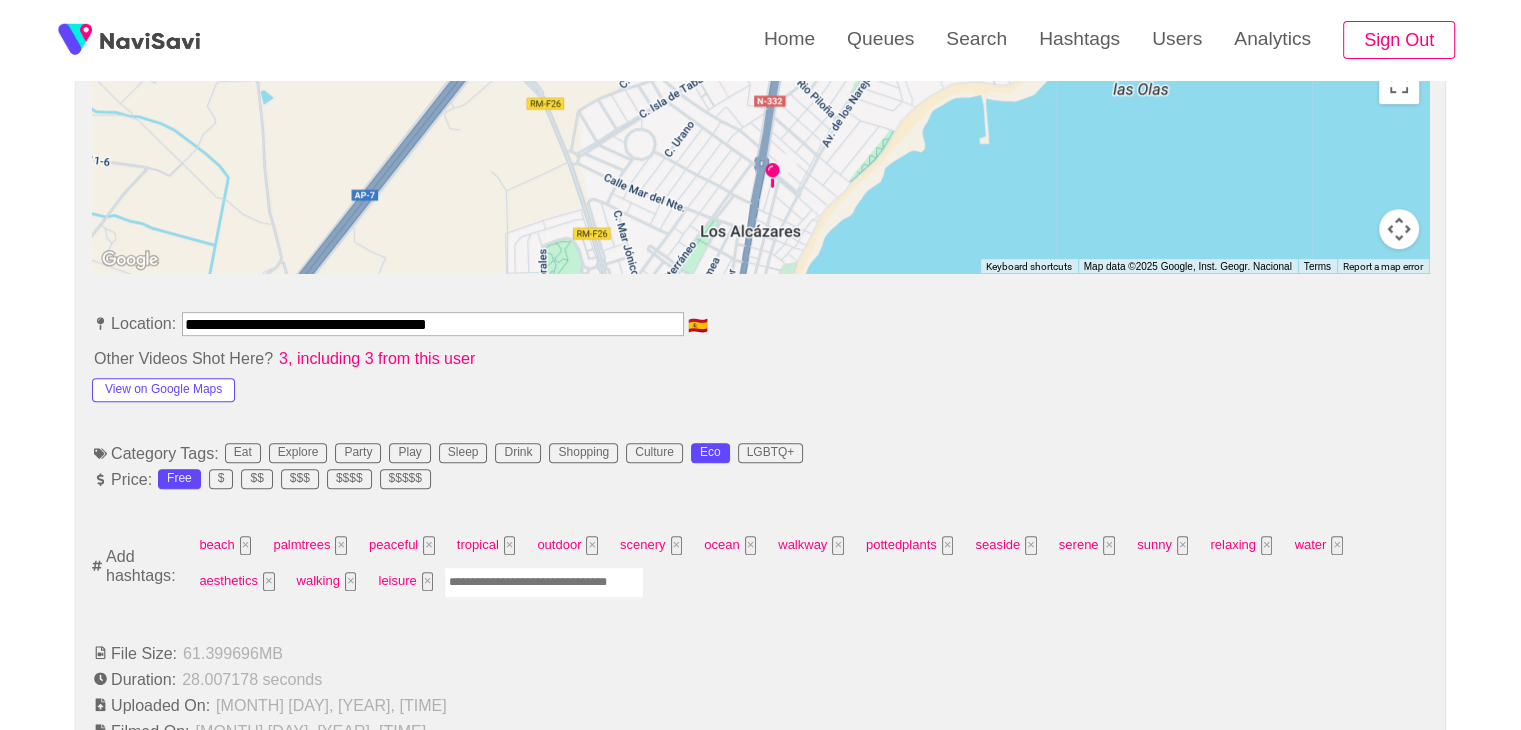 scroll, scrollTop: 980, scrollLeft: 0, axis: vertical 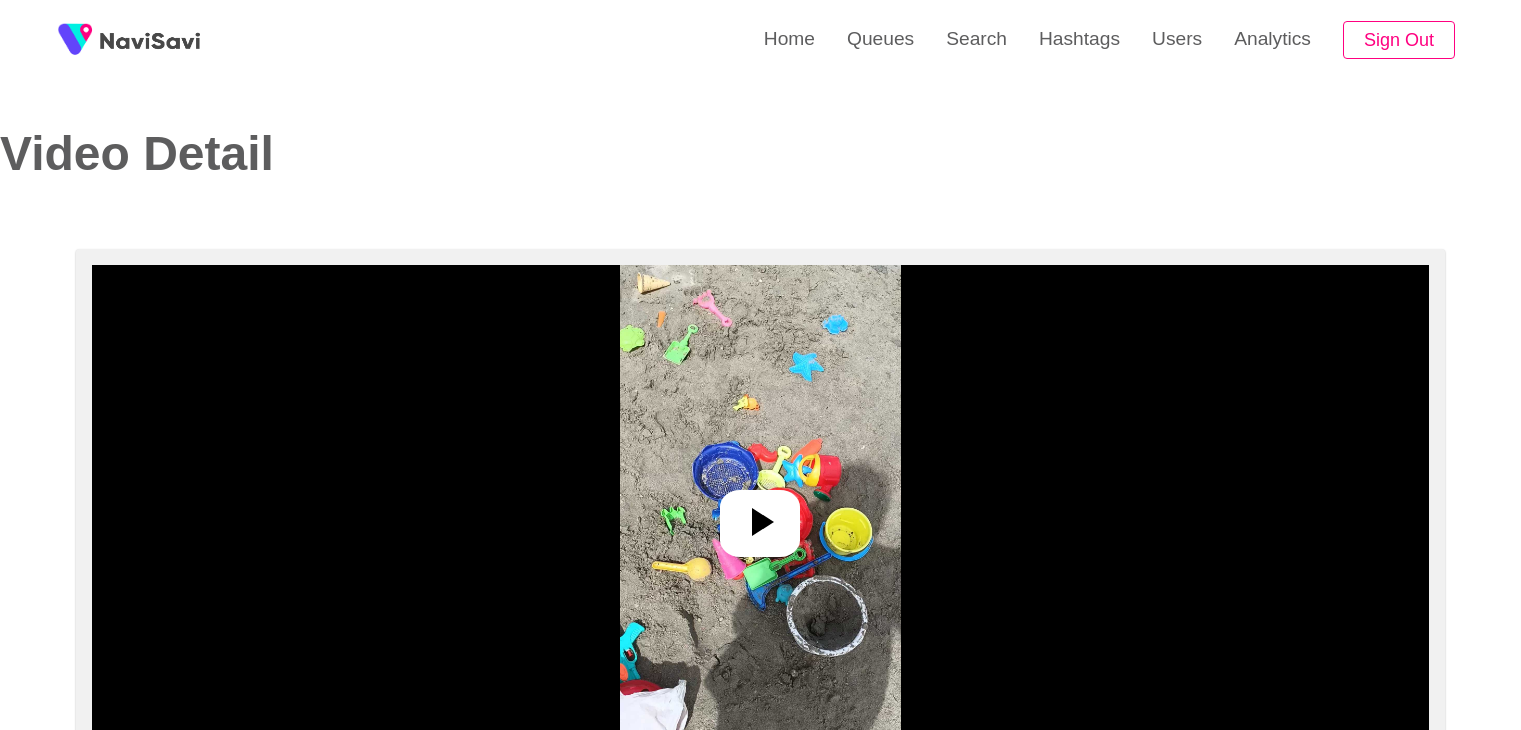 select on "**********" 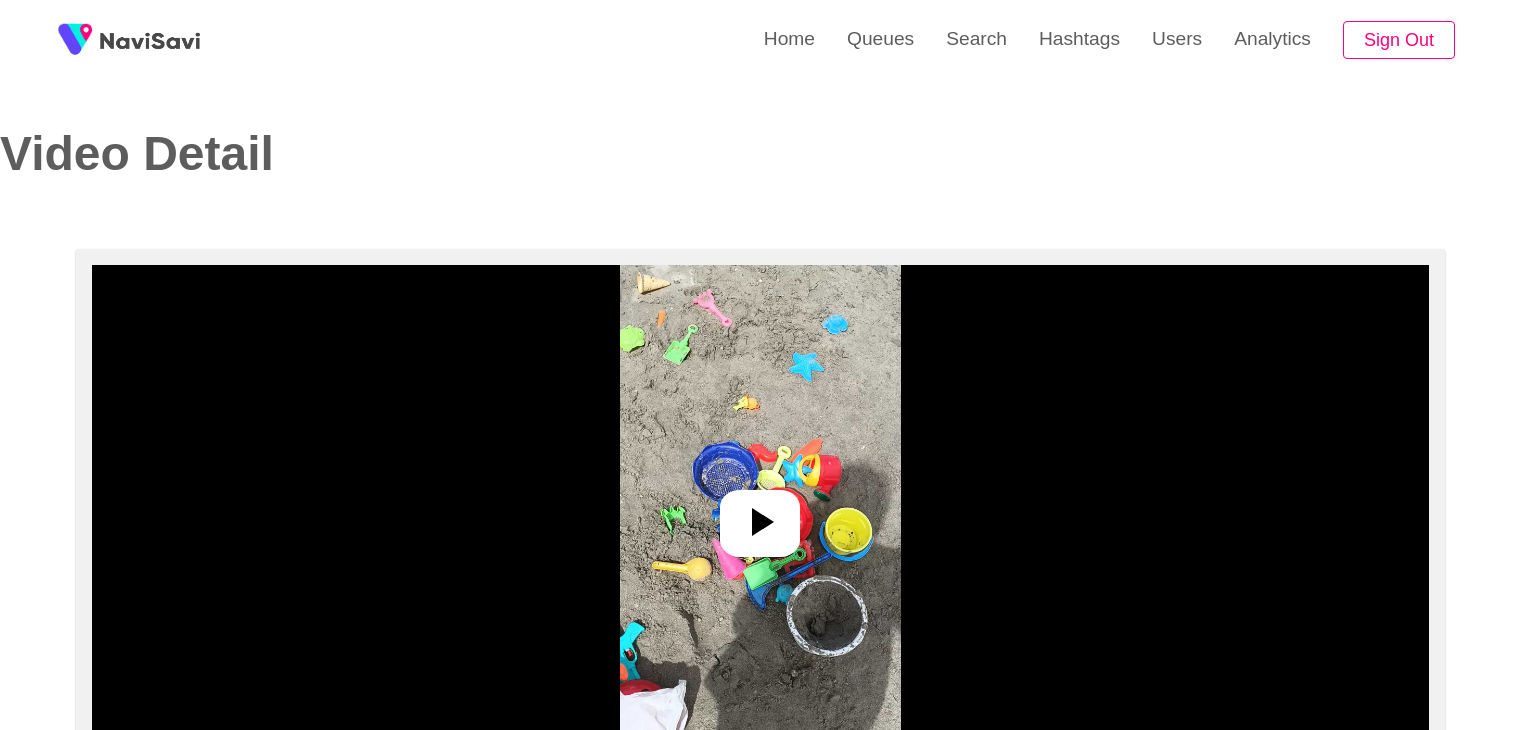 scroll, scrollTop: 0, scrollLeft: 0, axis: both 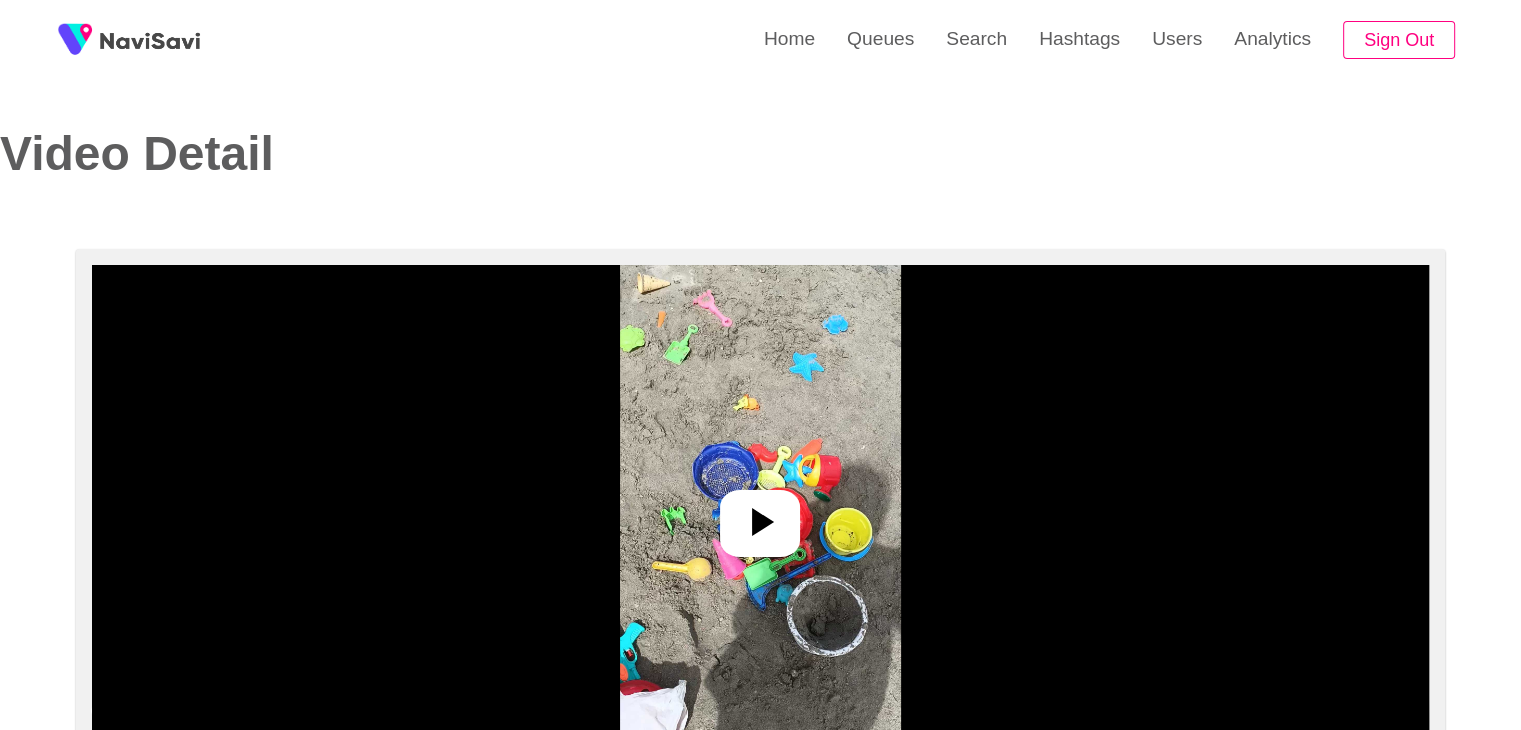 click at bounding box center (760, 515) 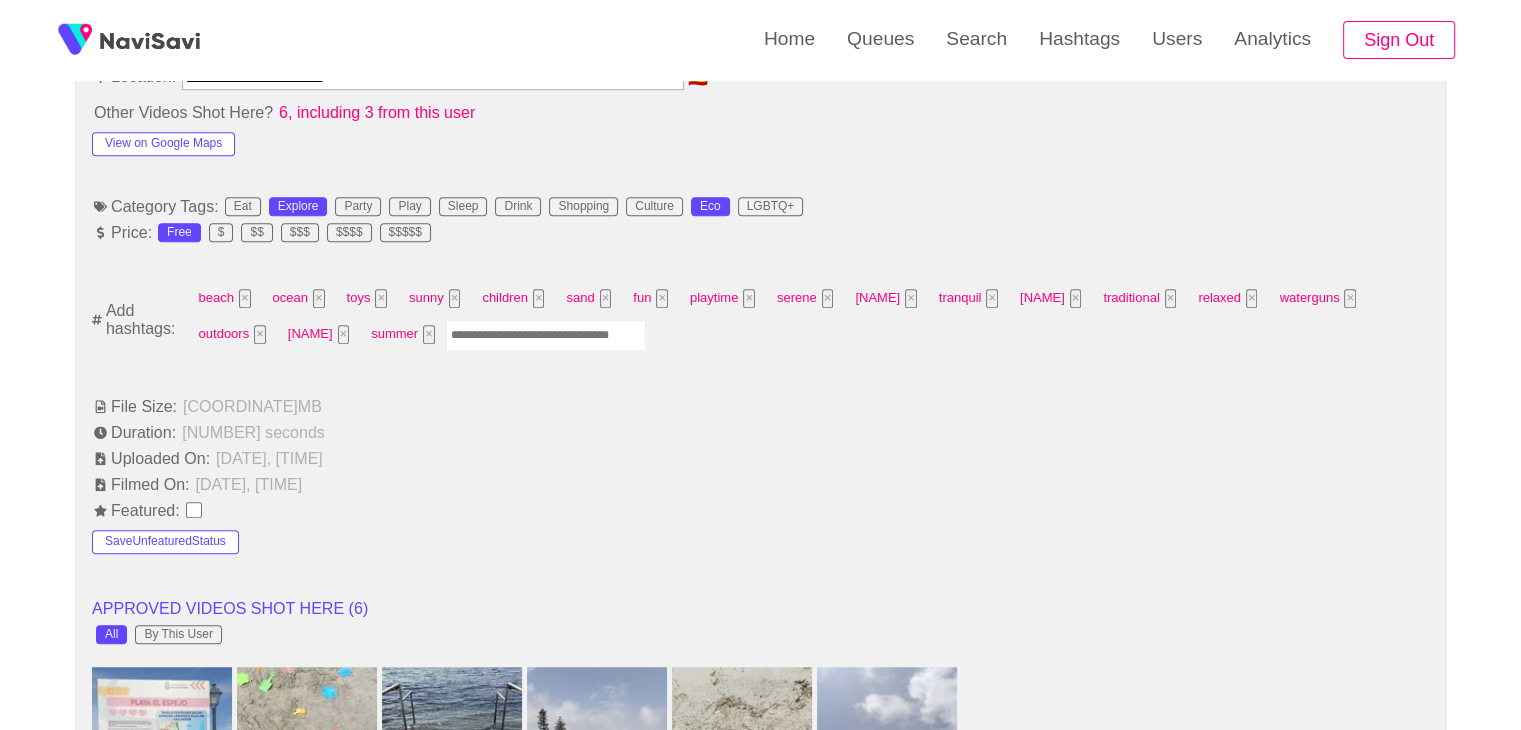 scroll, scrollTop: 1196, scrollLeft: 0, axis: vertical 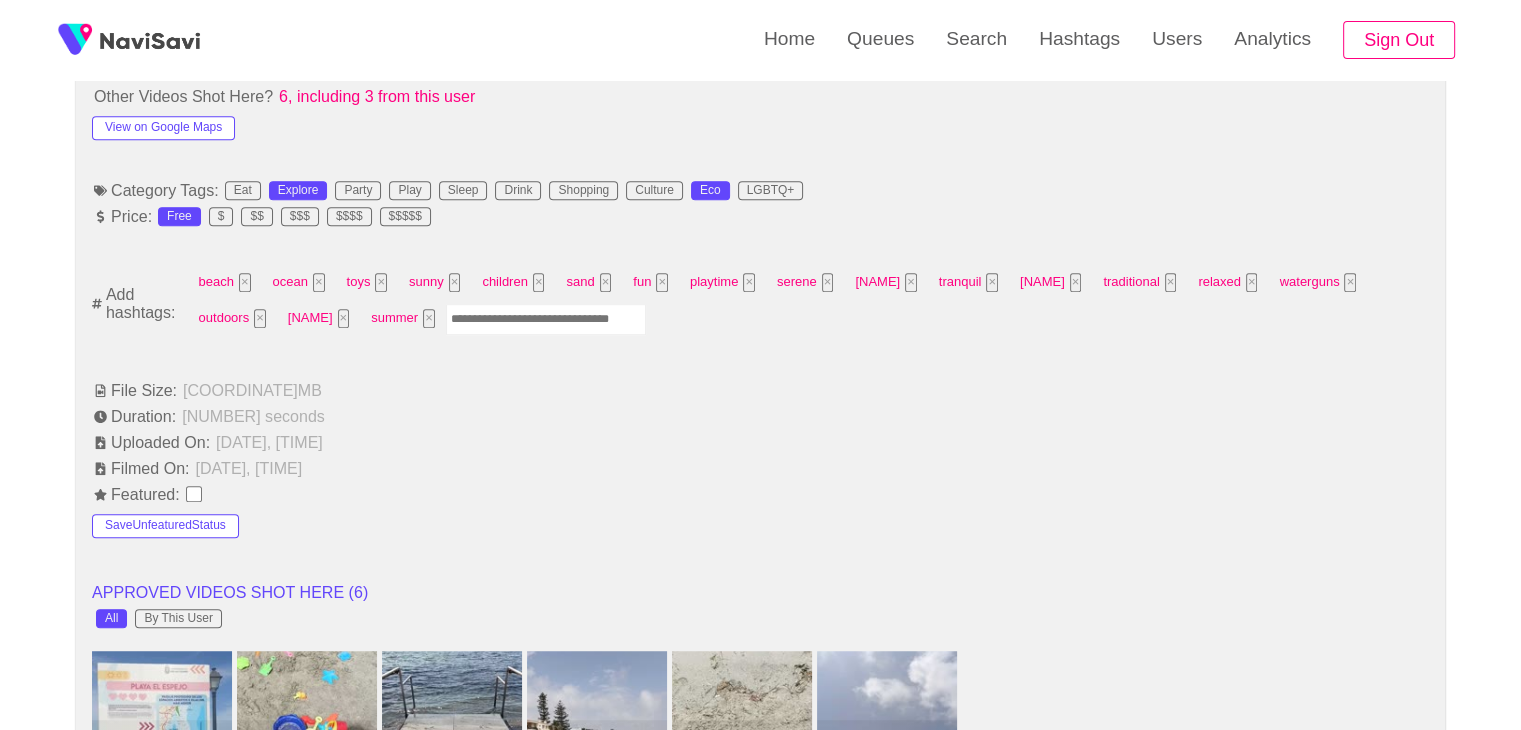 click at bounding box center [546, 319] 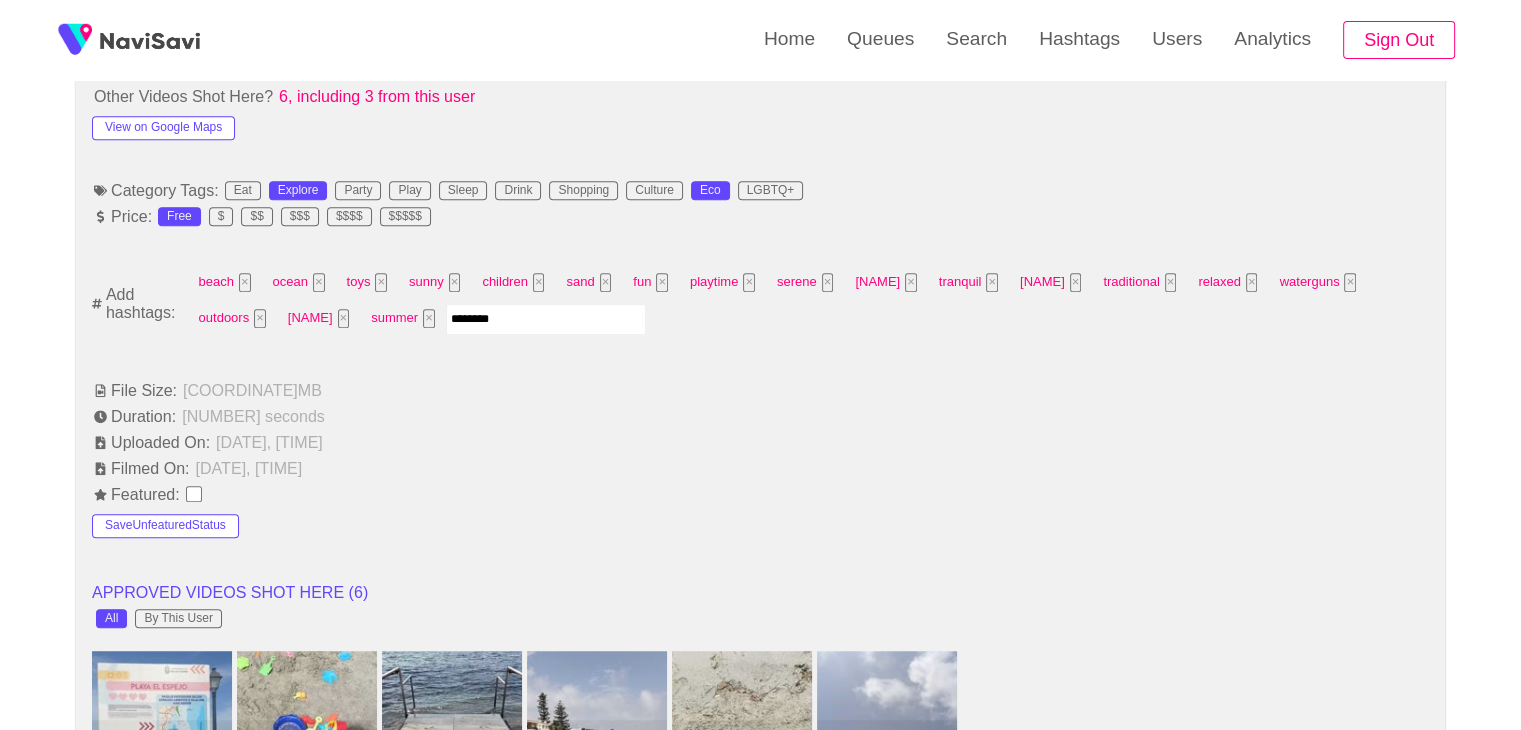 type on "*********" 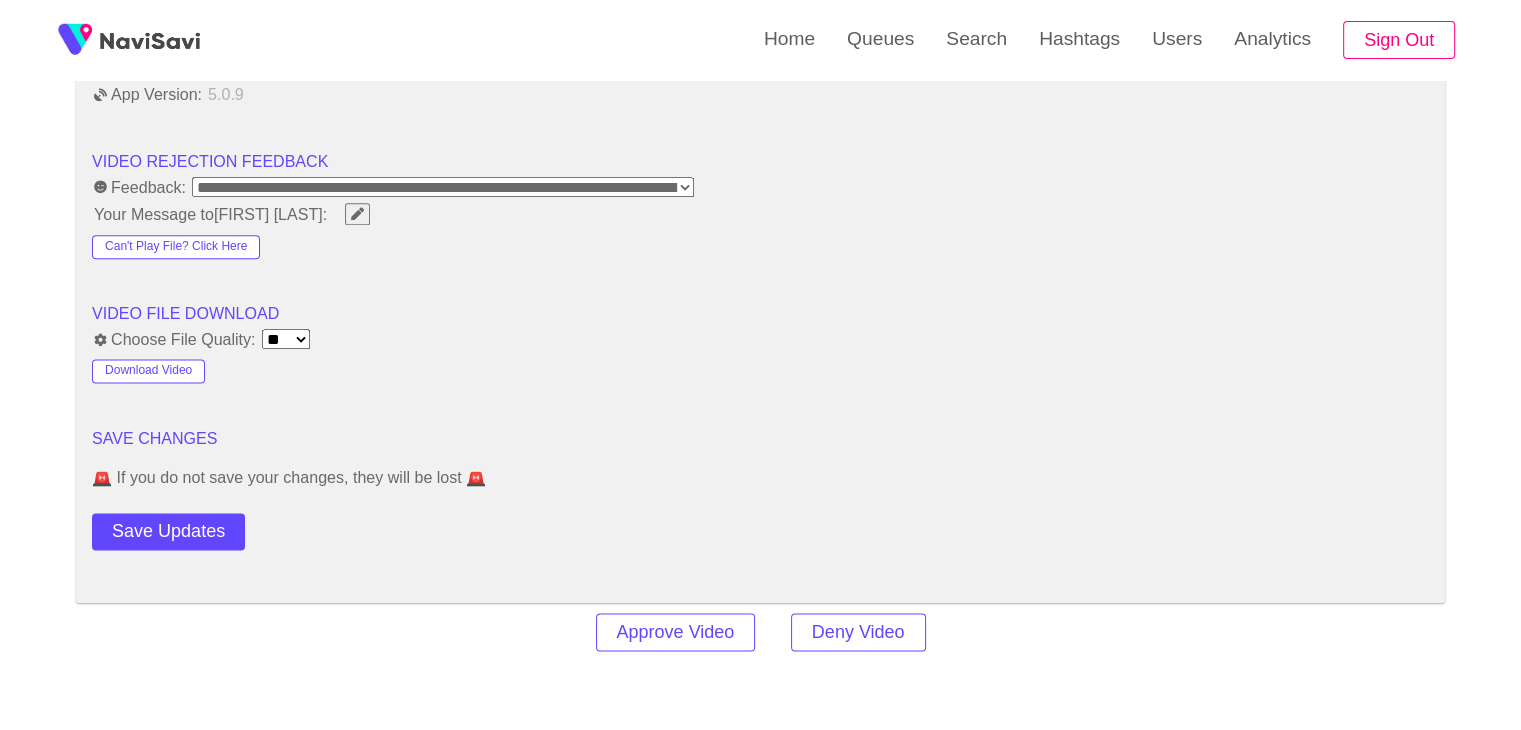 scroll, scrollTop: 2508, scrollLeft: 0, axis: vertical 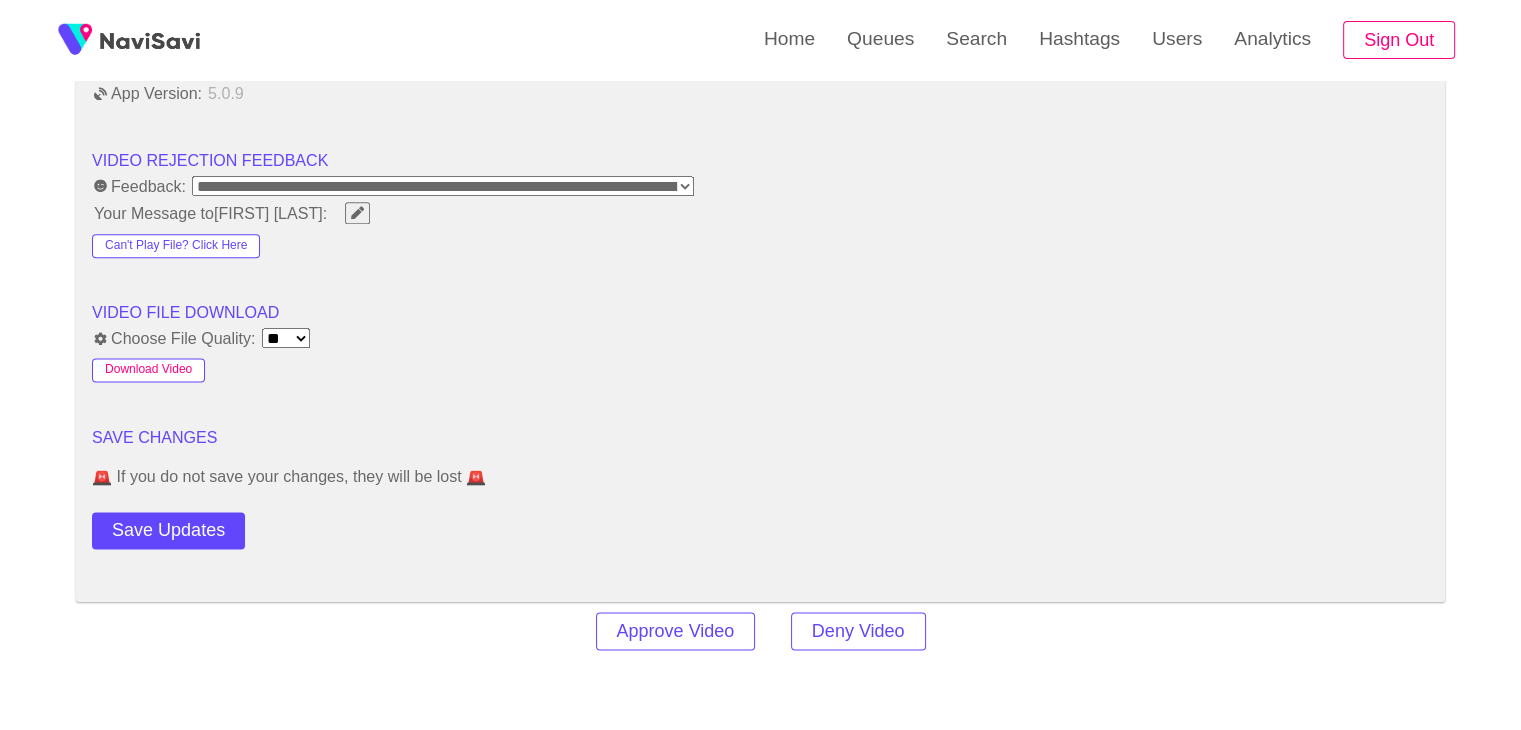 click on "Download Video" at bounding box center [148, 370] 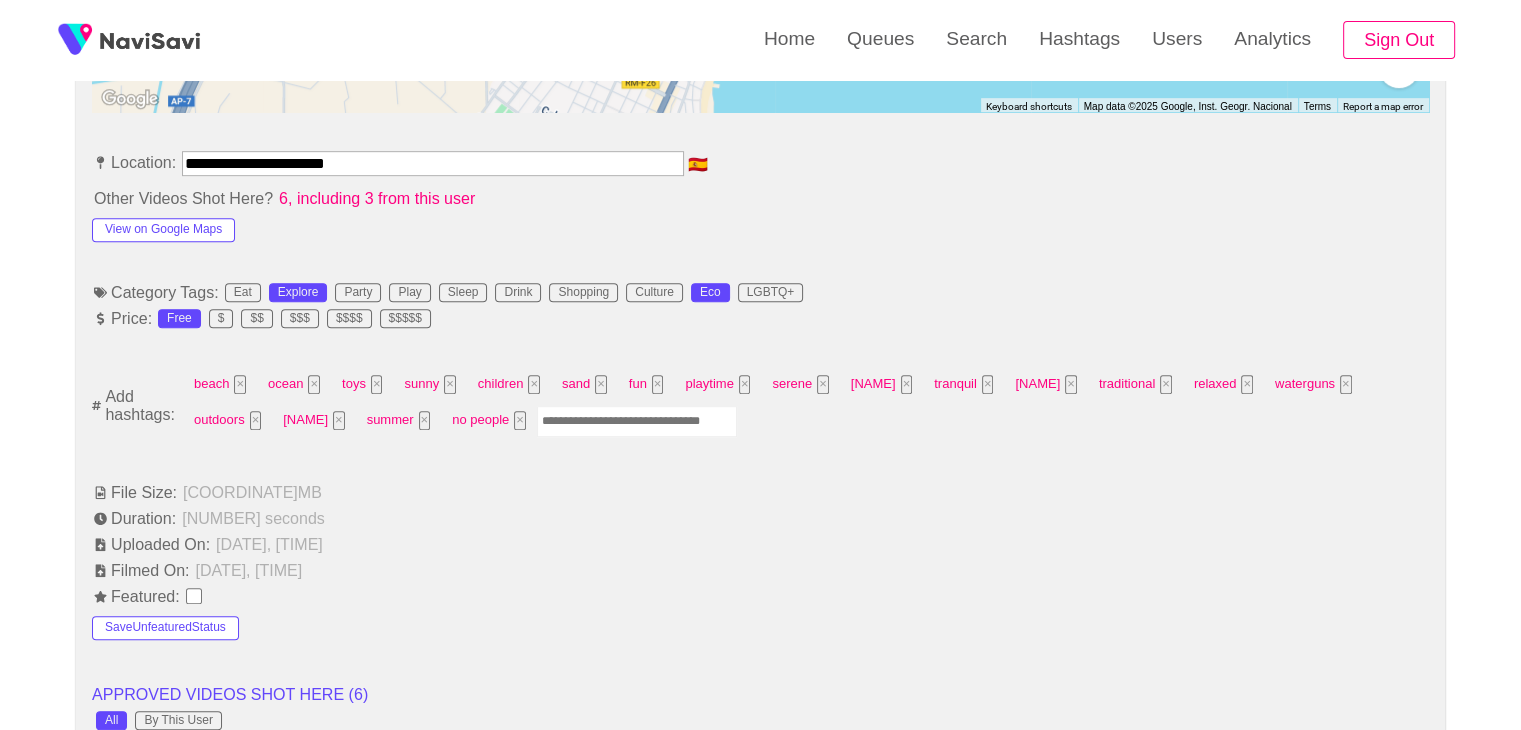 scroll, scrollTop: 1092, scrollLeft: 0, axis: vertical 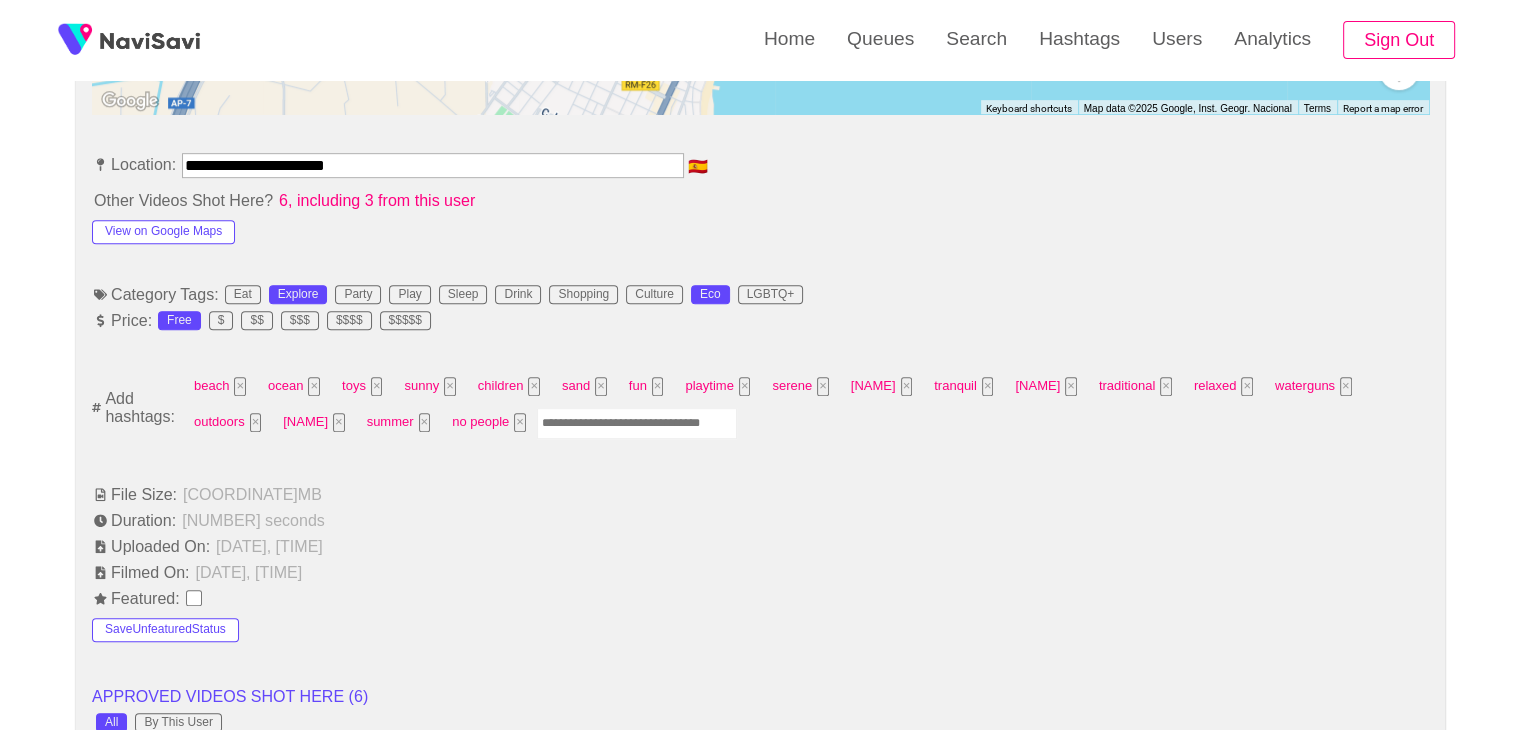 click at bounding box center [637, 423] 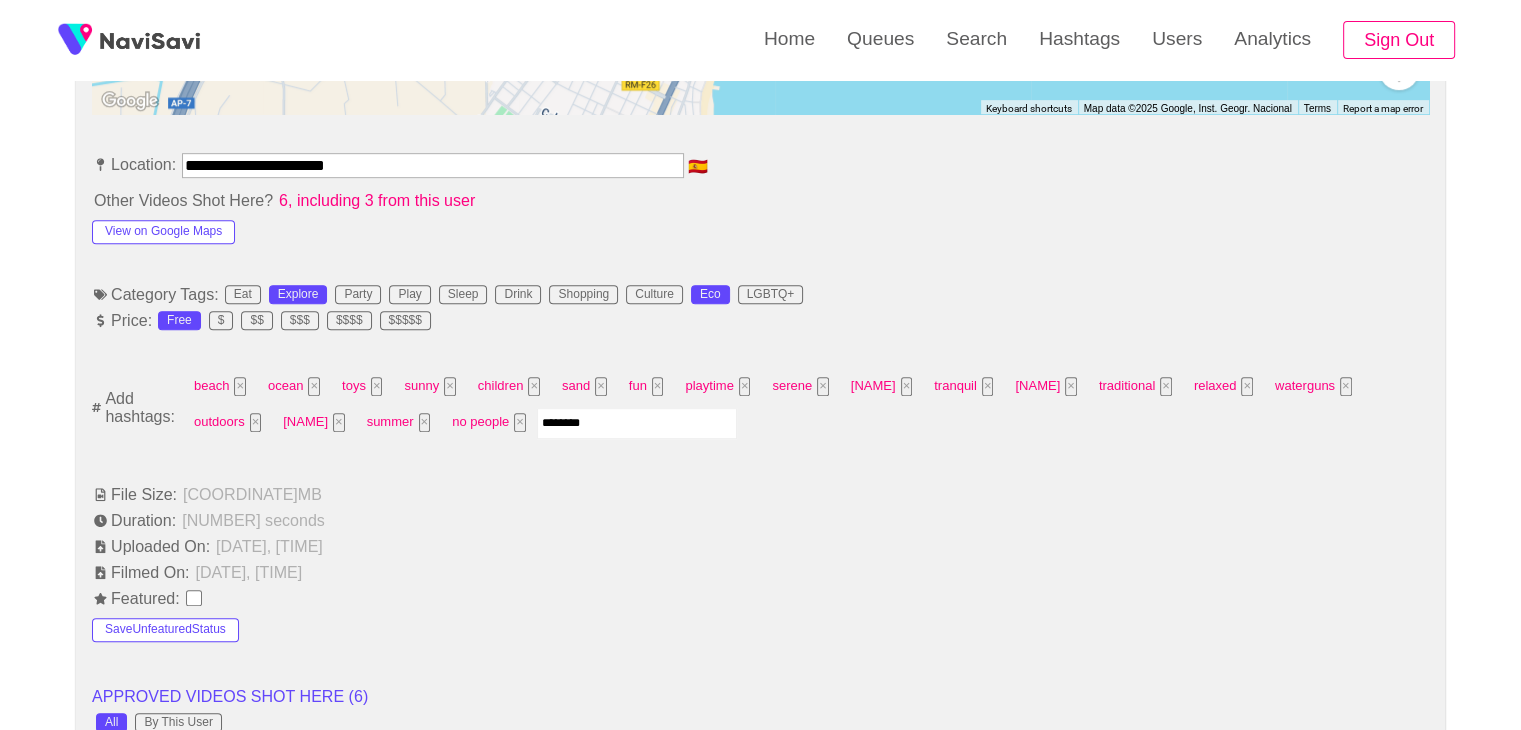 type on "*********" 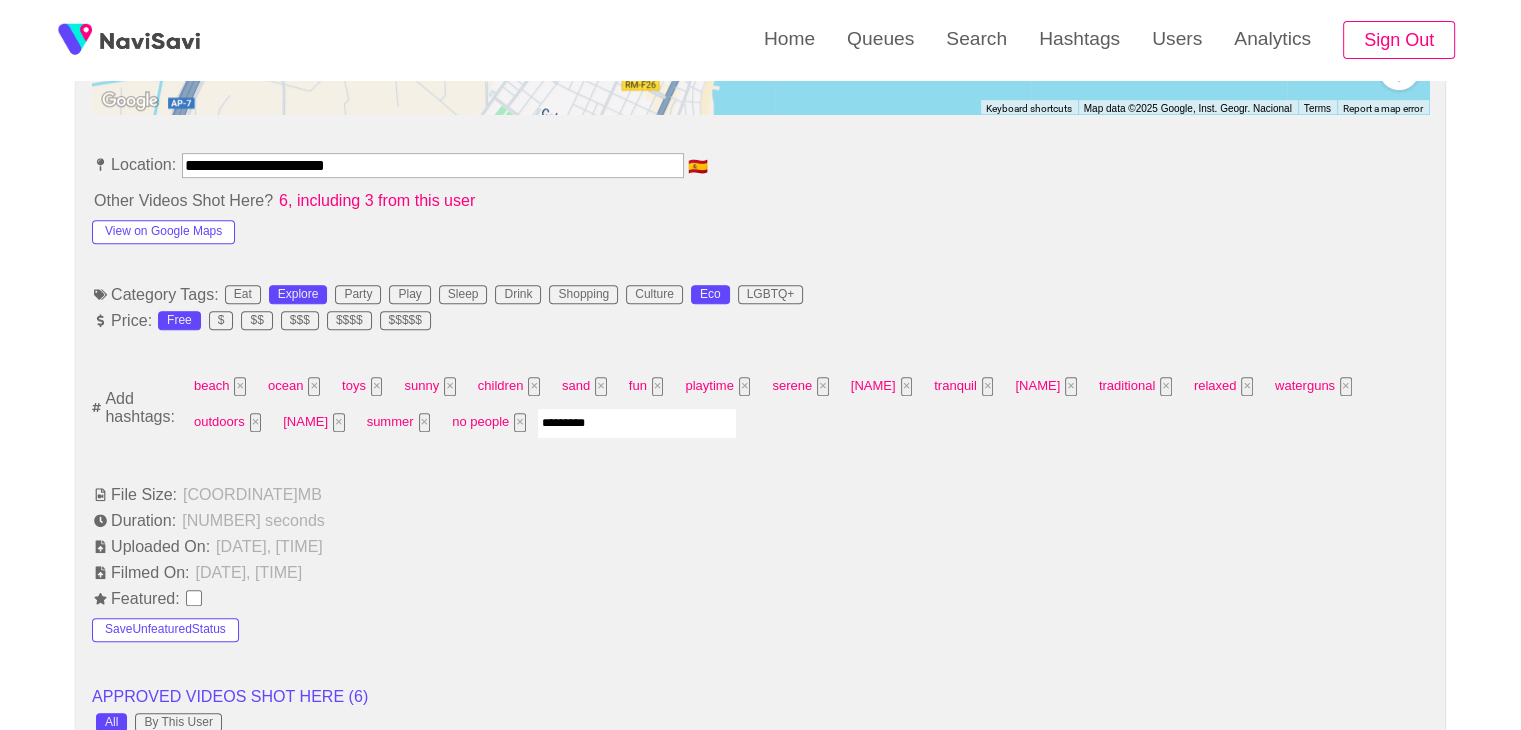 type 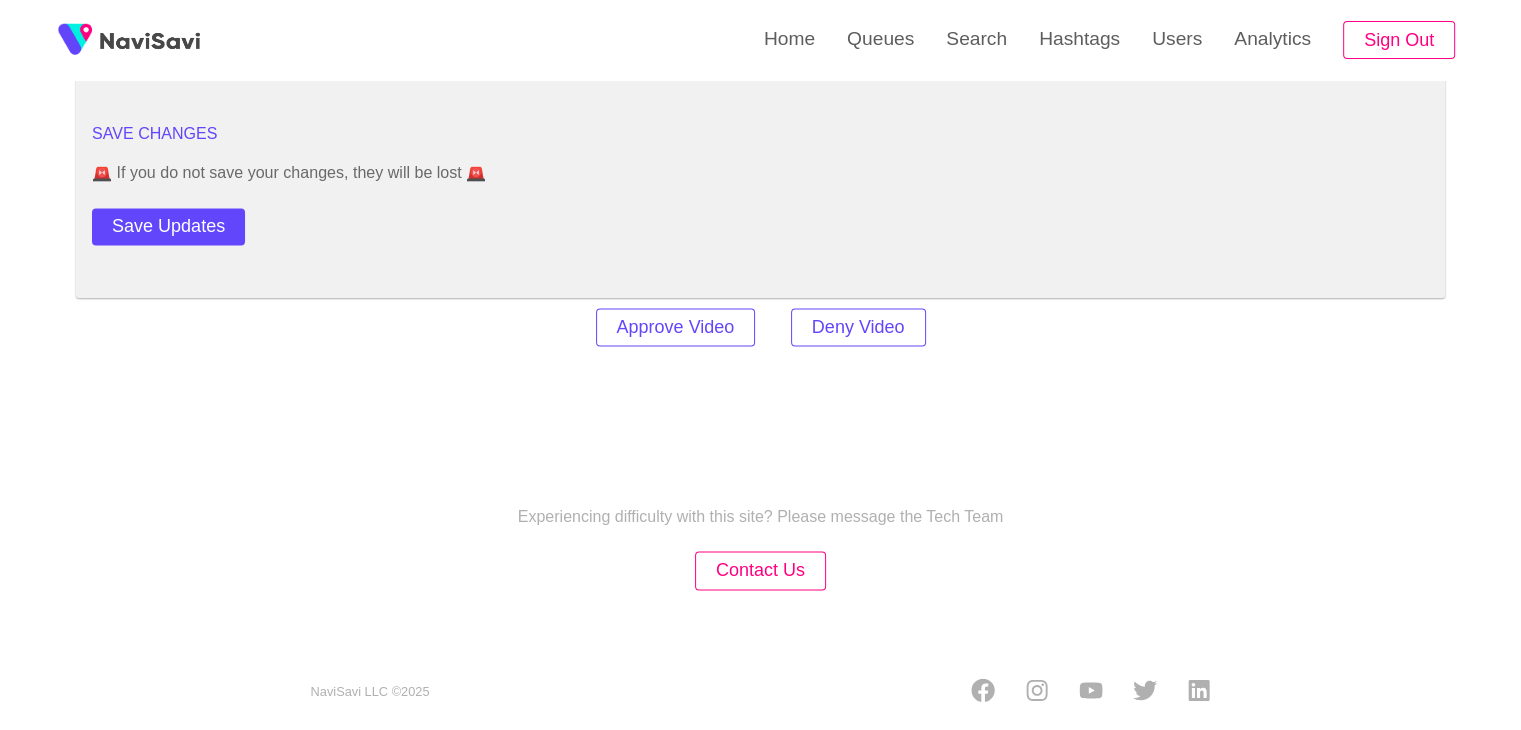scroll, scrollTop: 2813, scrollLeft: 0, axis: vertical 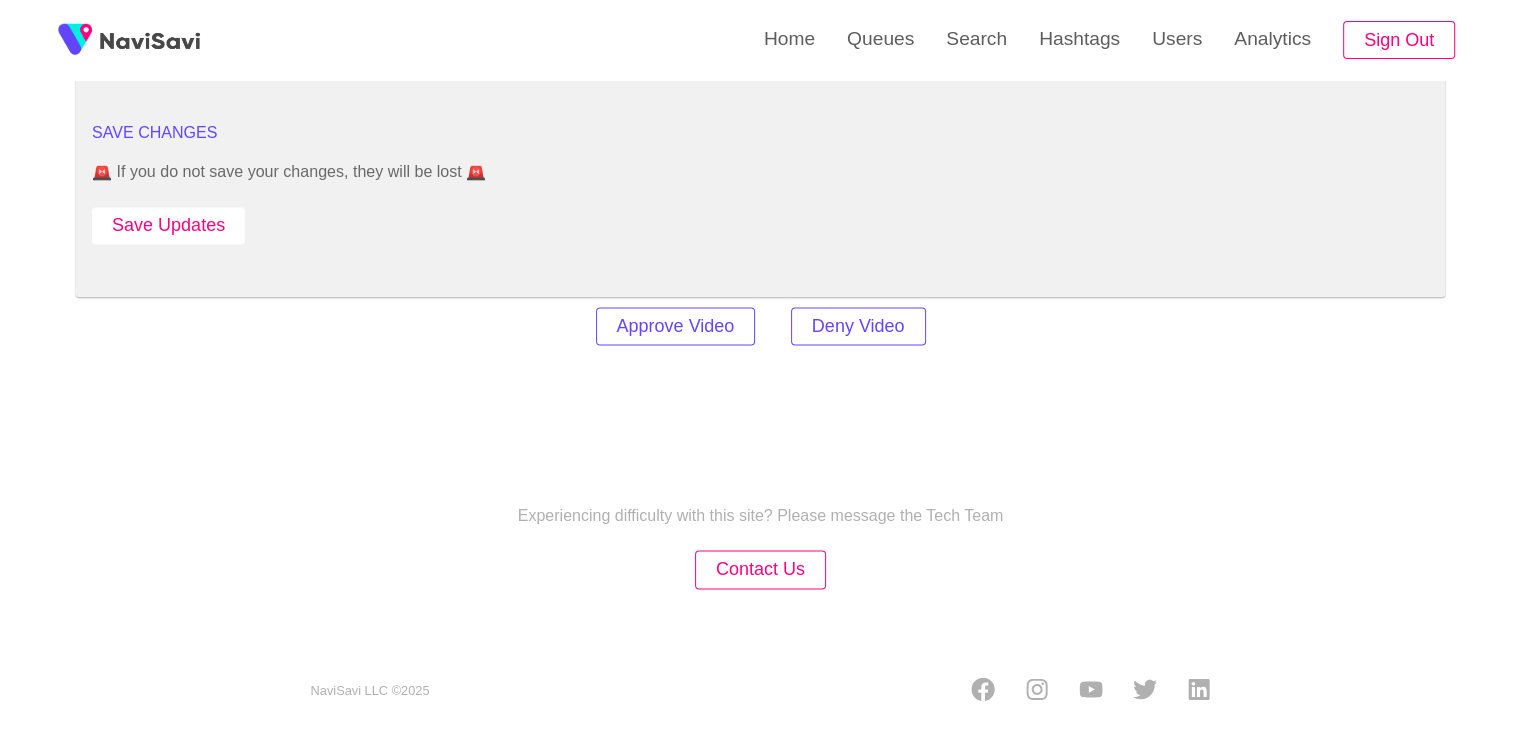 click on "Save Updates" at bounding box center (168, 225) 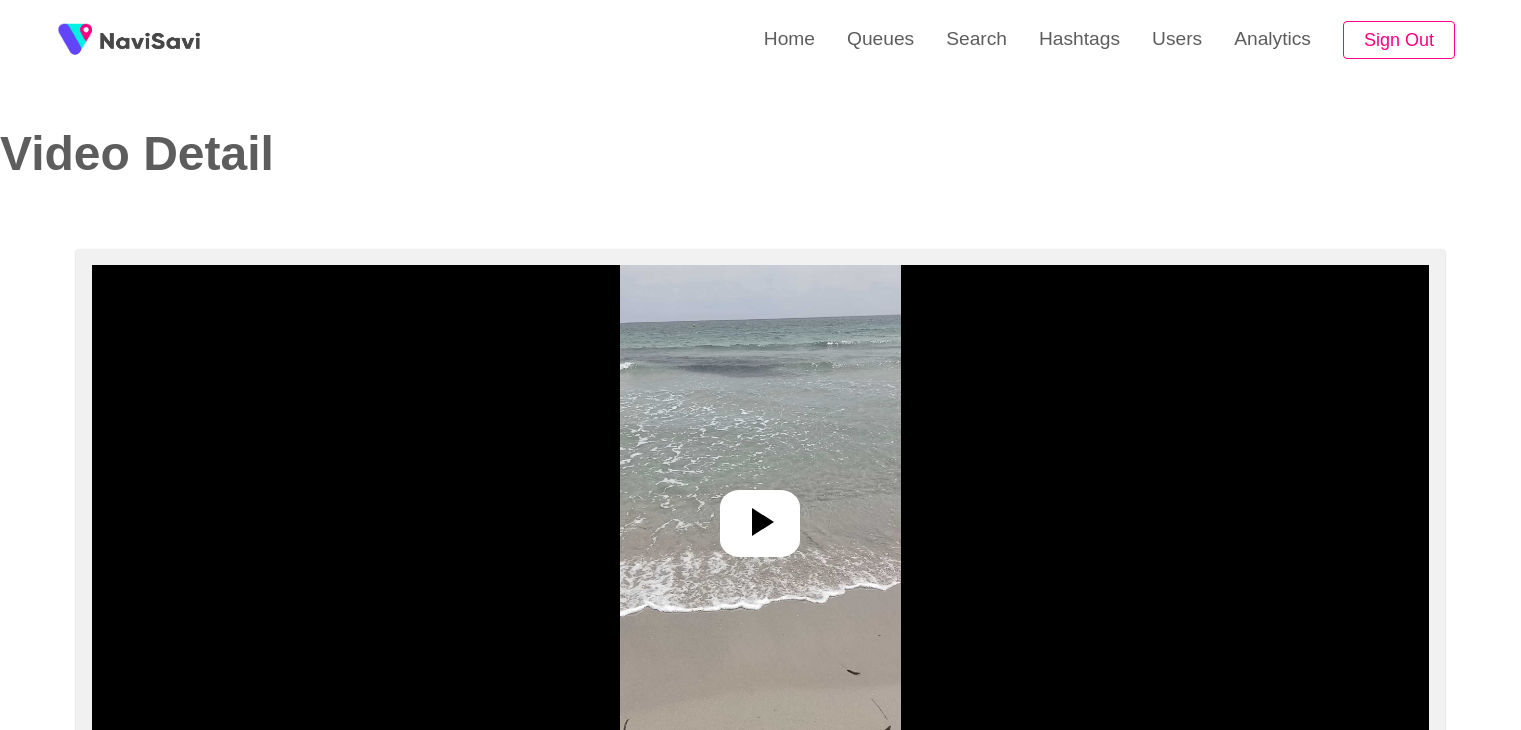 select on "**********" 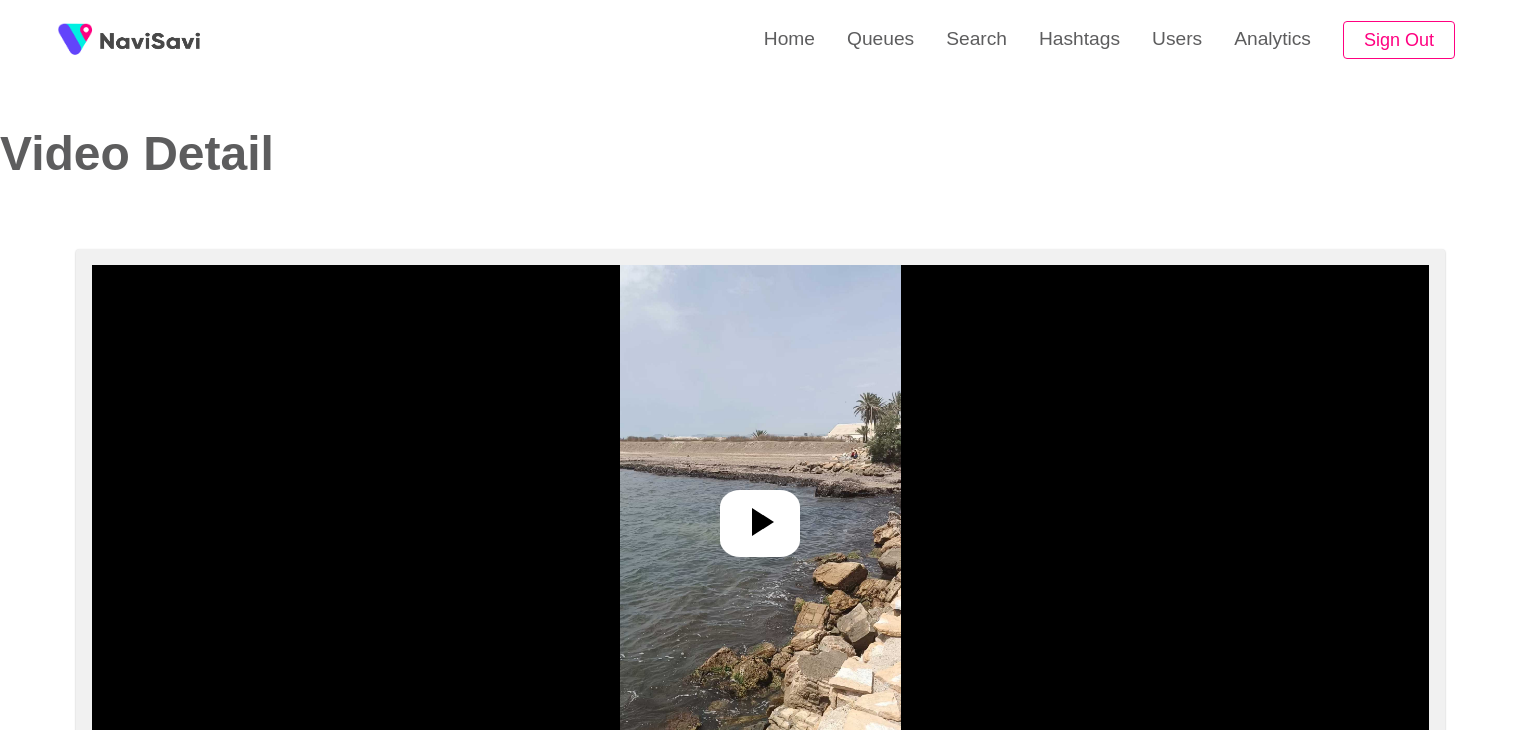 select on "**********" 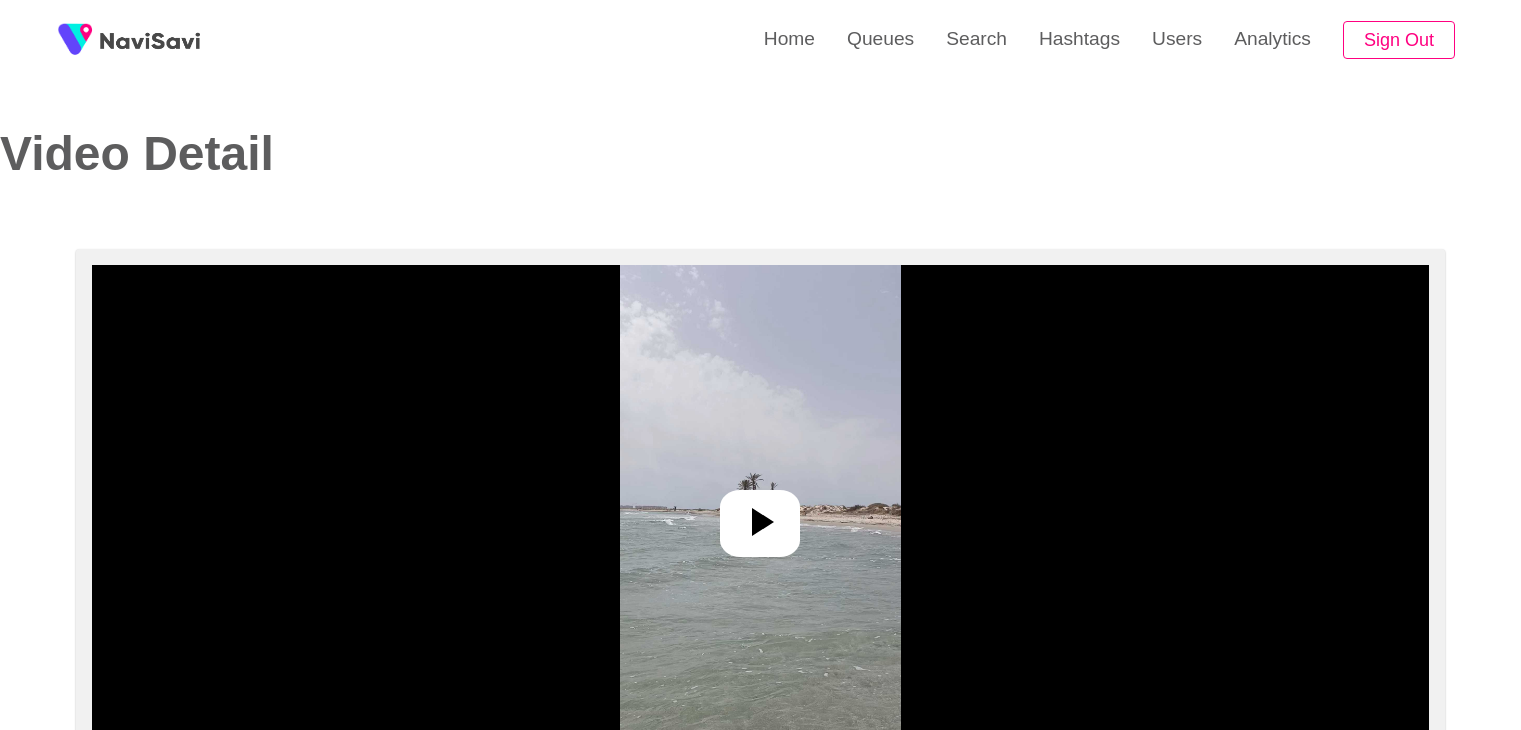 select on "**********" 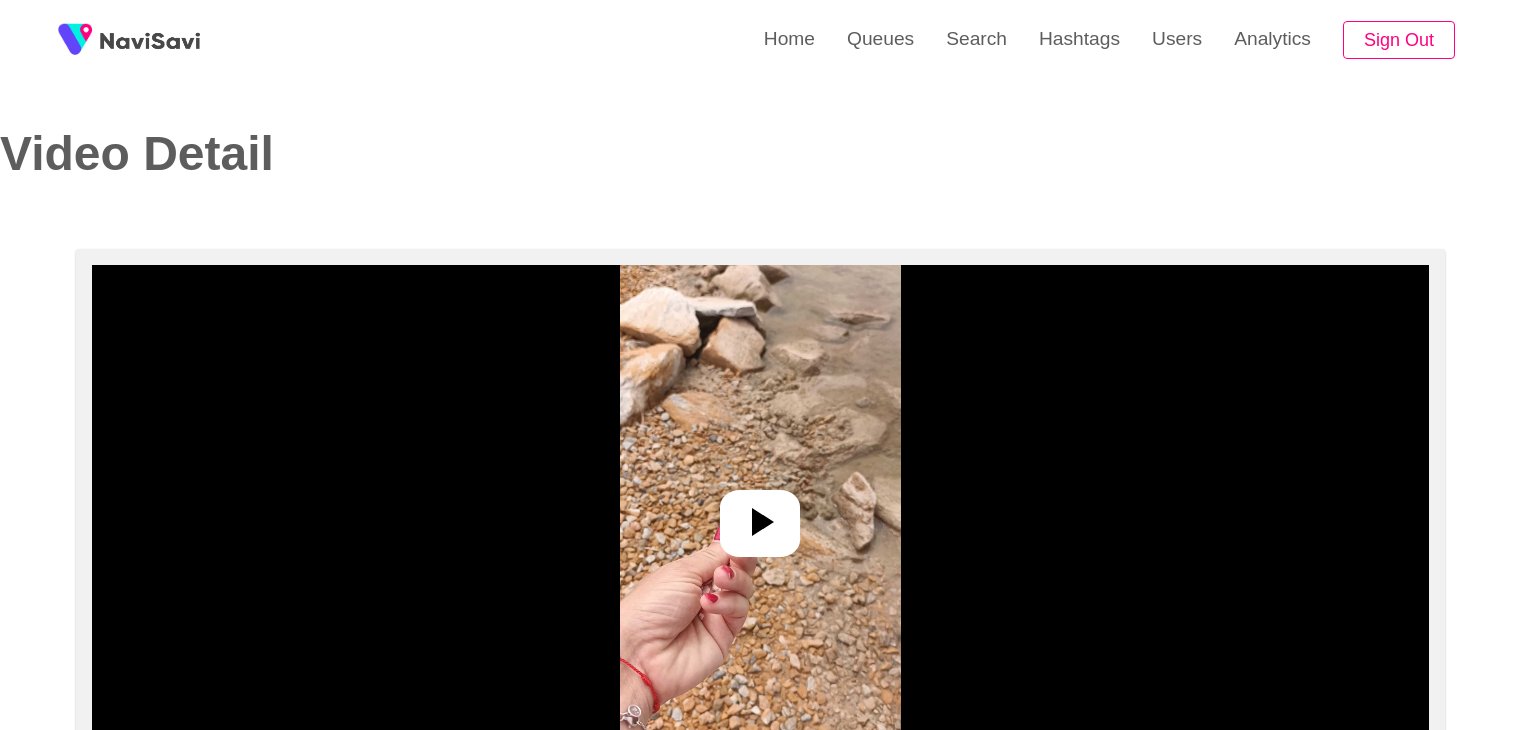 select on "**********" 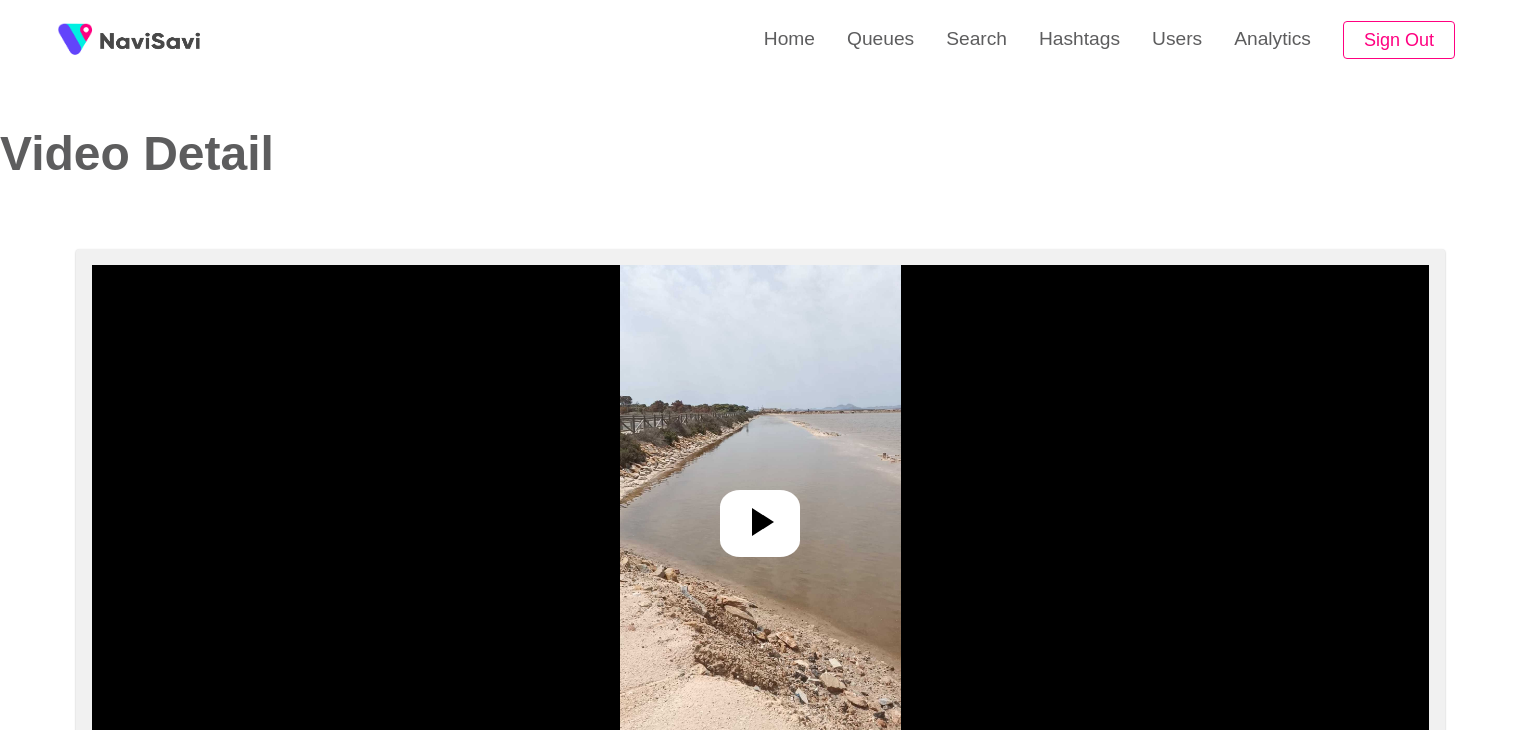 select on "**********" 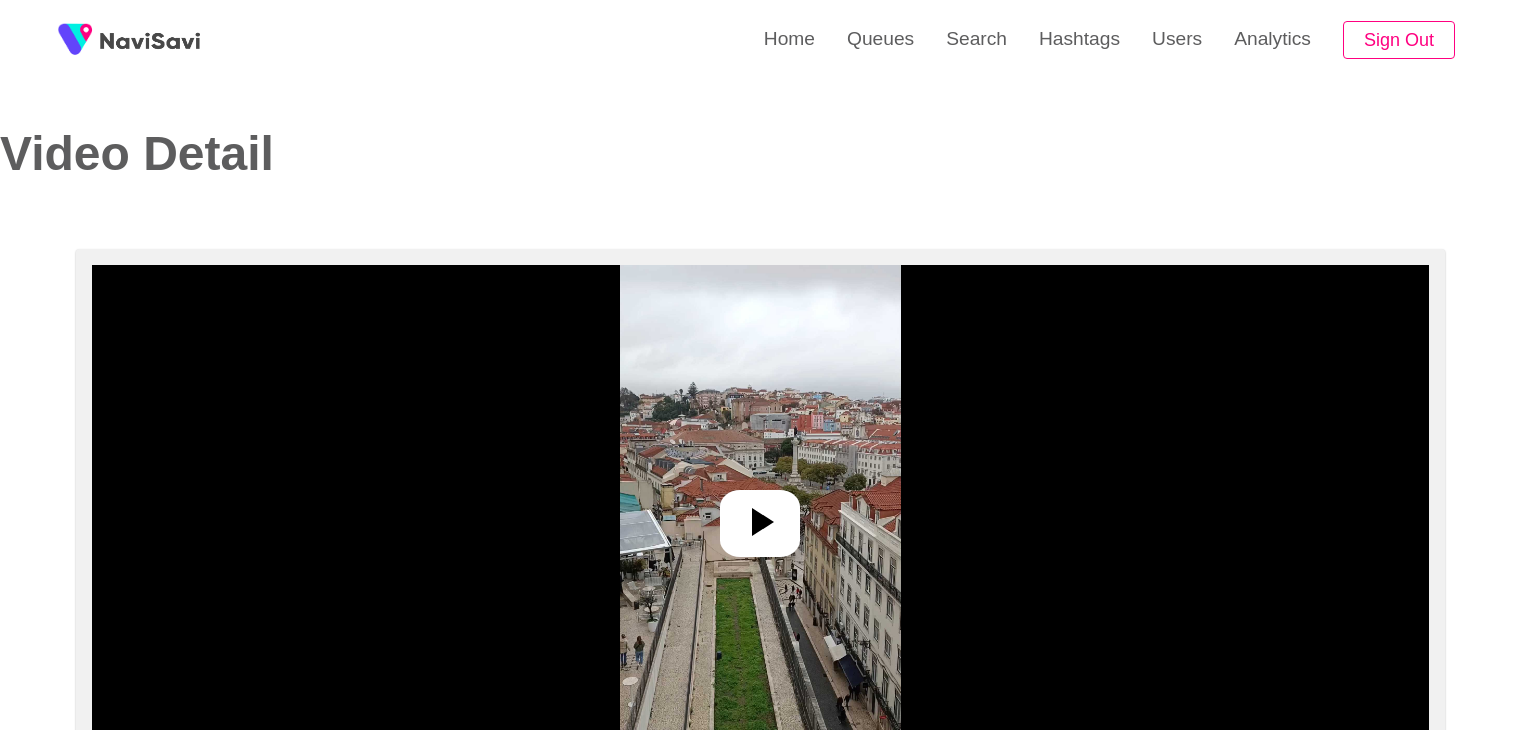 select on "**********" 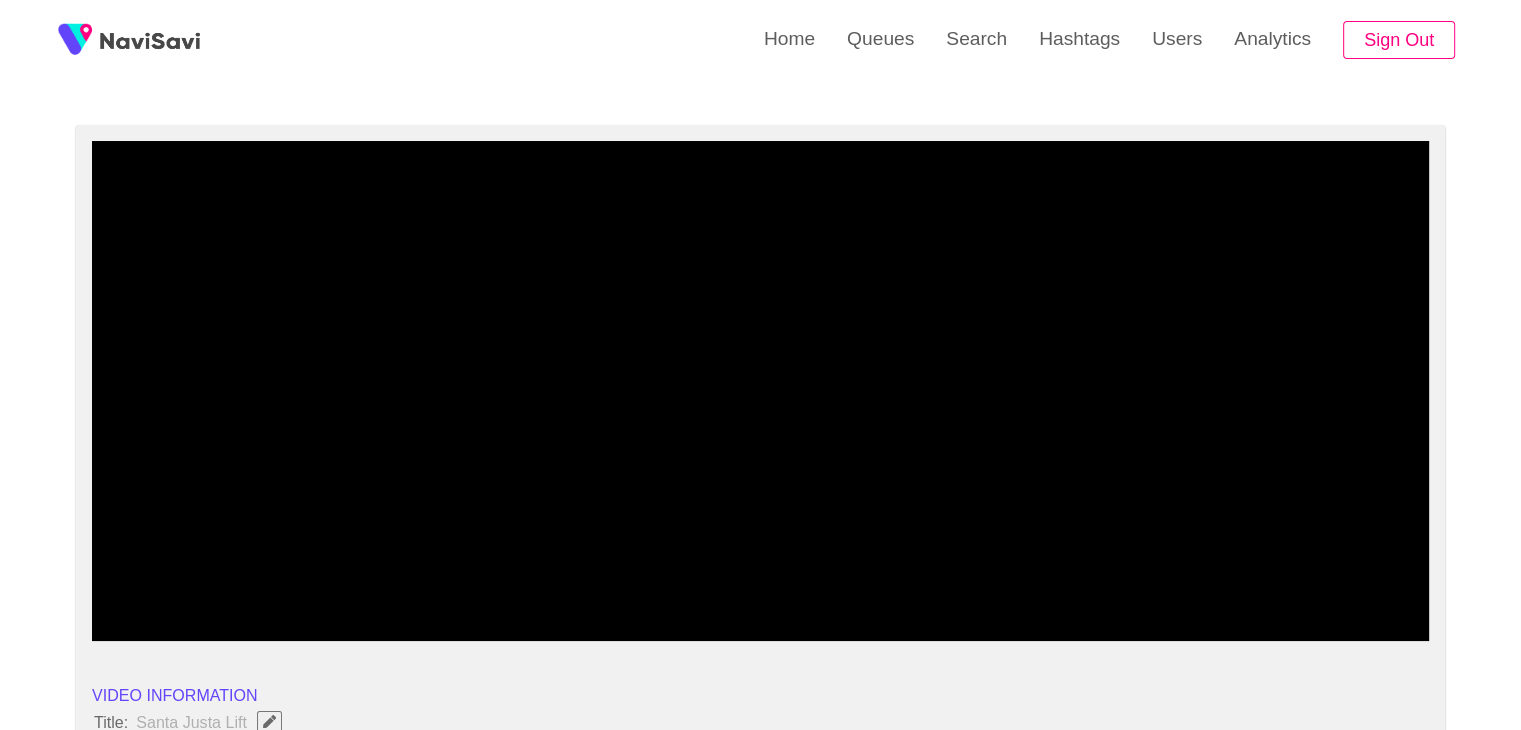 scroll, scrollTop: 124, scrollLeft: 0, axis: vertical 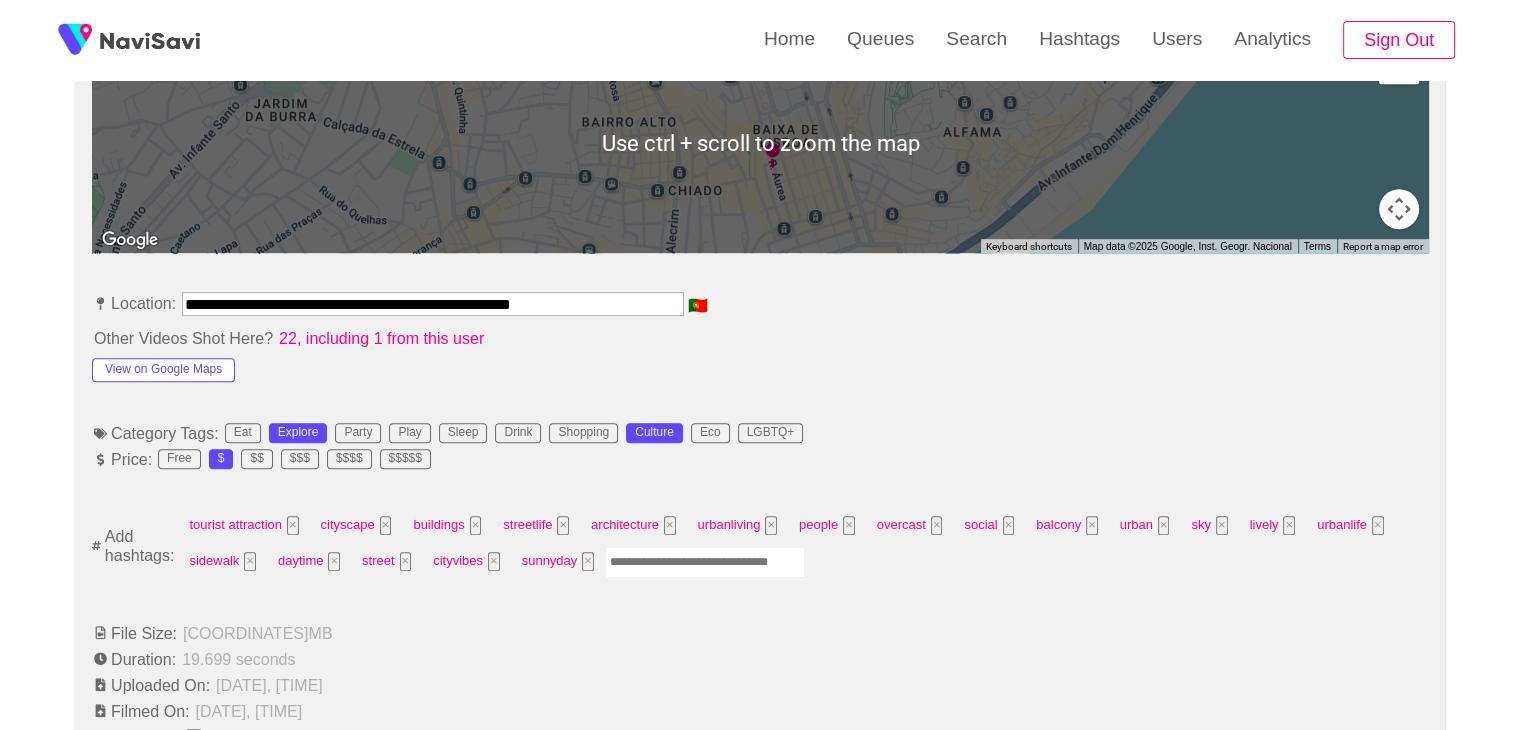 click at bounding box center [705, 562] 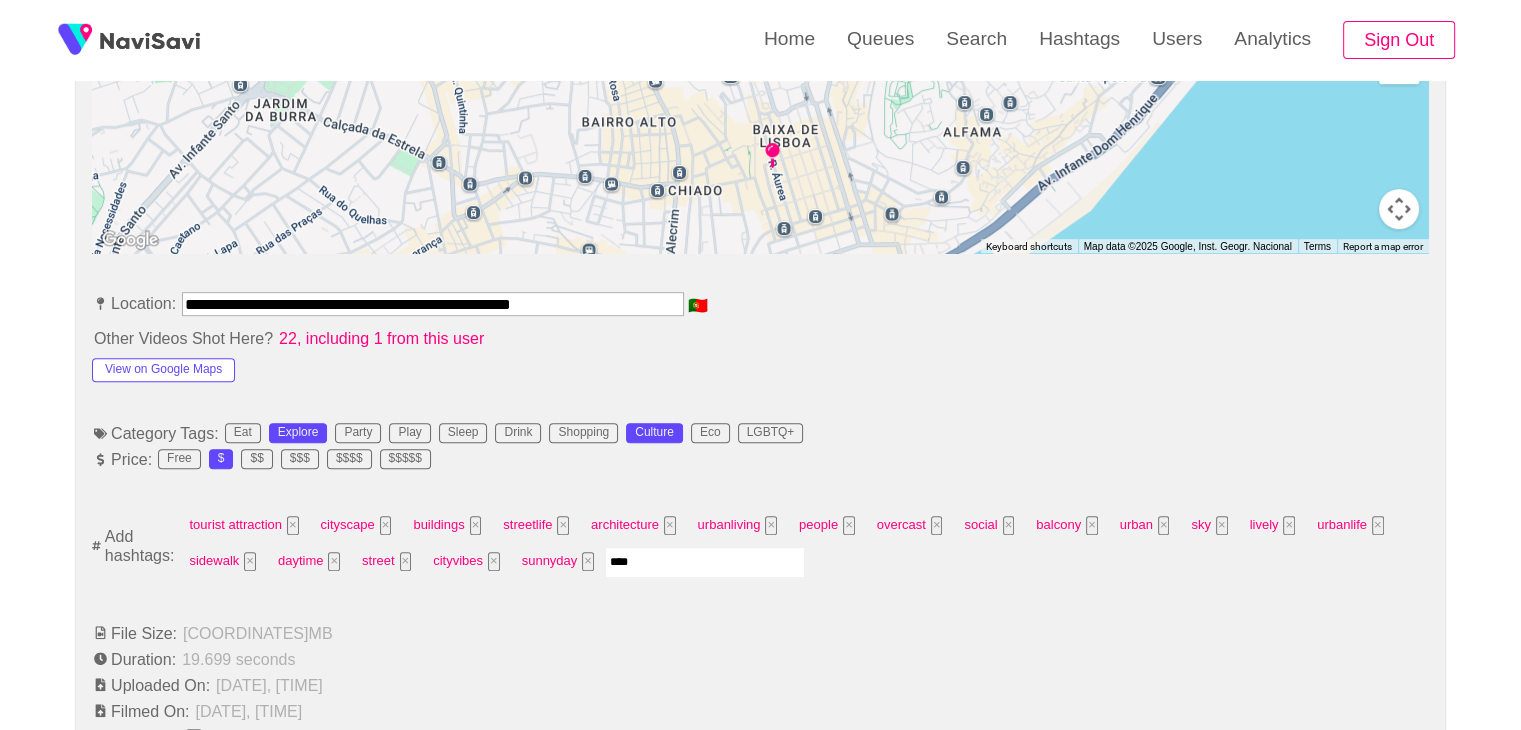 type on "*****" 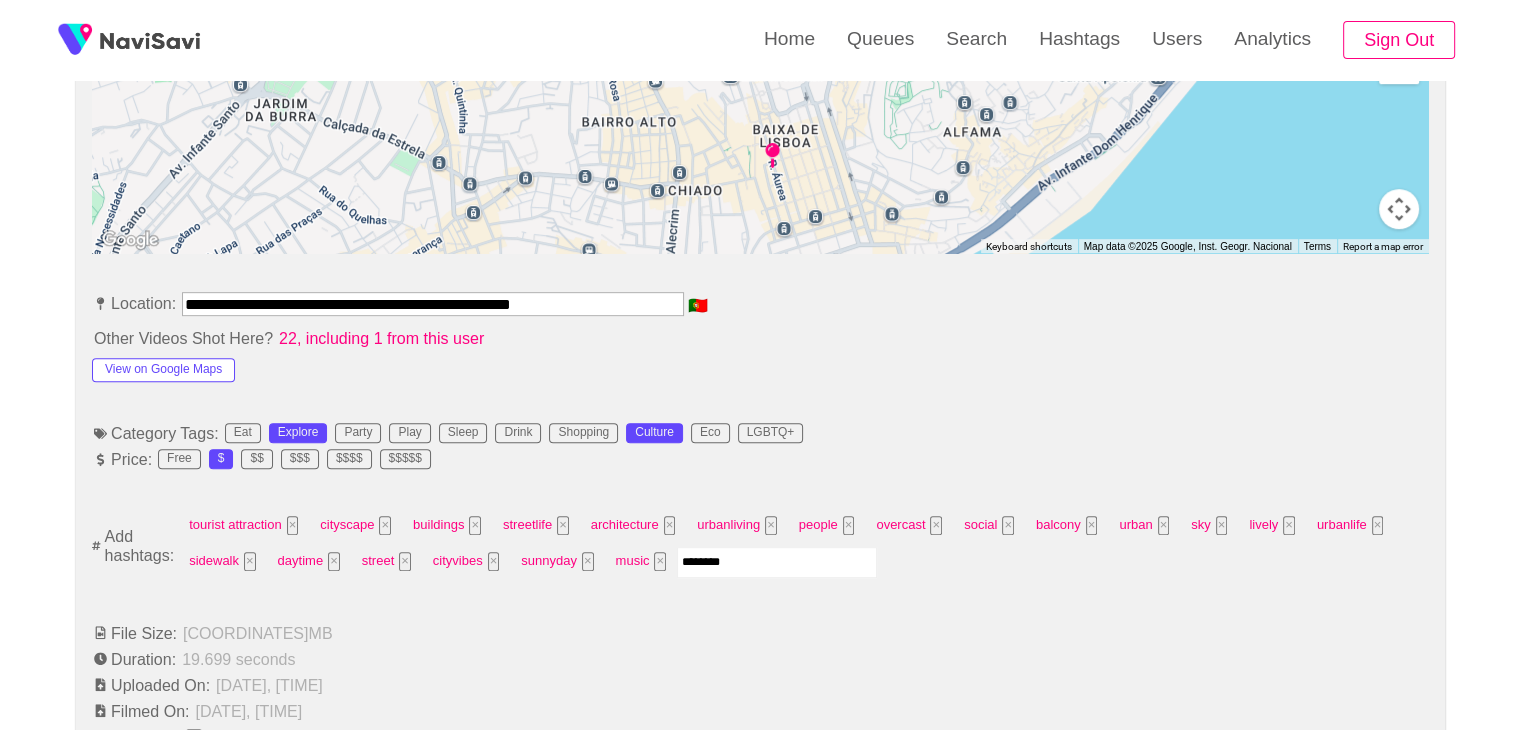type on "*********" 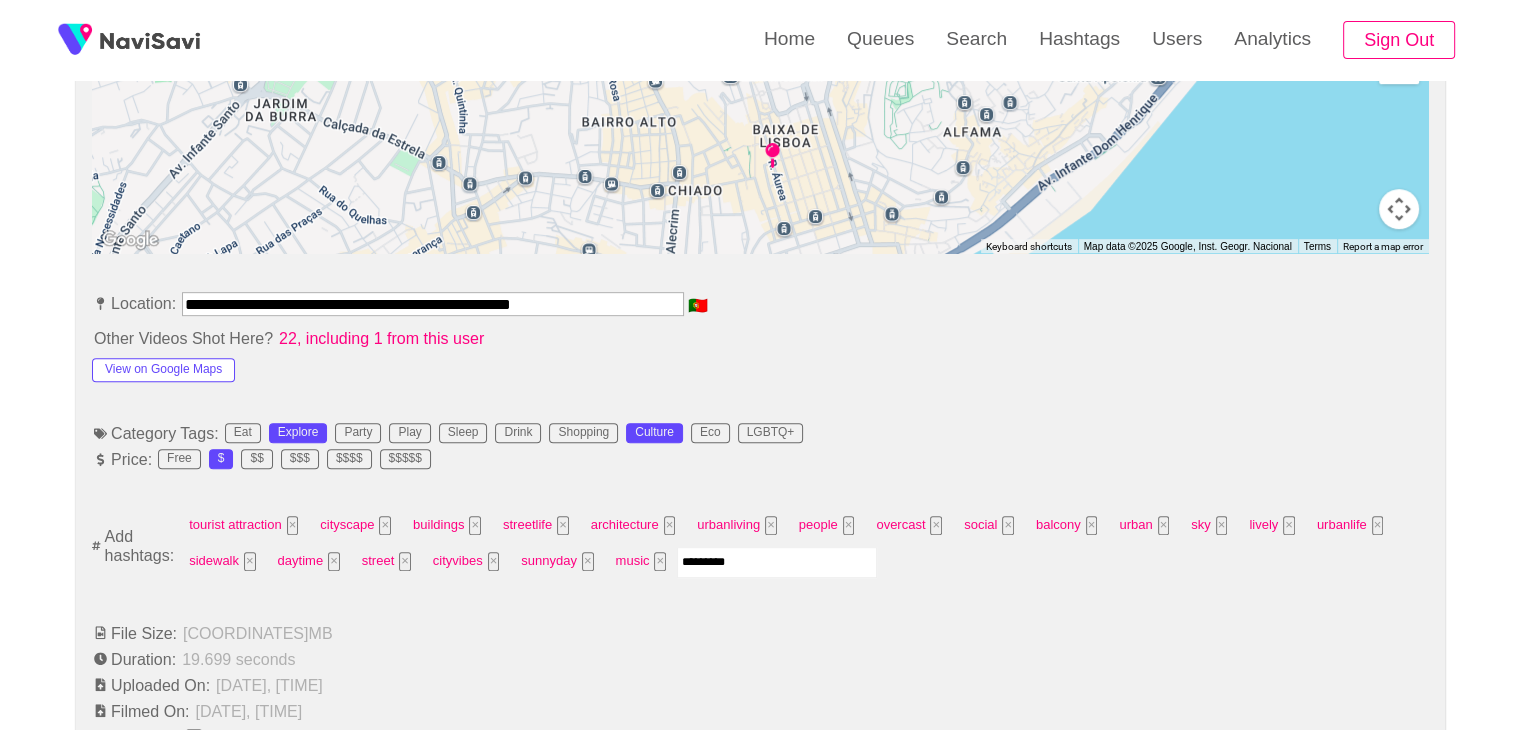 type 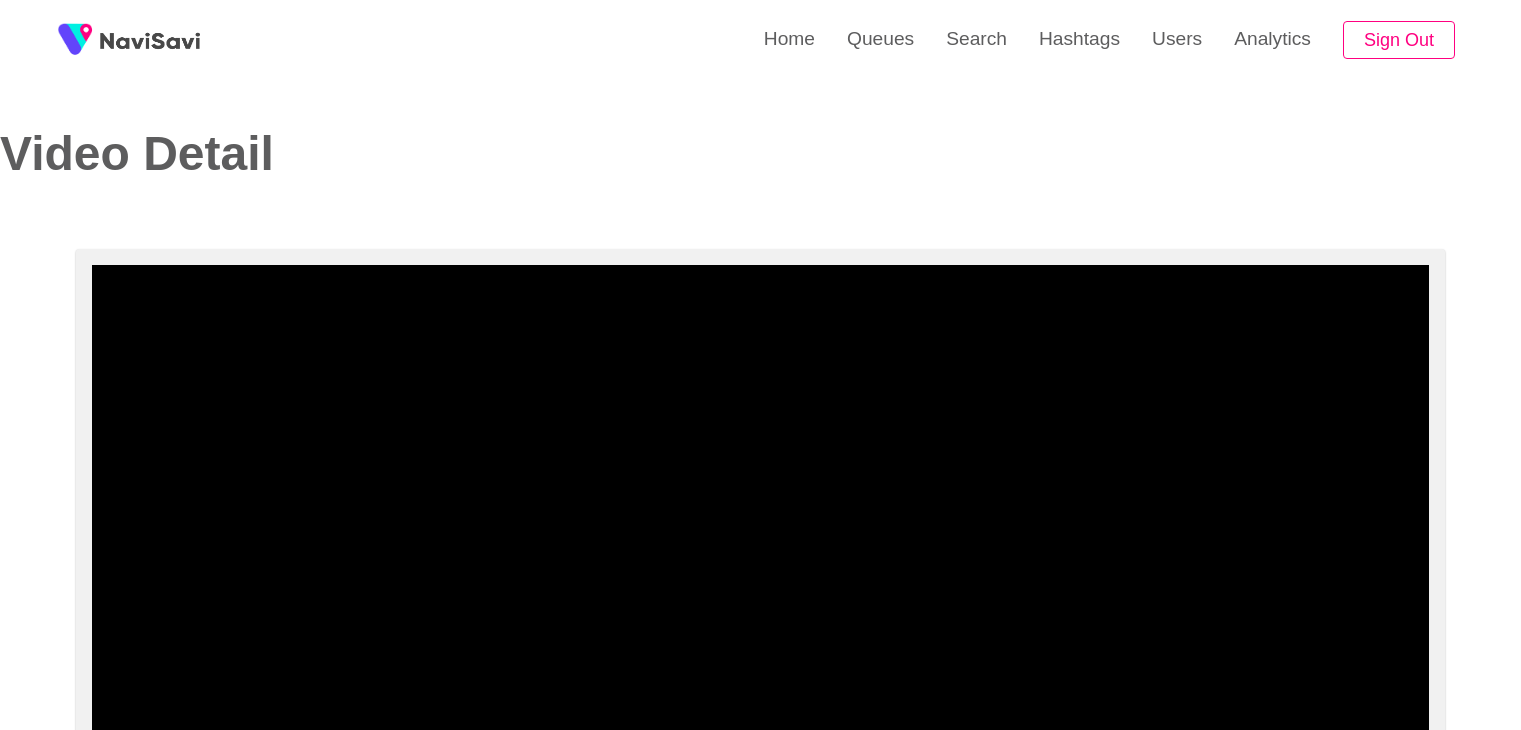 select on "**********" 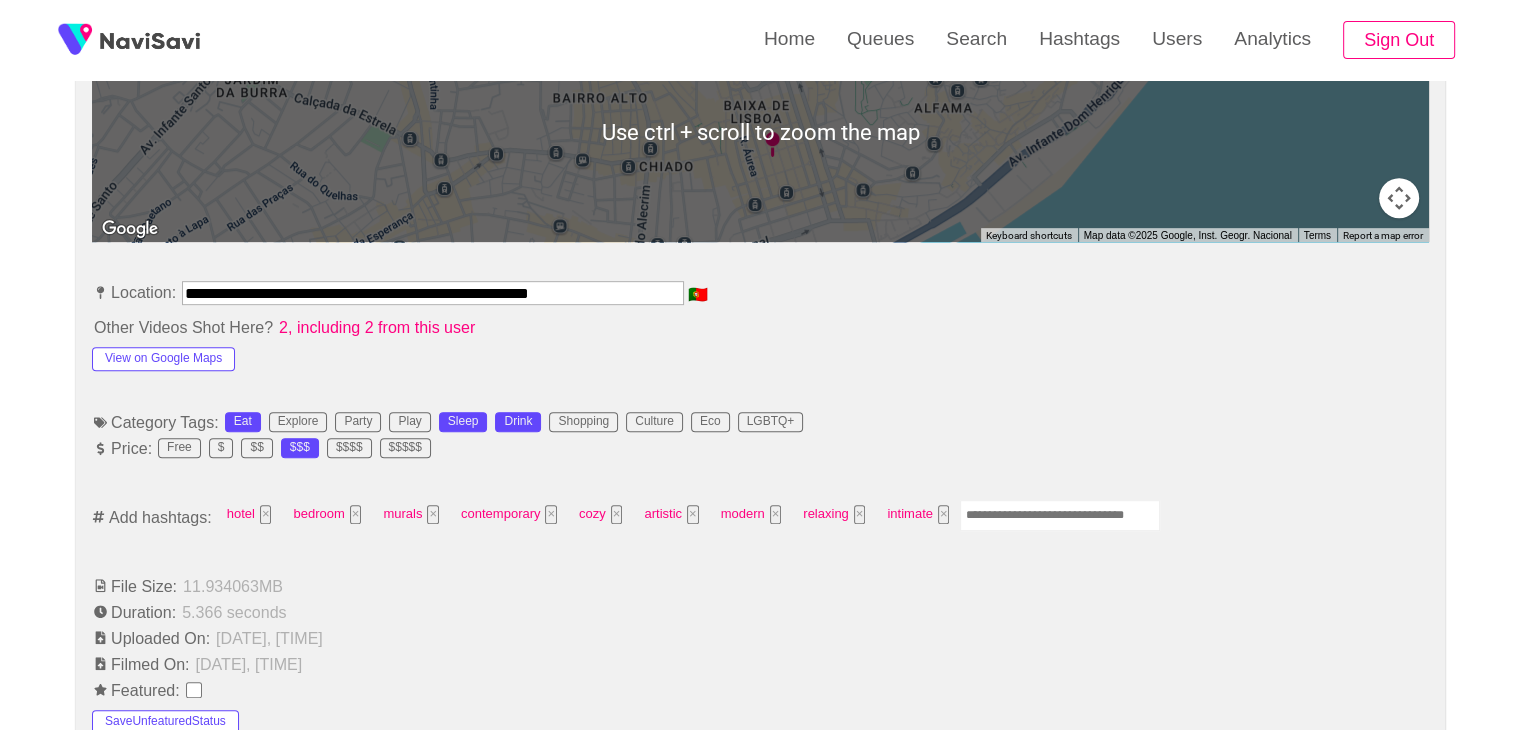 scroll, scrollTop: 980, scrollLeft: 0, axis: vertical 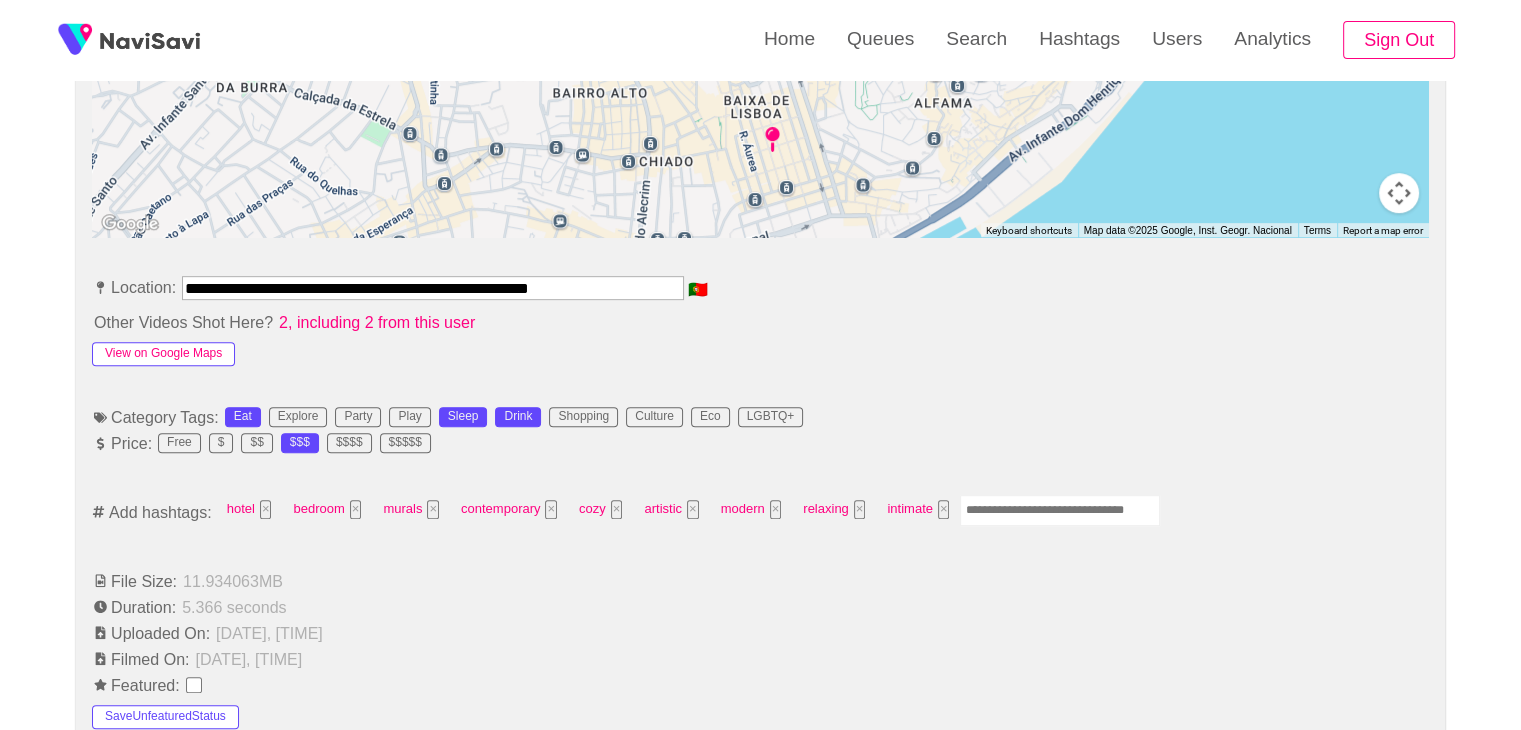 click on "View on Google Maps" at bounding box center [163, 354] 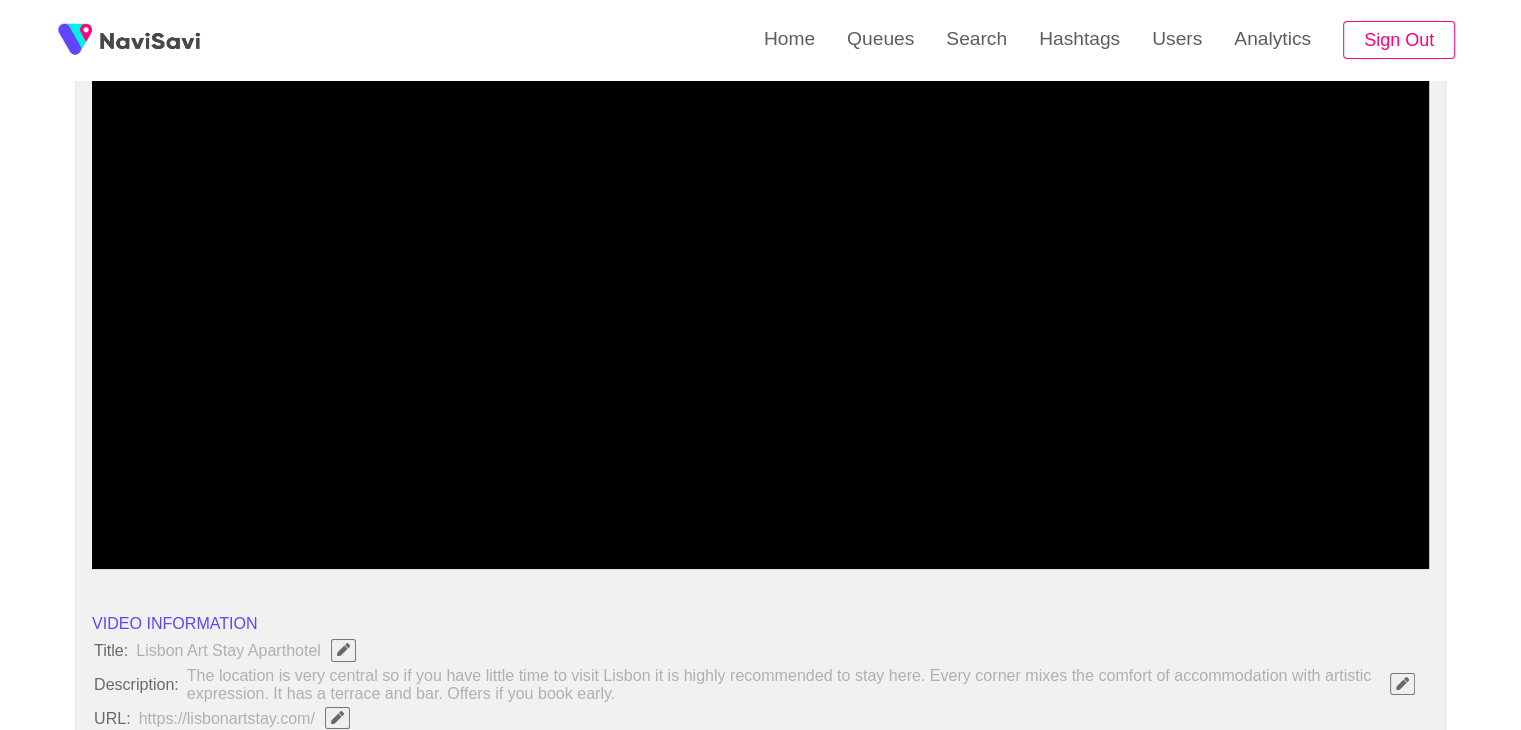 scroll, scrollTop: 196, scrollLeft: 0, axis: vertical 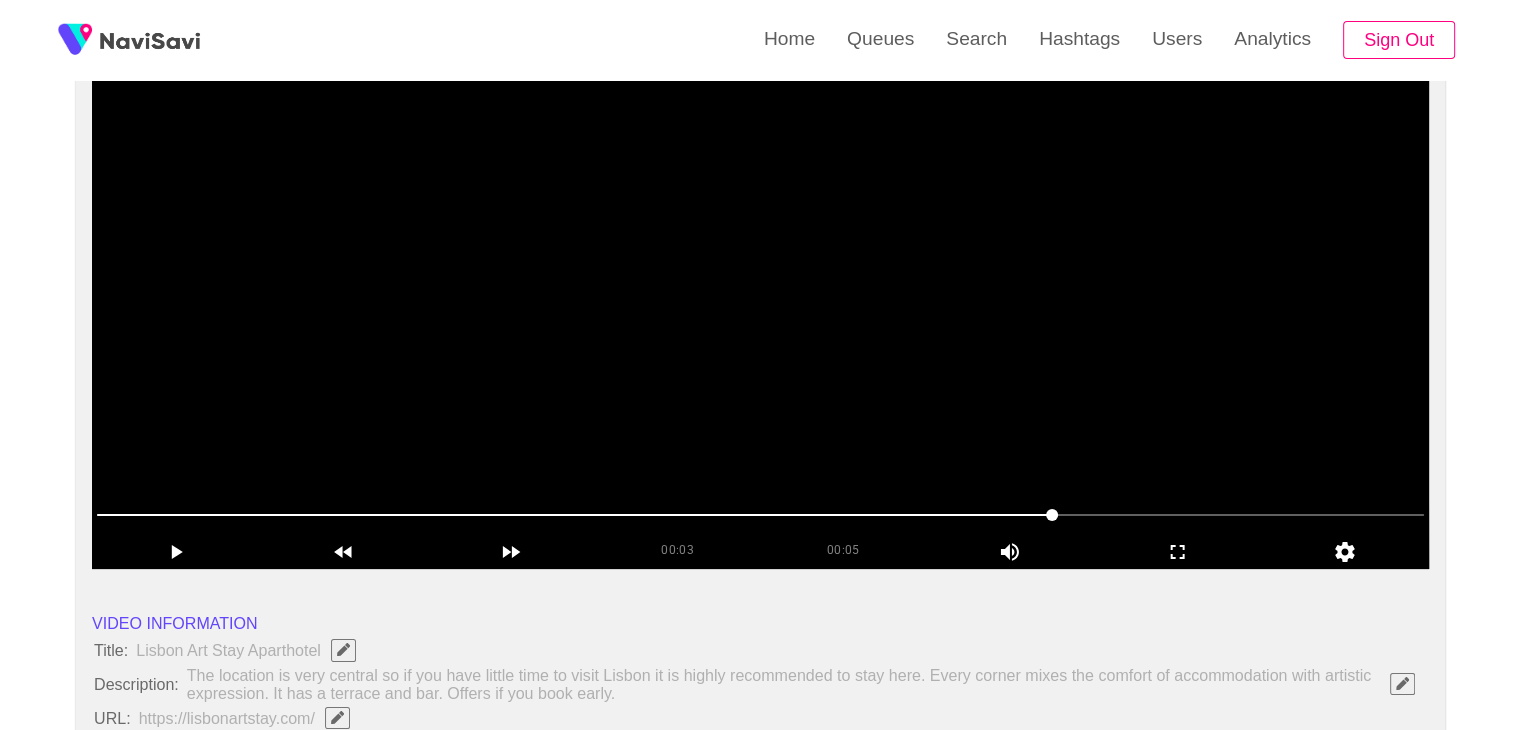 click at bounding box center [760, 319] 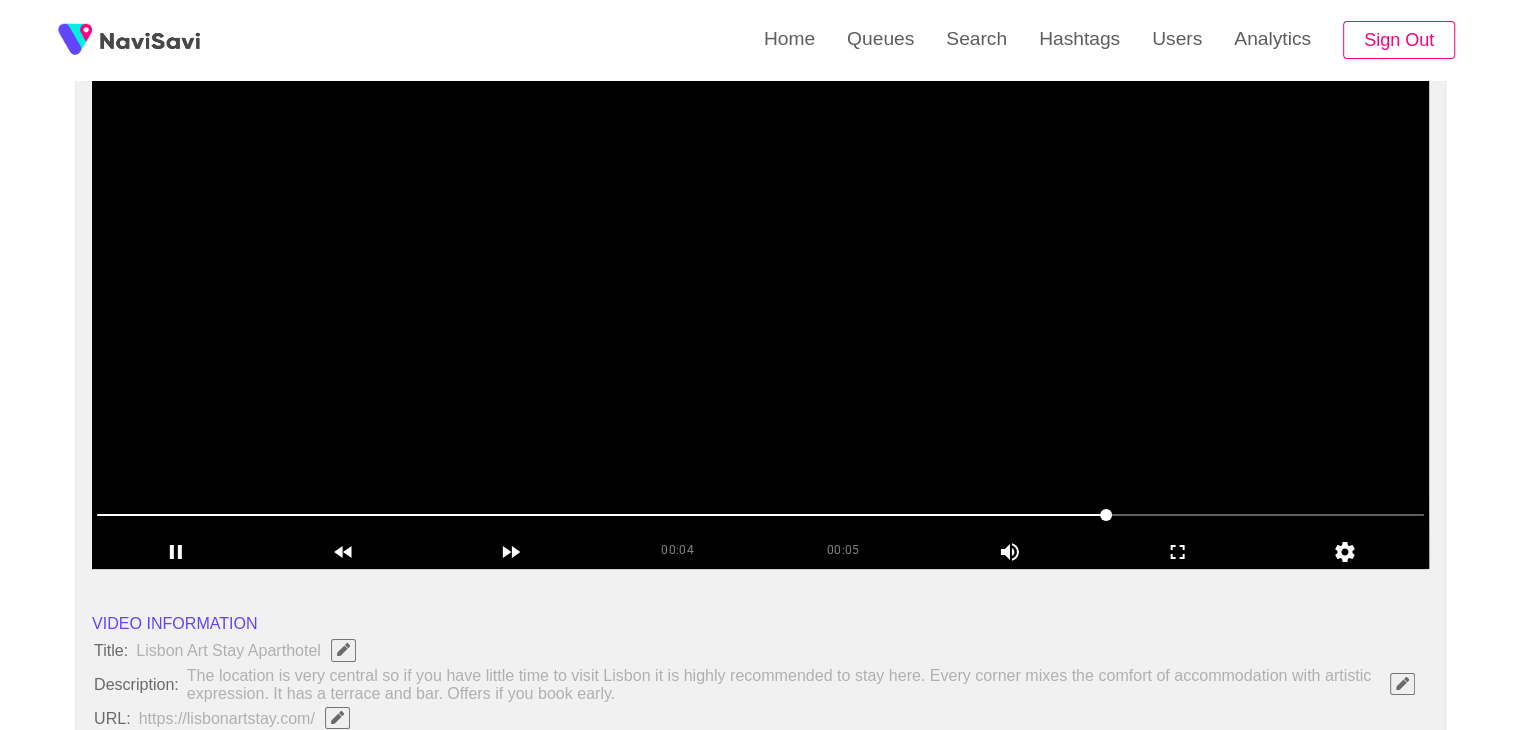 click at bounding box center (760, 319) 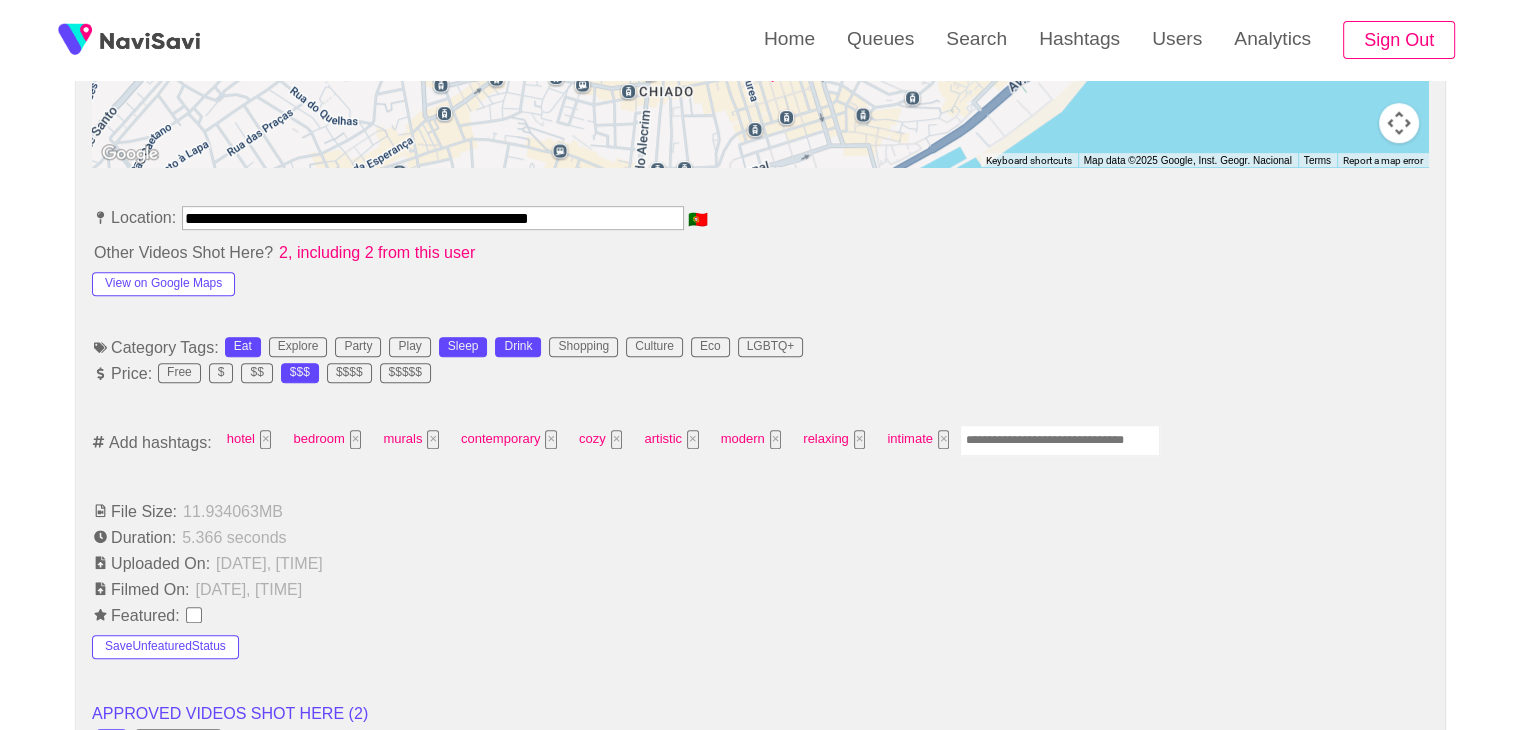 scroll, scrollTop: 1067, scrollLeft: 0, axis: vertical 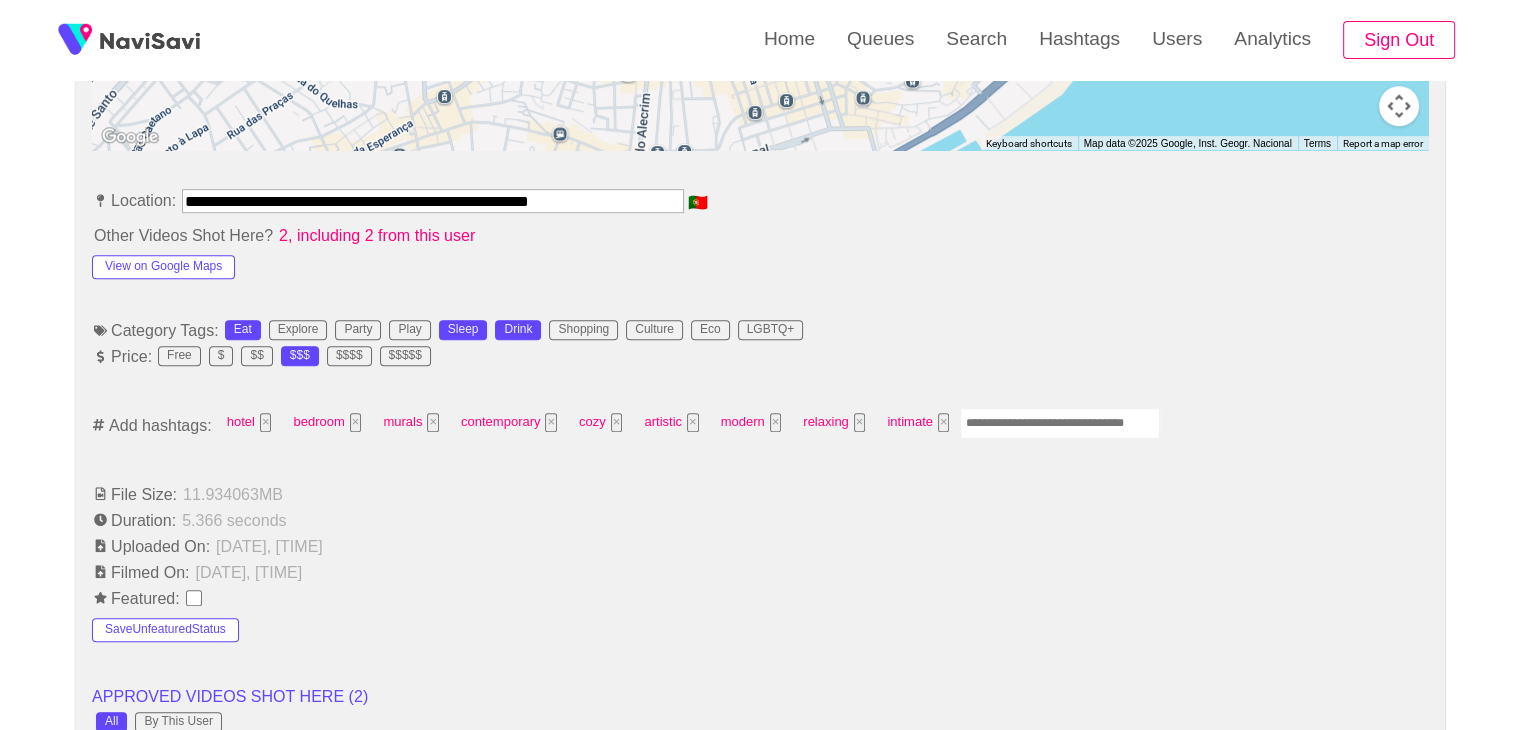 click at bounding box center (1060, 423) 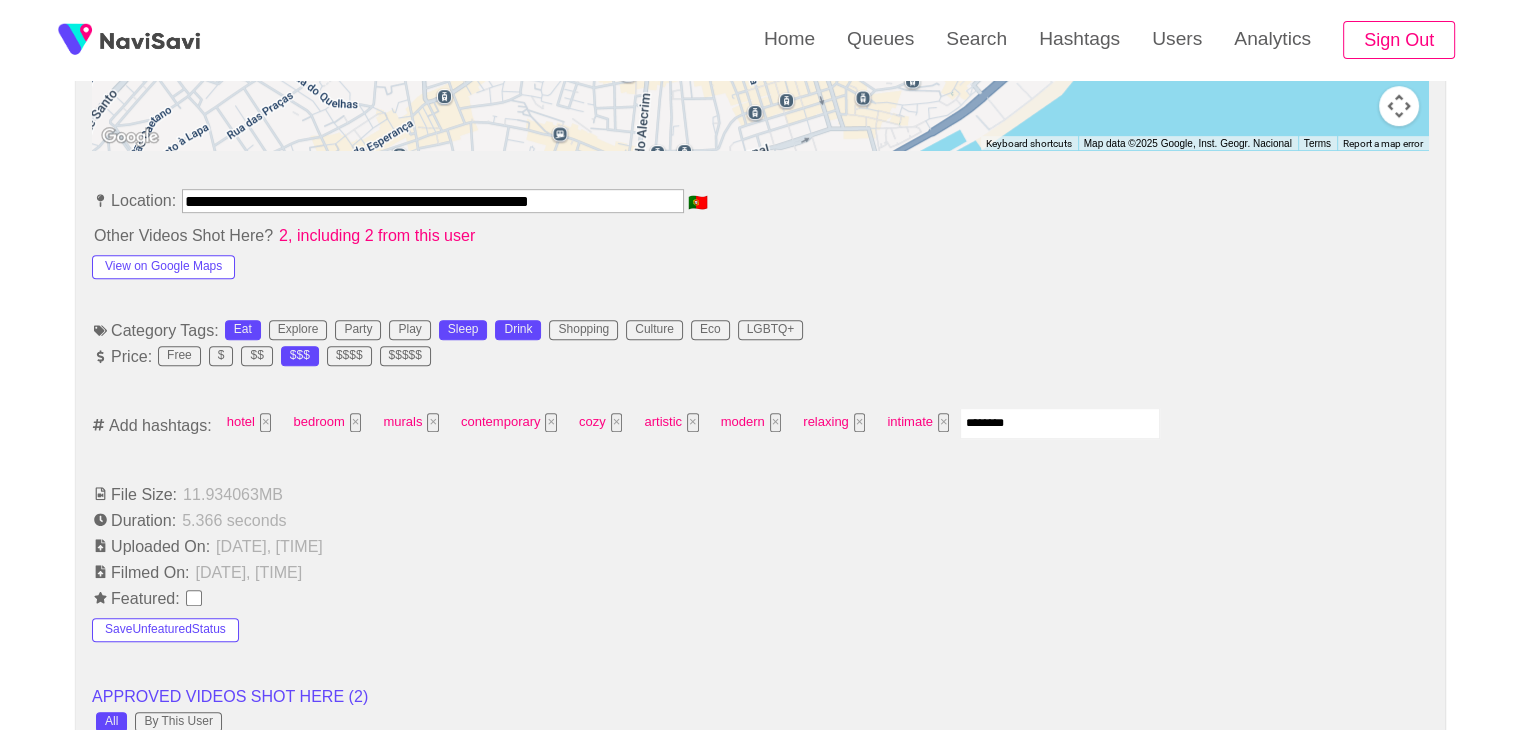 type on "*********" 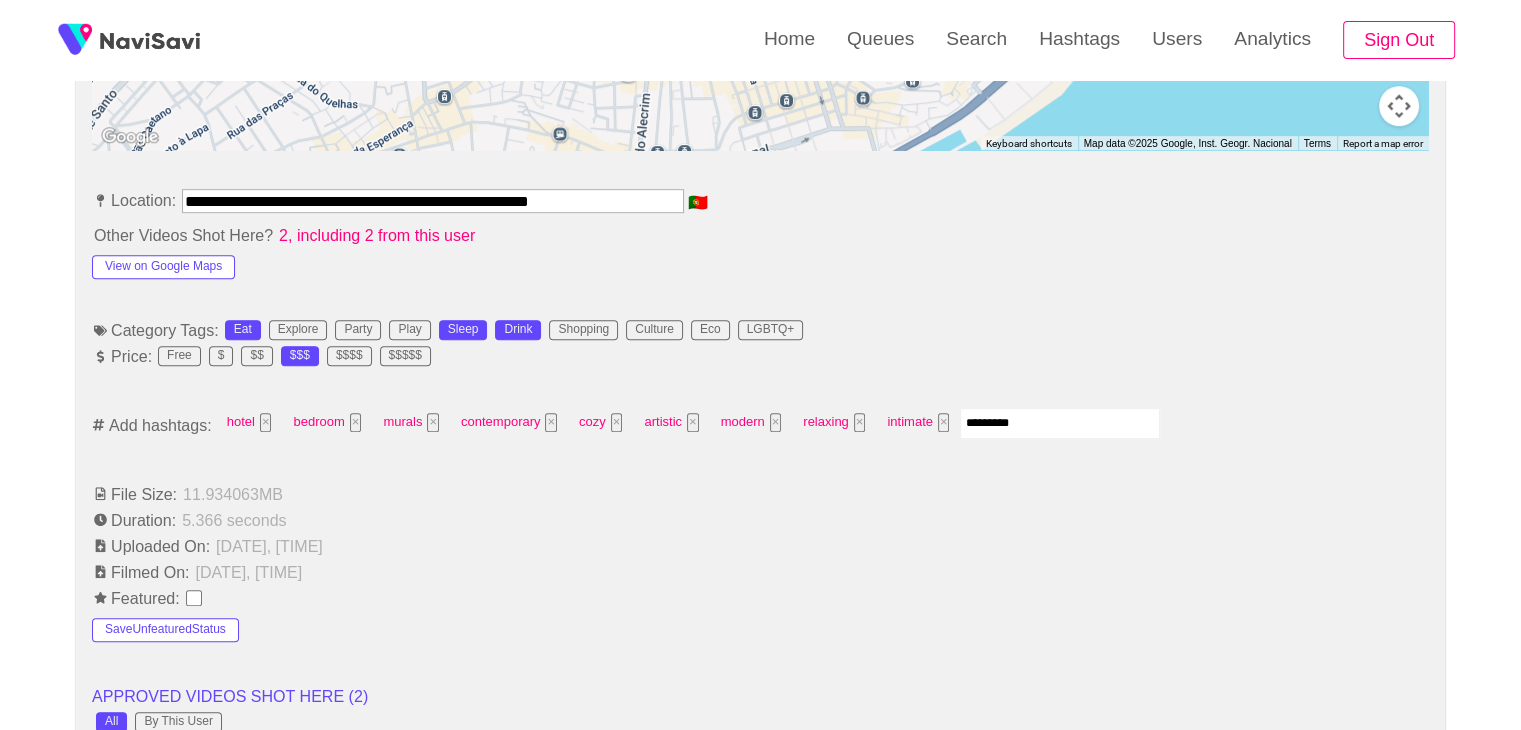 type 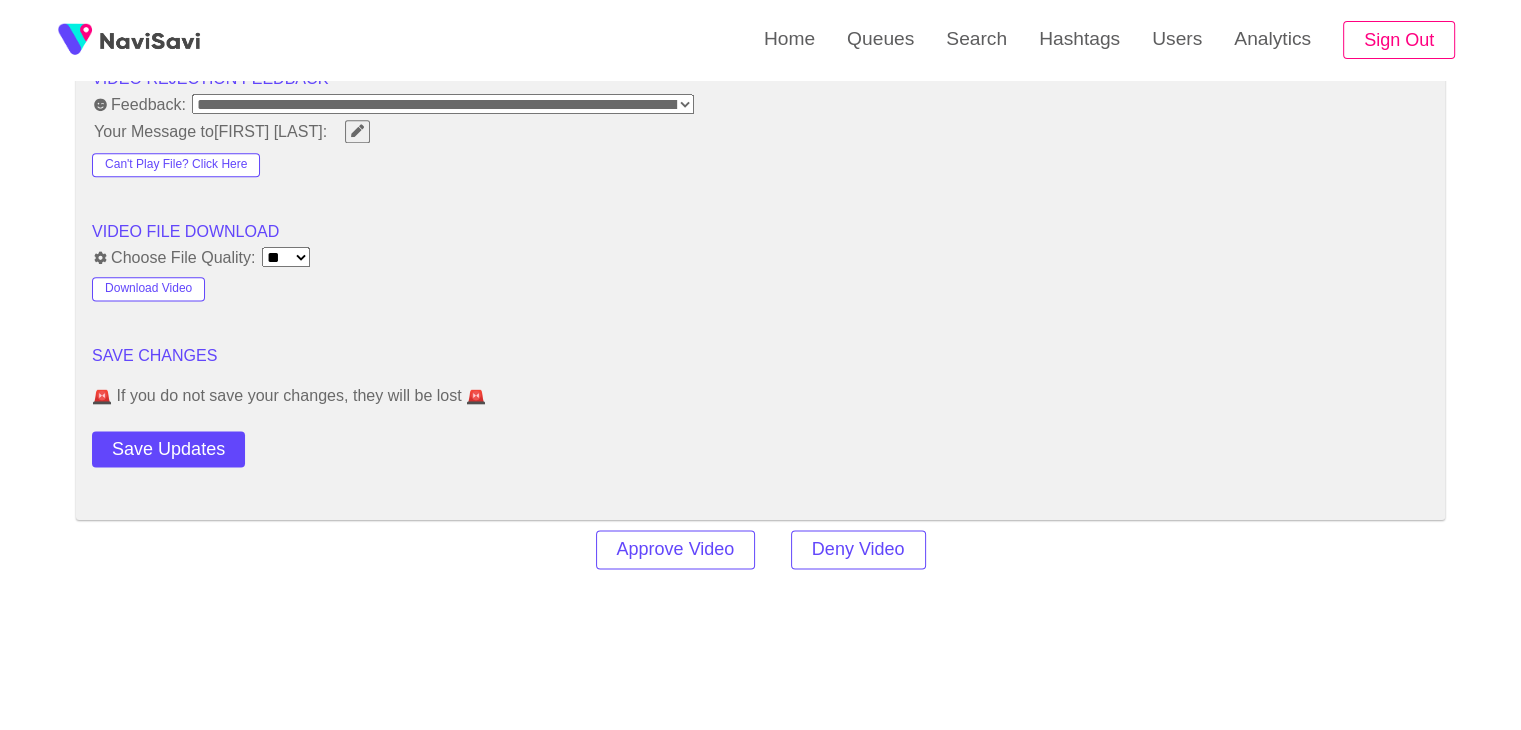 scroll, scrollTop: 2570, scrollLeft: 0, axis: vertical 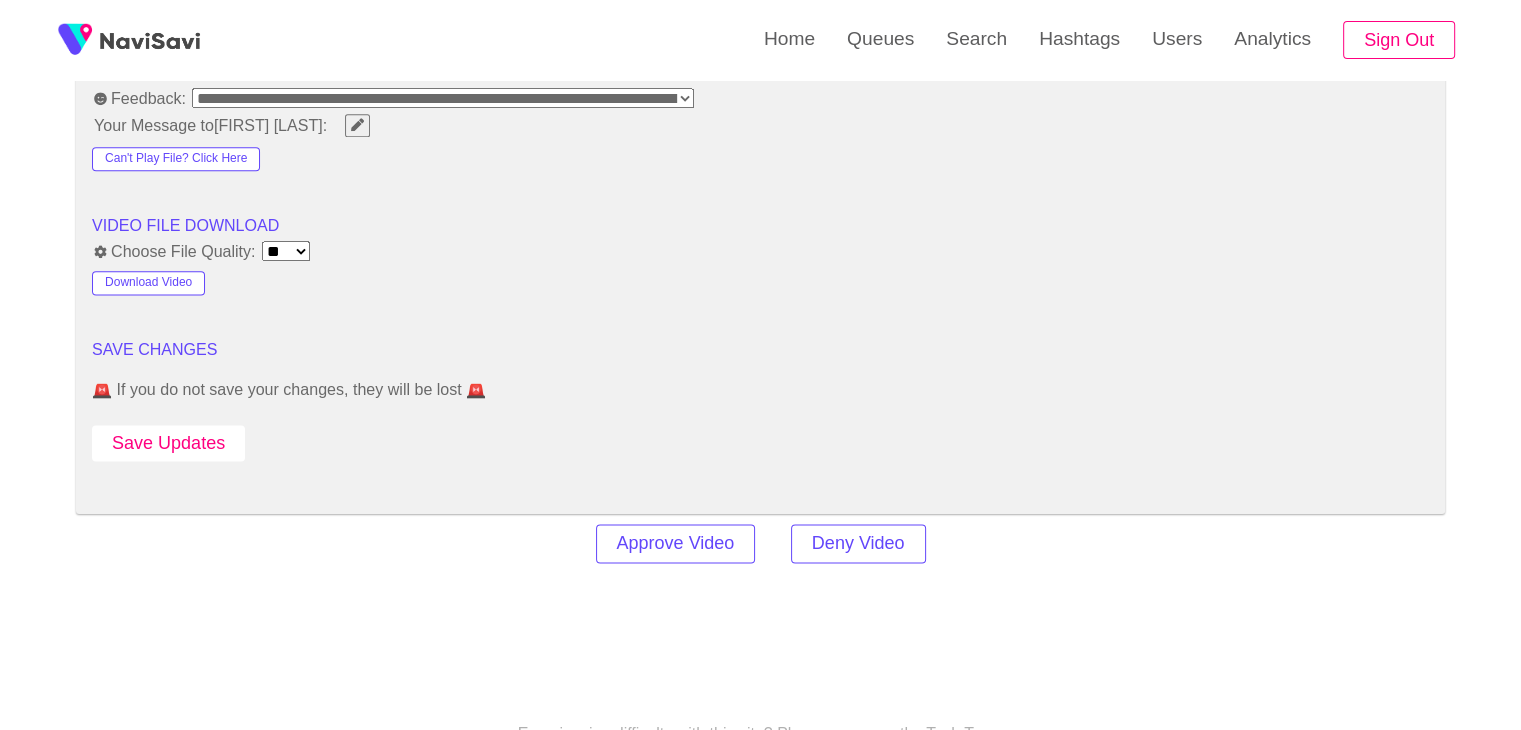 click on "Save Updates" at bounding box center (168, 443) 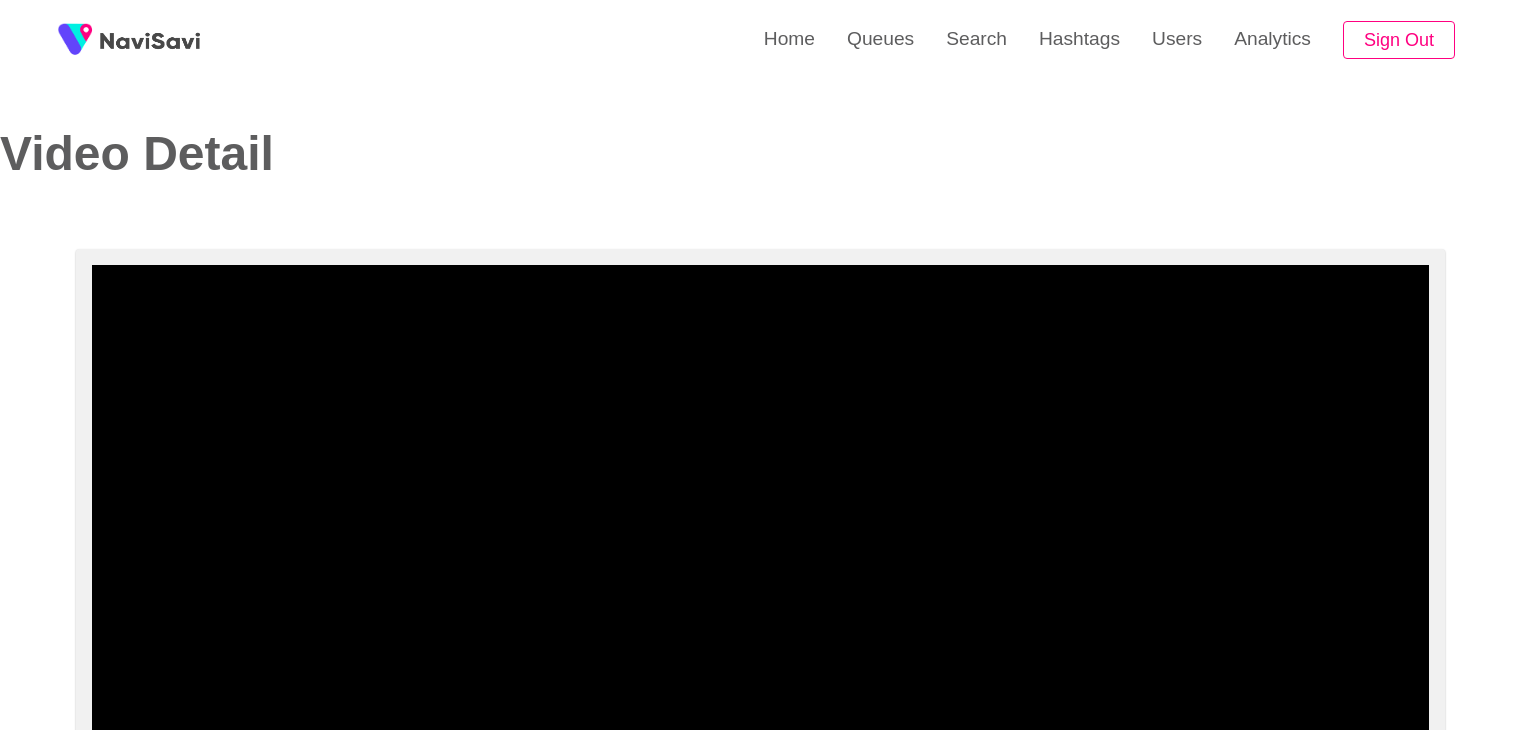 select on "**********" 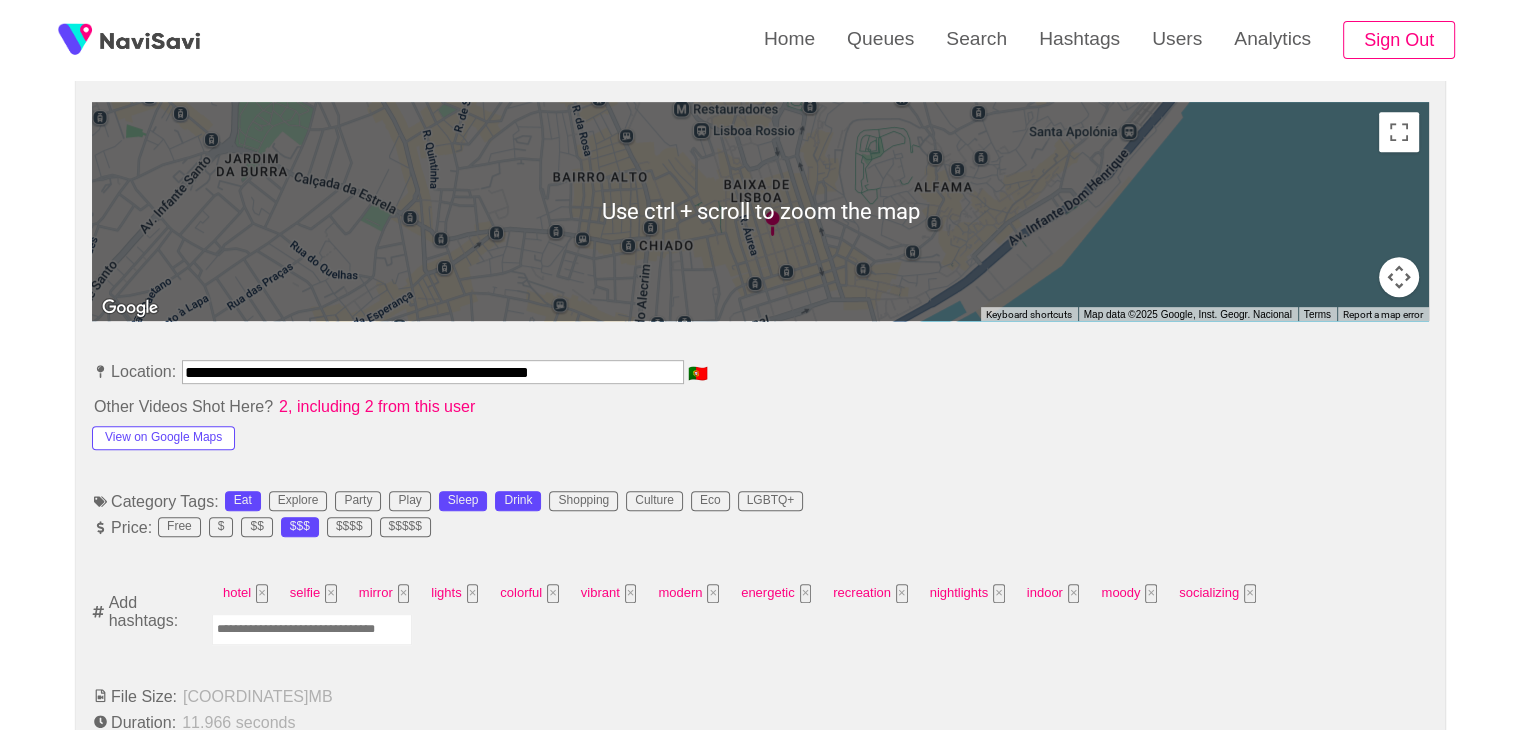 scroll, scrollTop: 935, scrollLeft: 0, axis: vertical 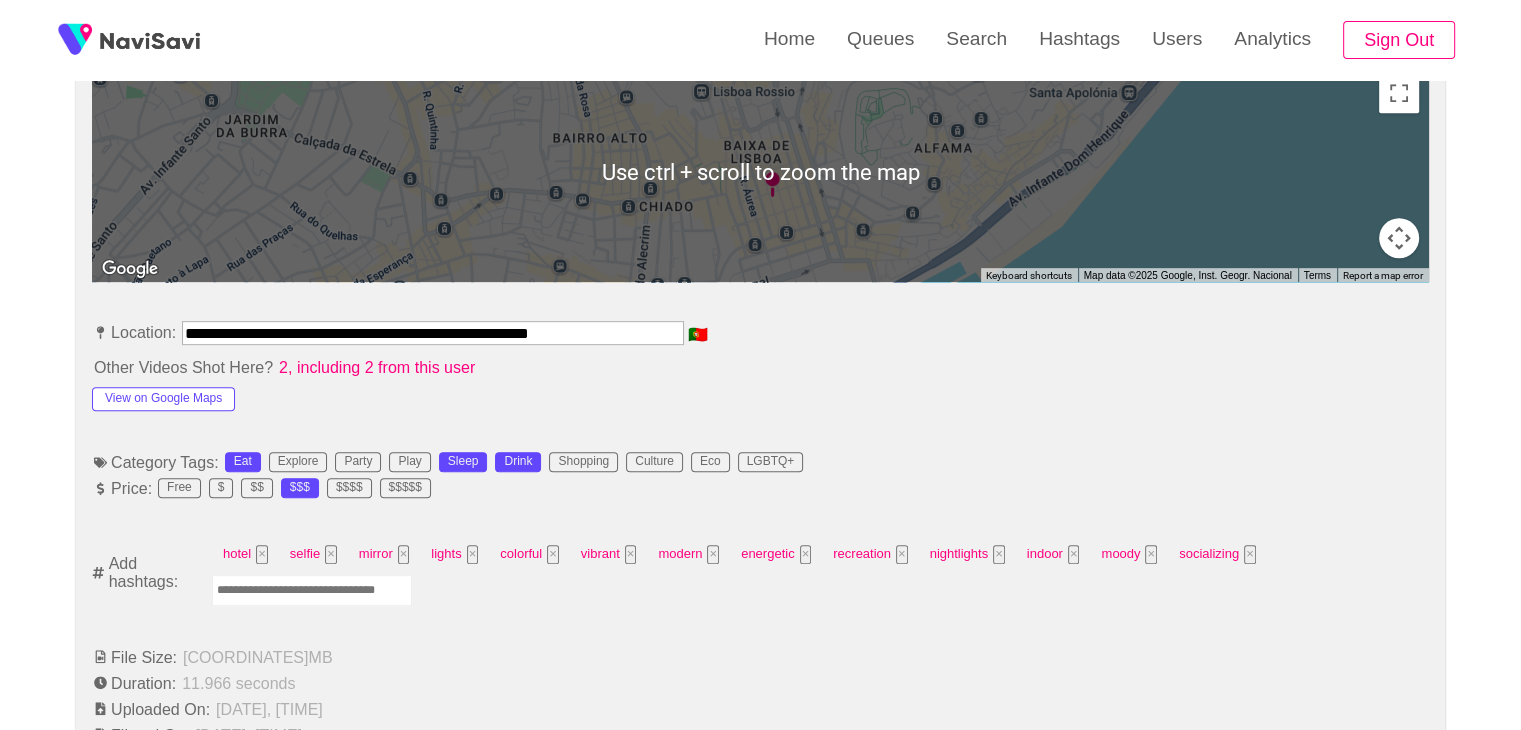 click at bounding box center [312, 590] 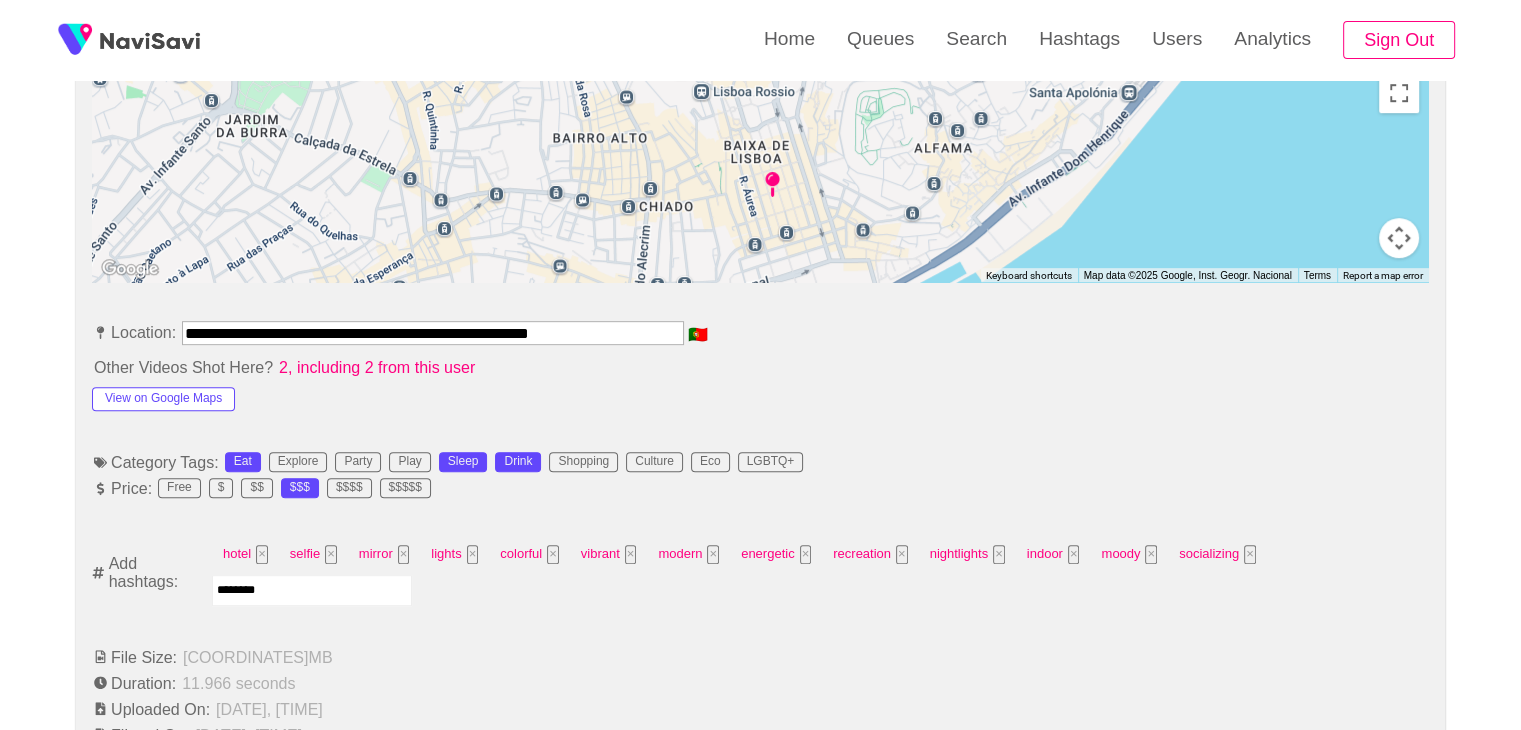 type on "*********" 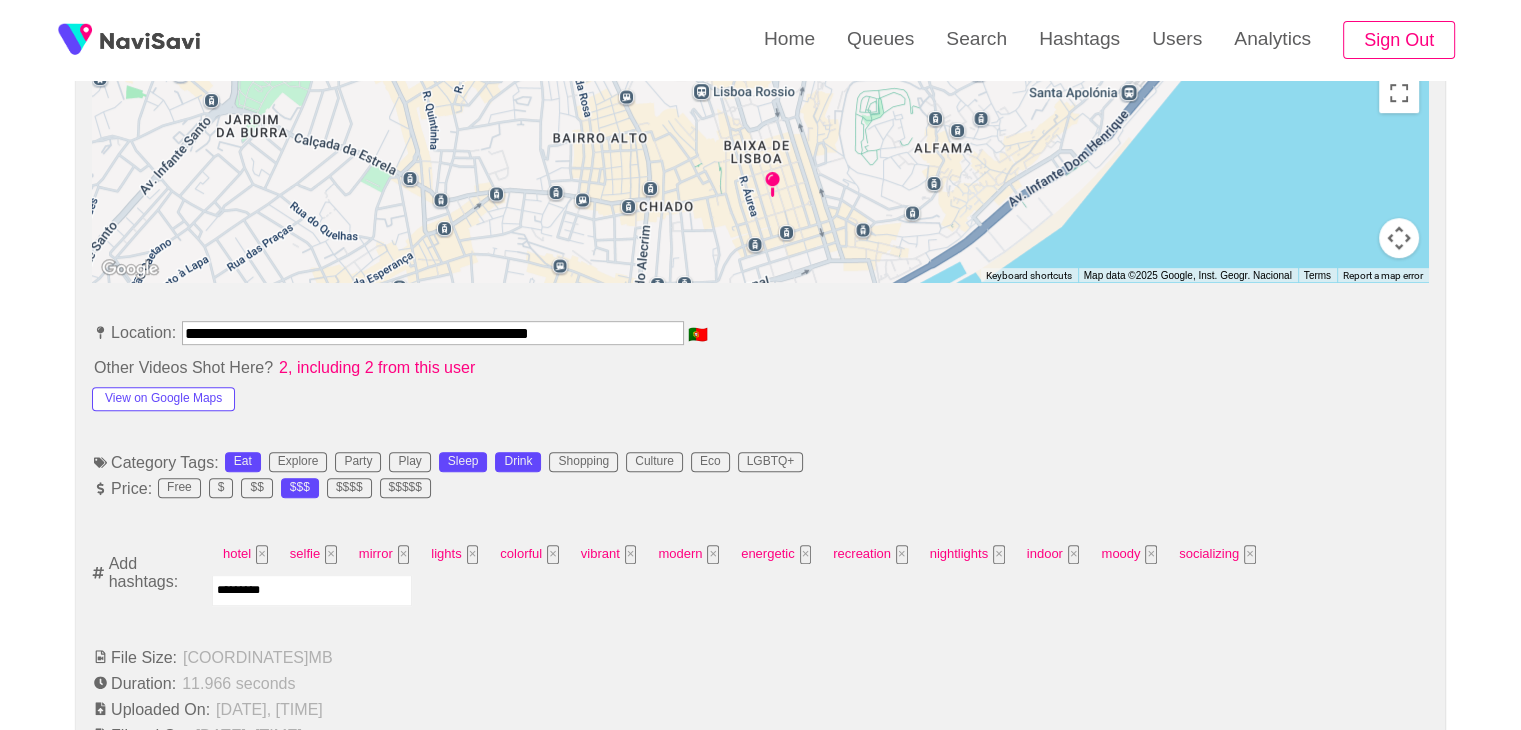 type 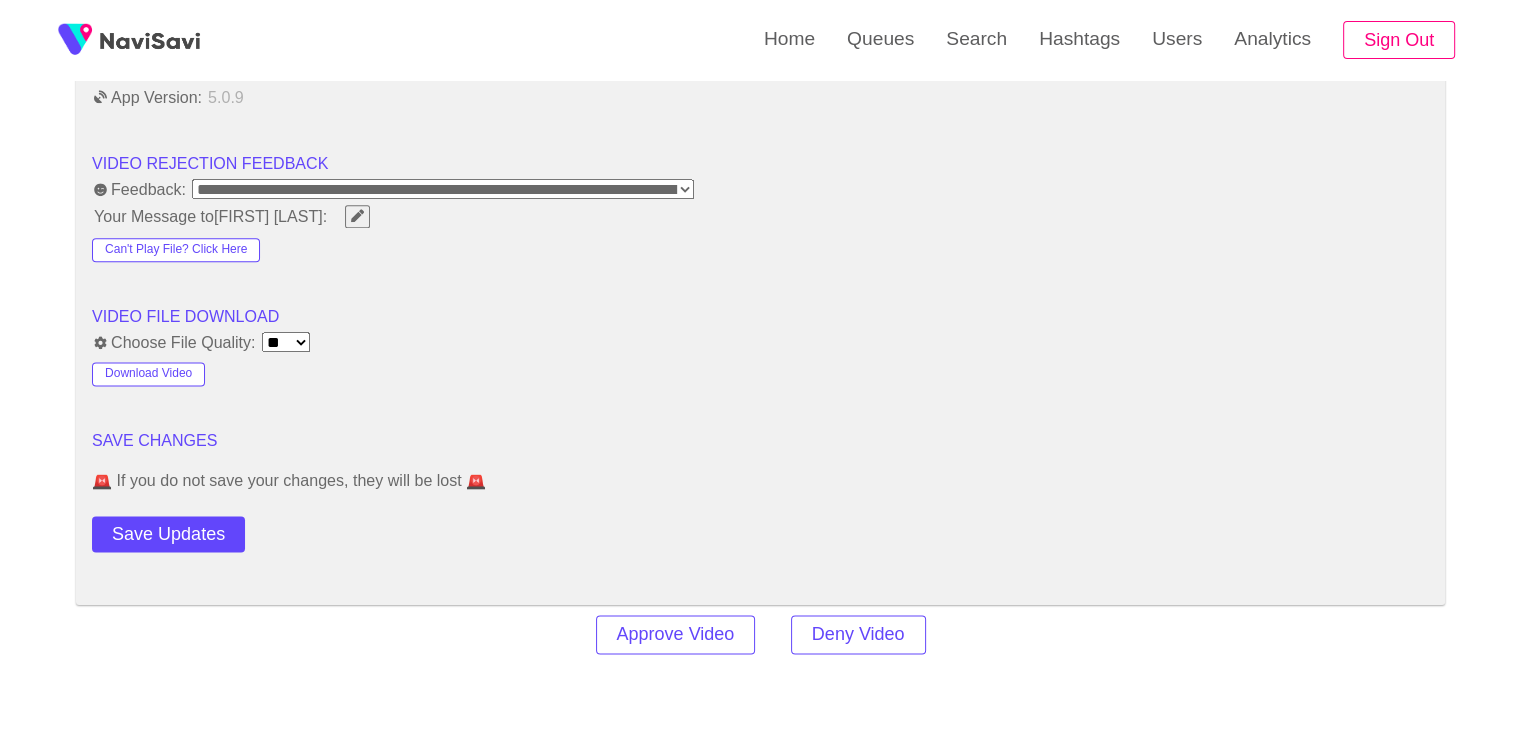 scroll, scrollTop: 2731, scrollLeft: 0, axis: vertical 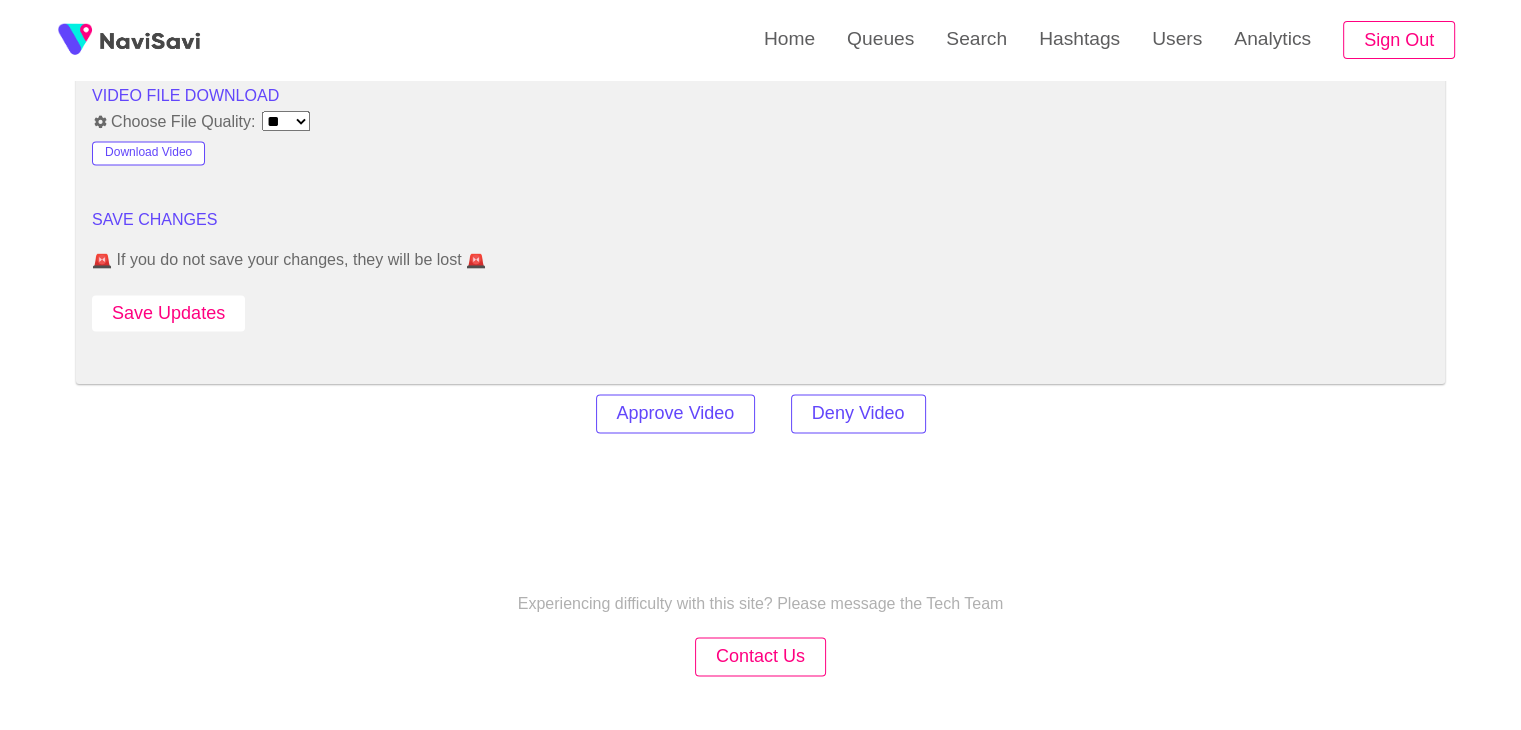 click on "Save Updates" at bounding box center (168, 313) 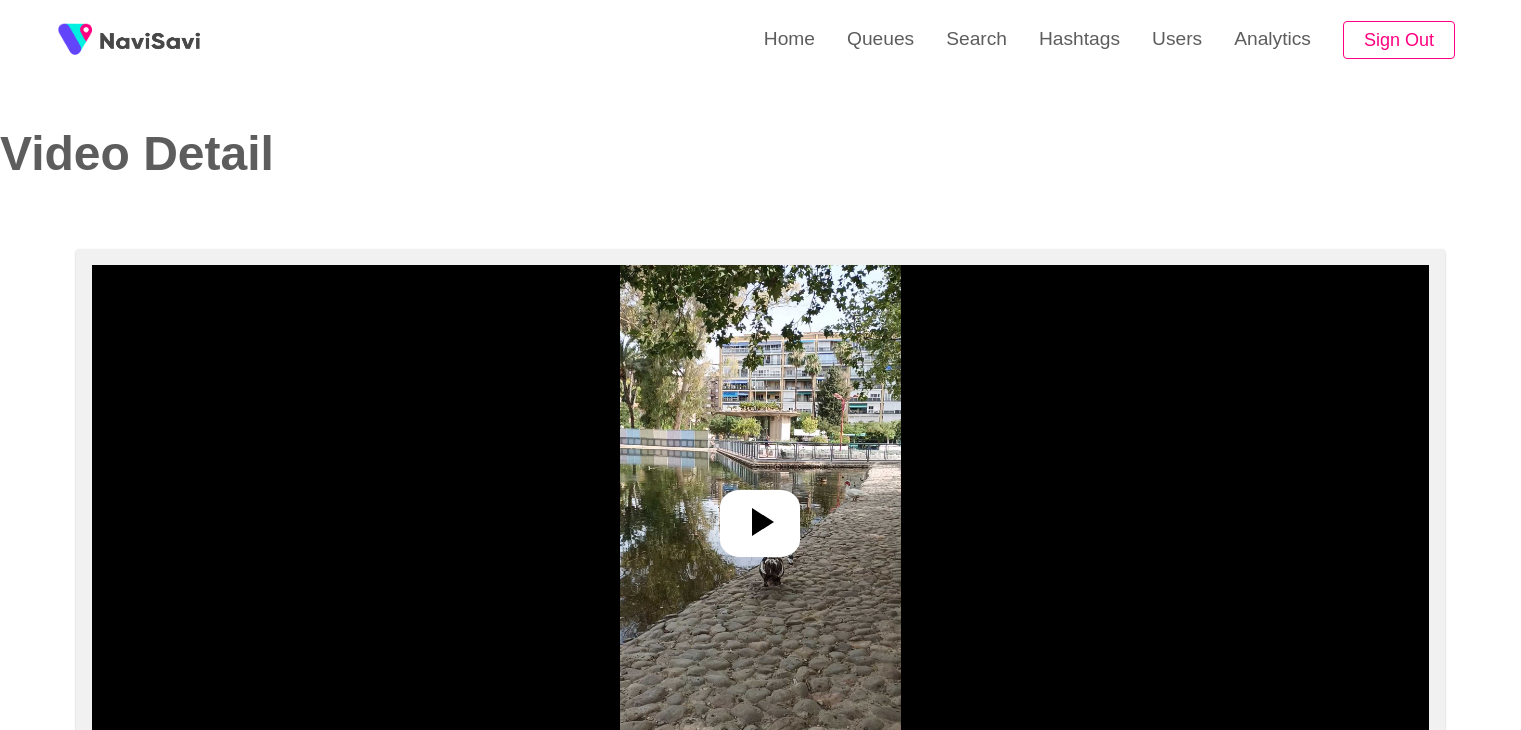 select on "**********" 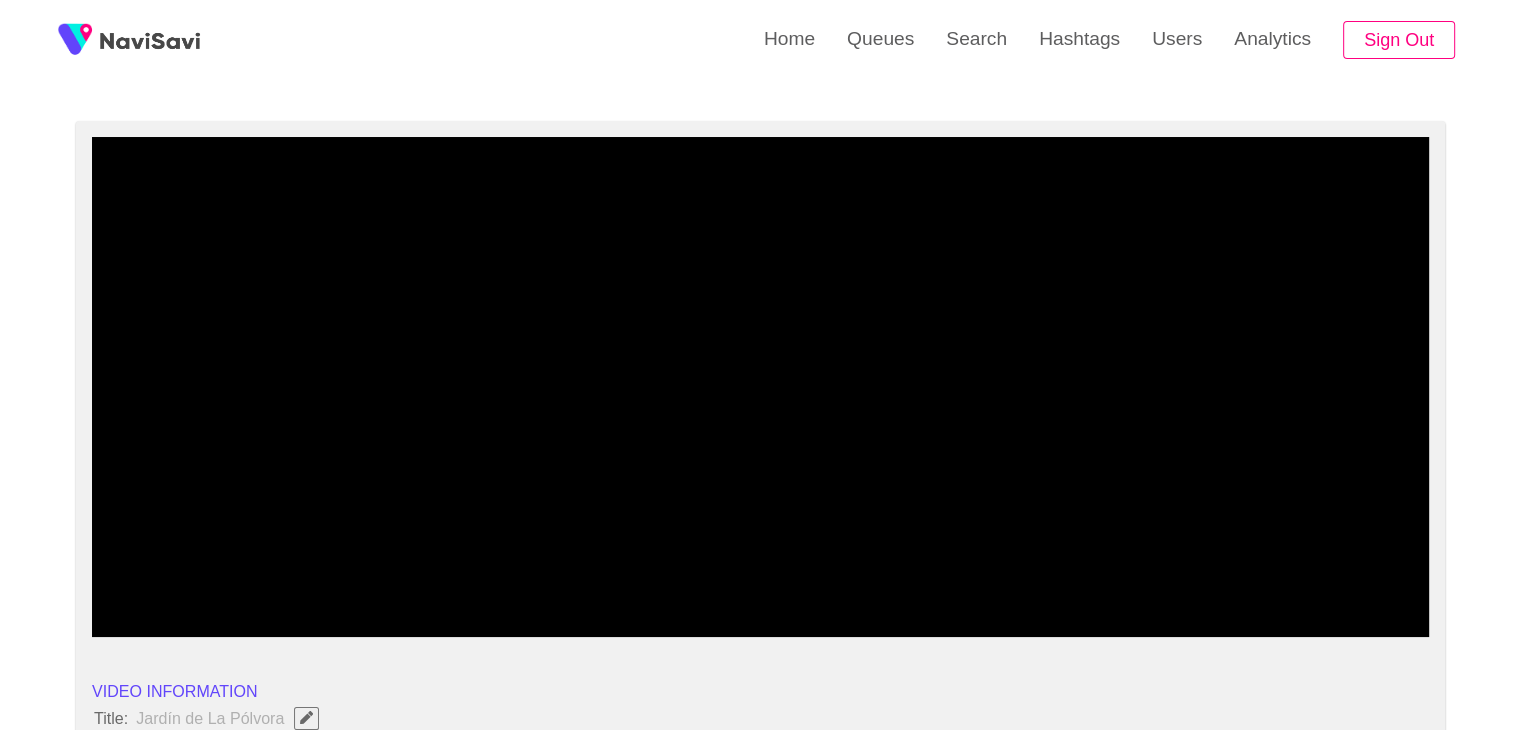 scroll, scrollTop: 118, scrollLeft: 0, axis: vertical 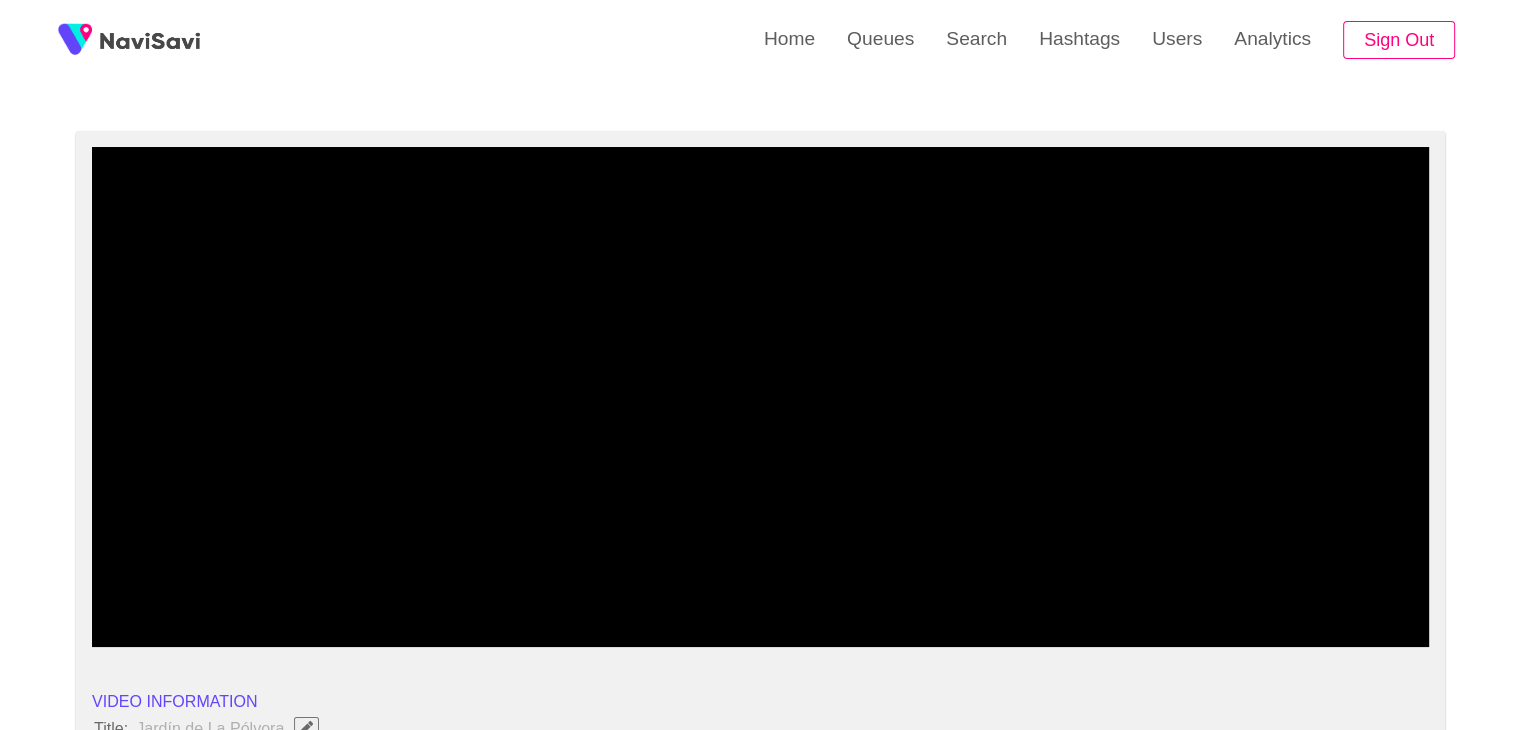 click at bounding box center [760, 397] 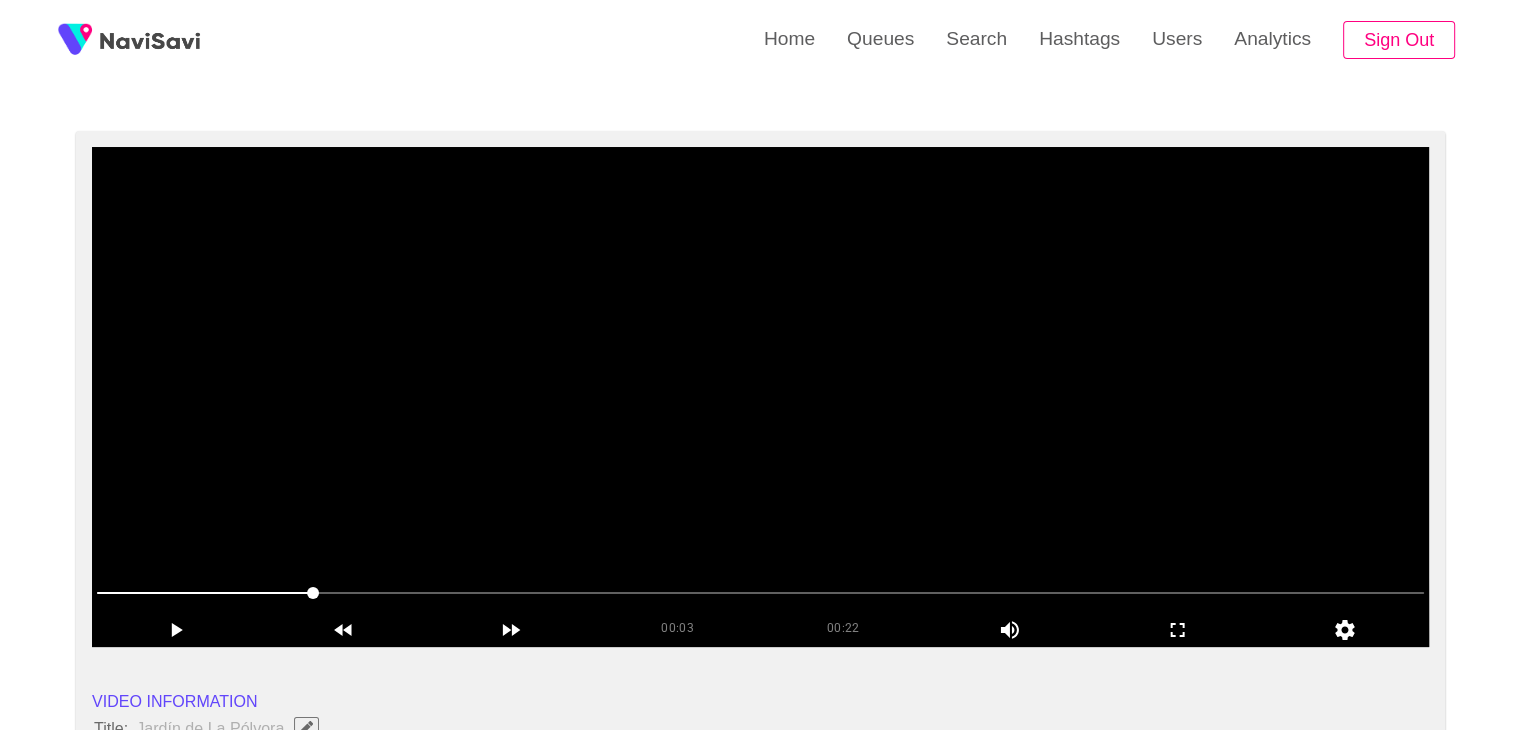 click at bounding box center (760, 397) 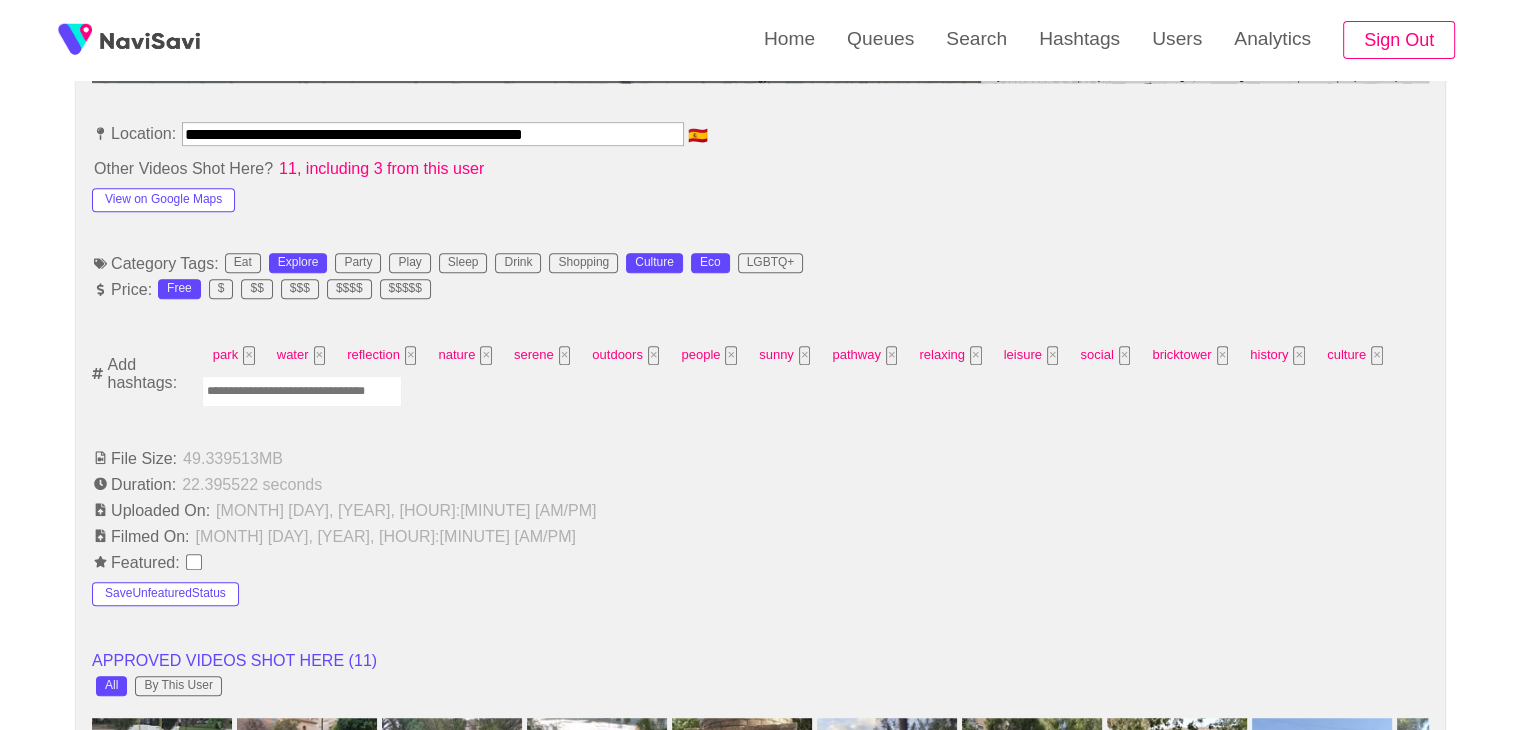 scroll, scrollTop: 1136, scrollLeft: 0, axis: vertical 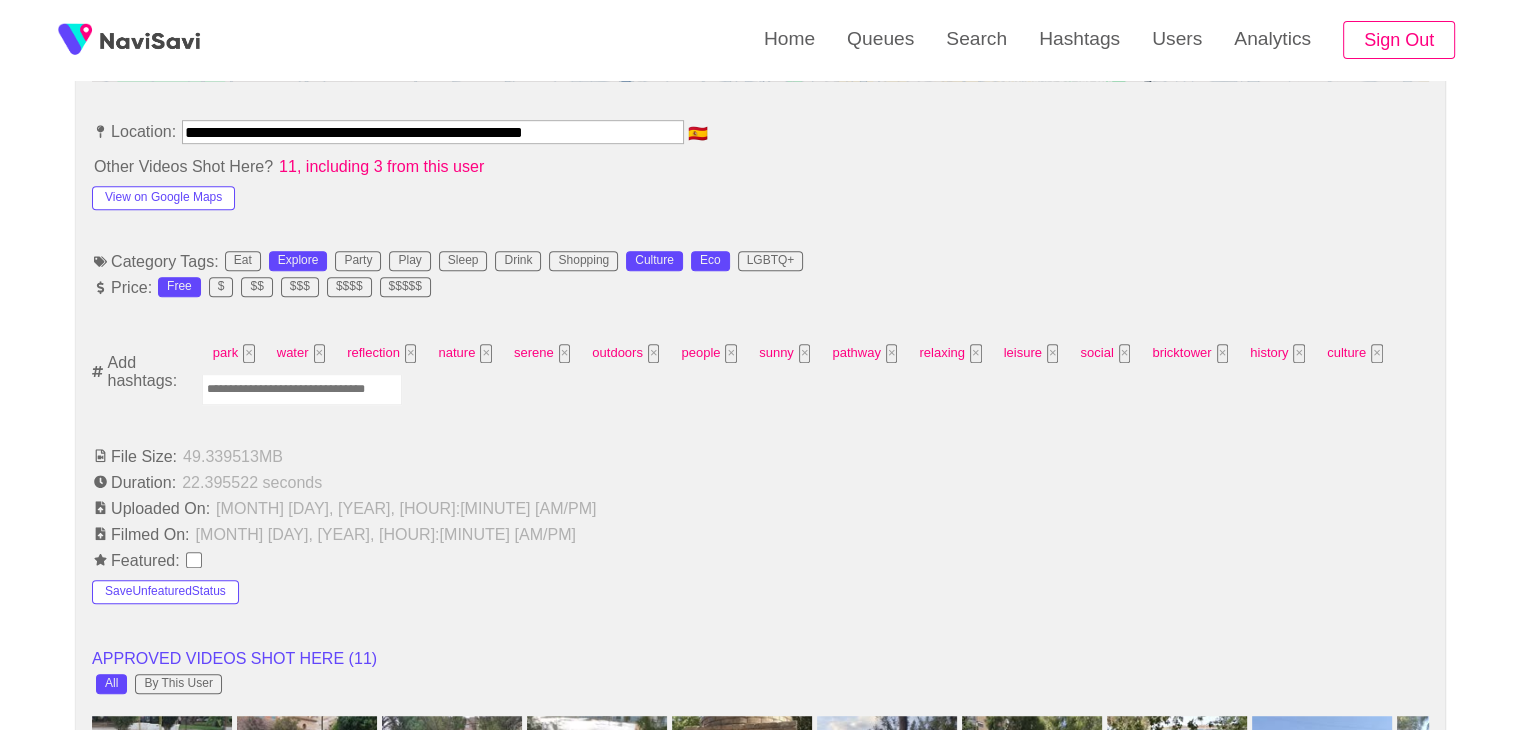 click at bounding box center (302, 389) 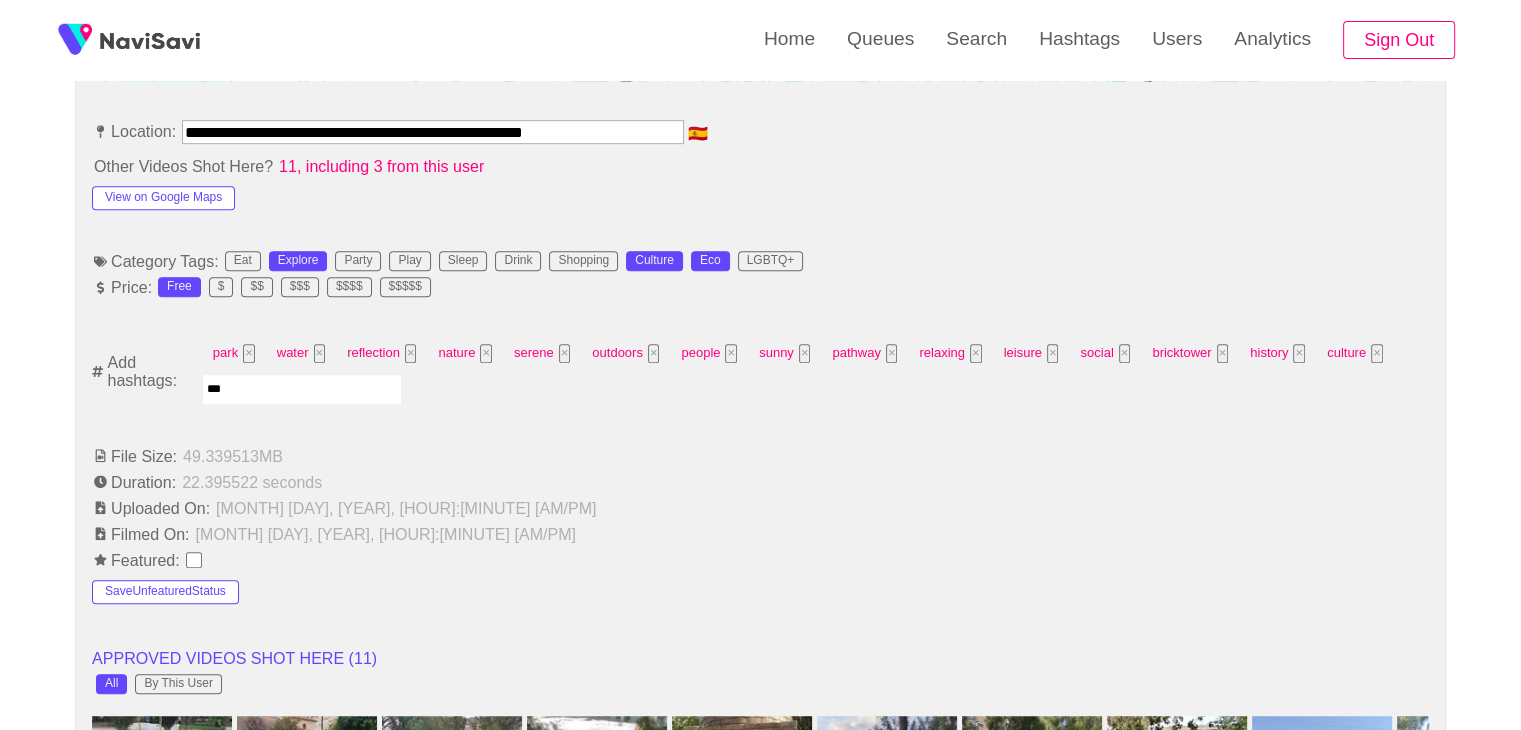 type on "****" 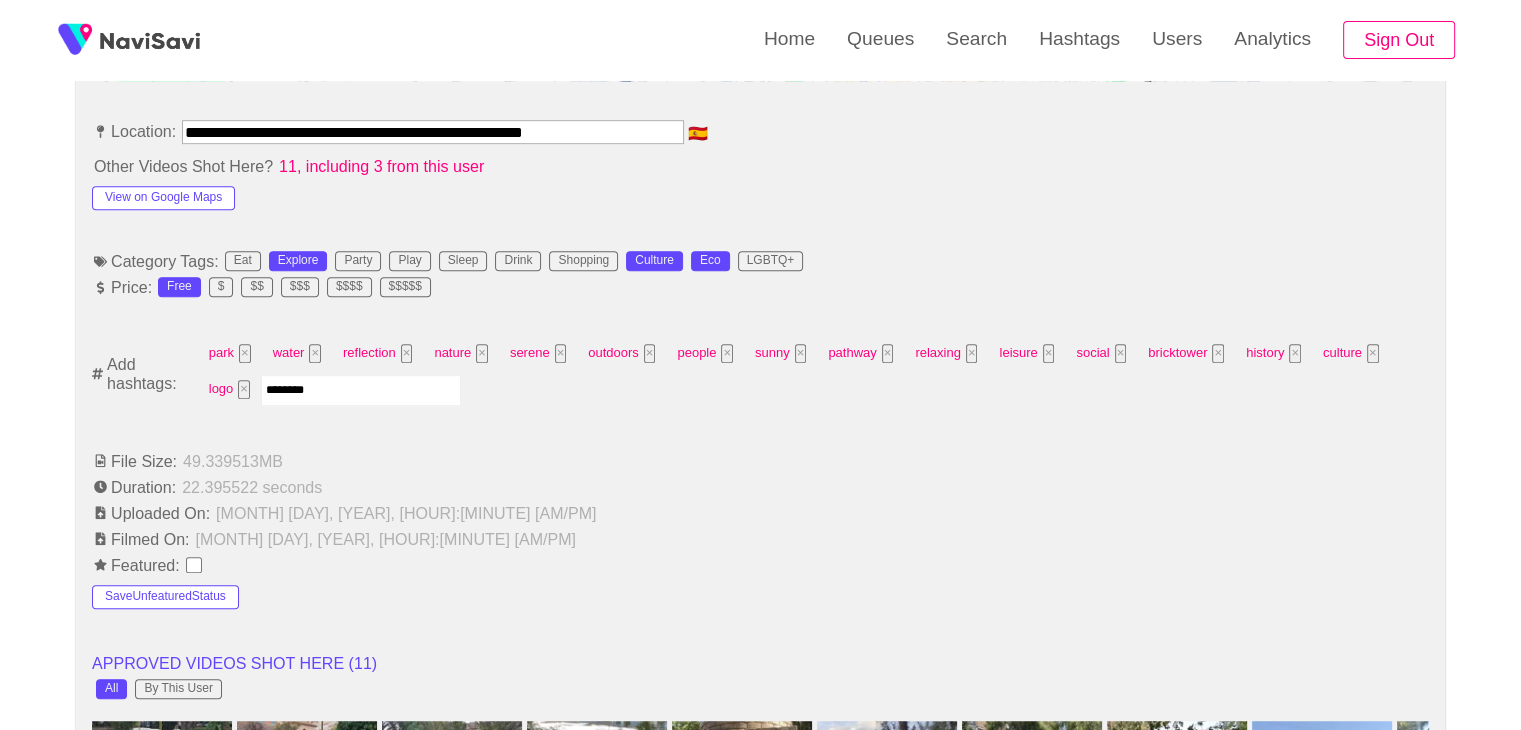 type on "*********" 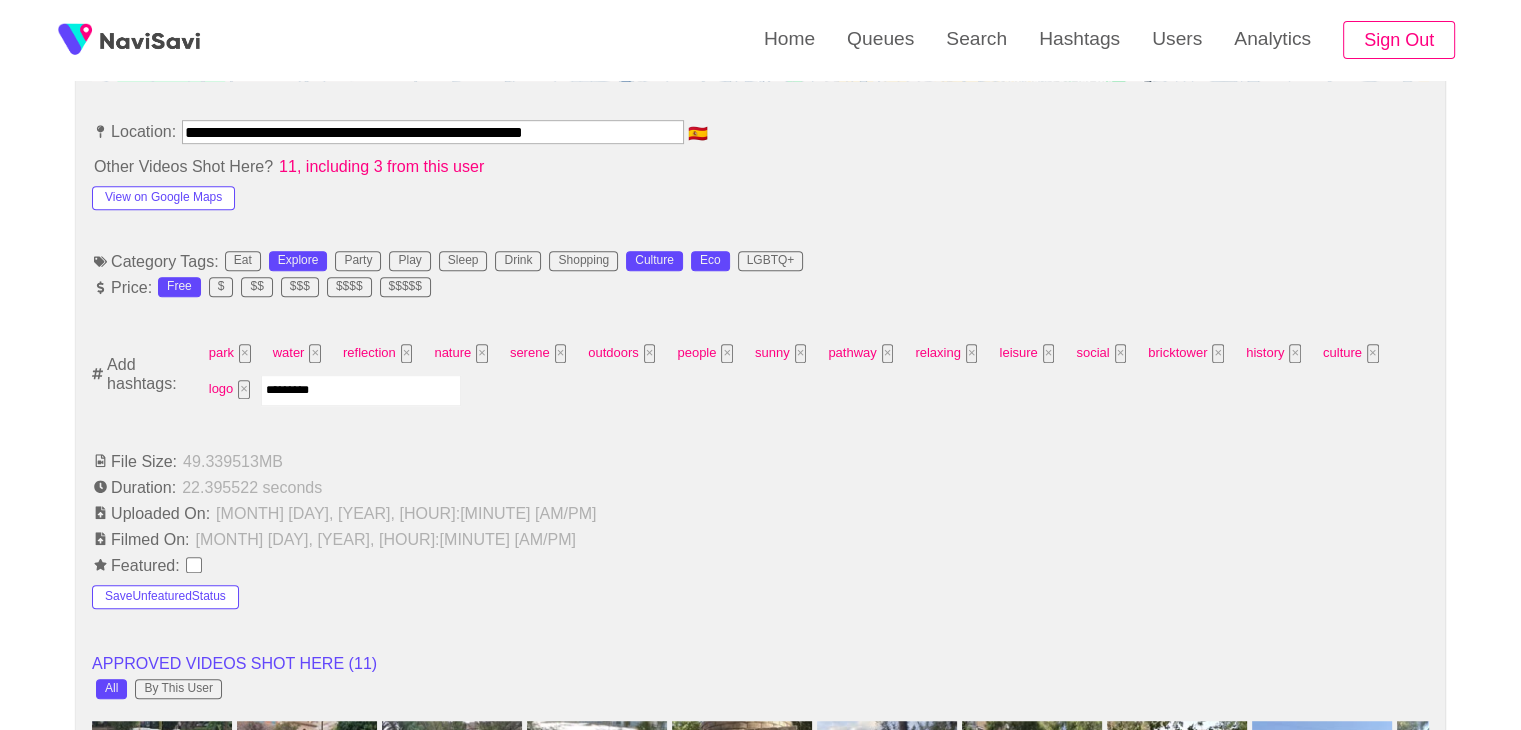 type 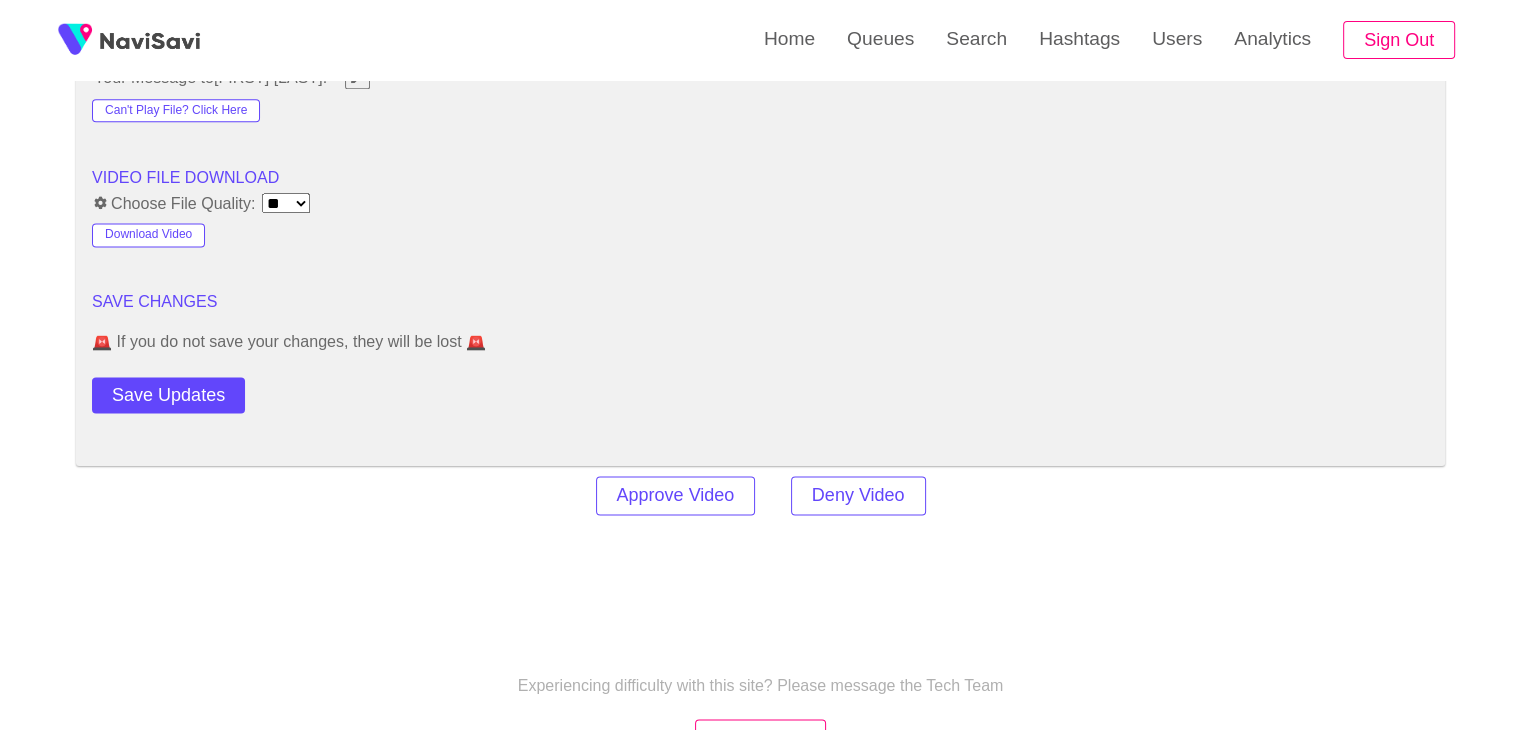 scroll, scrollTop: 2658, scrollLeft: 0, axis: vertical 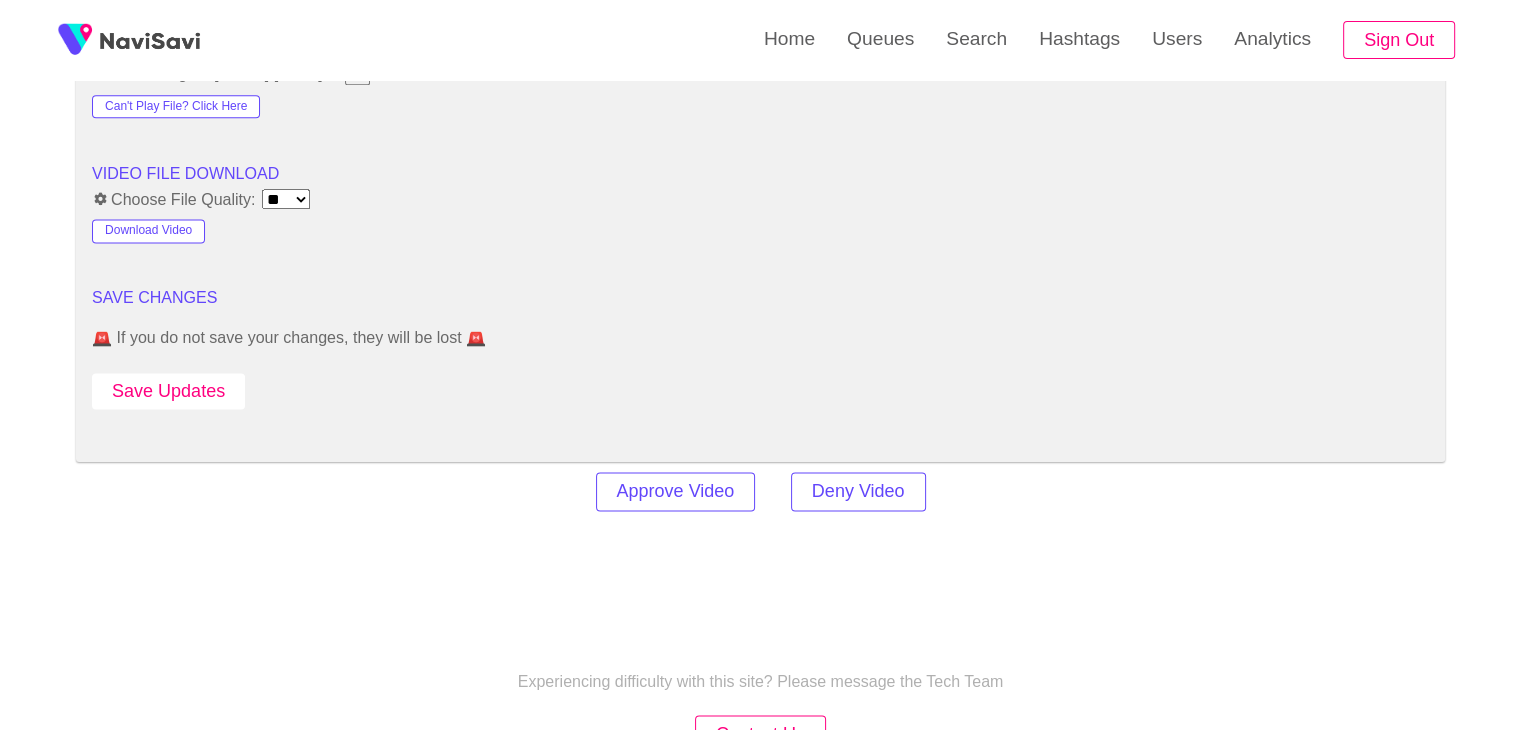 click on "Save Updates" at bounding box center (168, 391) 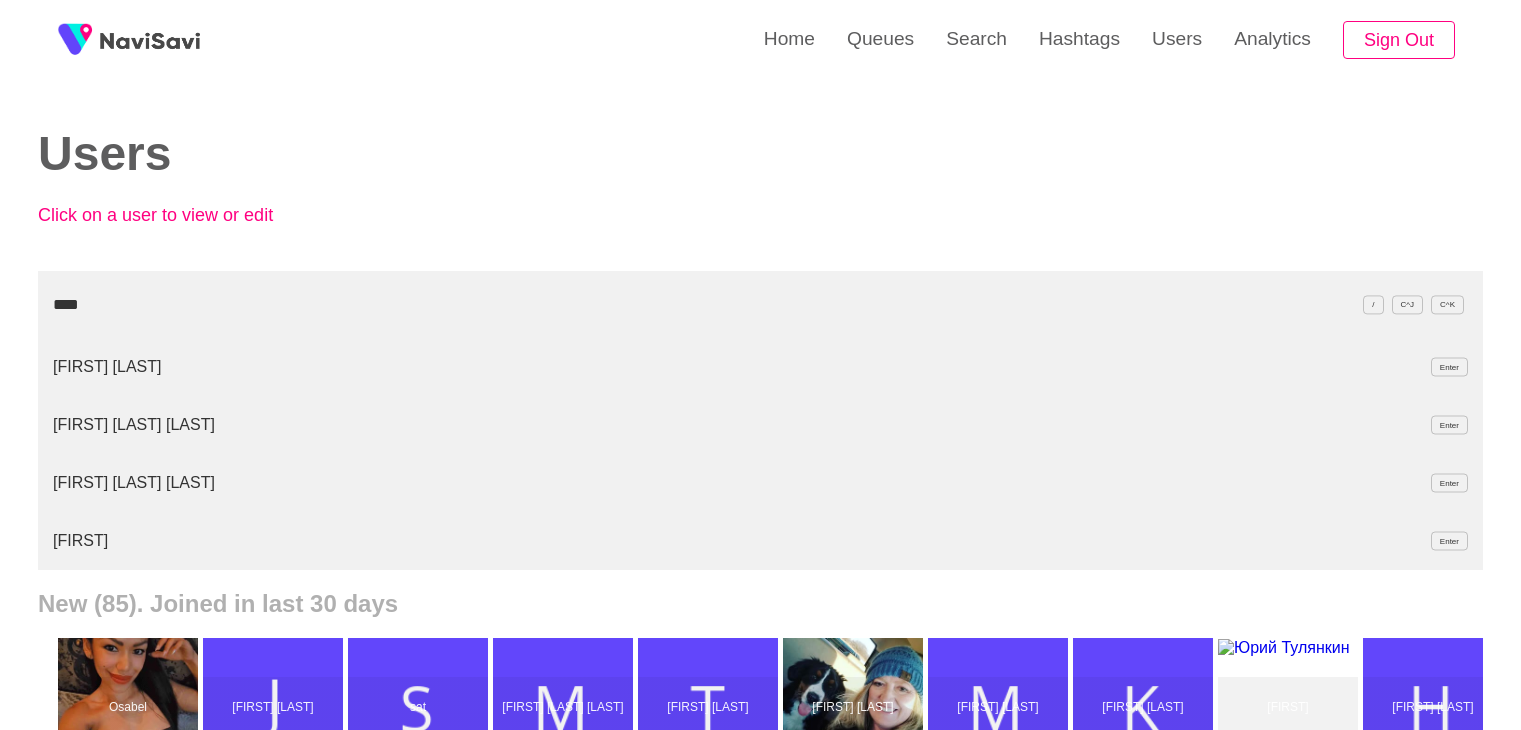 scroll, scrollTop: 0, scrollLeft: 0, axis: both 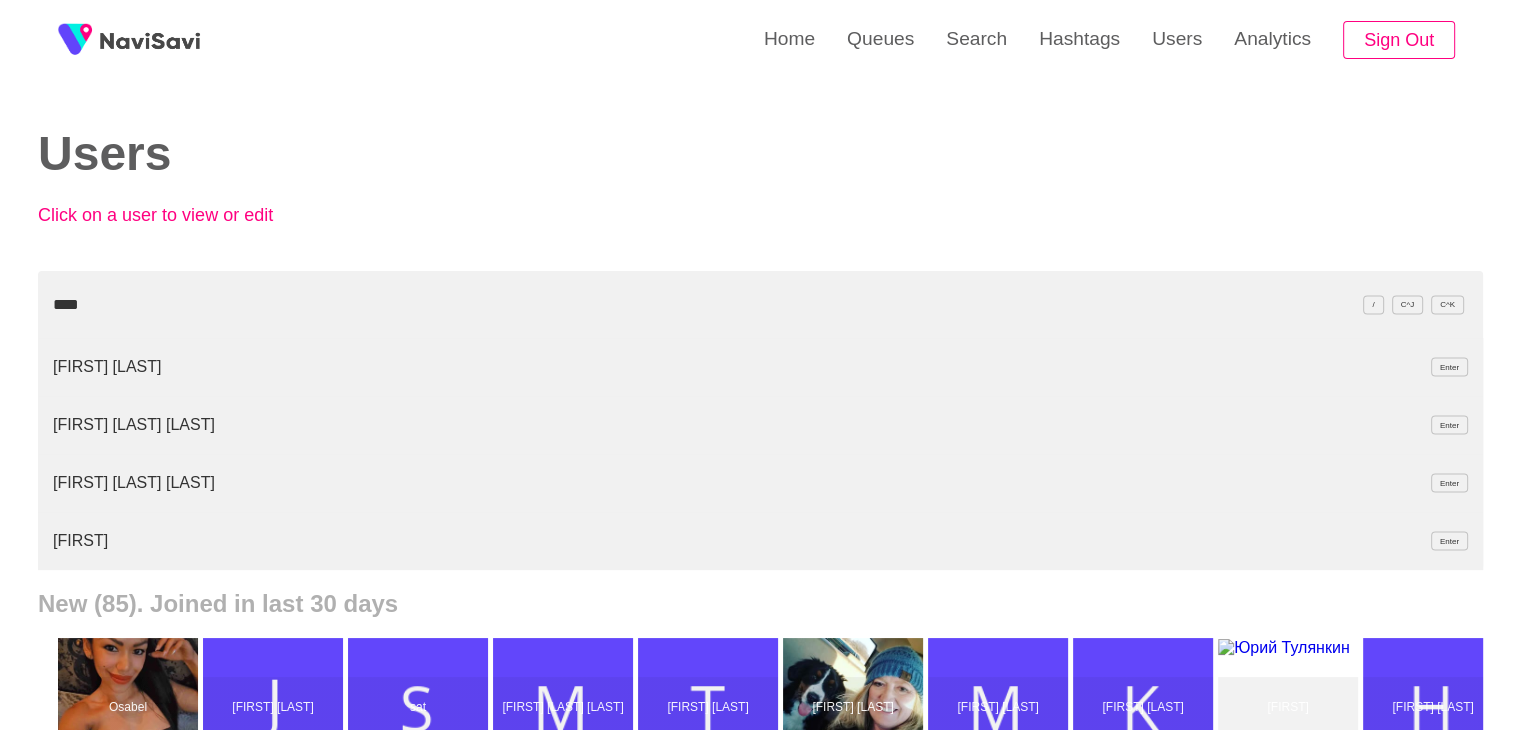click on "Queues" at bounding box center [880, 39] 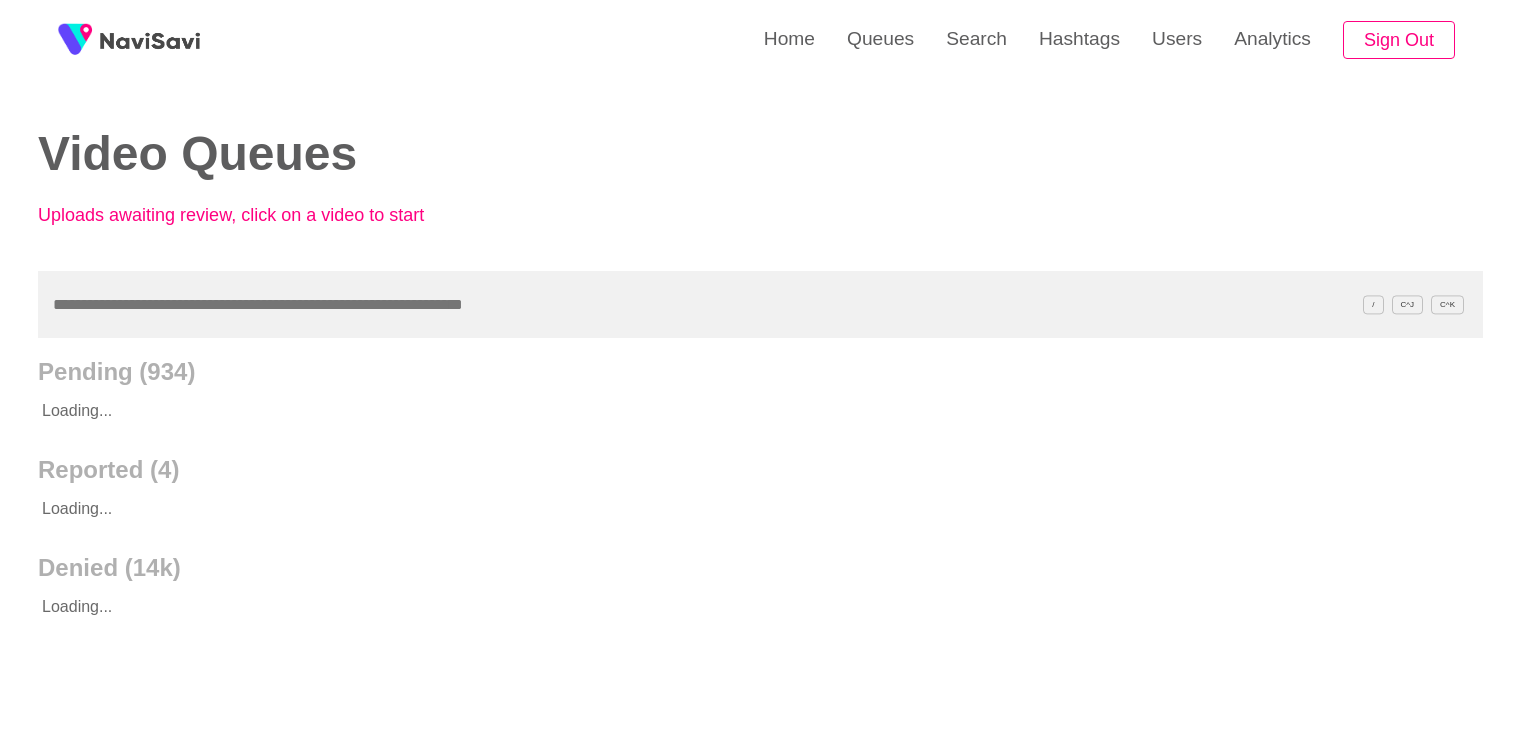 scroll, scrollTop: 0, scrollLeft: 0, axis: both 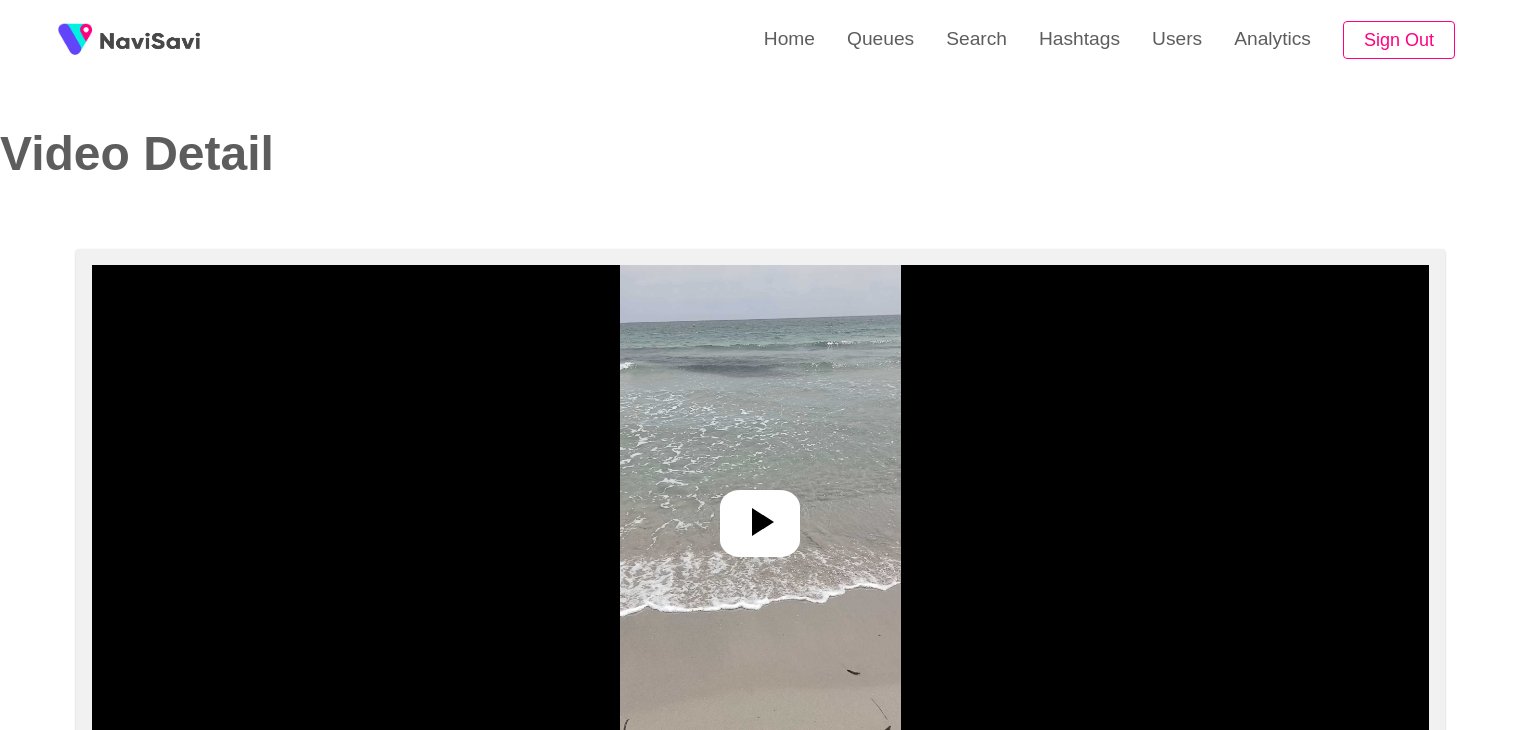 select on "**********" 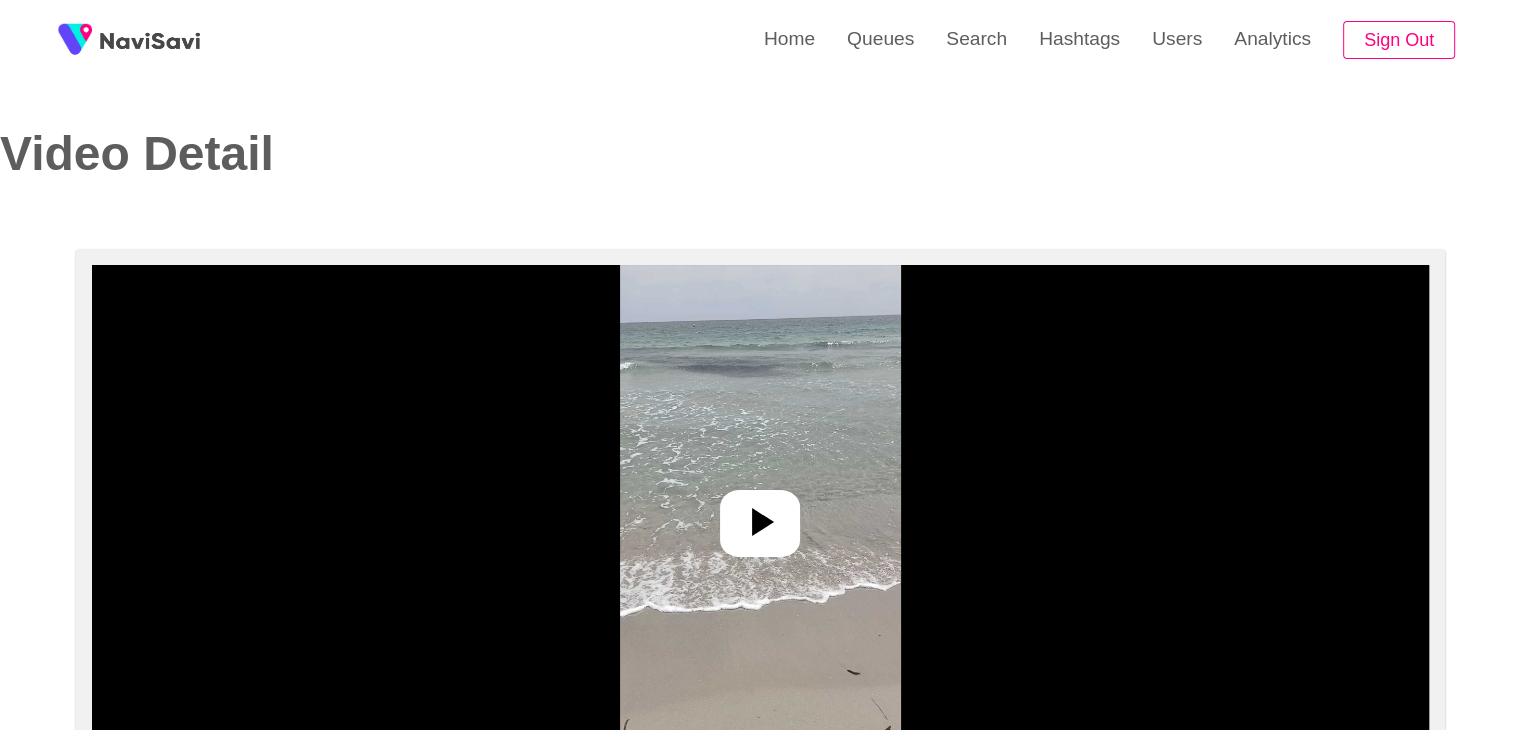 click at bounding box center [760, 515] 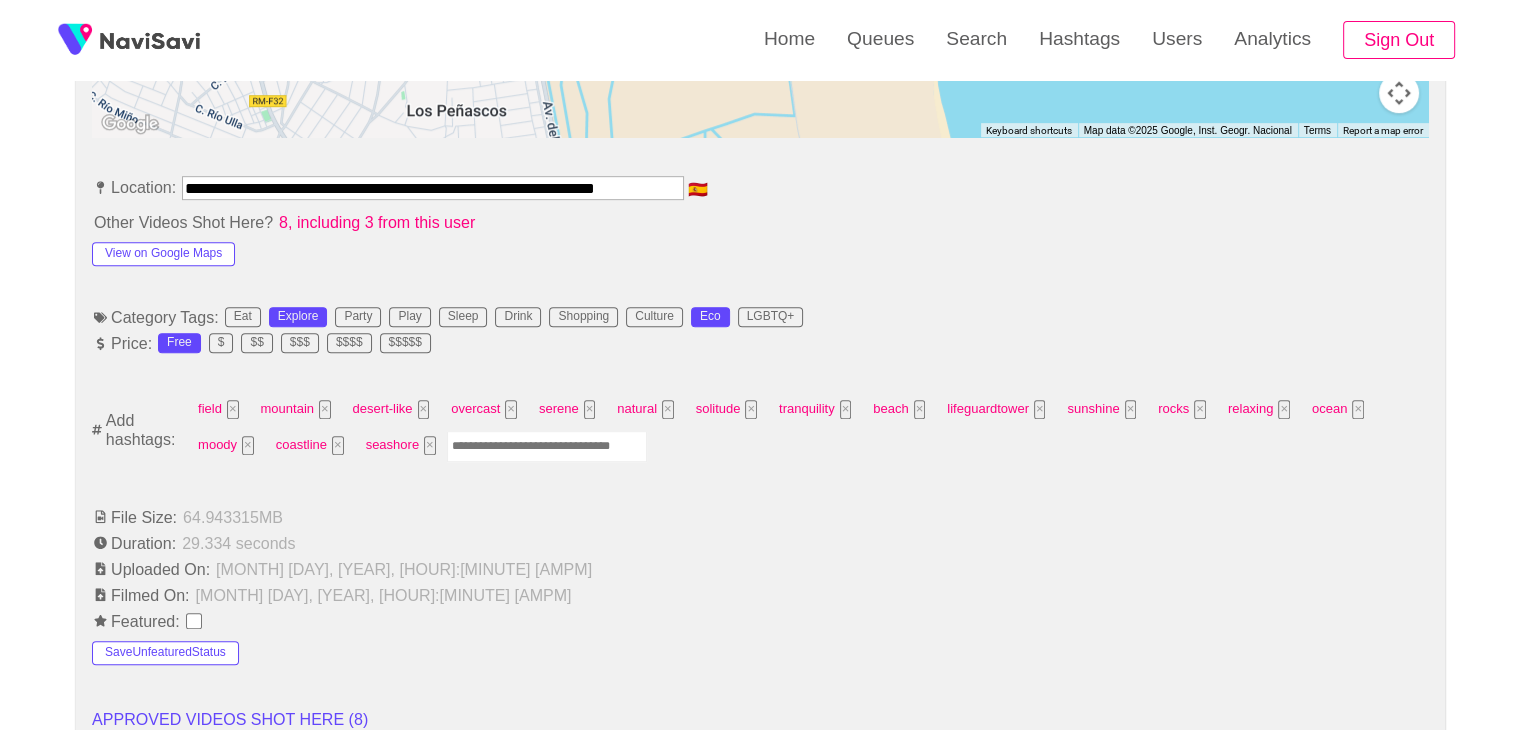 scroll, scrollTop: 1083, scrollLeft: 0, axis: vertical 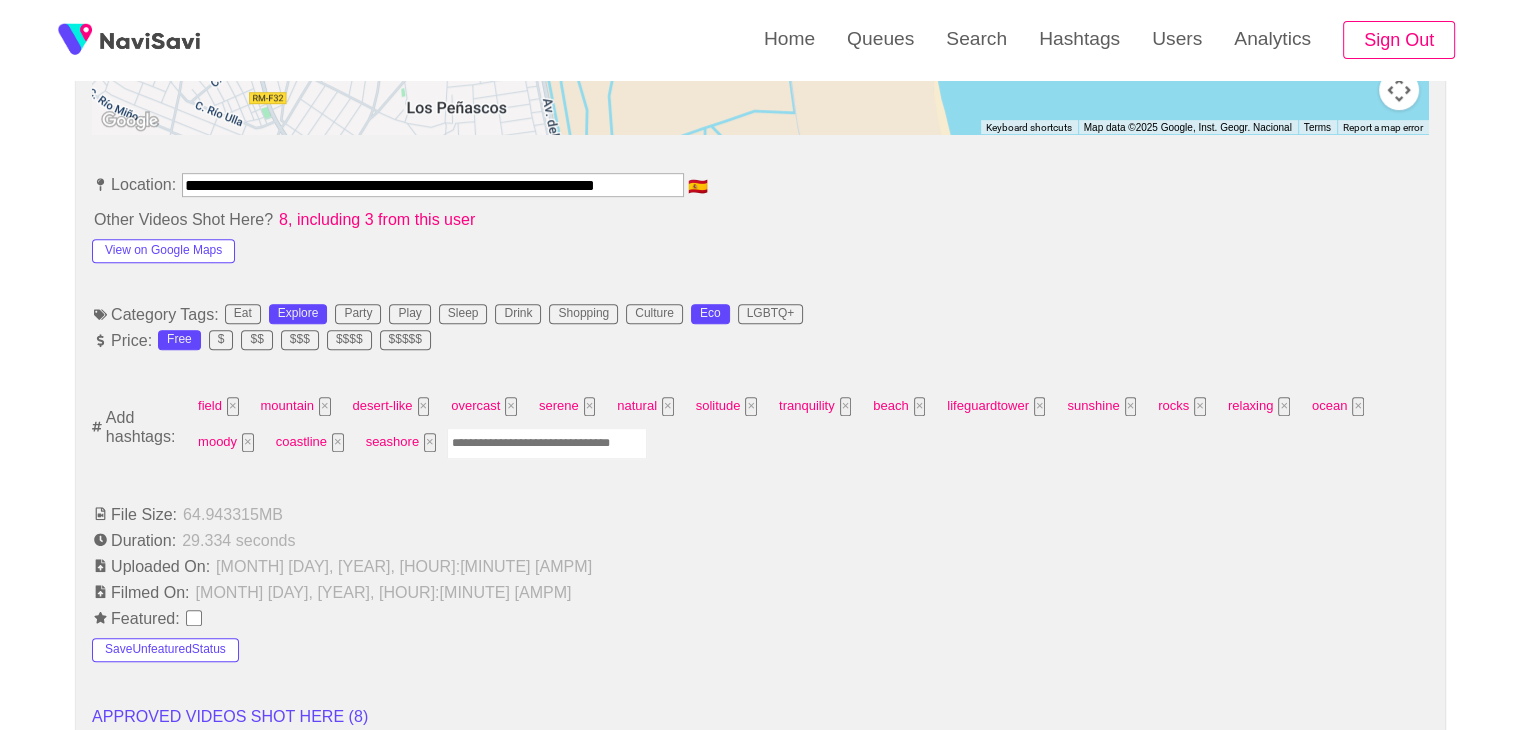 click at bounding box center (547, 443) 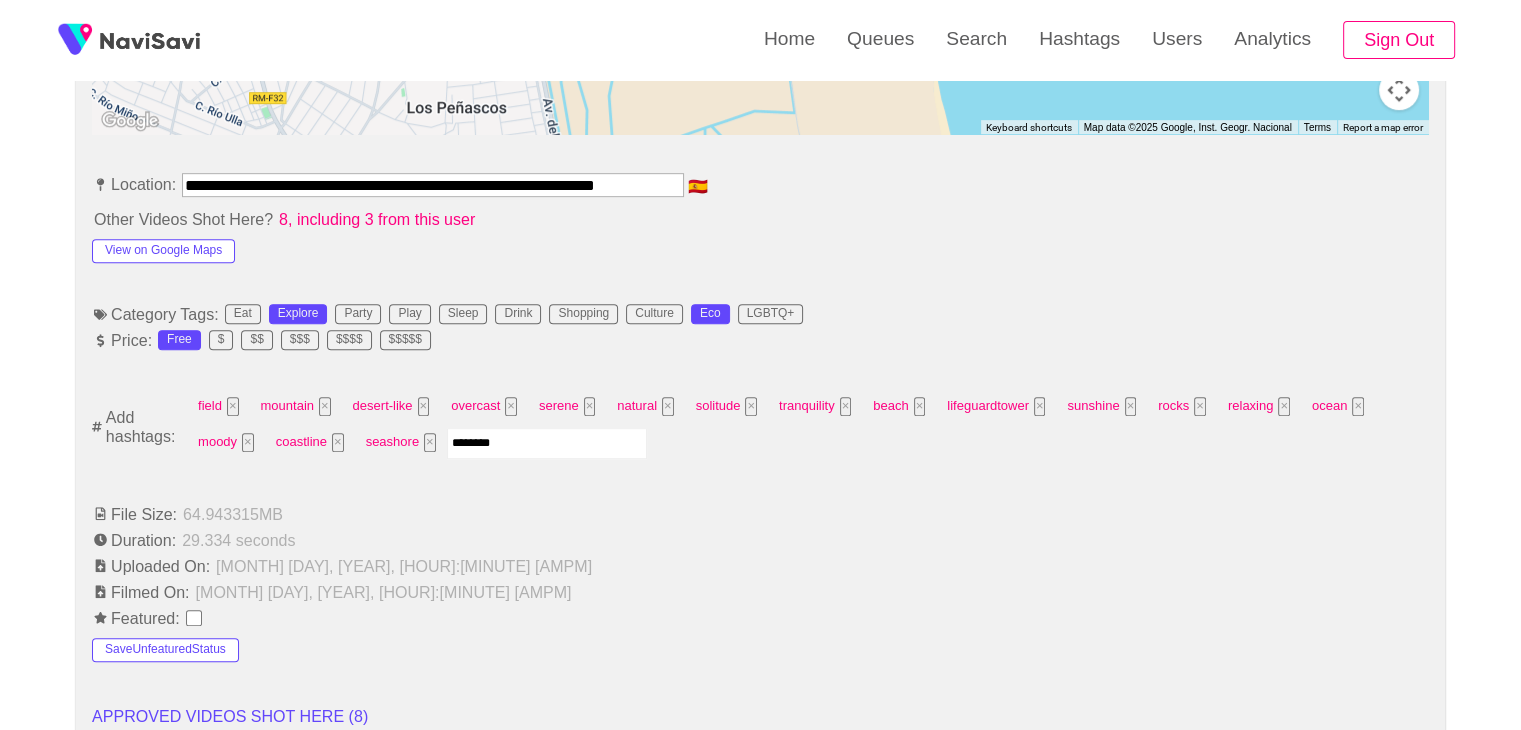 type on "*********" 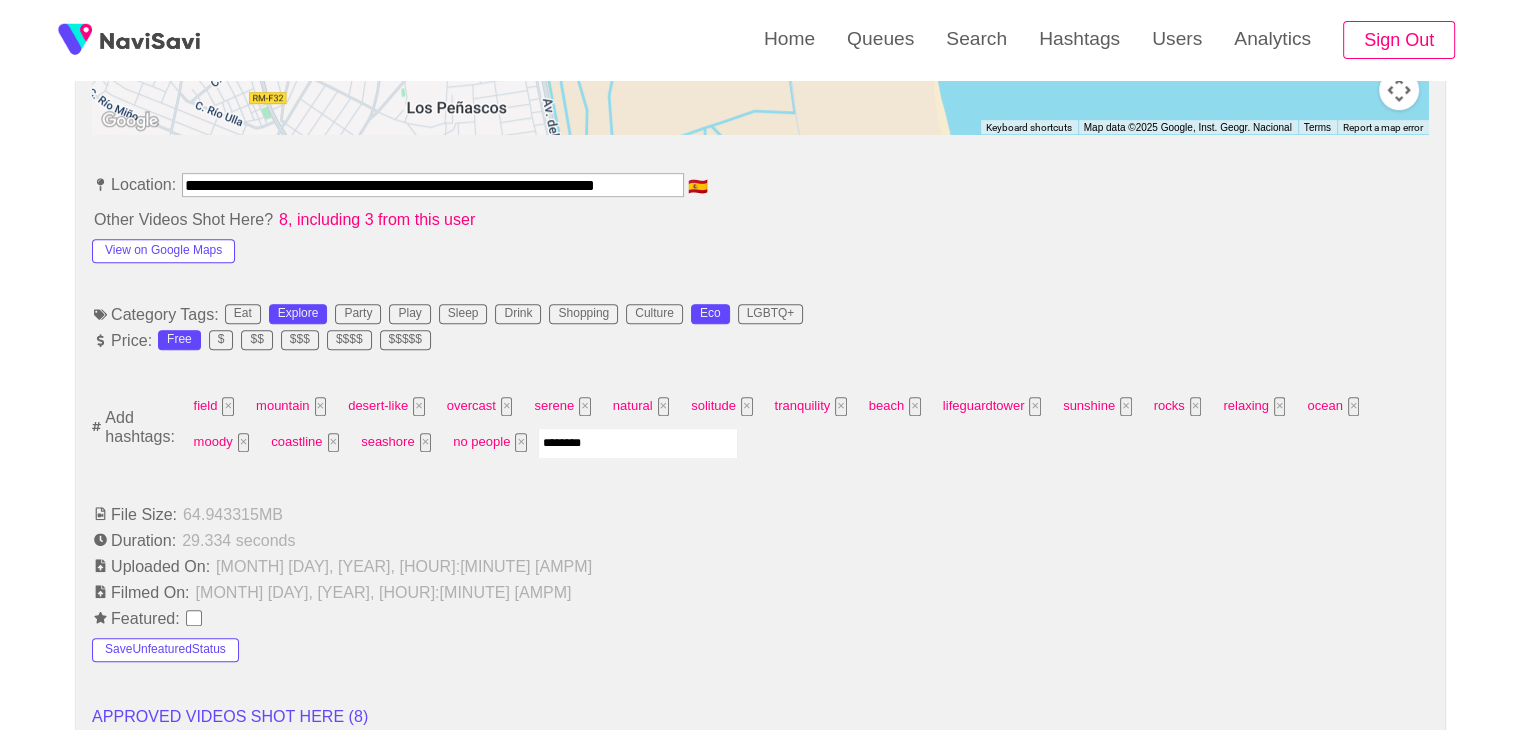 type on "*********" 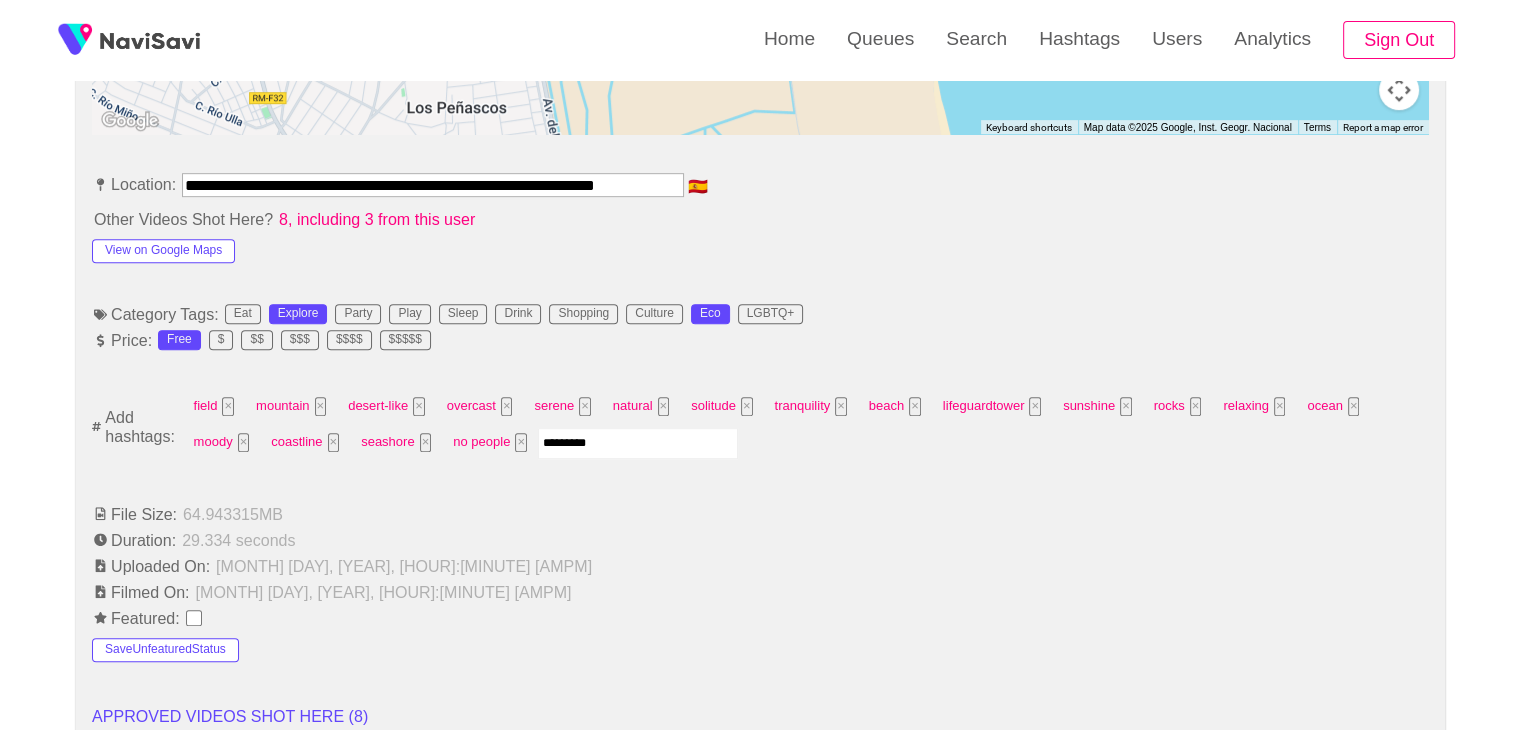 type 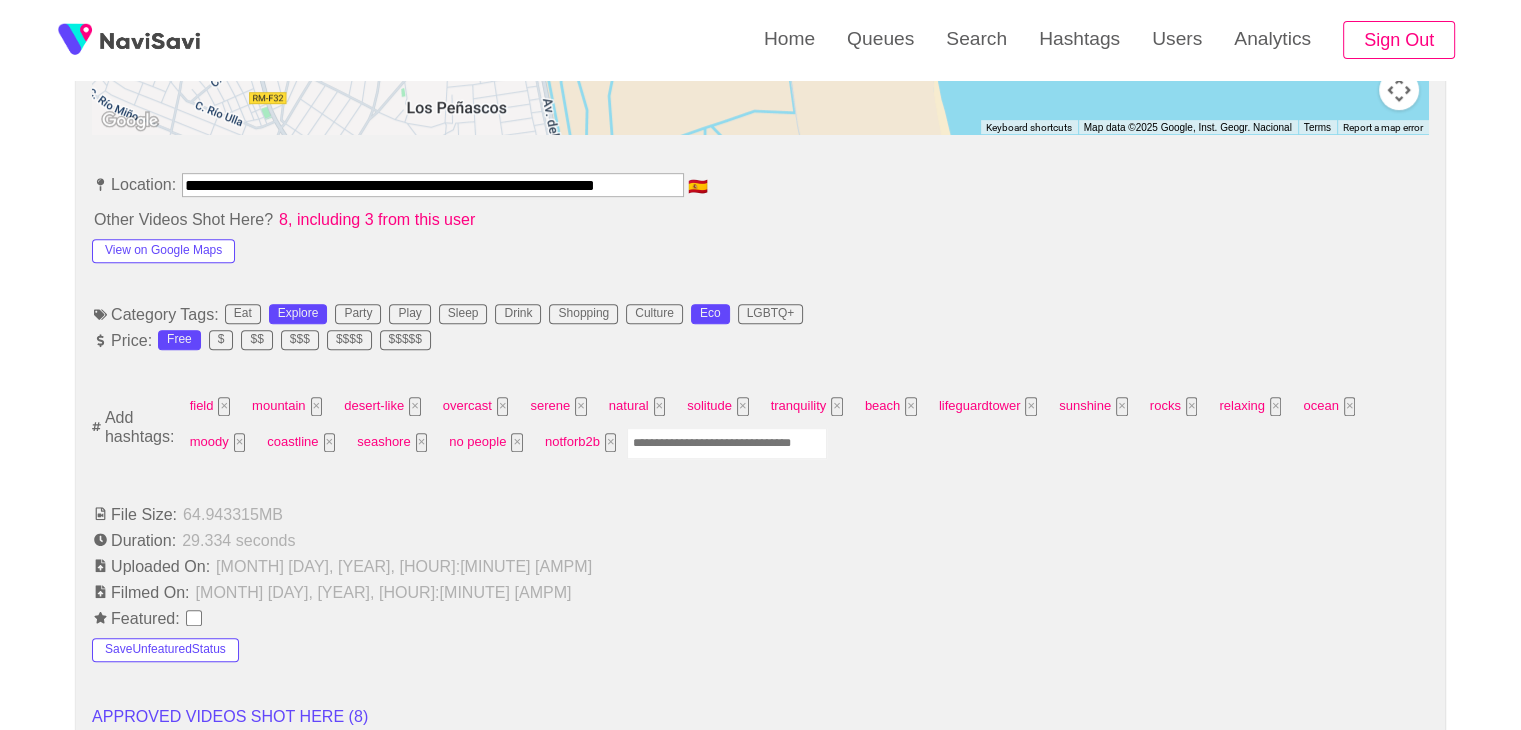 click on "**********" at bounding box center [433, 185] 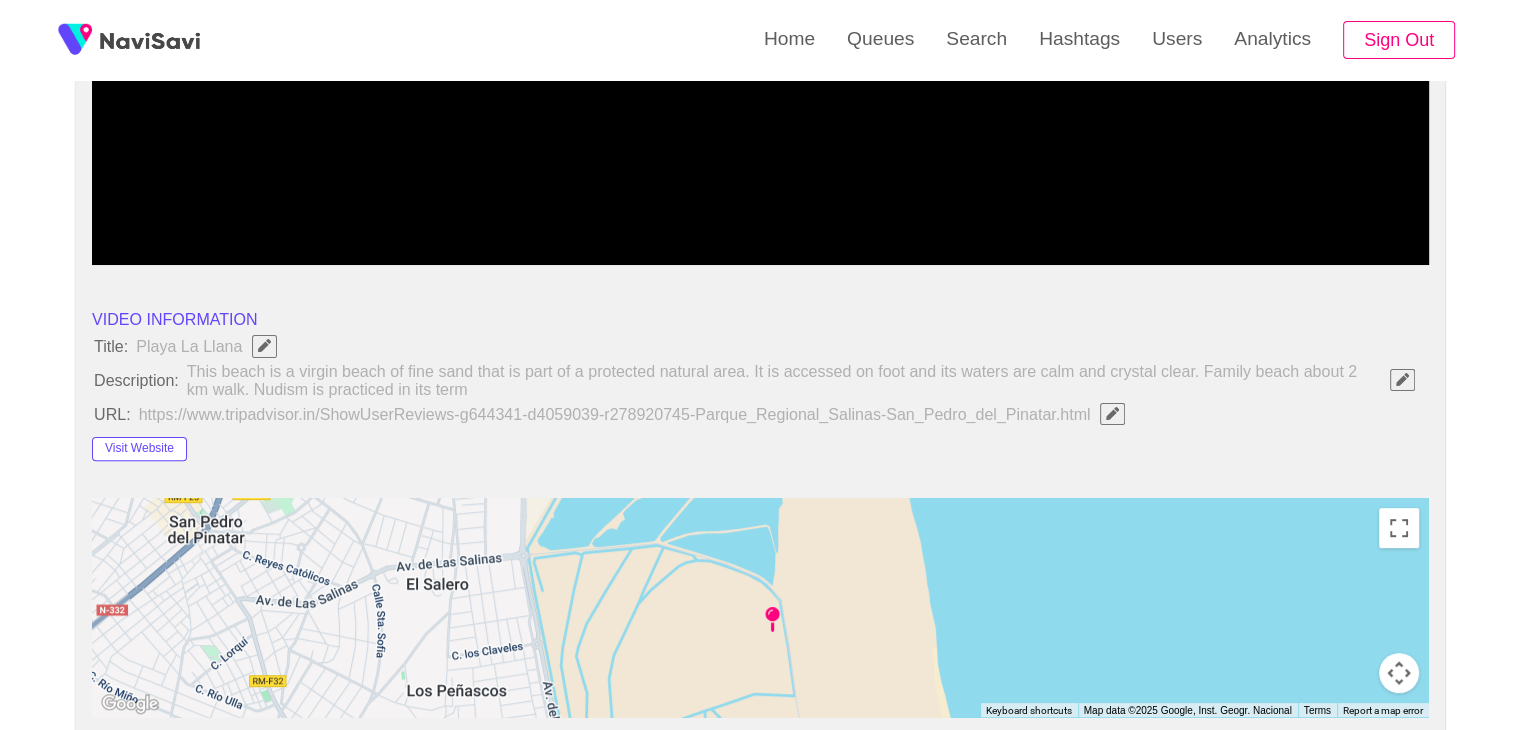 scroll, scrollTop: 423, scrollLeft: 0, axis: vertical 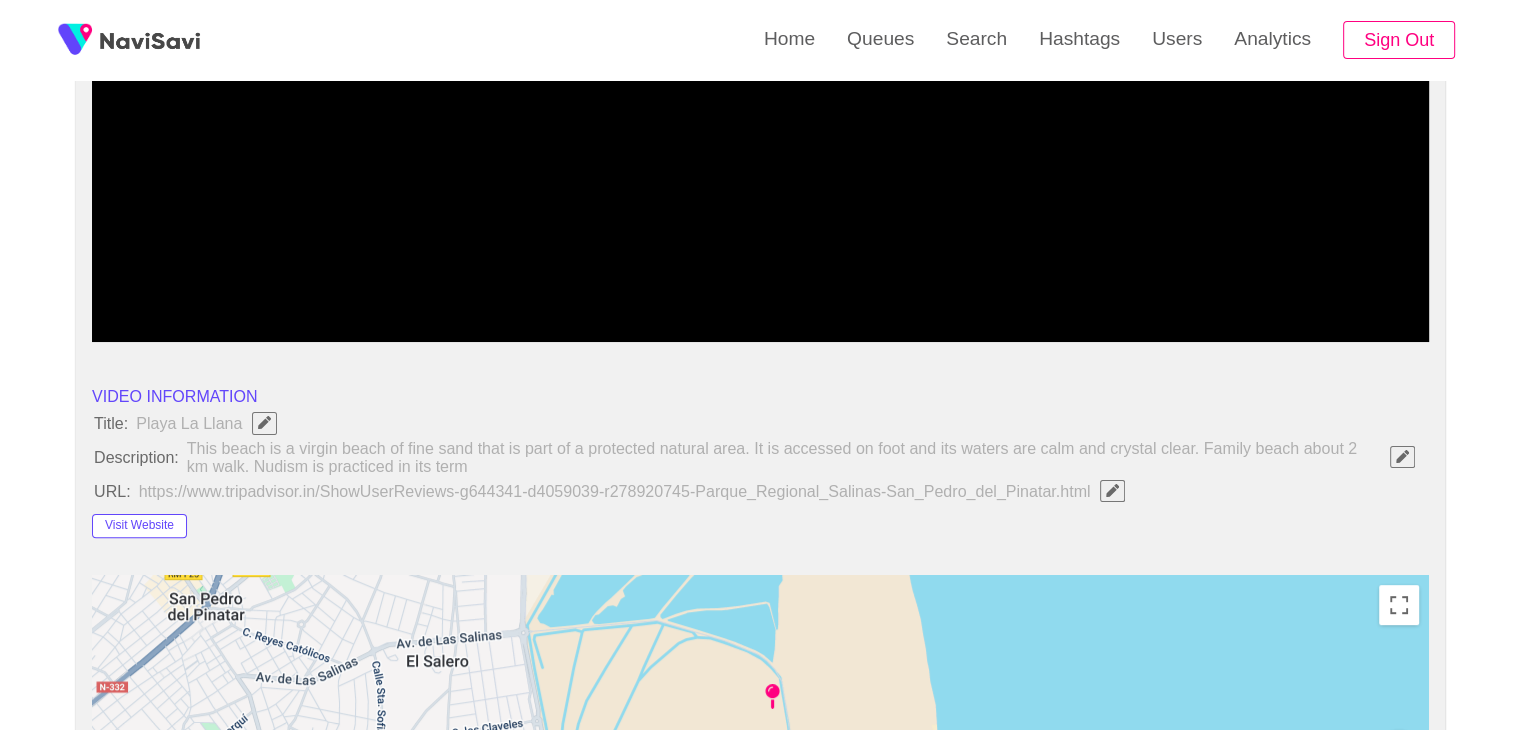 click 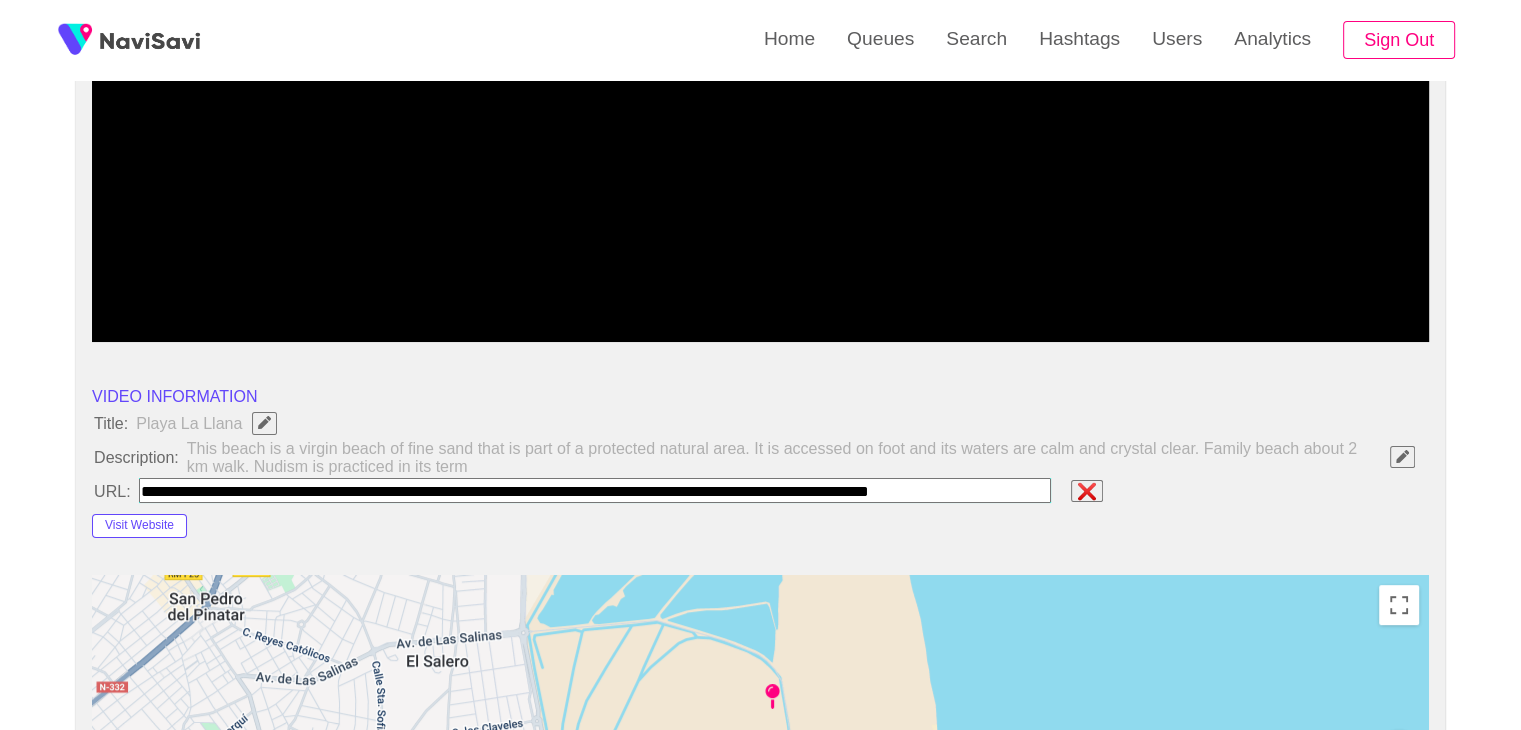 scroll, scrollTop: 0, scrollLeft: 33, axis: horizontal 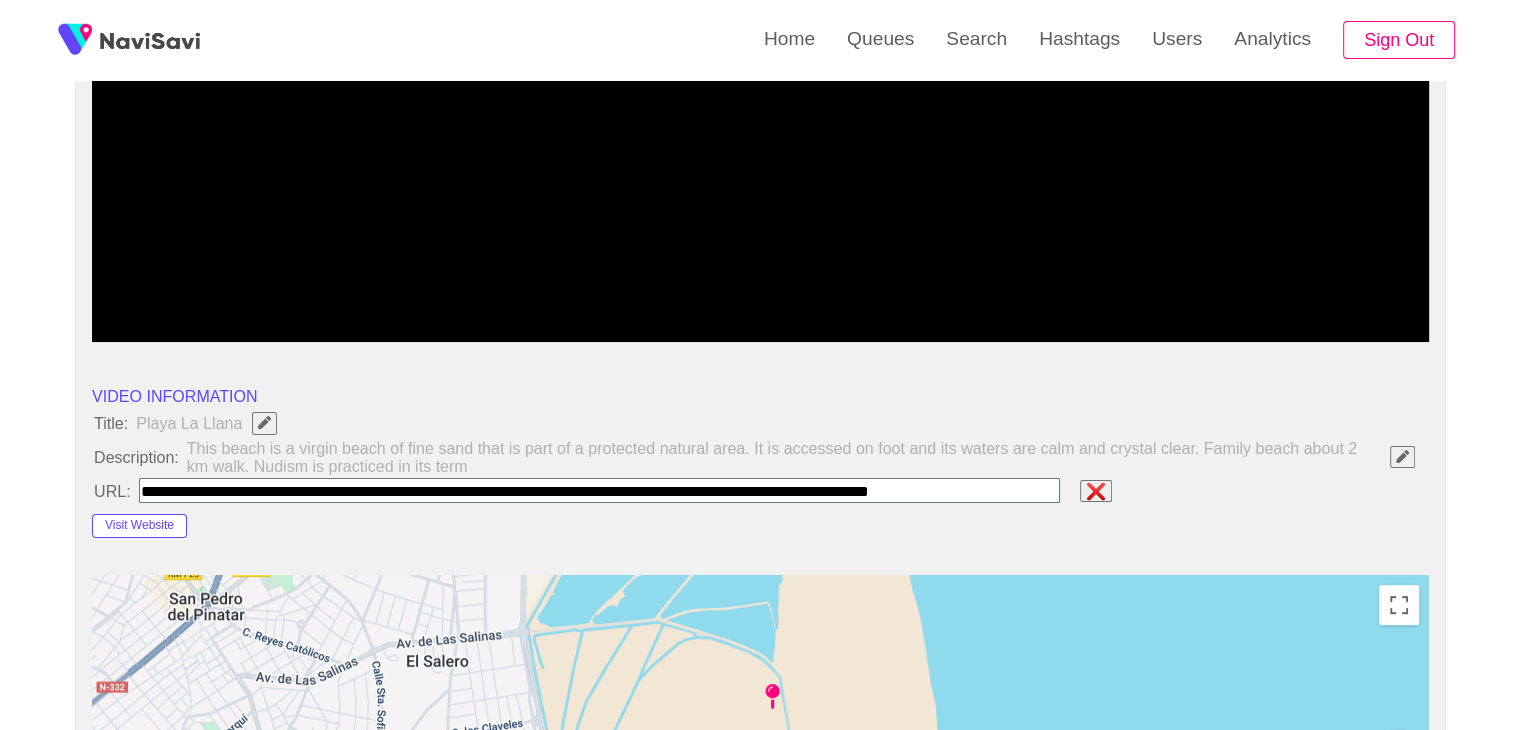 type on "**********" 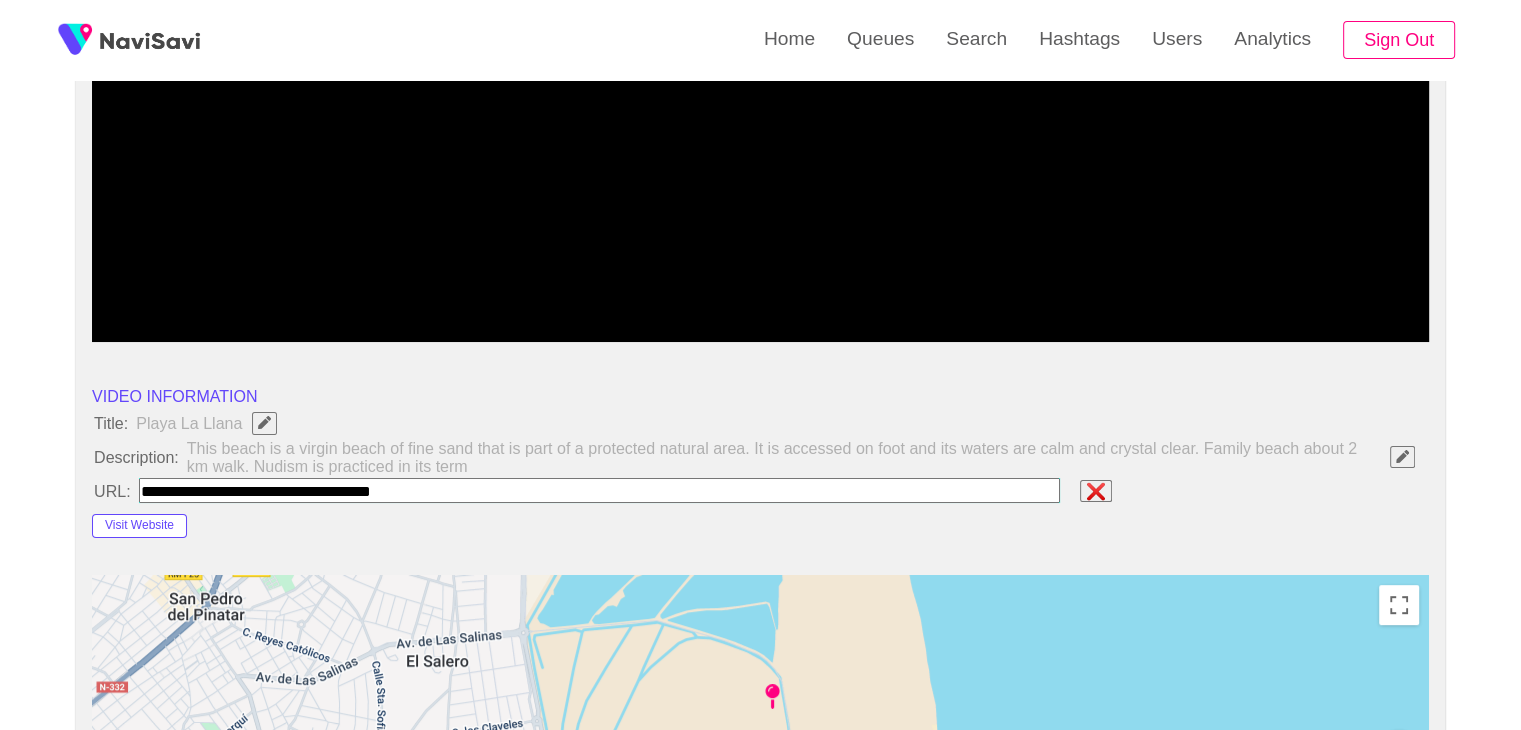 scroll, scrollTop: 0, scrollLeft: 0, axis: both 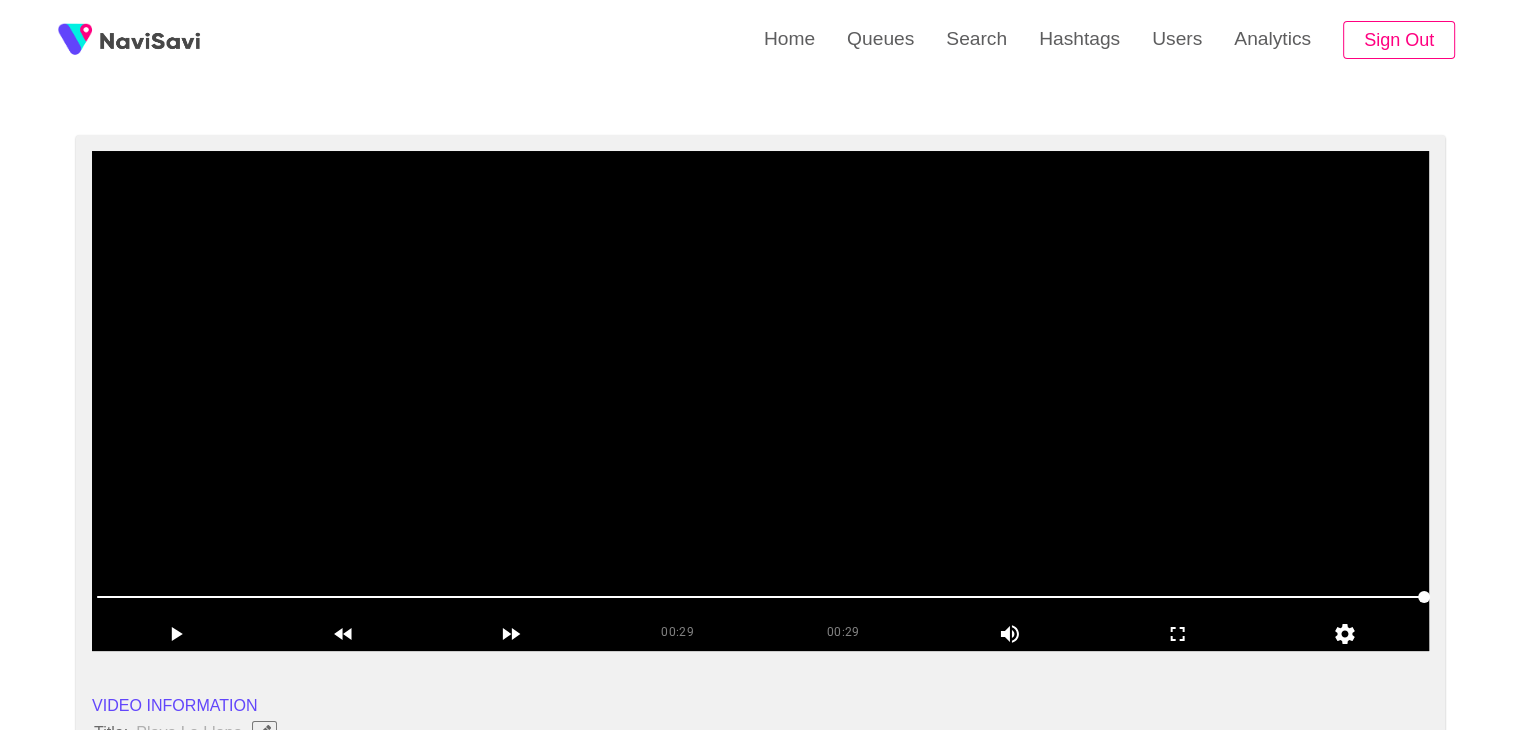 click at bounding box center (760, 401) 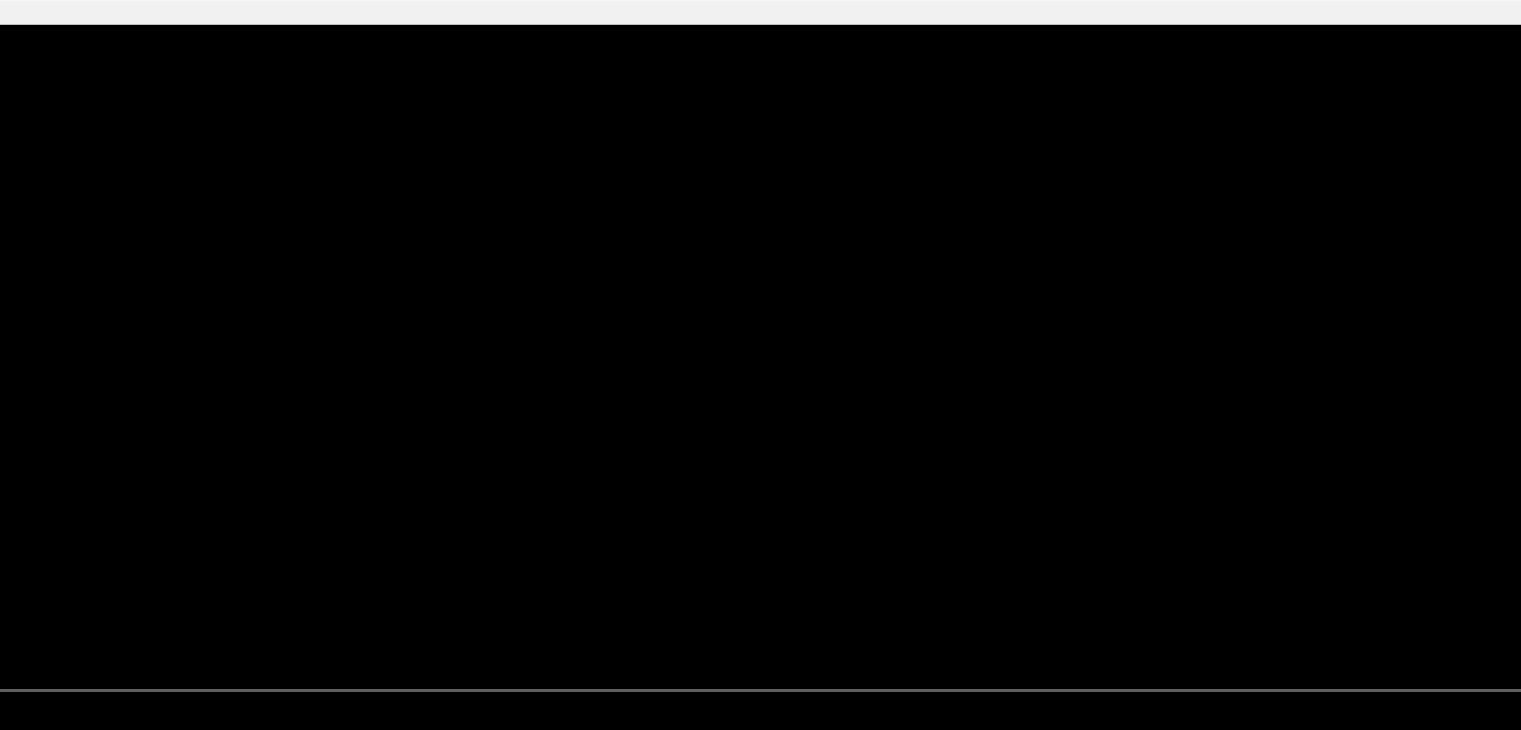 scroll, scrollTop: 114, scrollLeft: 0, axis: vertical 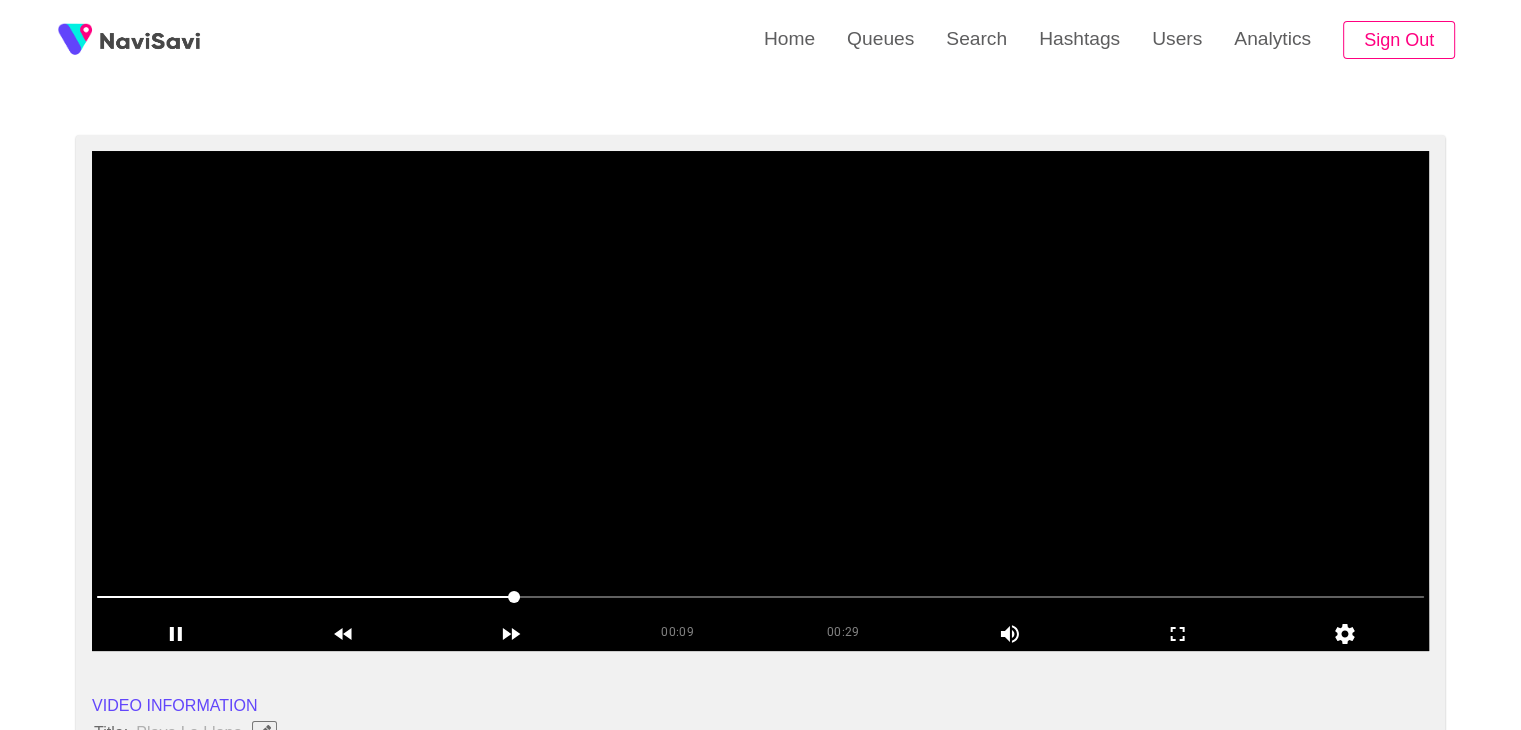 click at bounding box center (760, 401) 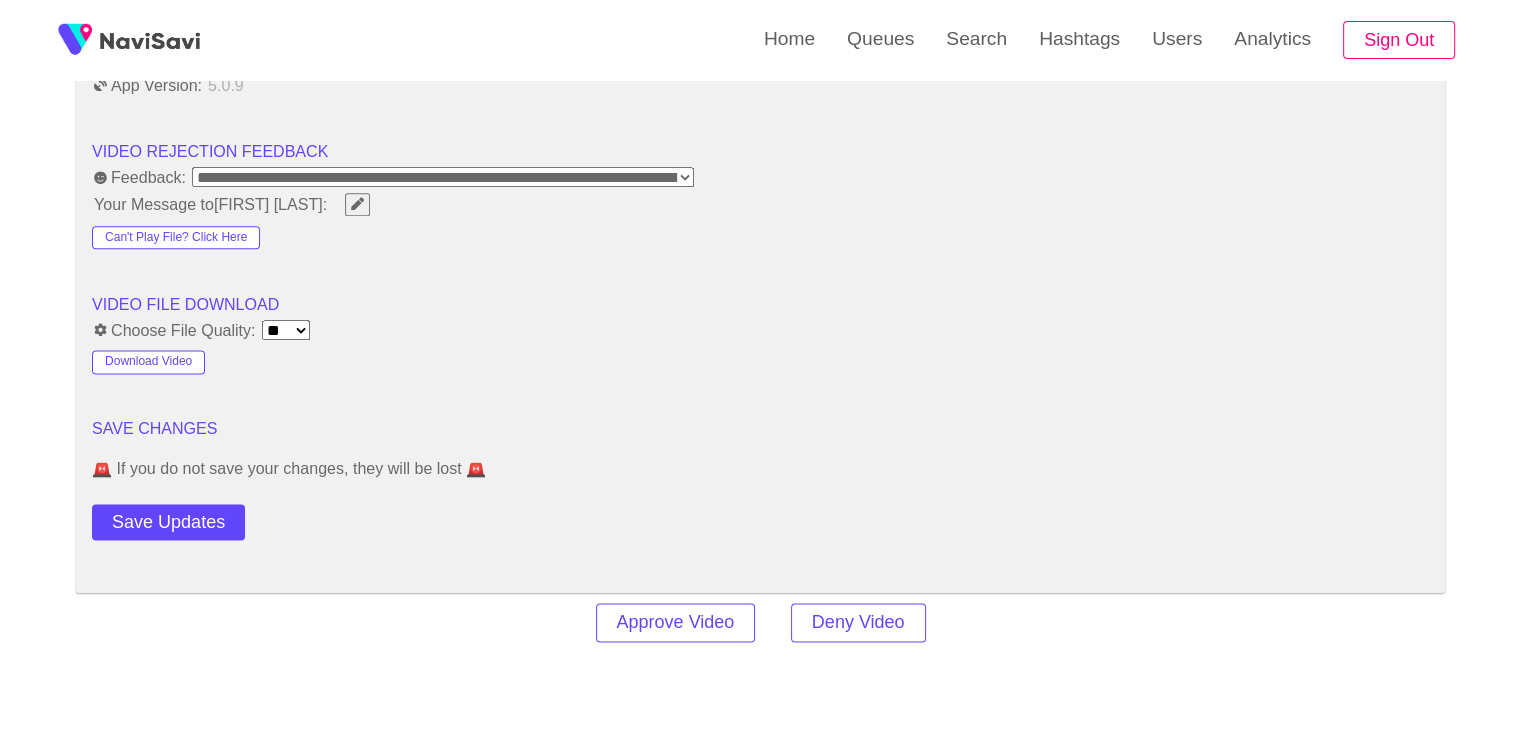 scroll, scrollTop: 2530, scrollLeft: 0, axis: vertical 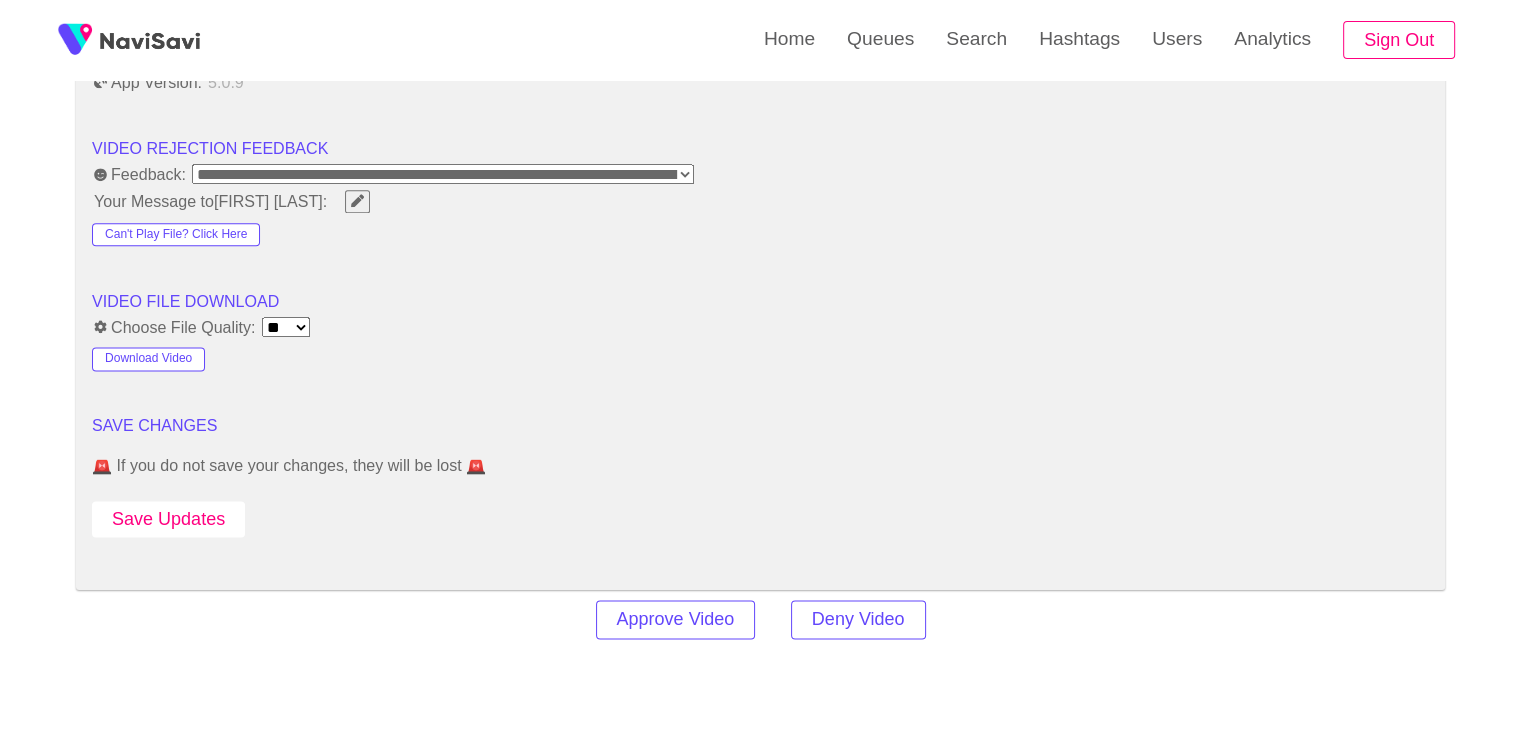 click on "Save Updates" at bounding box center (168, 519) 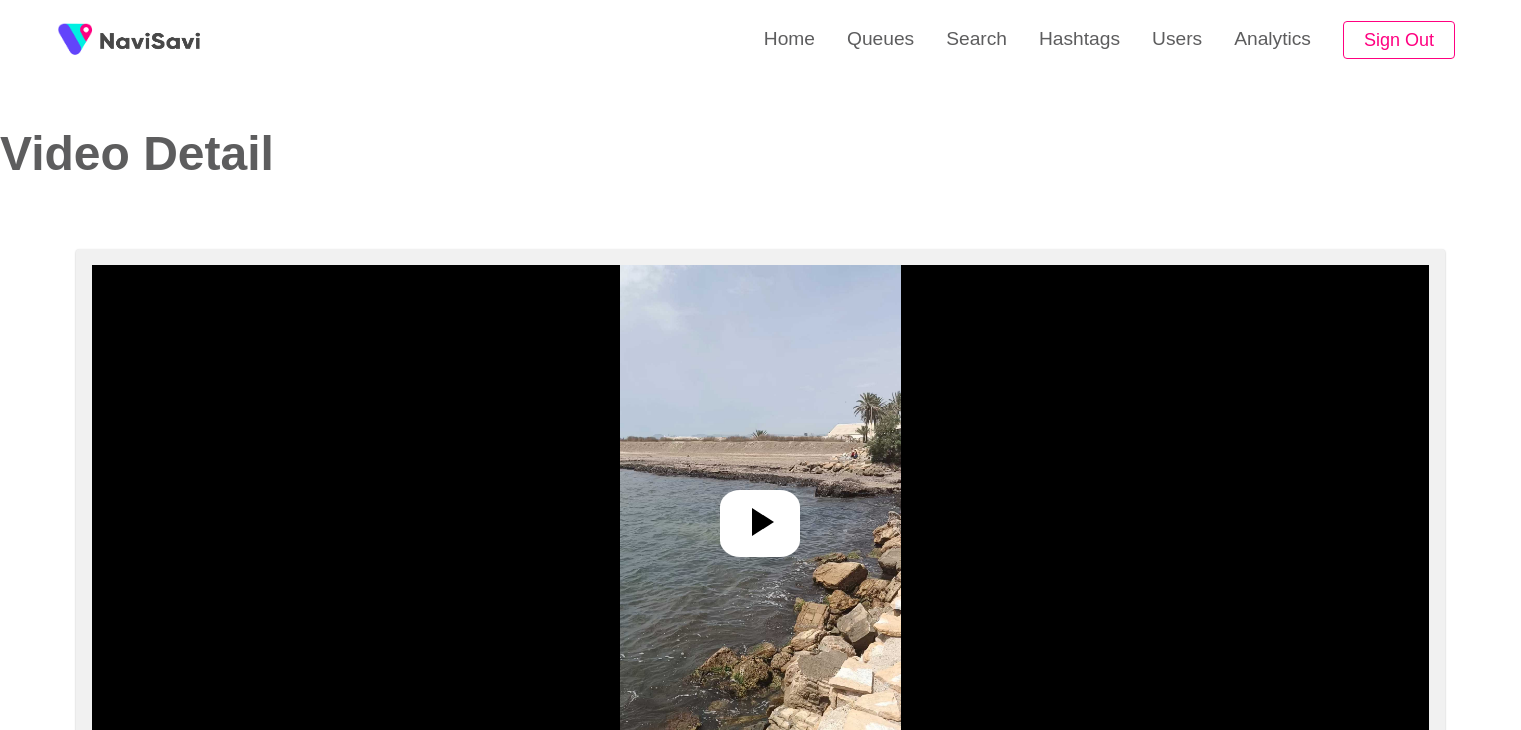select on "**********" 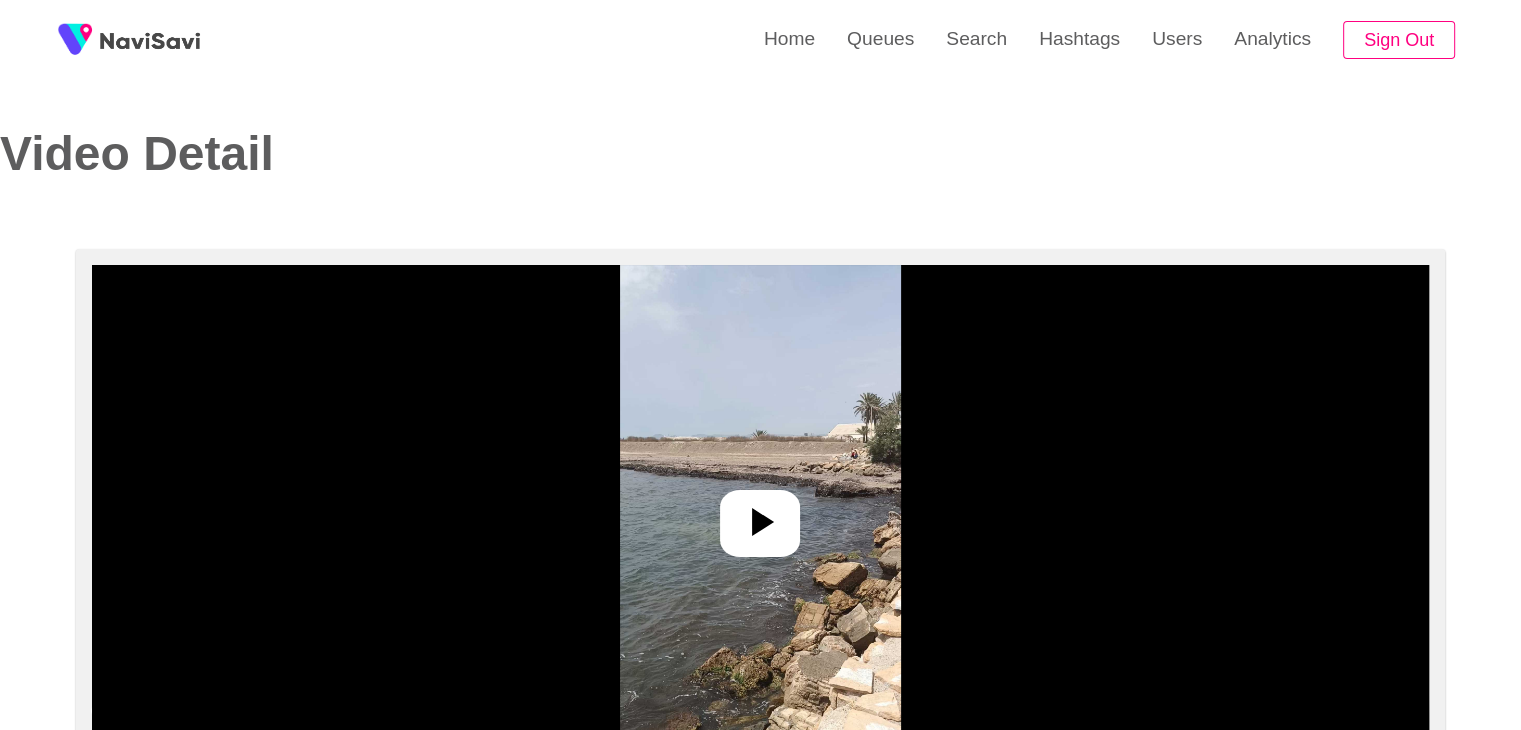 click at bounding box center (760, 515) 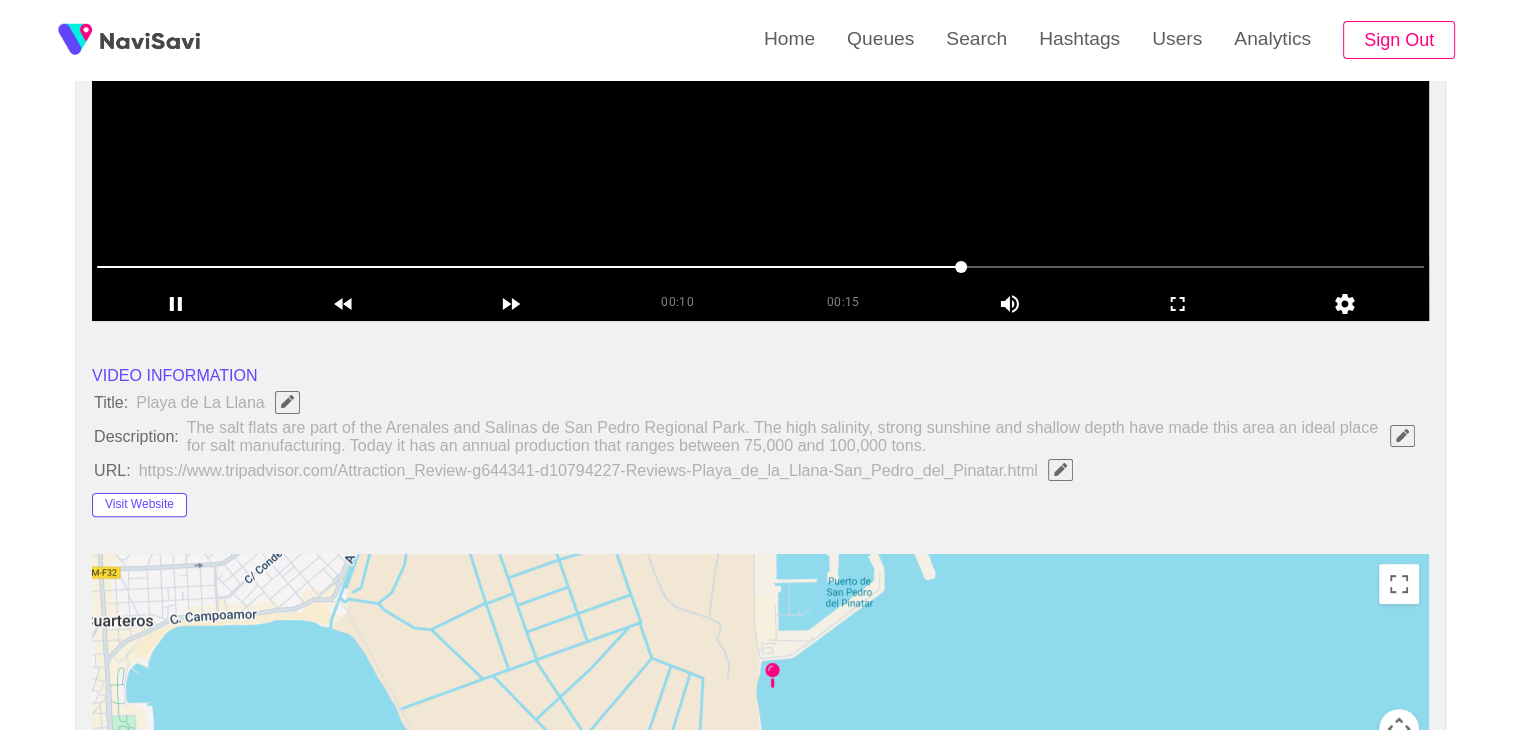 scroll, scrollTop: 400, scrollLeft: 0, axis: vertical 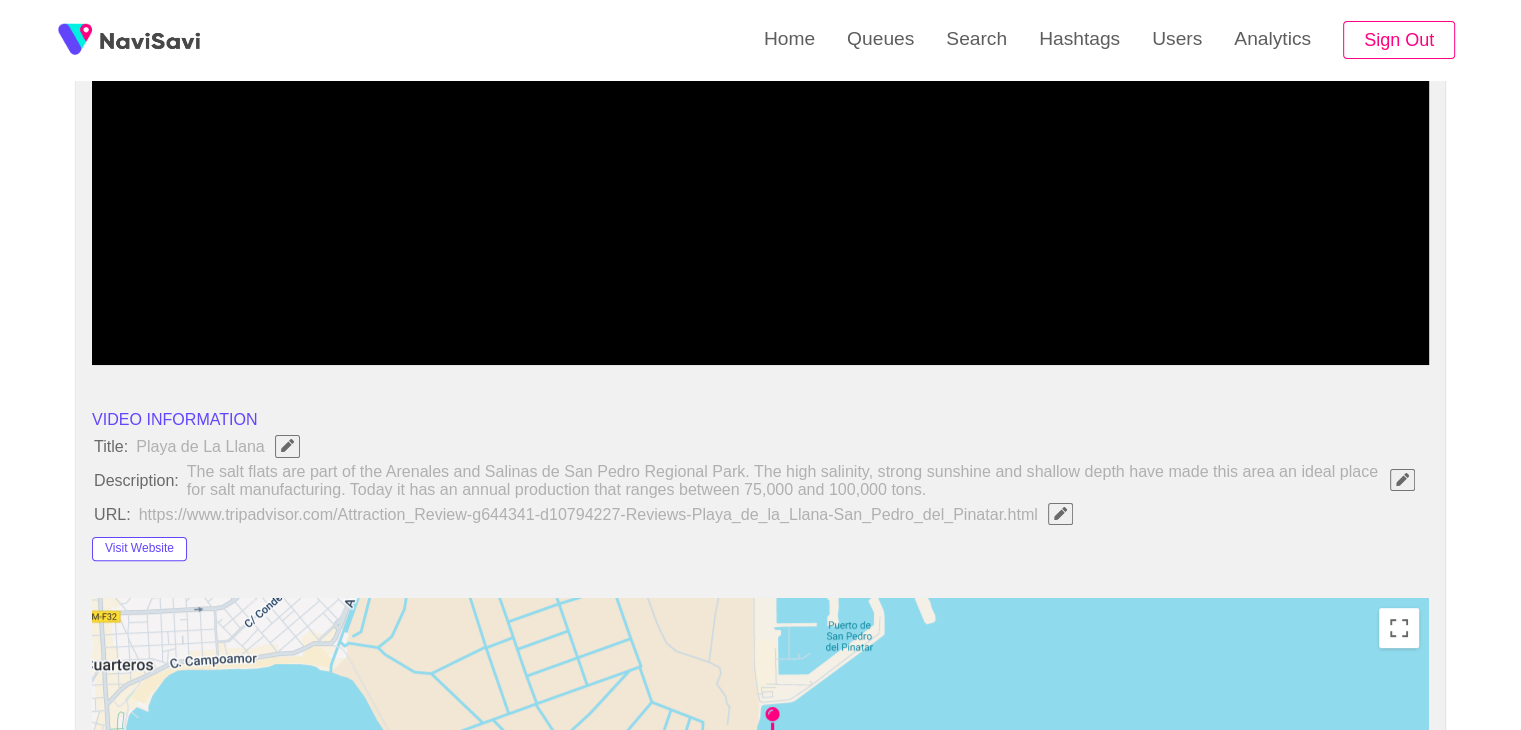 click 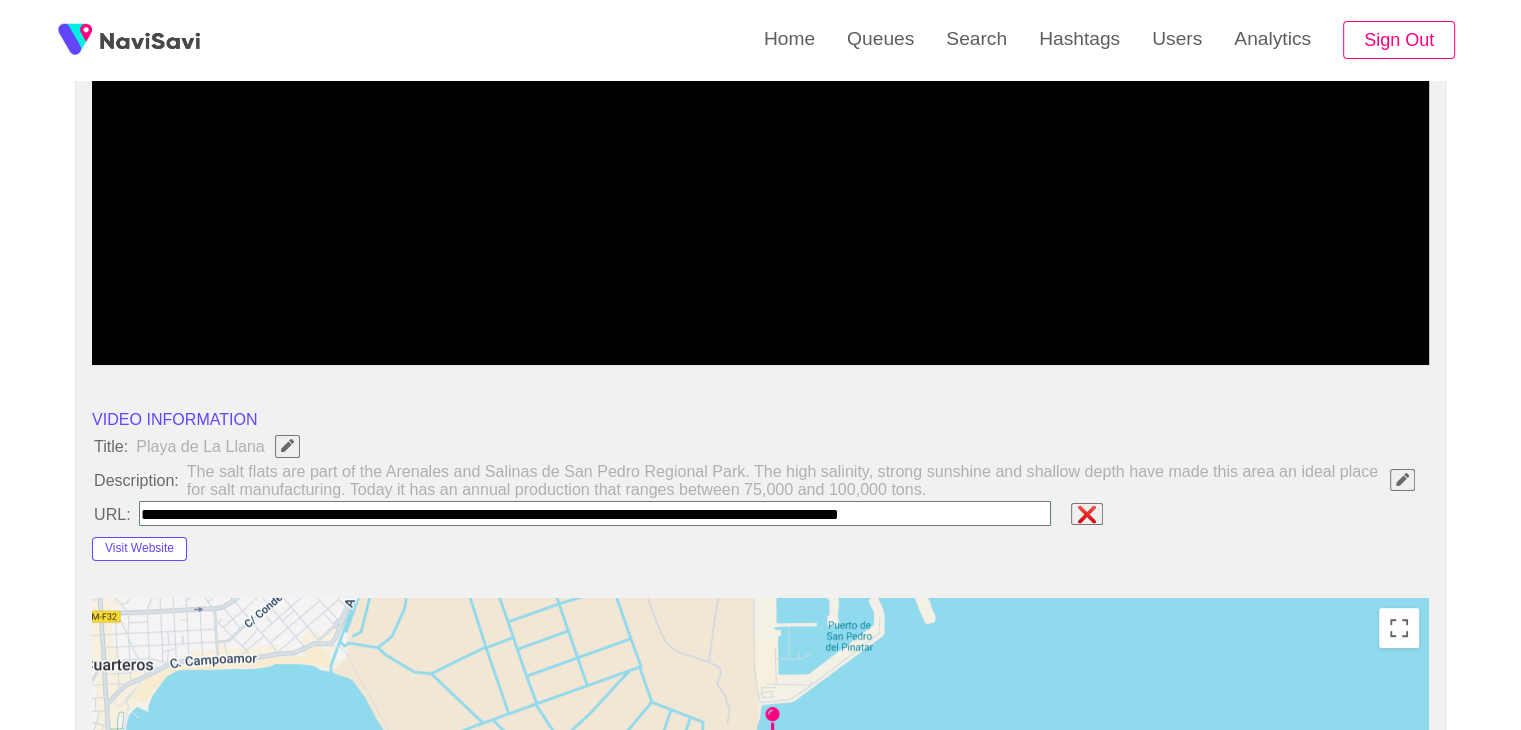 type on "**********" 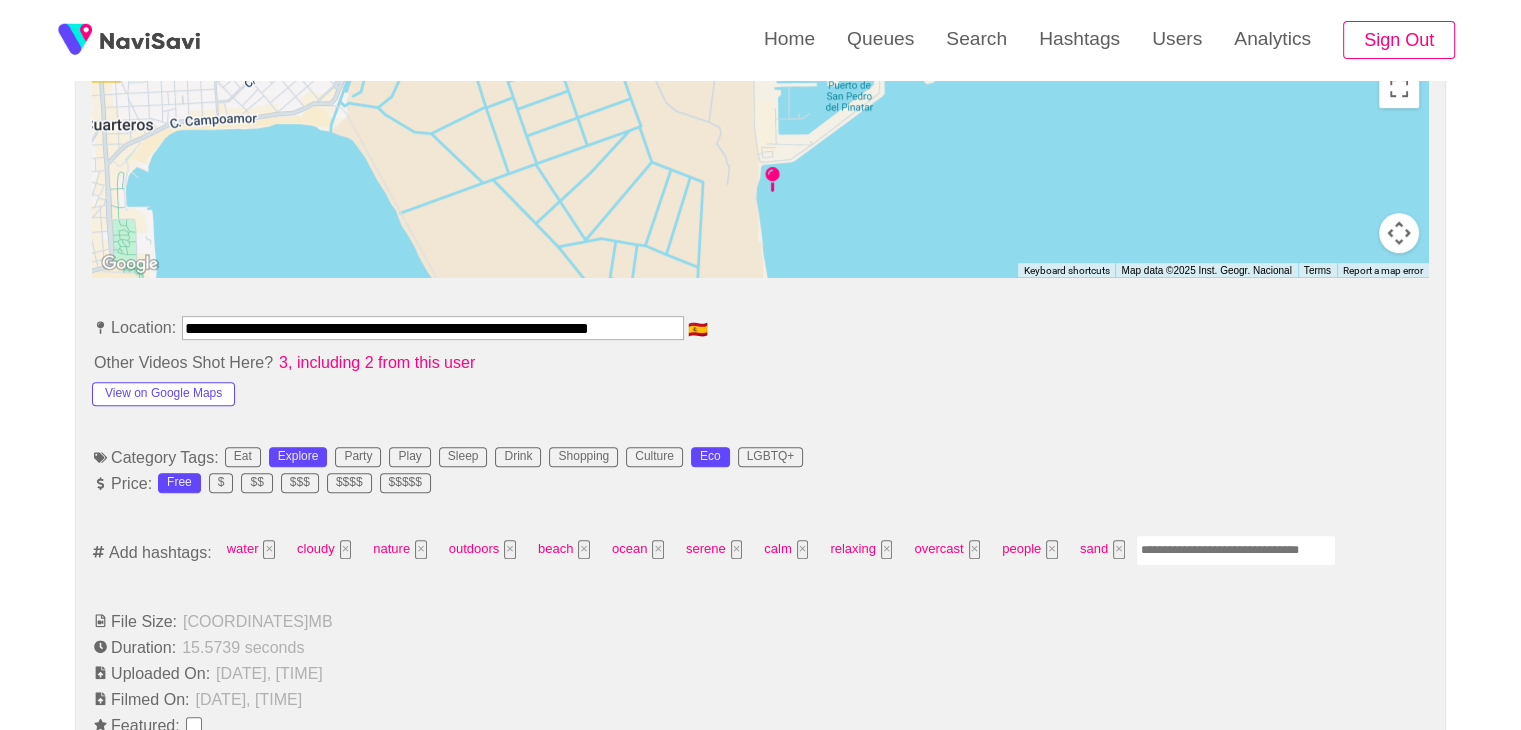 scroll, scrollTop: 1044, scrollLeft: 0, axis: vertical 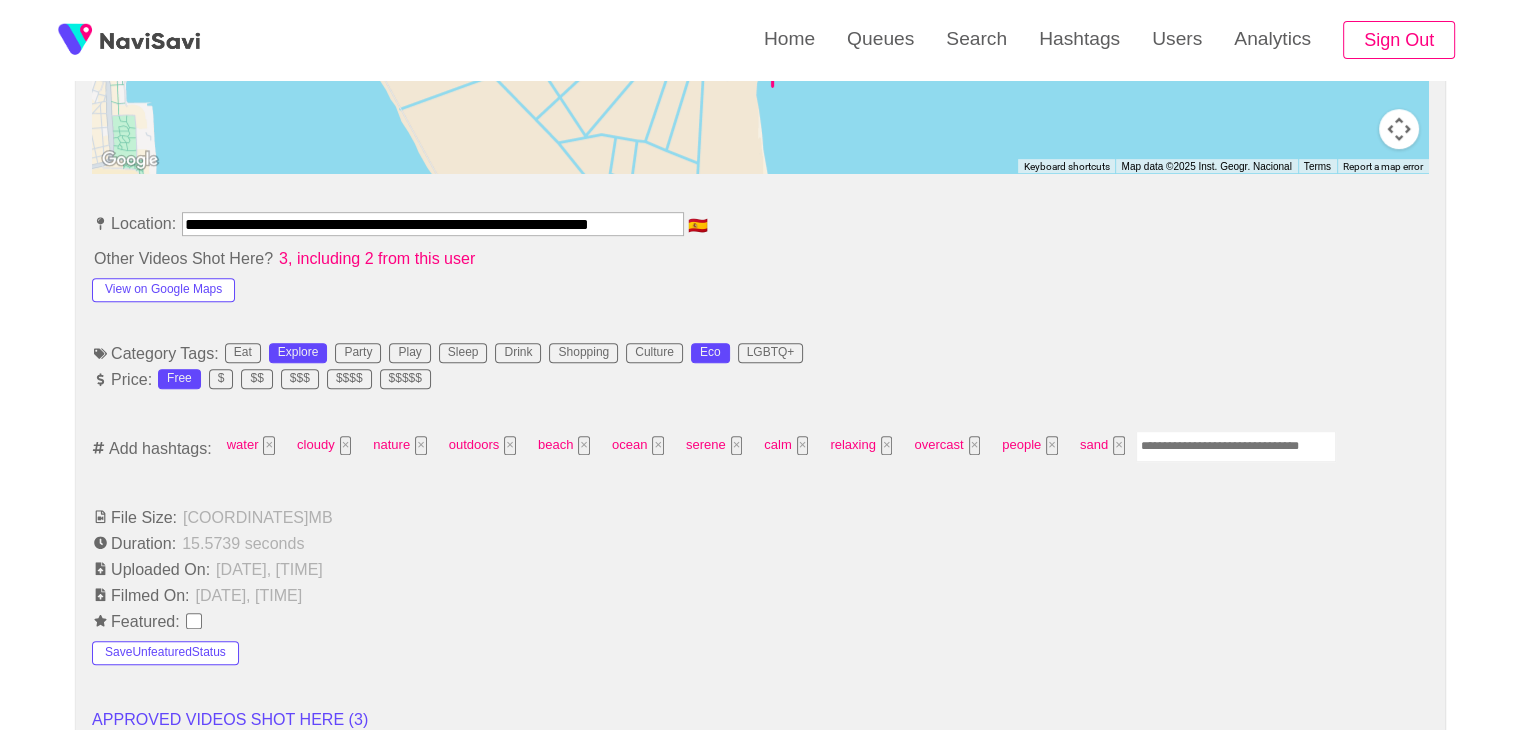 click at bounding box center (1236, 446) 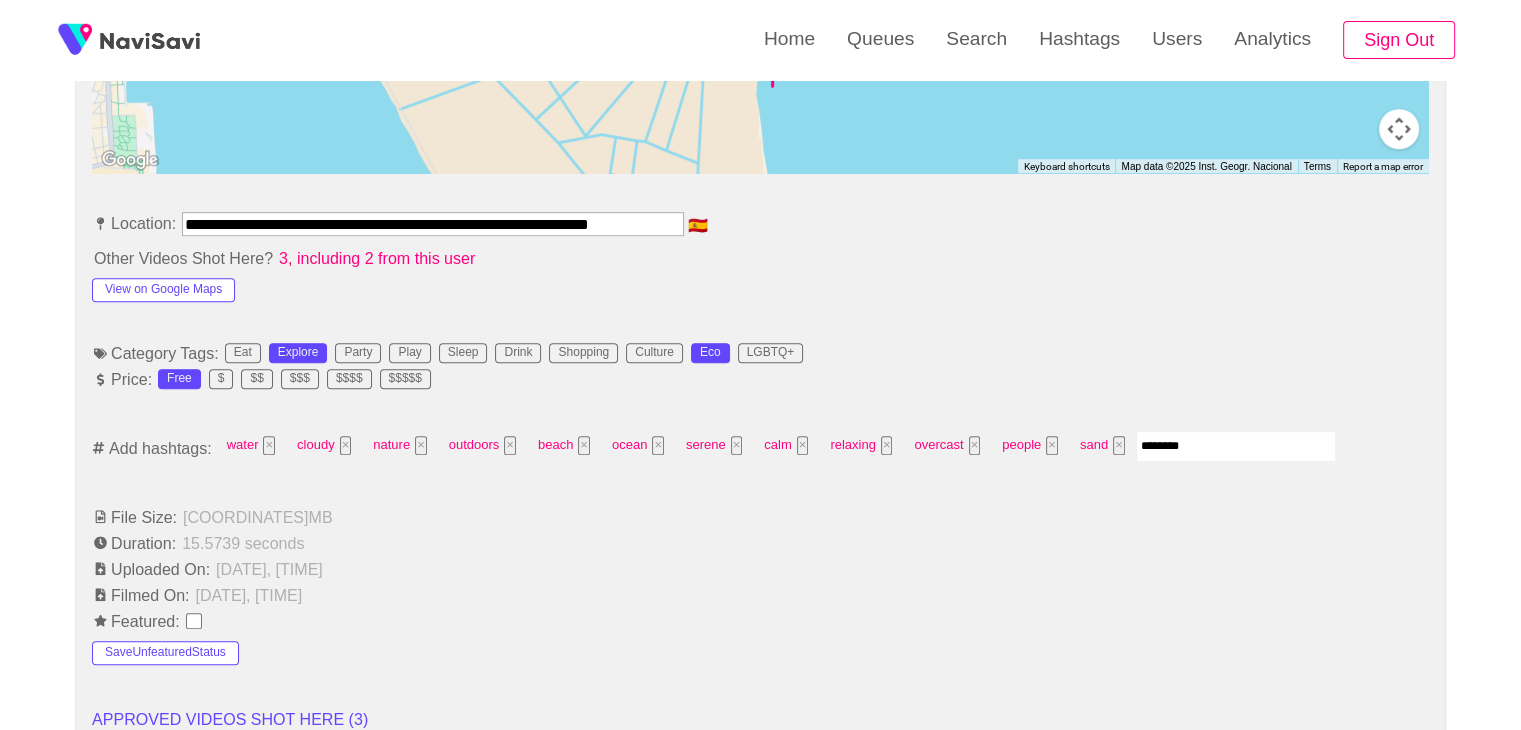 type on "*********" 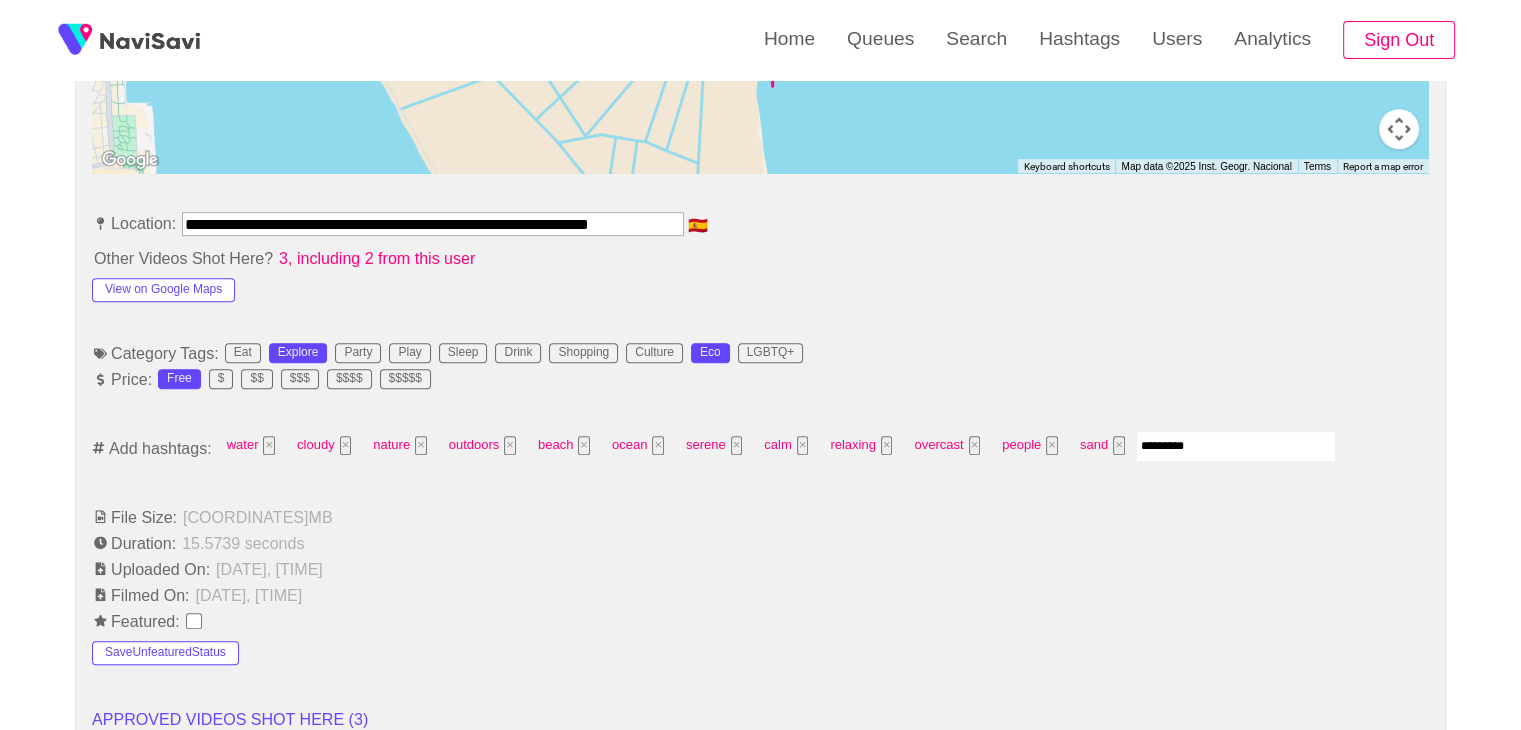 type 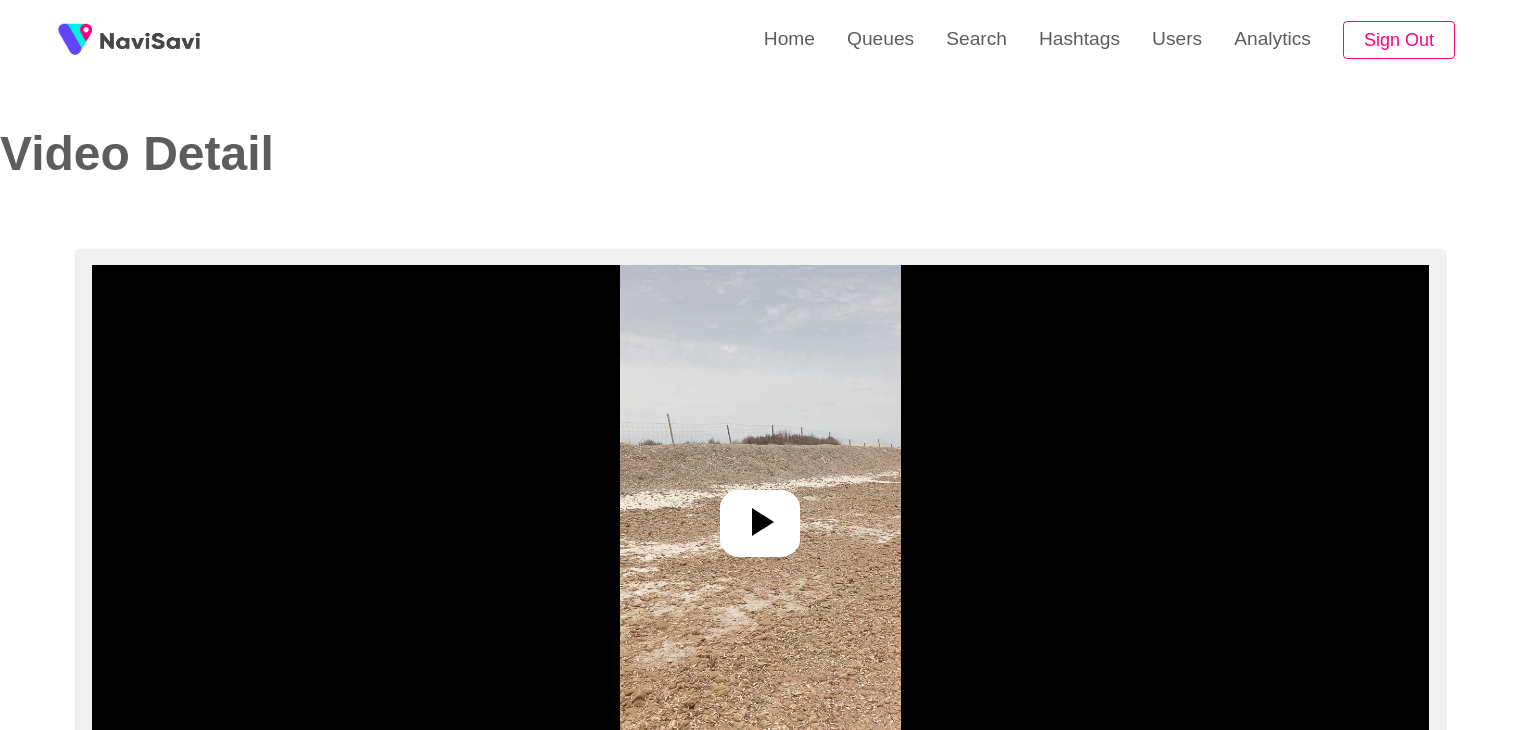 select on "**********" 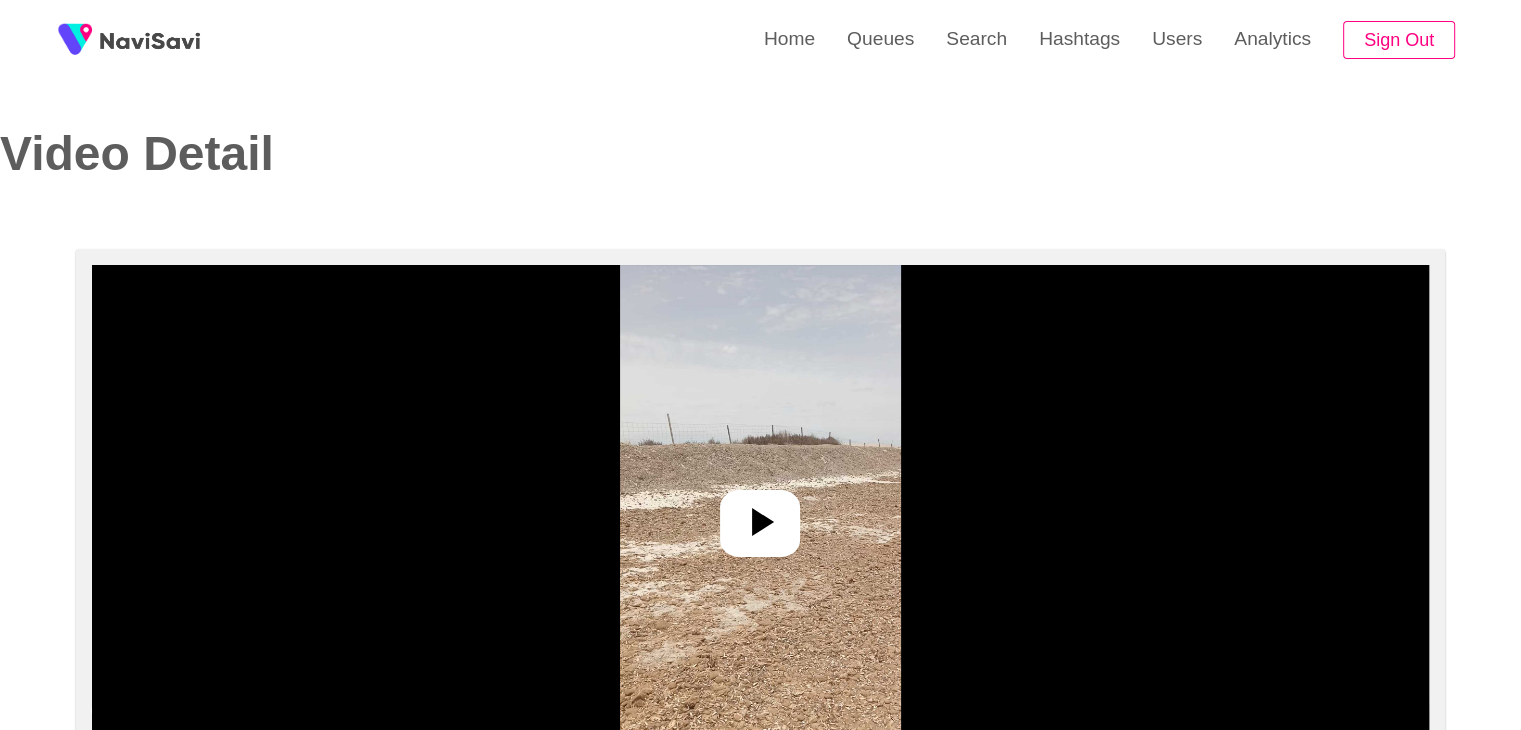 click at bounding box center (760, 515) 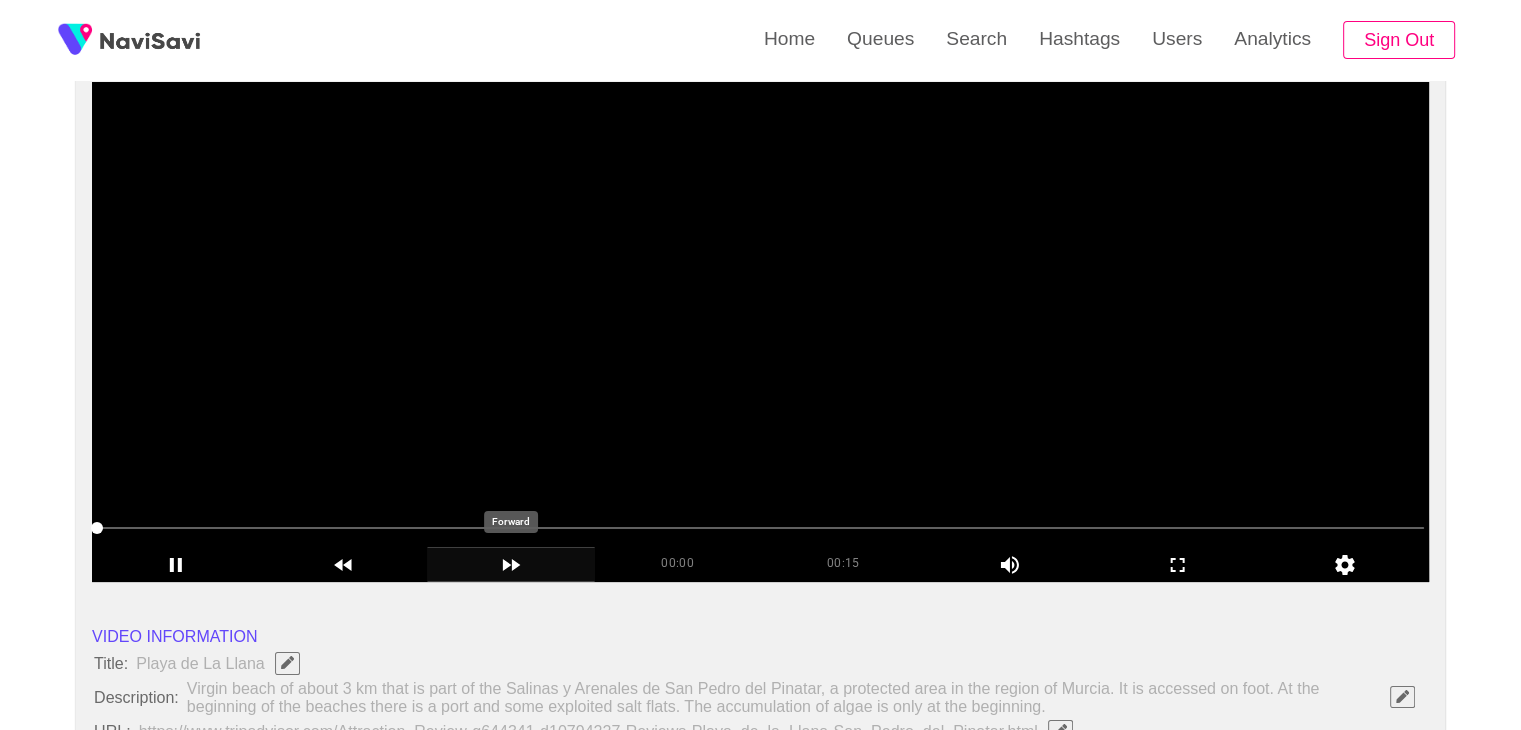 scroll, scrollTop: 320, scrollLeft: 0, axis: vertical 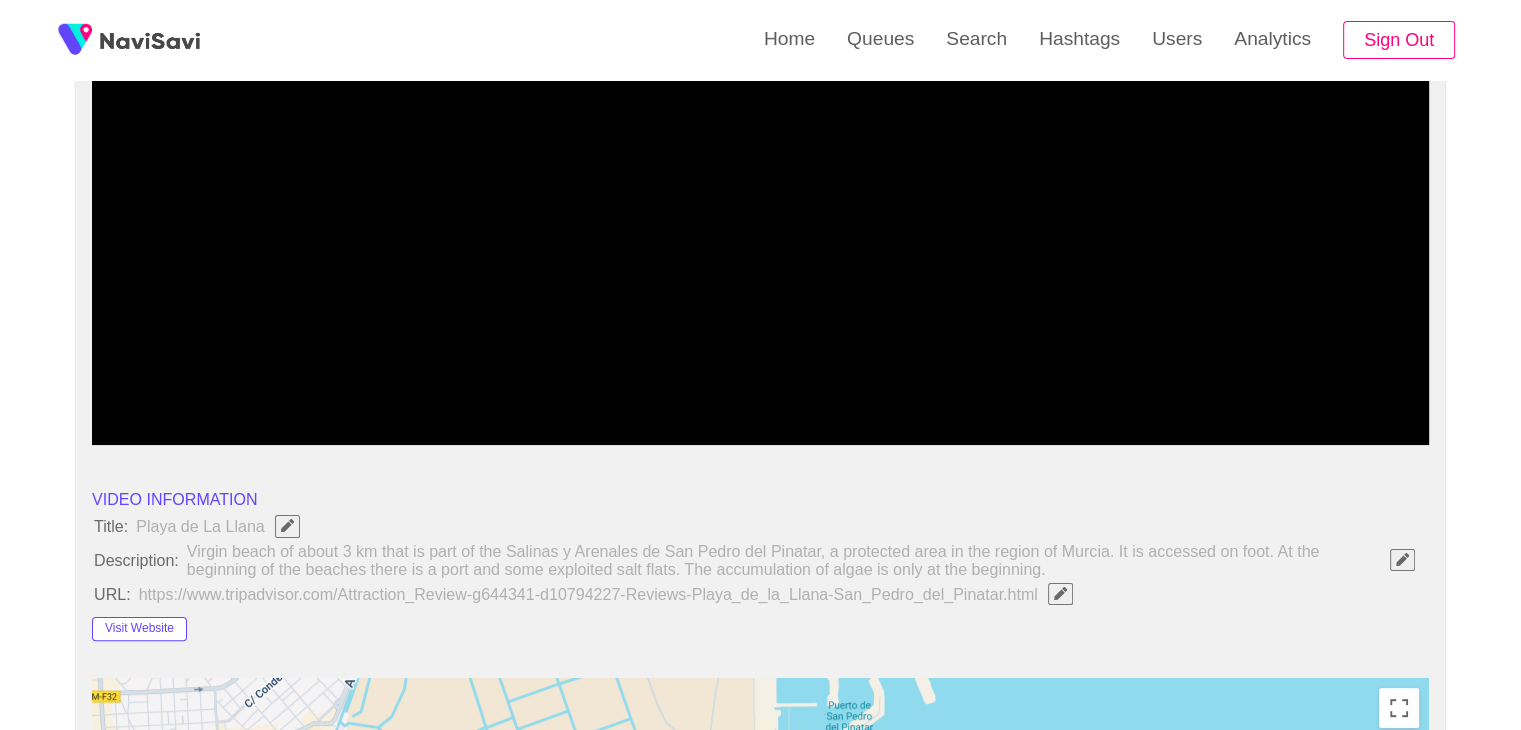 click 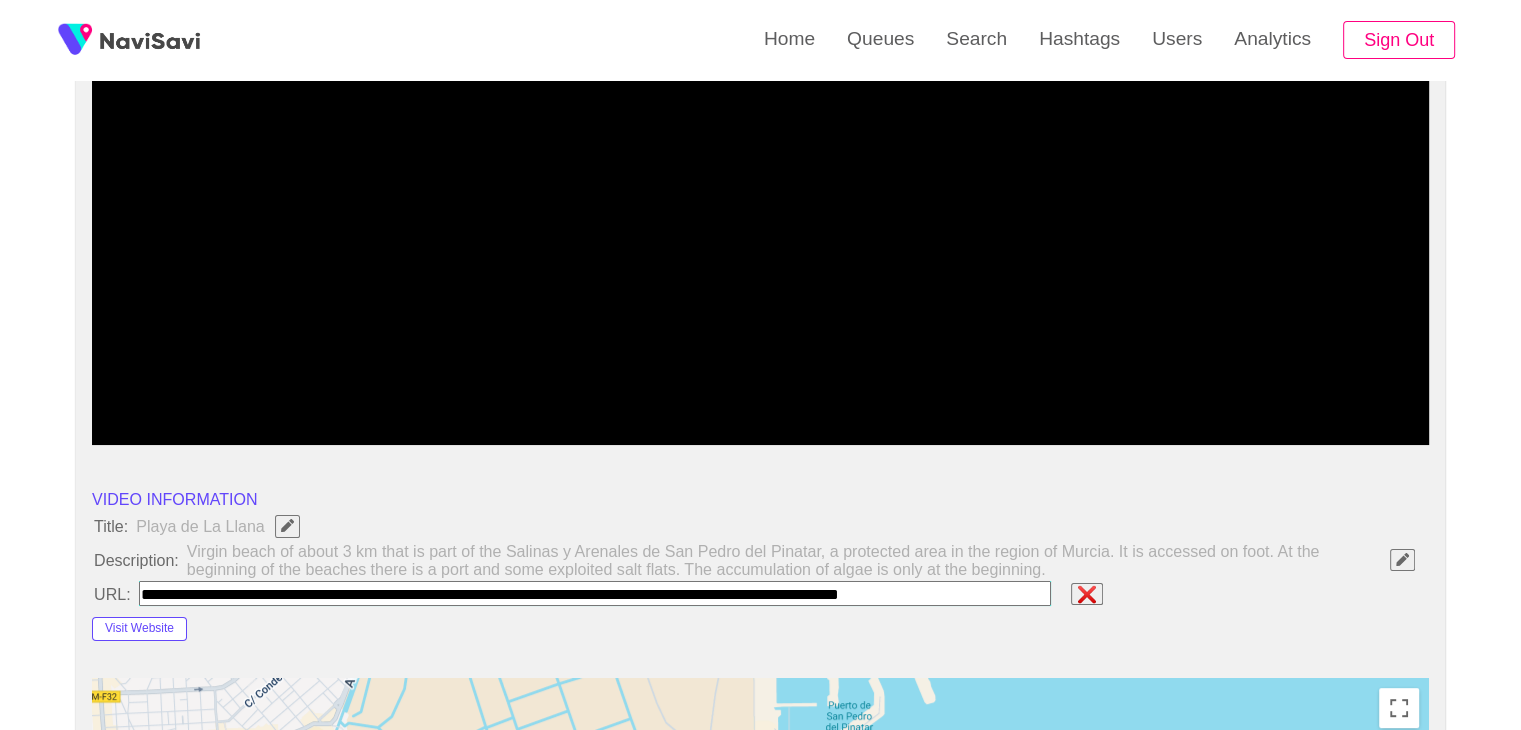 type on "**********" 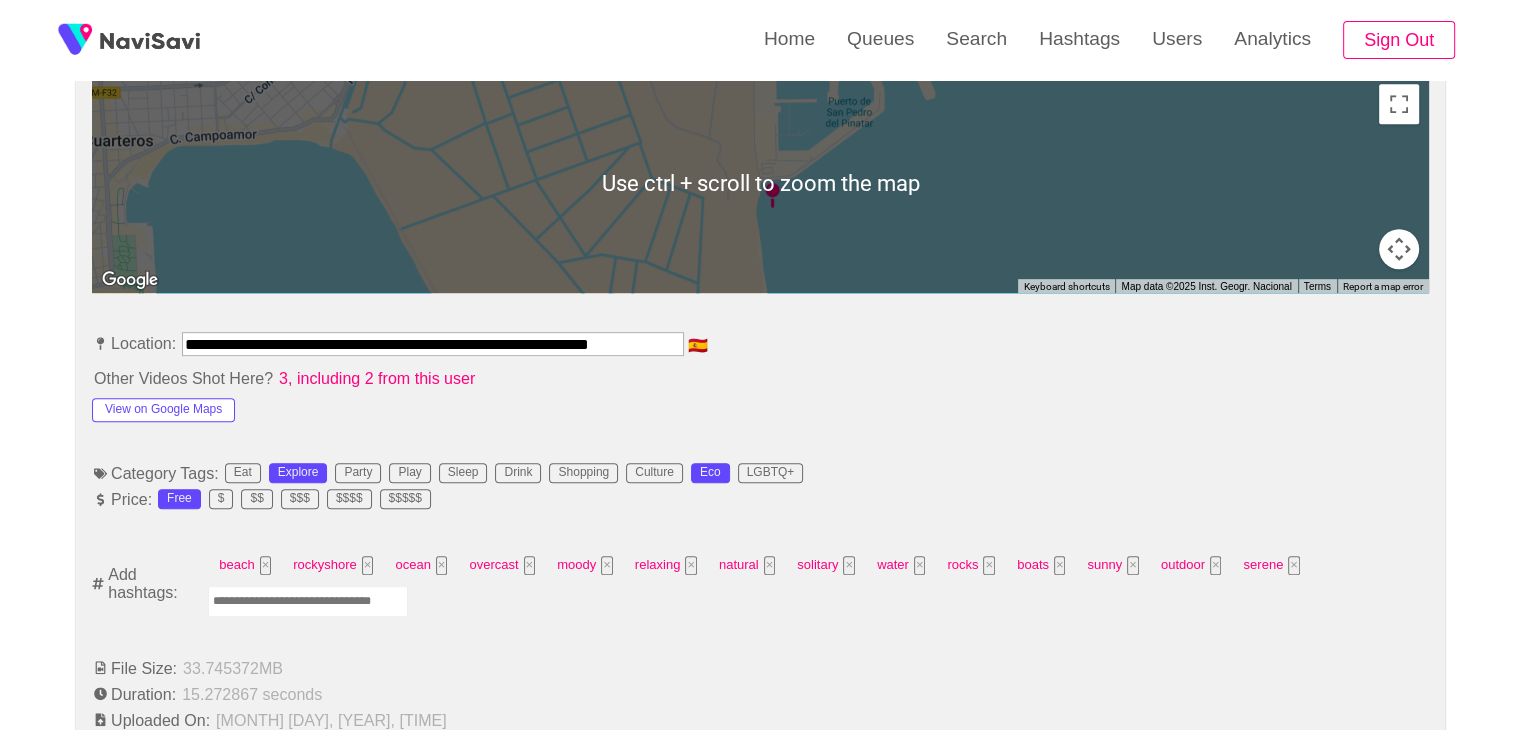 scroll, scrollTop: 962, scrollLeft: 0, axis: vertical 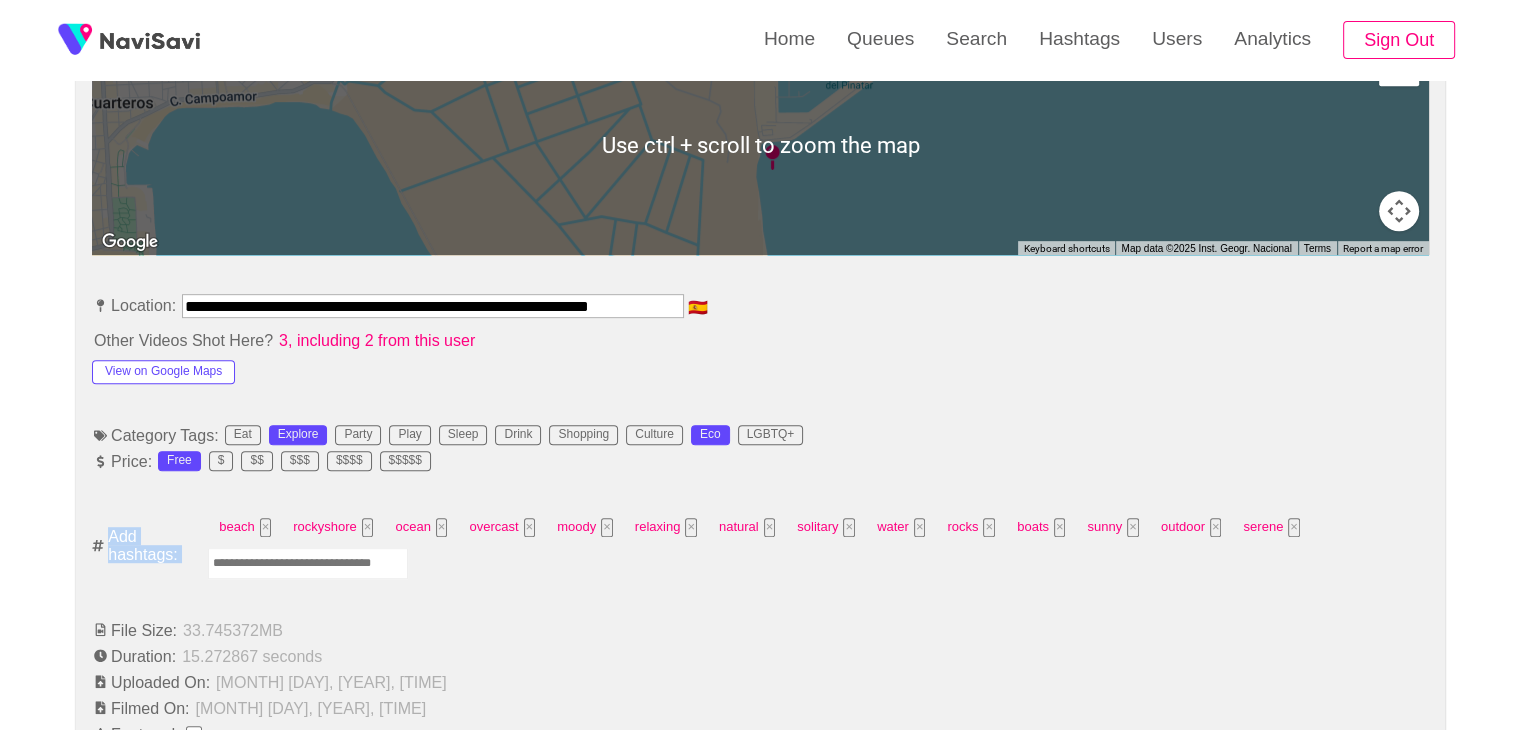 drag, startPoint x: 367, startPoint y: 578, endPoint x: 349, endPoint y: 561, distance: 24.758837 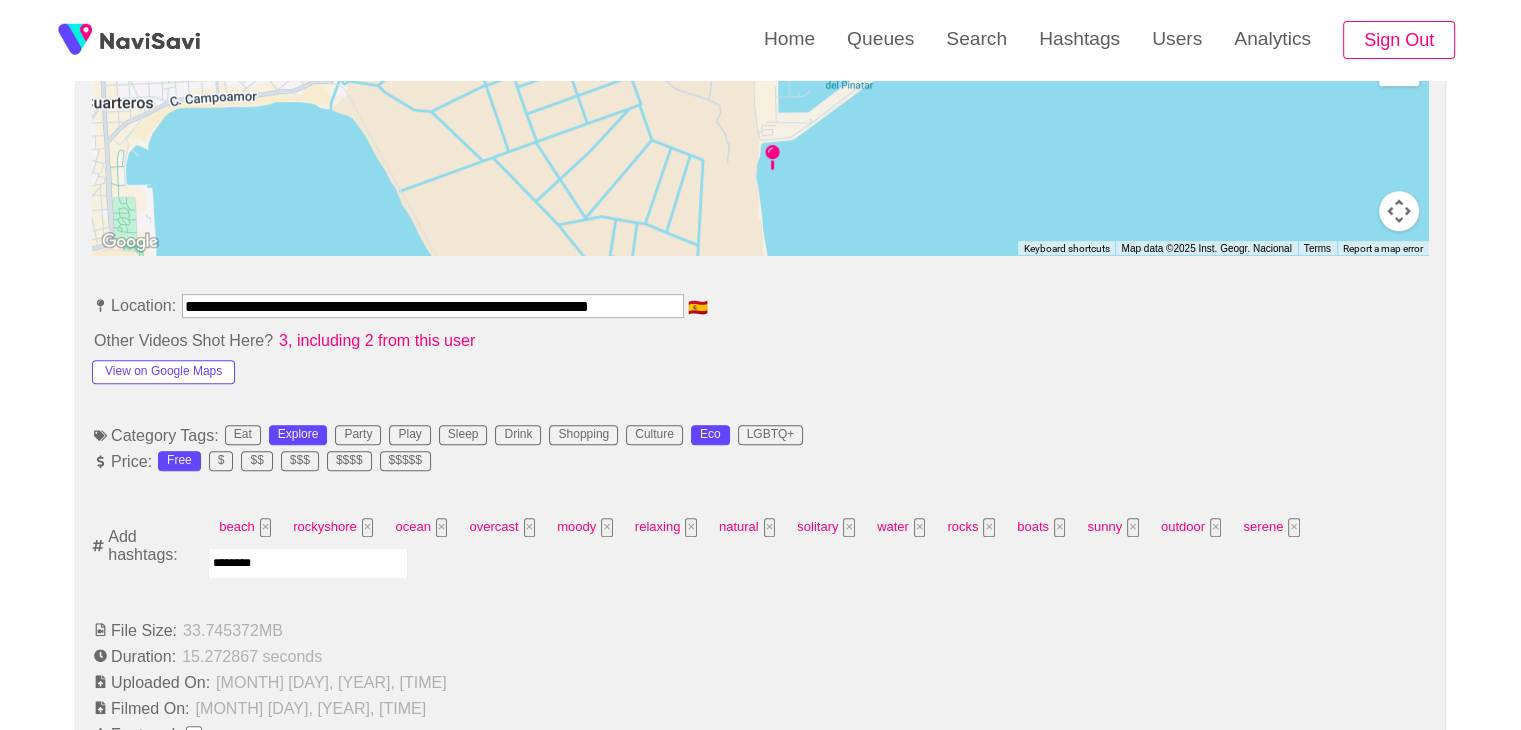 type on "*********" 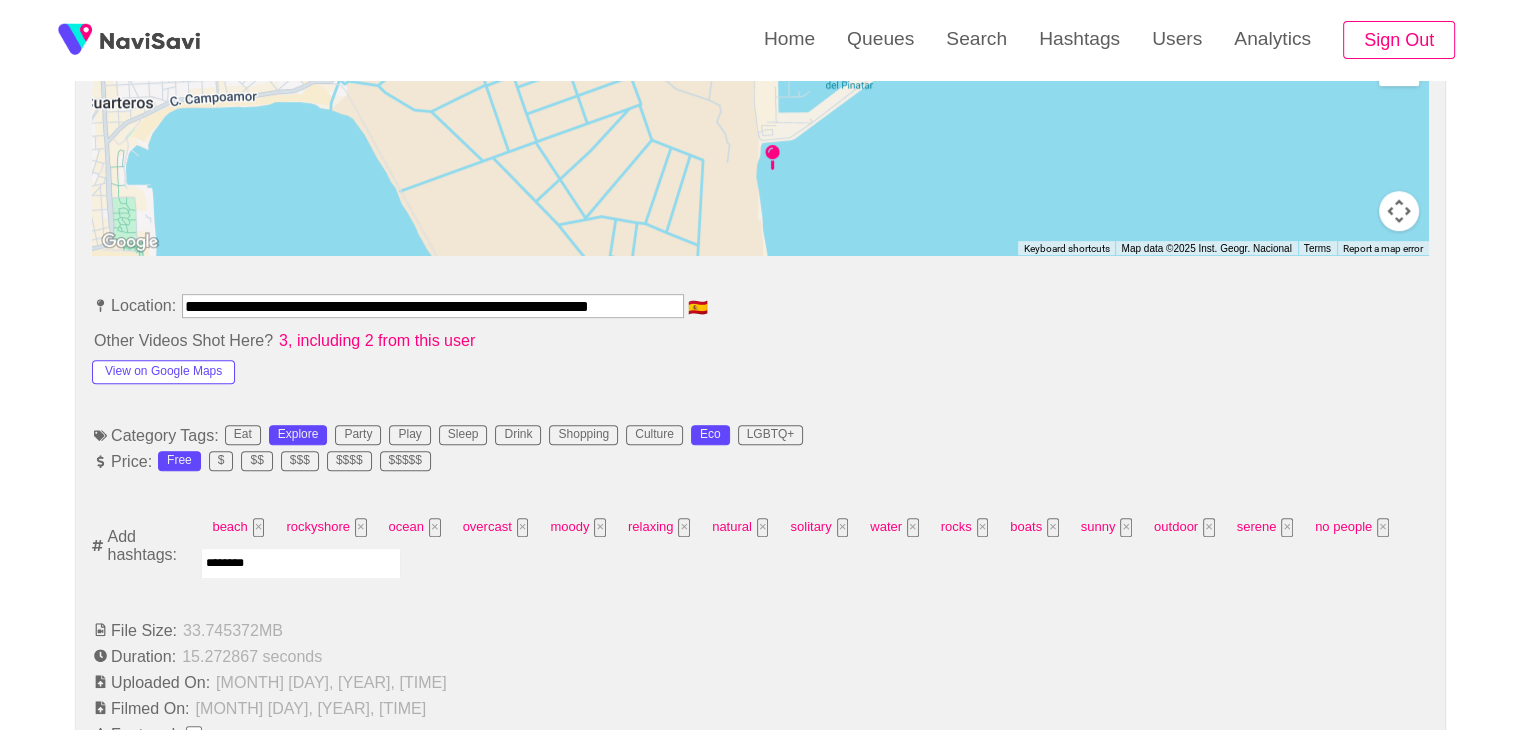 type on "*********" 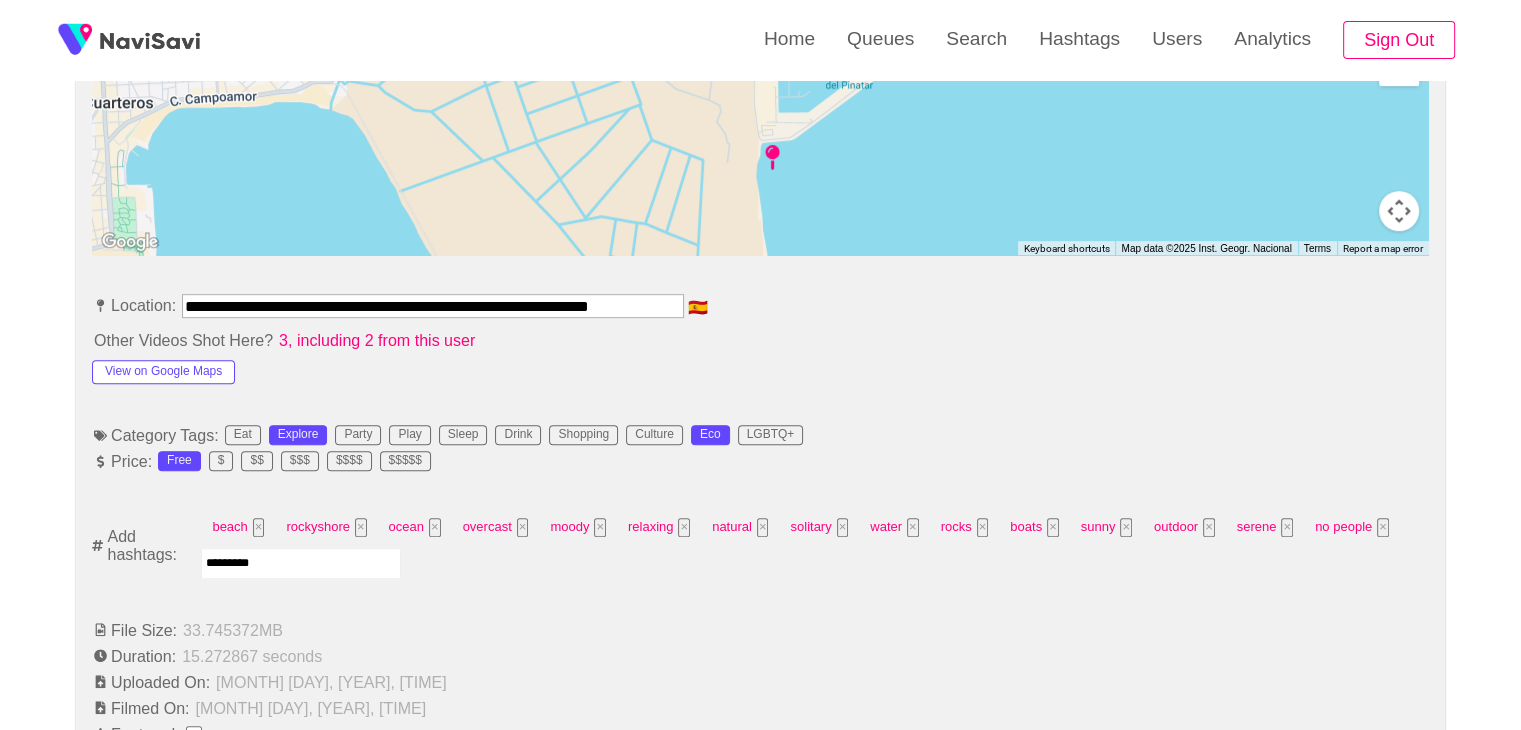 type 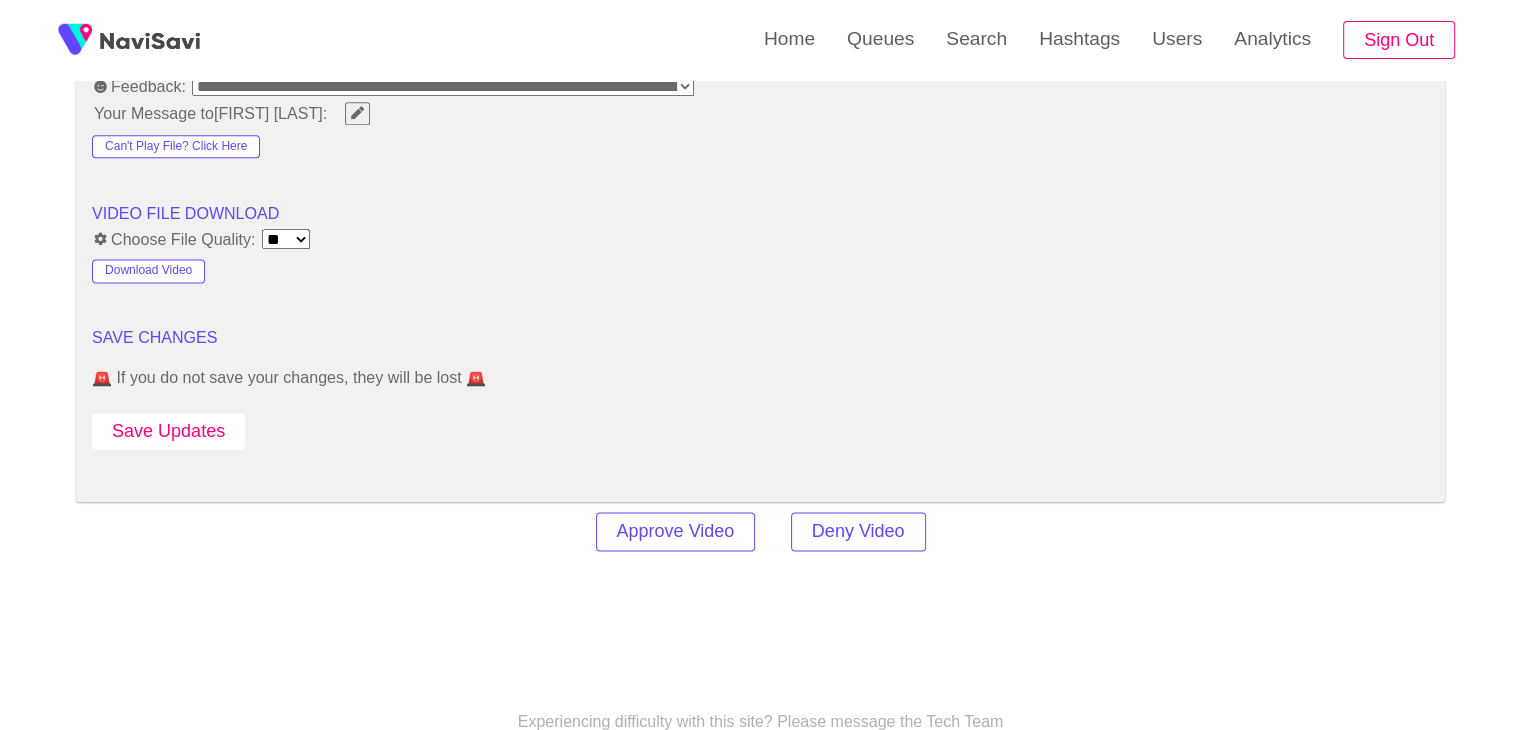 scroll, scrollTop: 2619, scrollLeft: 0, axis: vertical 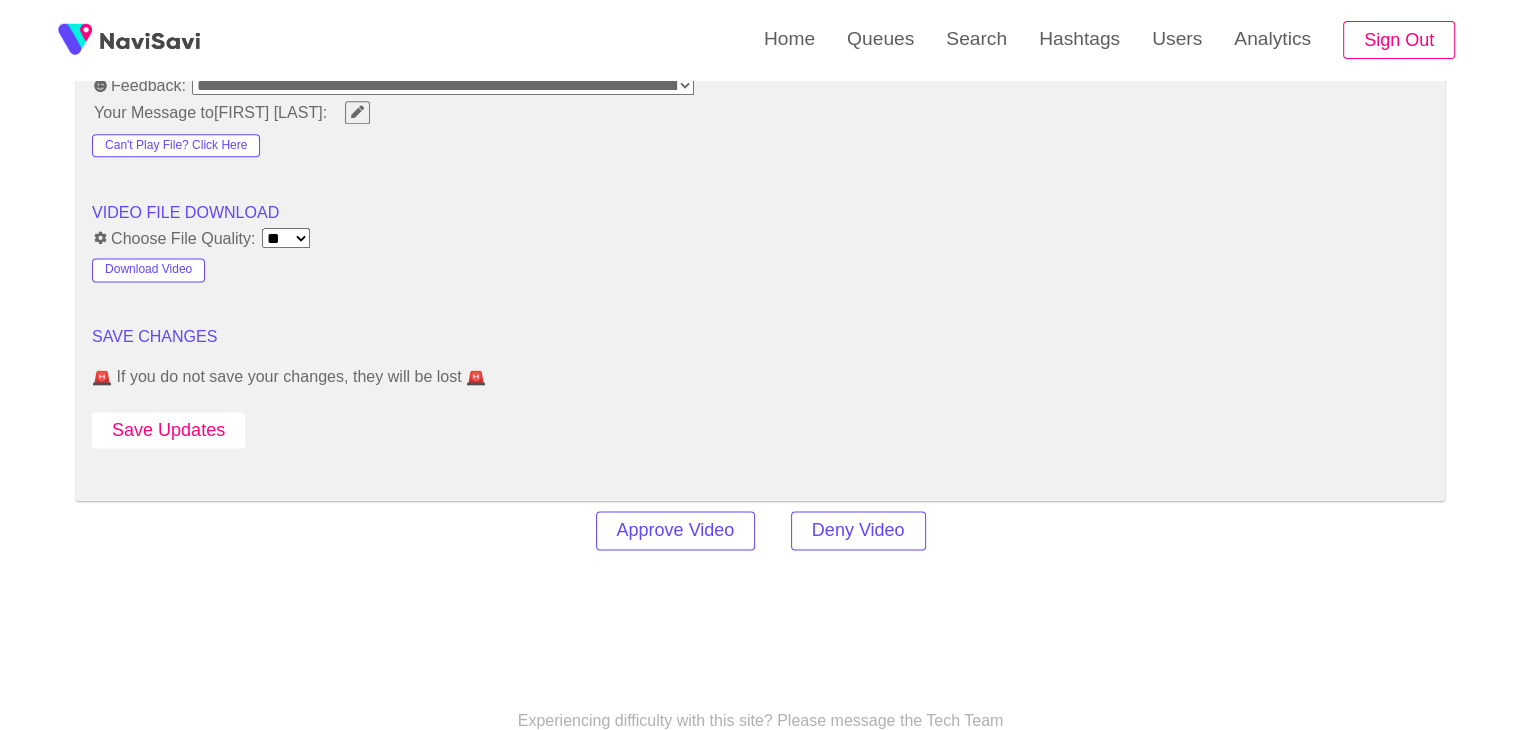 click on "Save Updates" at bounding box center [168, 430] 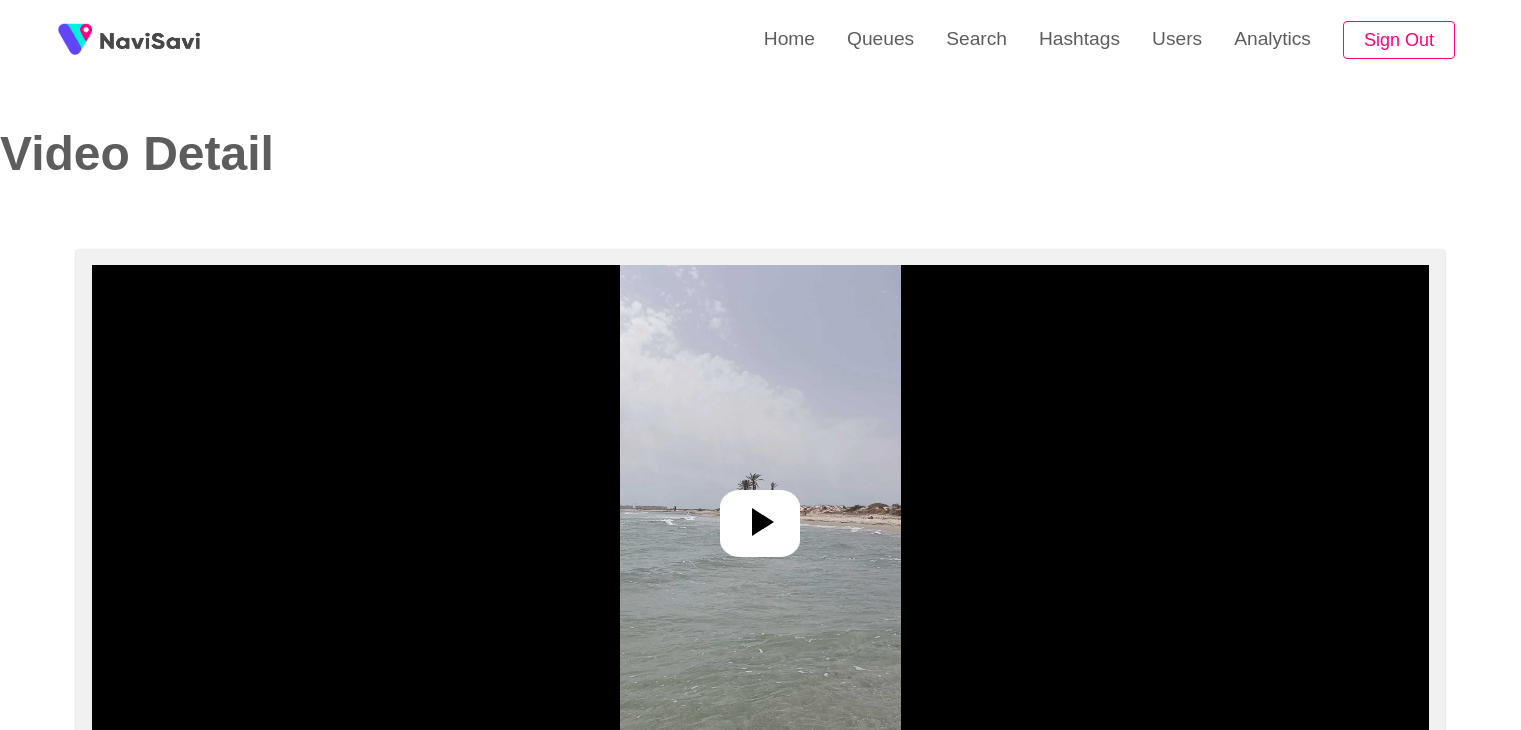 select on "**********" 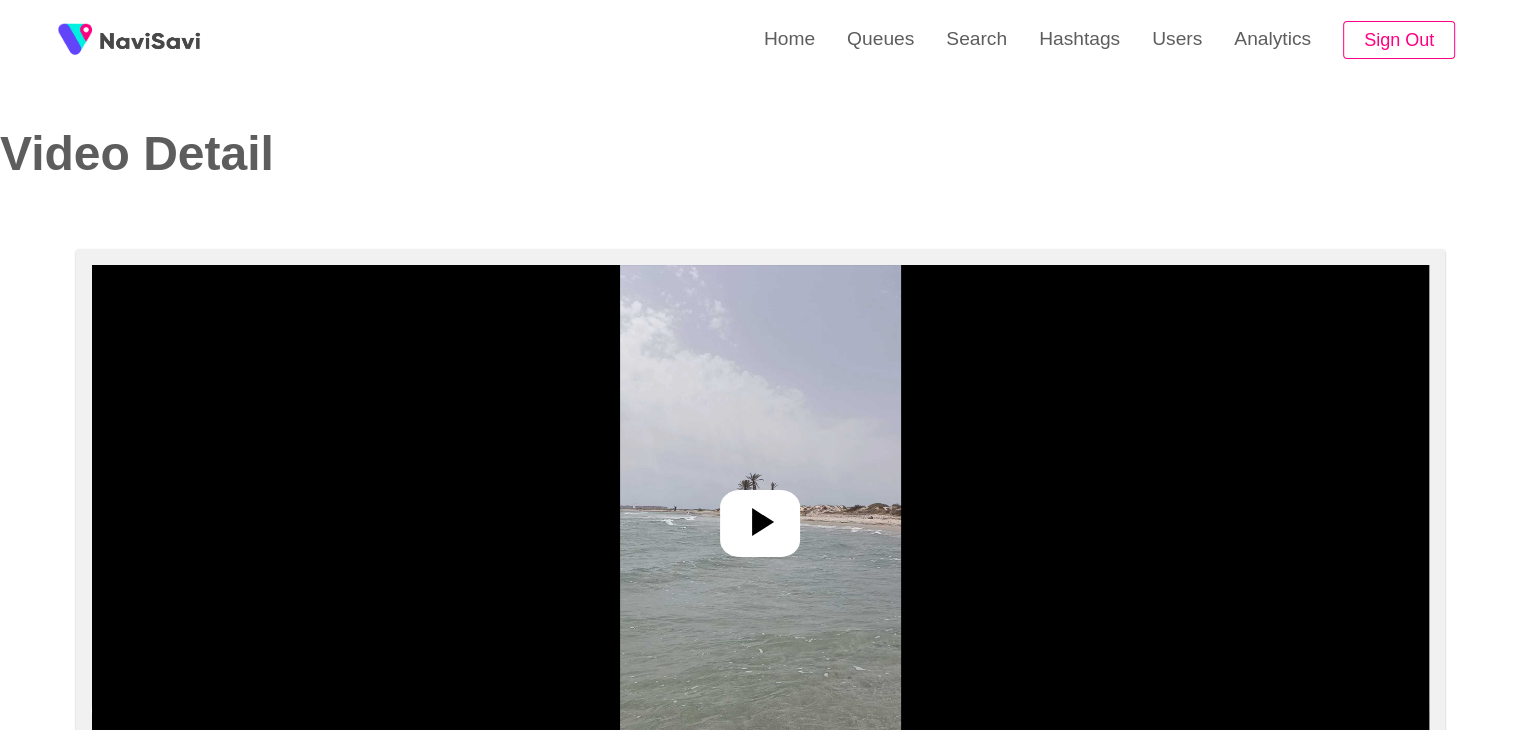 click at bounding box center (760, 515) 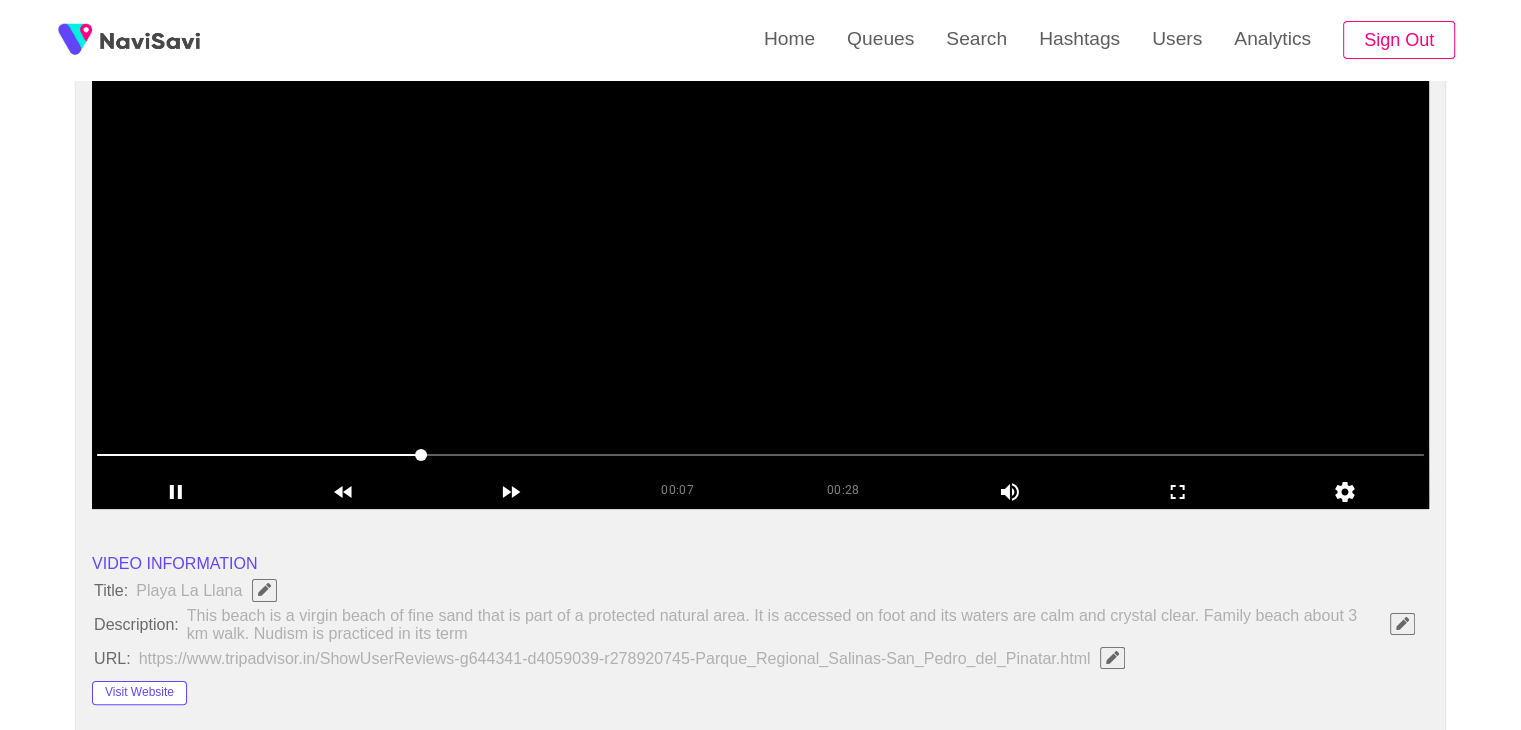 scroll, scrollTop: 258, scrollLeft: 0, axis: vertical 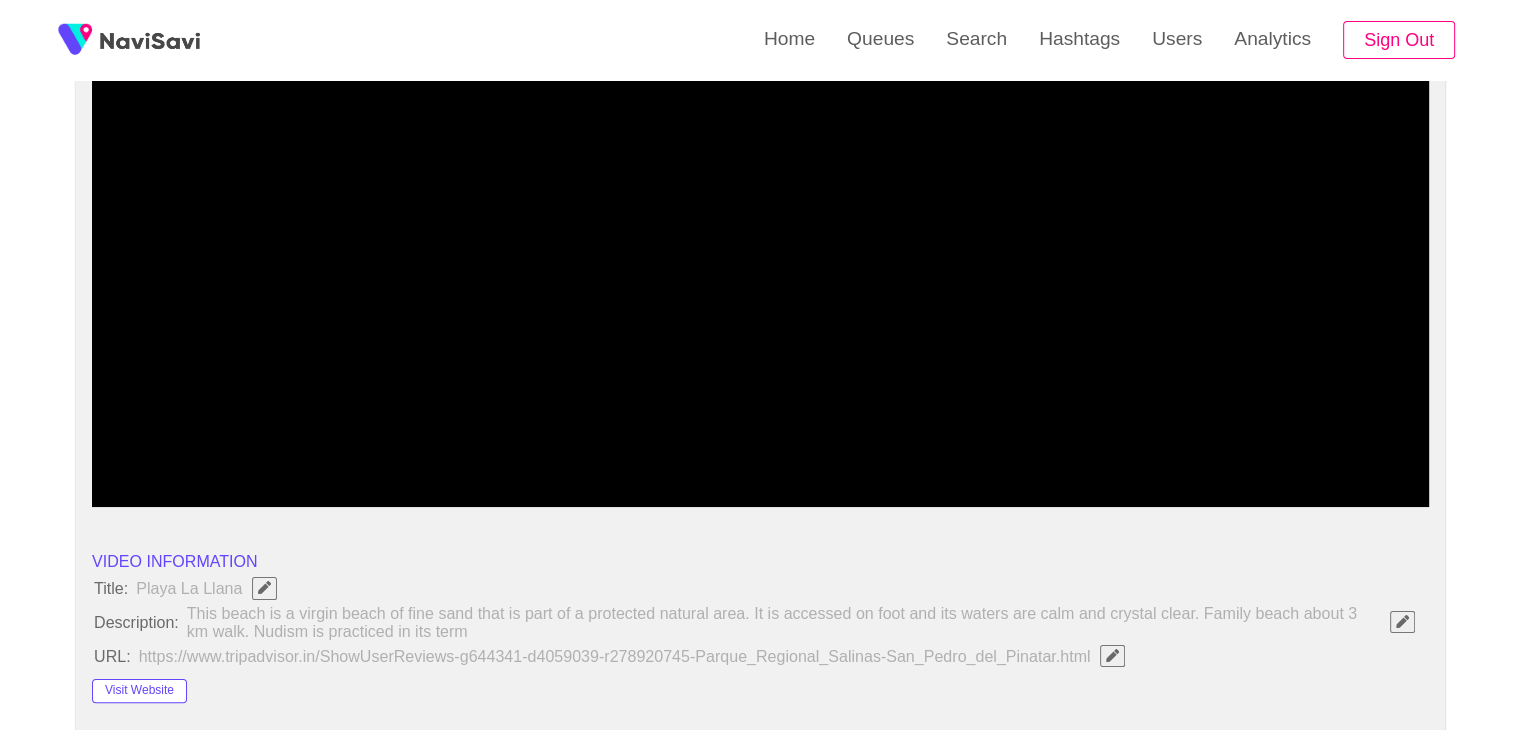 click at bounding box center [1112, 656] 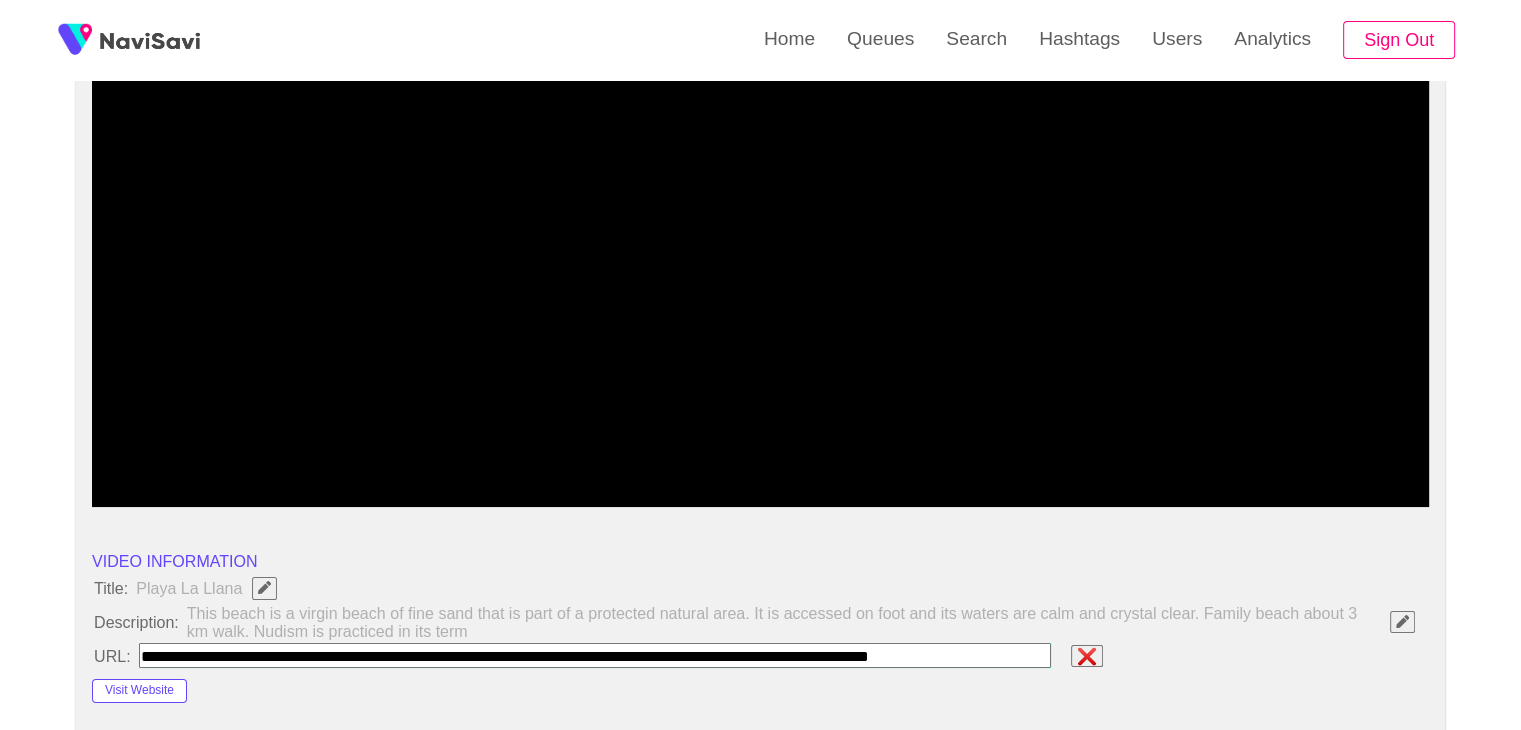 scroll, scrollTop: 0, scrollLeft: 33, axis: horizontal 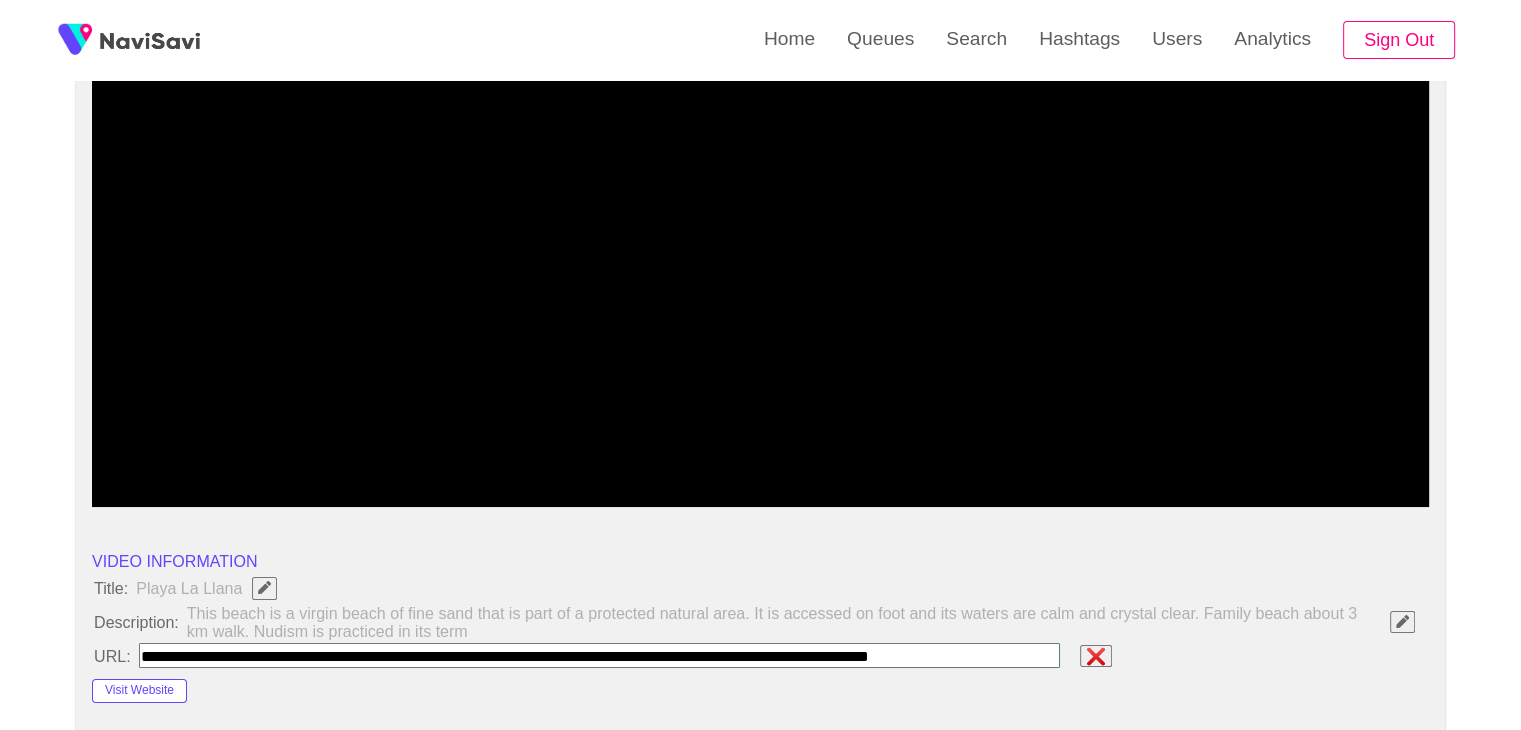 type on "**********" 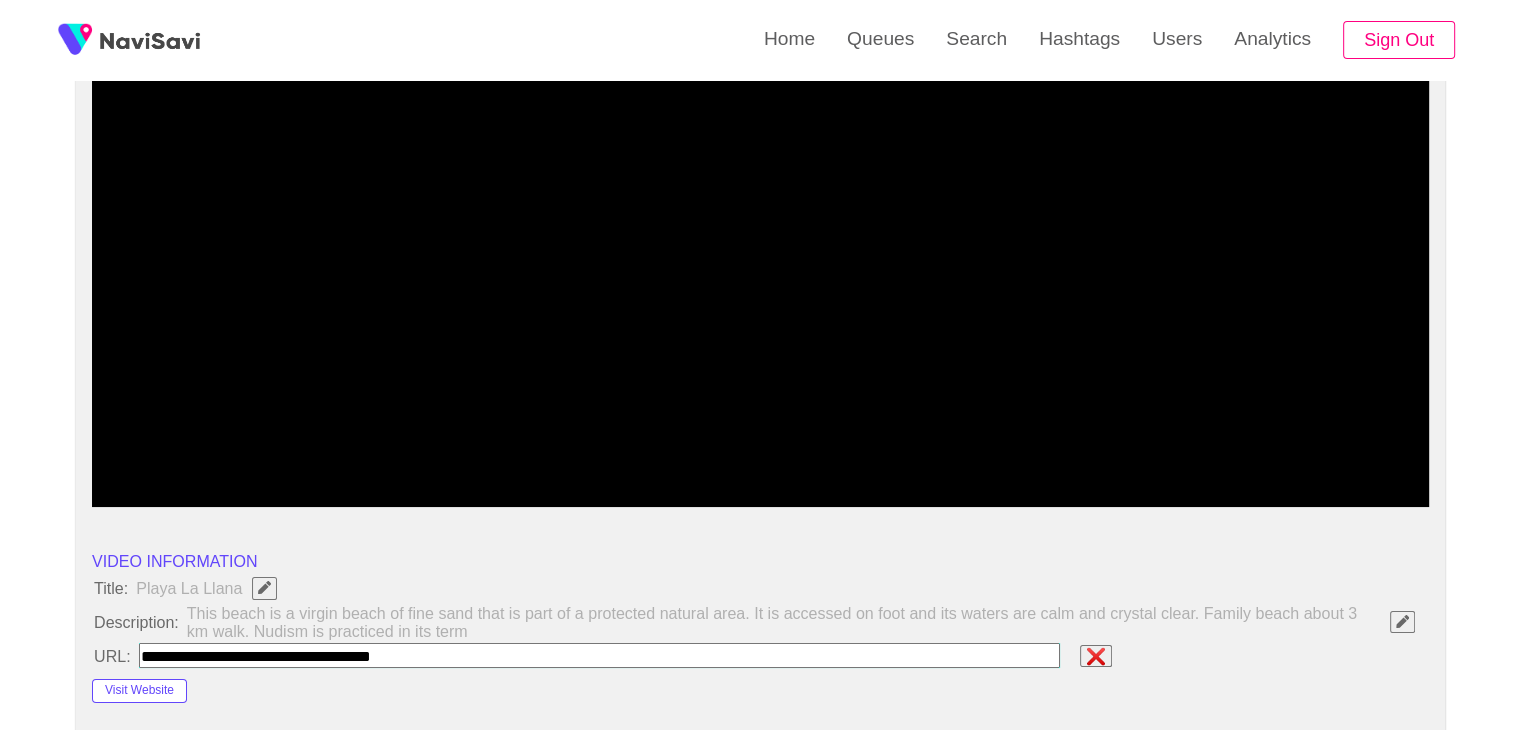 scroll, scrollTop: 0, scrollLeft: 0, axis: both 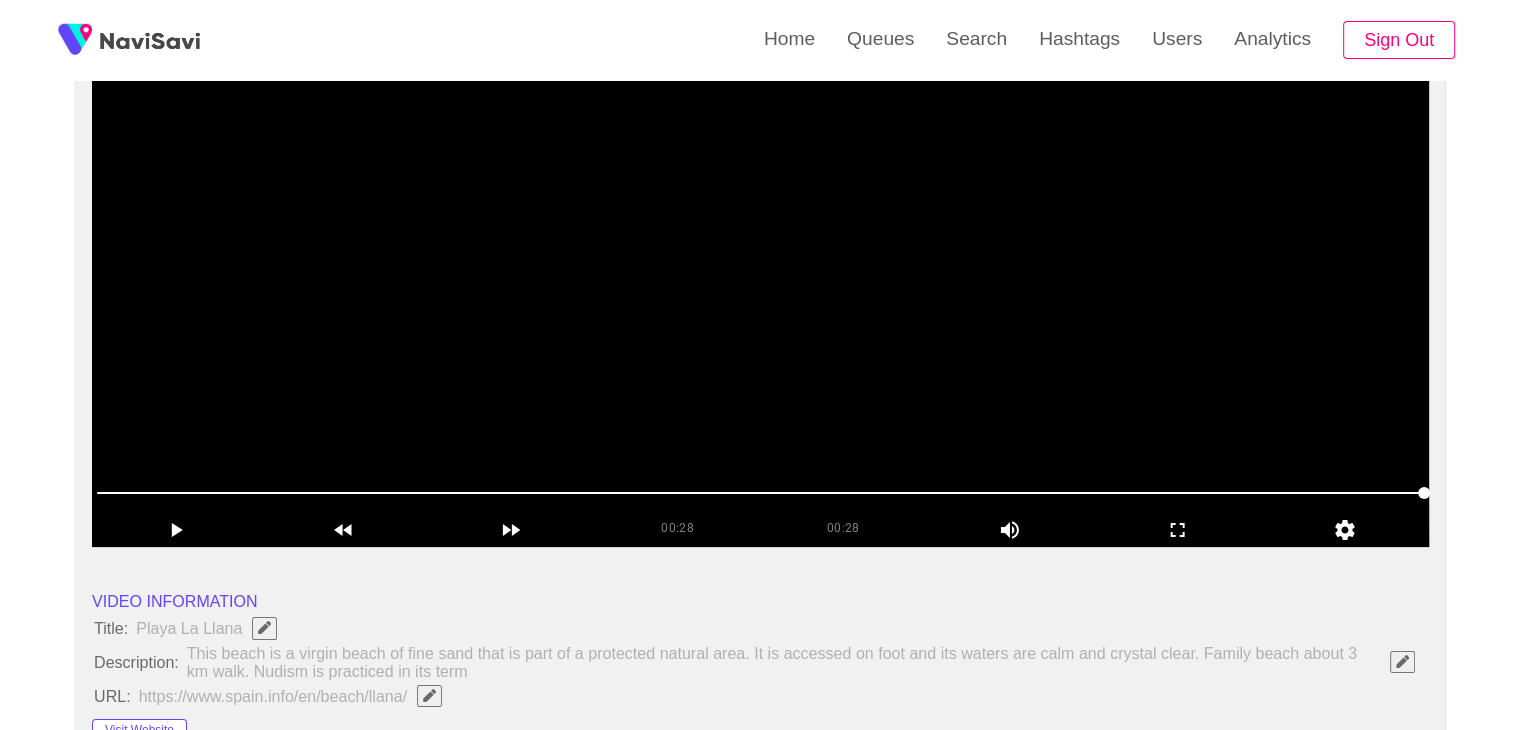 click at bounding box center (760, 297) 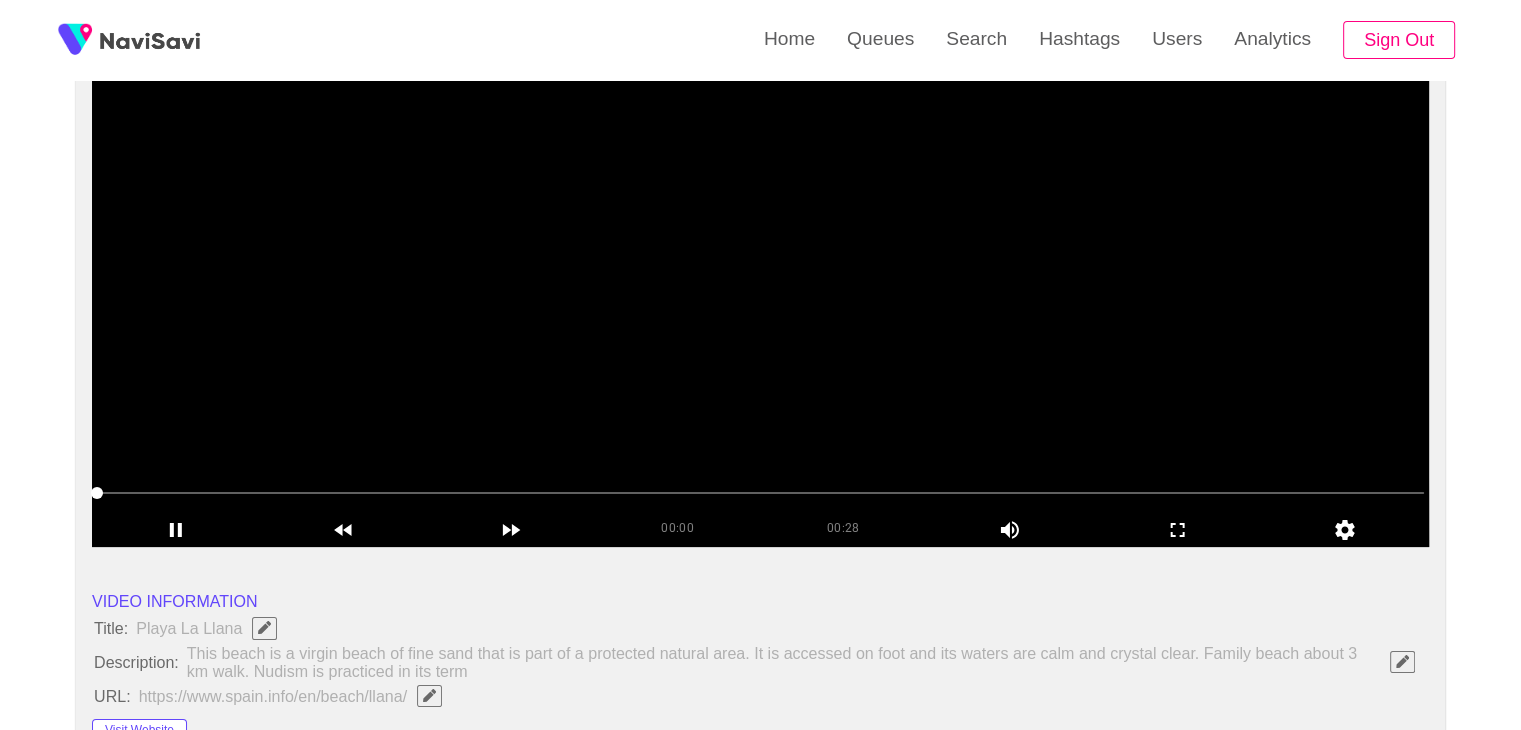 click at bounding box center (760, 297) 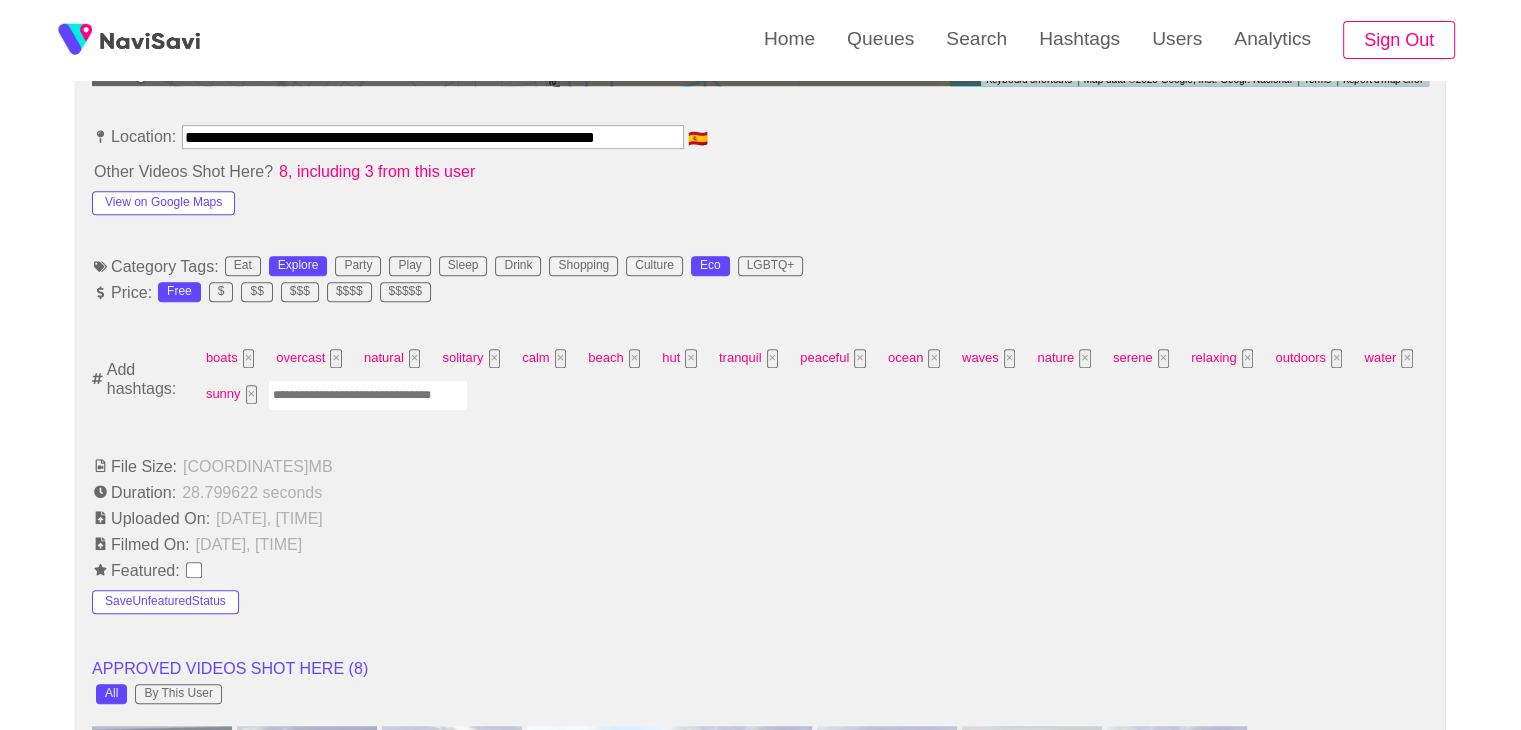 scroll, scrollTop: 1132, scrollLeft: 0, axis: vertical 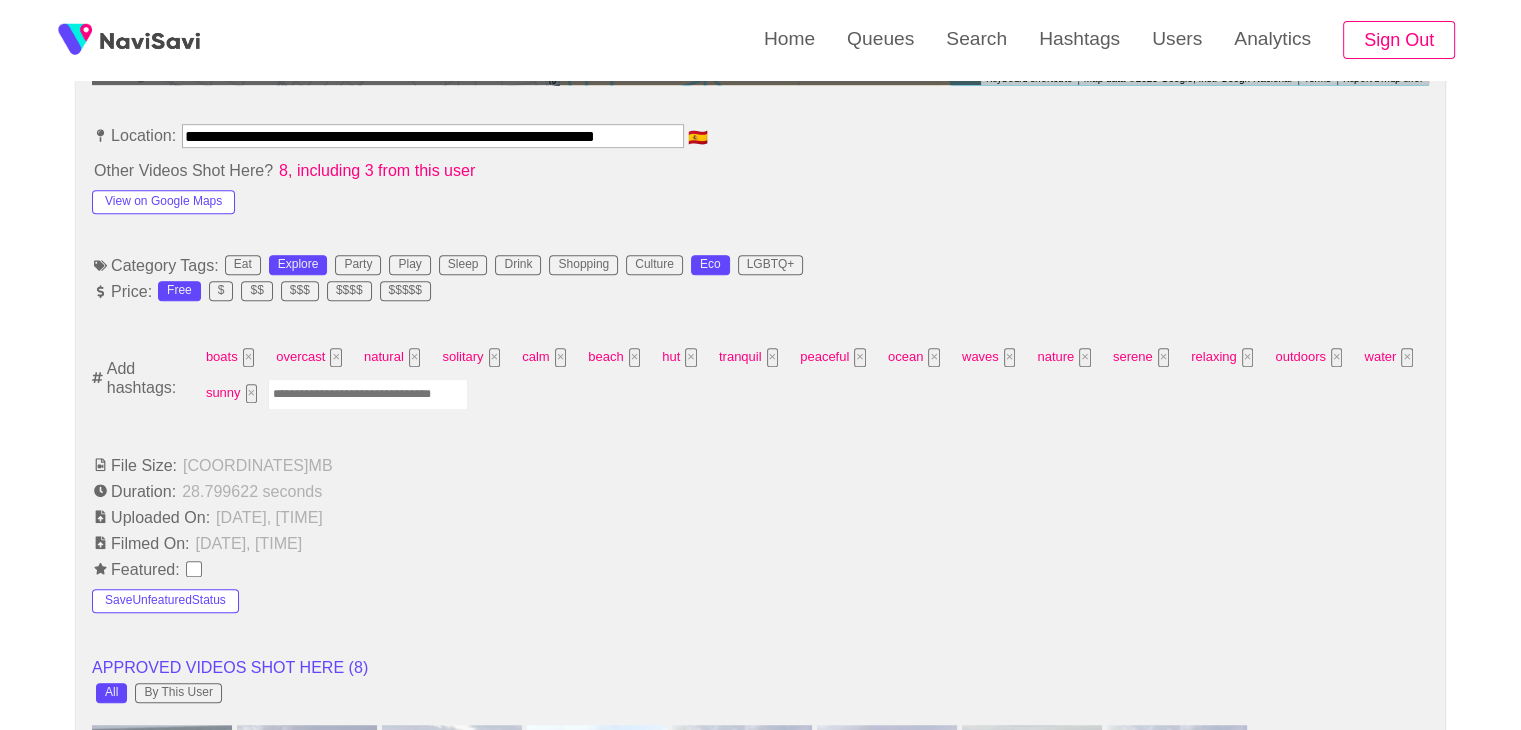 click at bounding box center (368, 394) 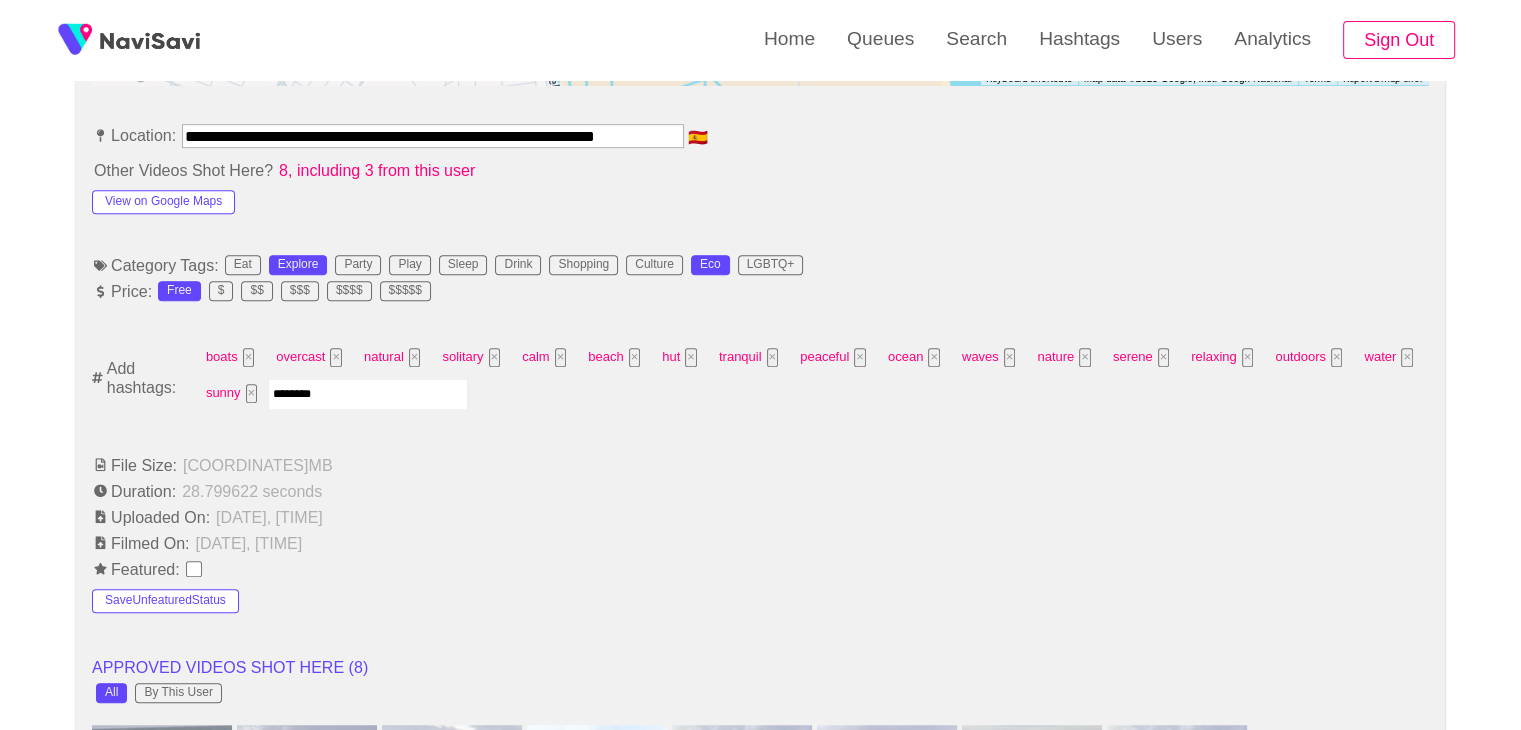 type on "*********" 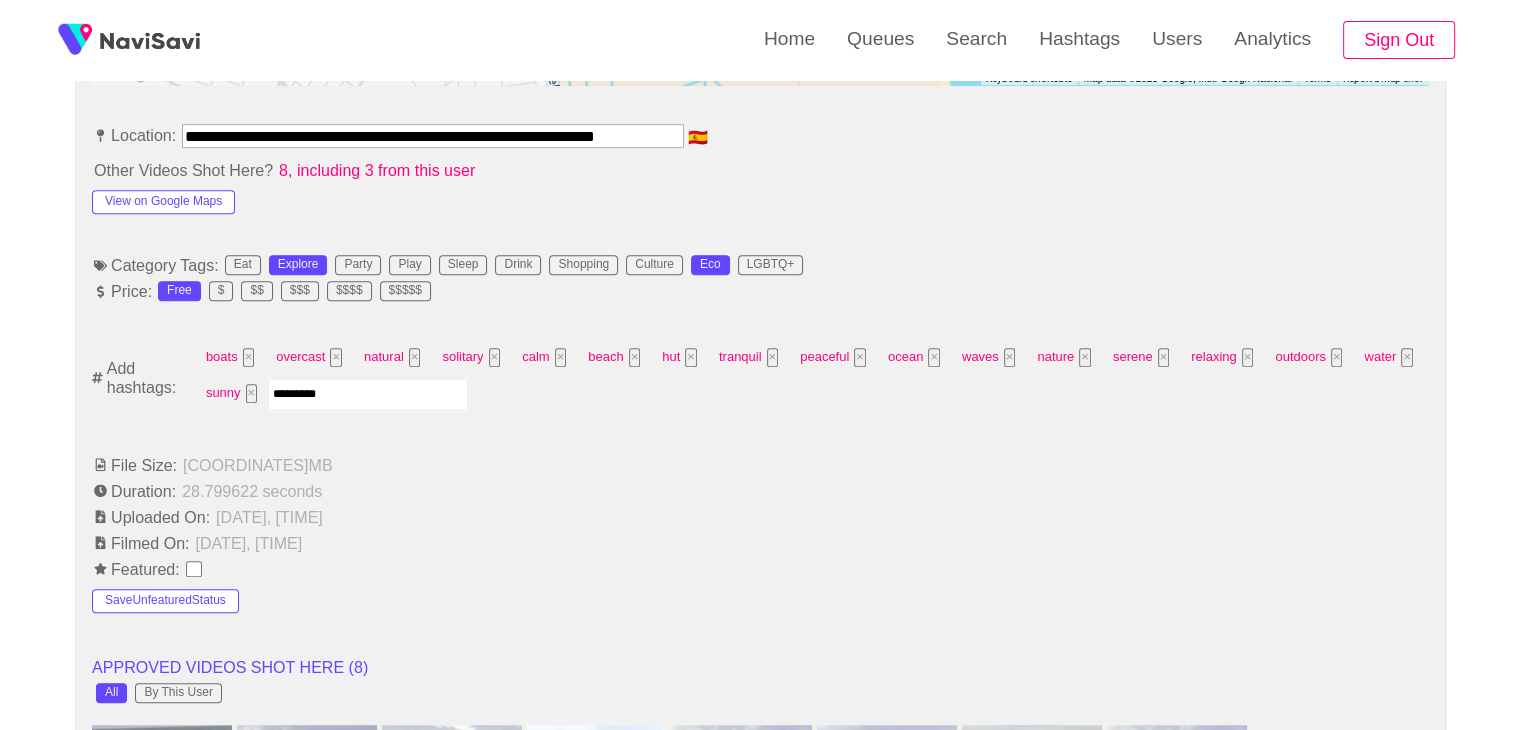 type 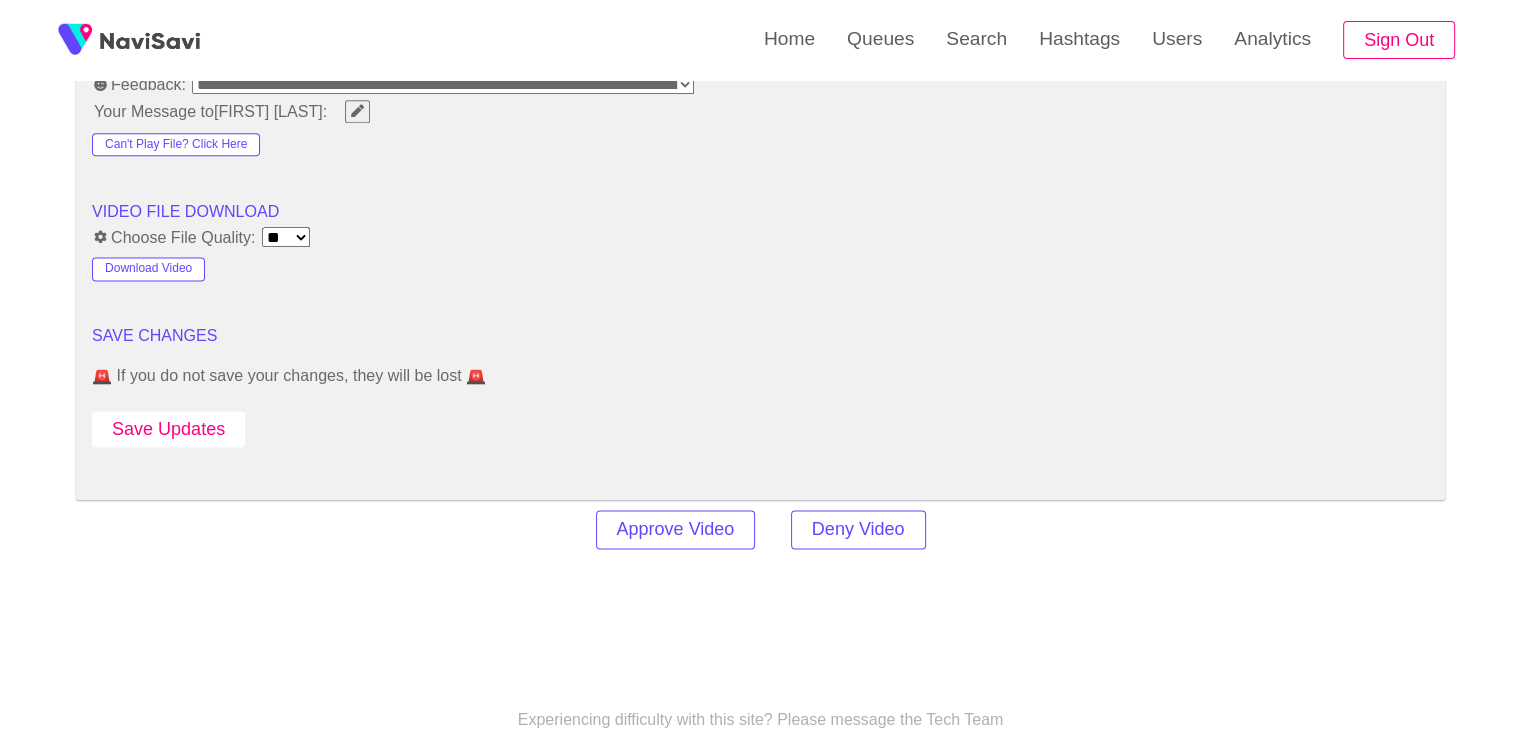 scroll, scrollTop: 2624, scrollLeft: 0, axis: vertical 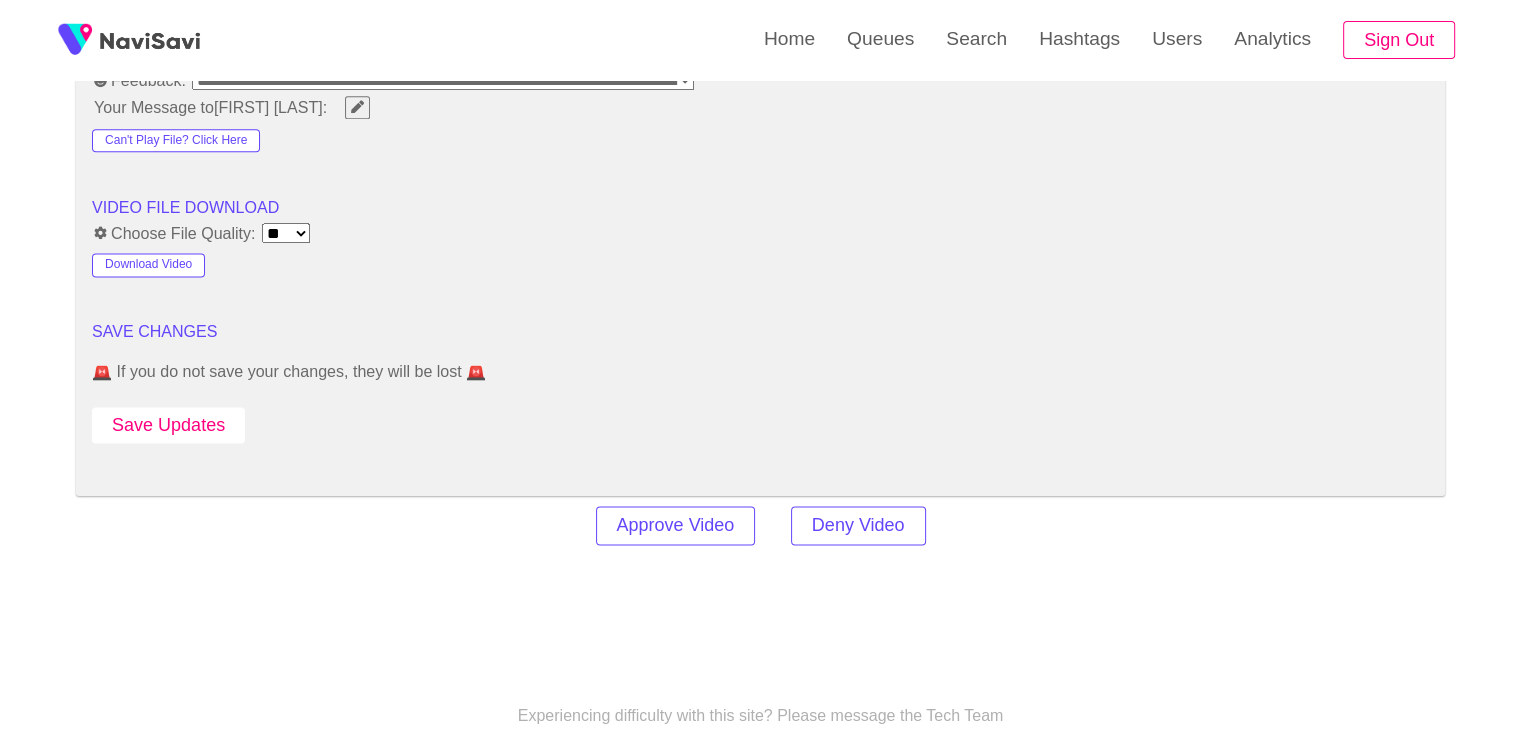 click on "Save Updates" at bounding box center (168, 425) 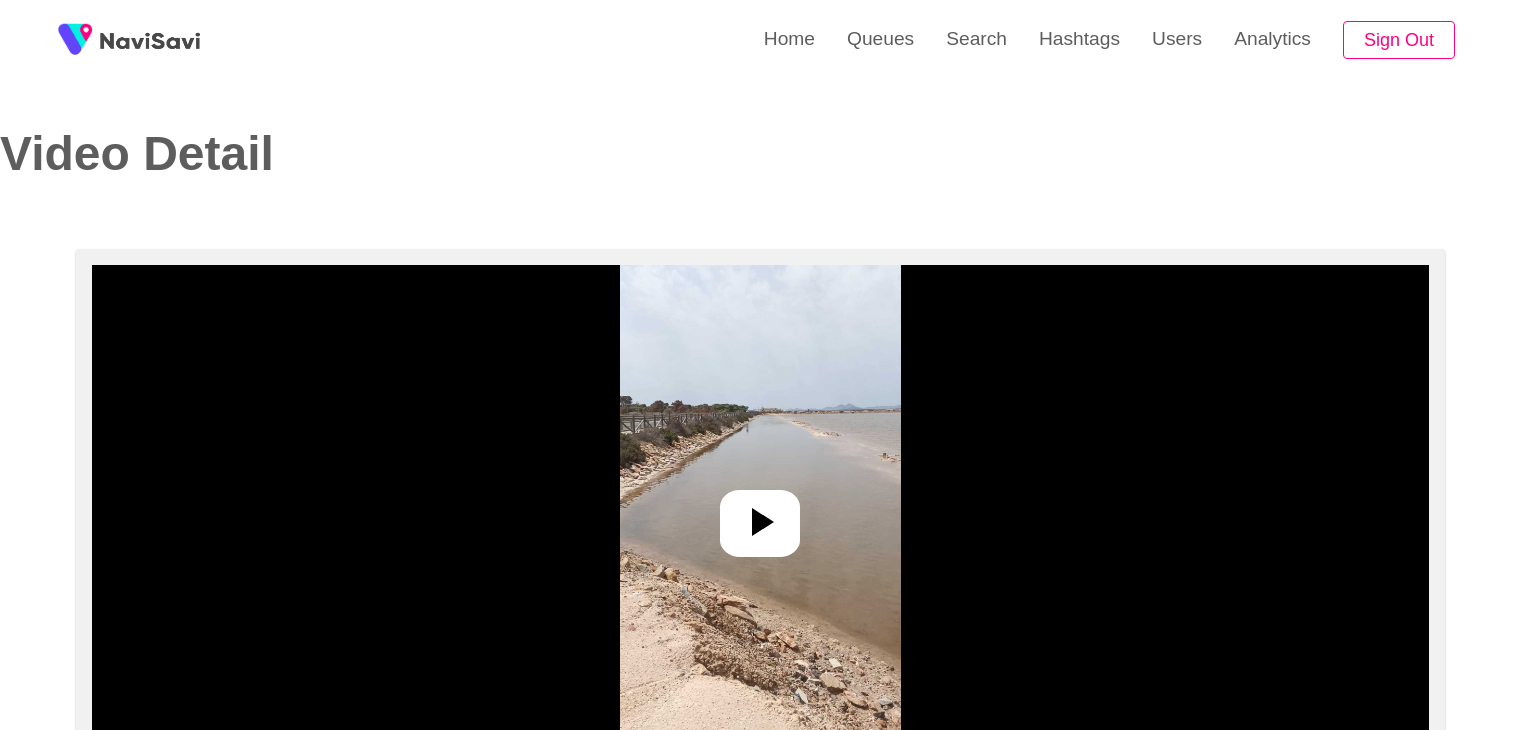 select on "**********" 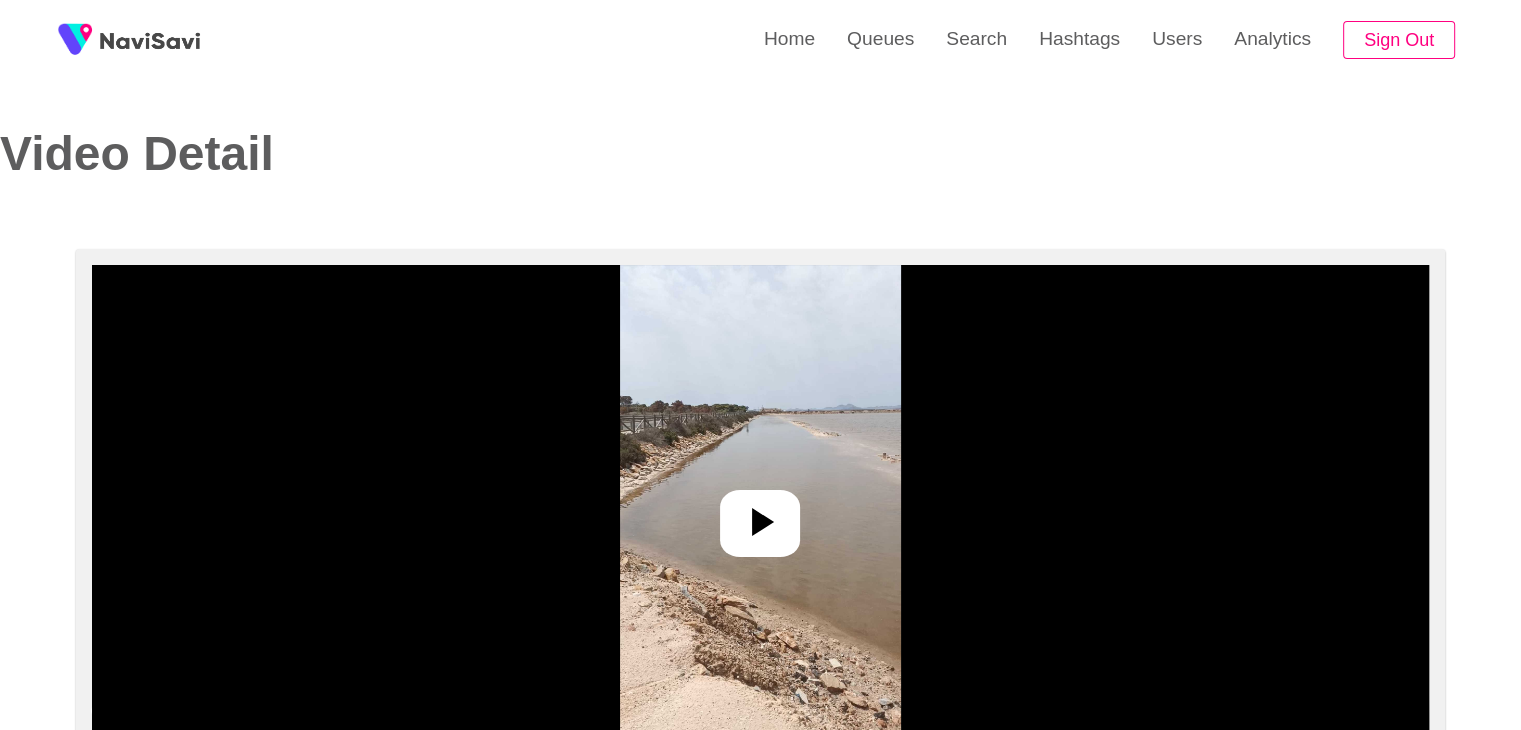 click at bounding box center (760, 515) 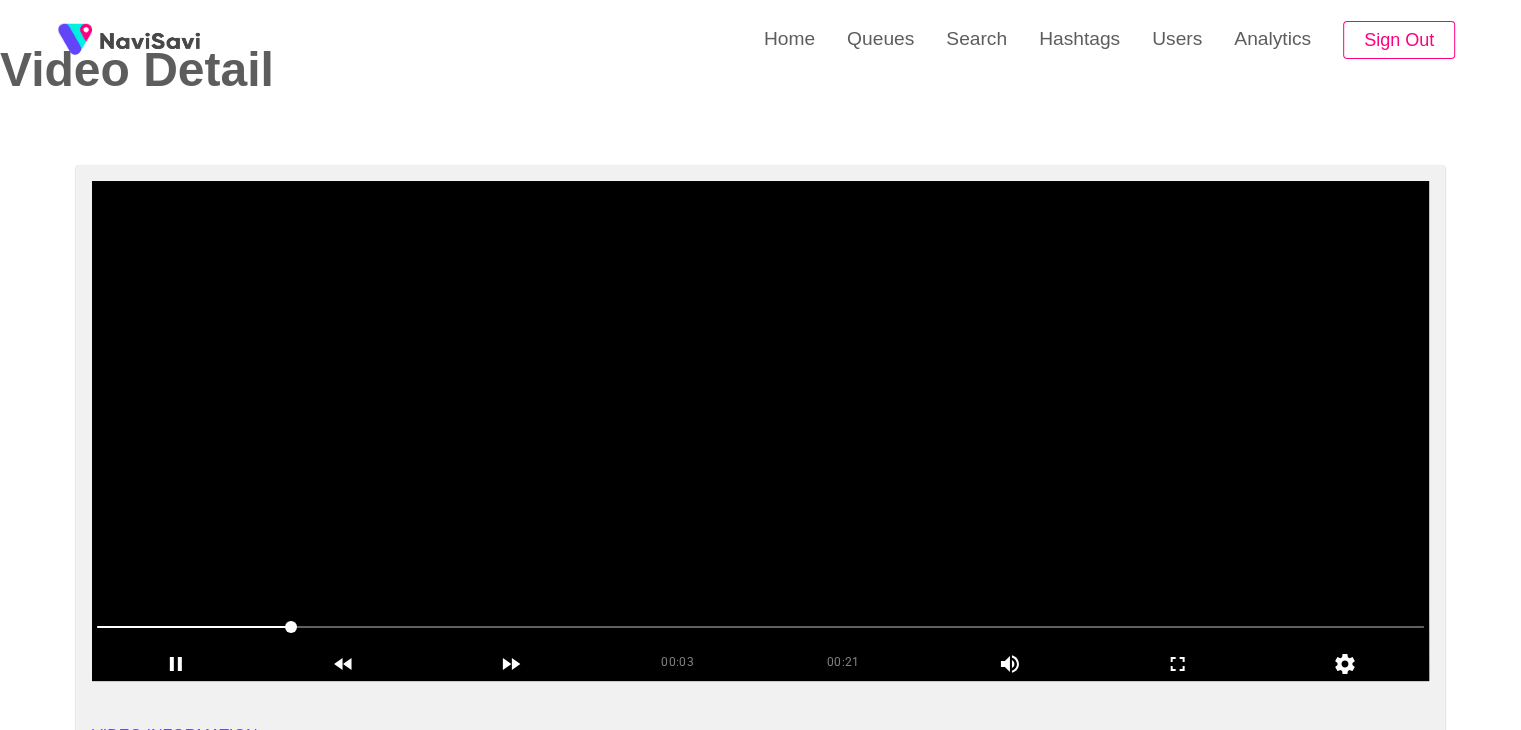 scroll, scrollTop: 120, scrollLeft: 0, axis: vertical 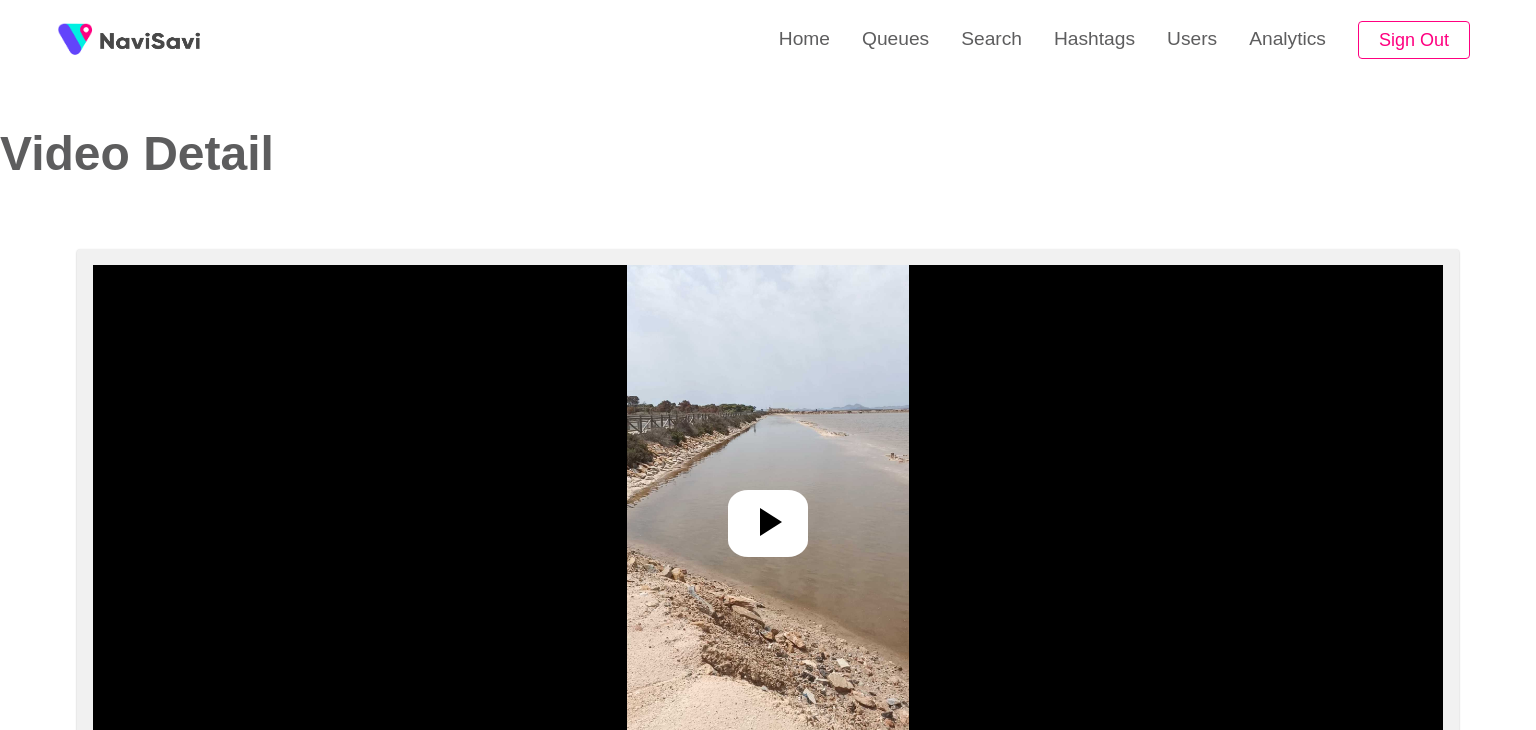 select on "**" 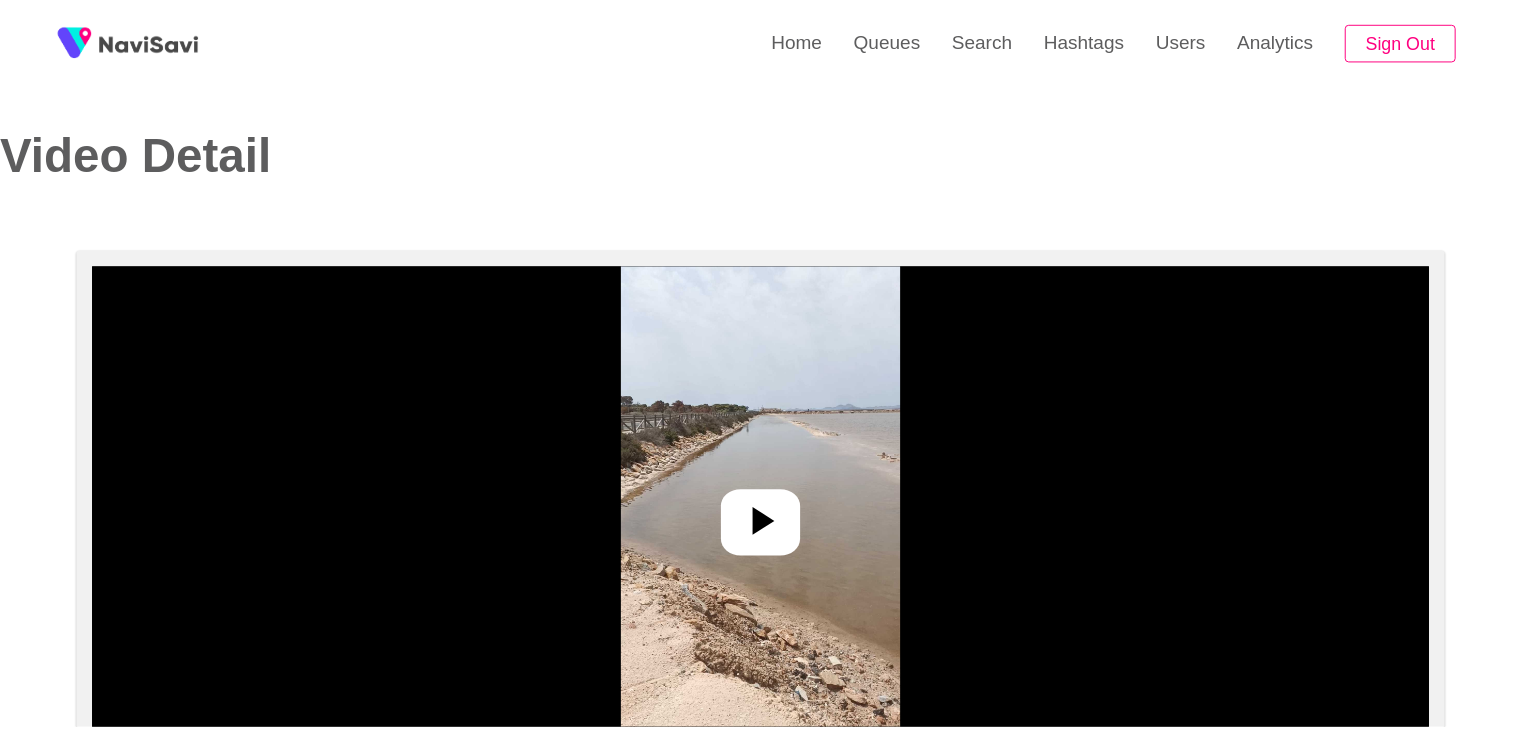 scroll, scrollTop: 0, scrollLeft: 0, axis: both 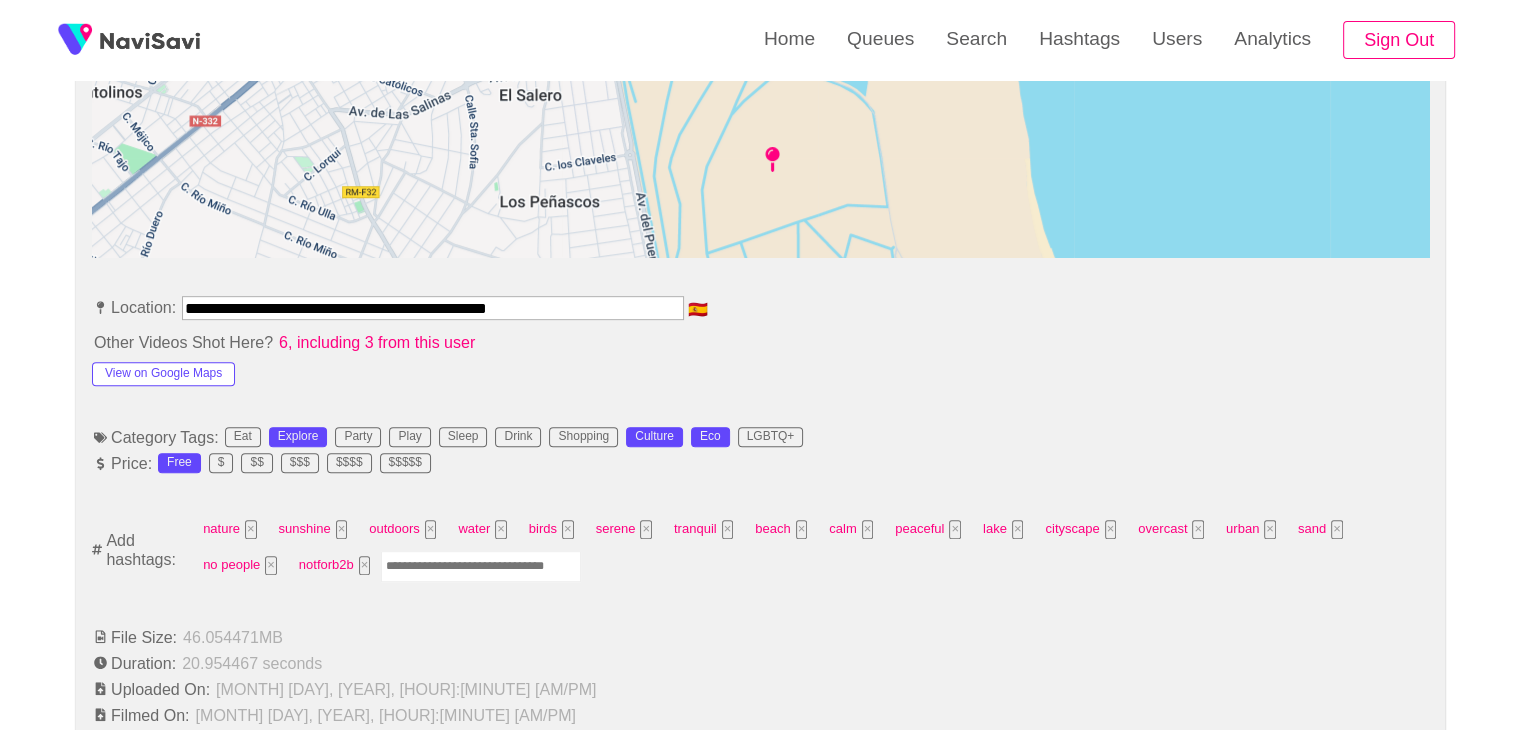 select on "**********" 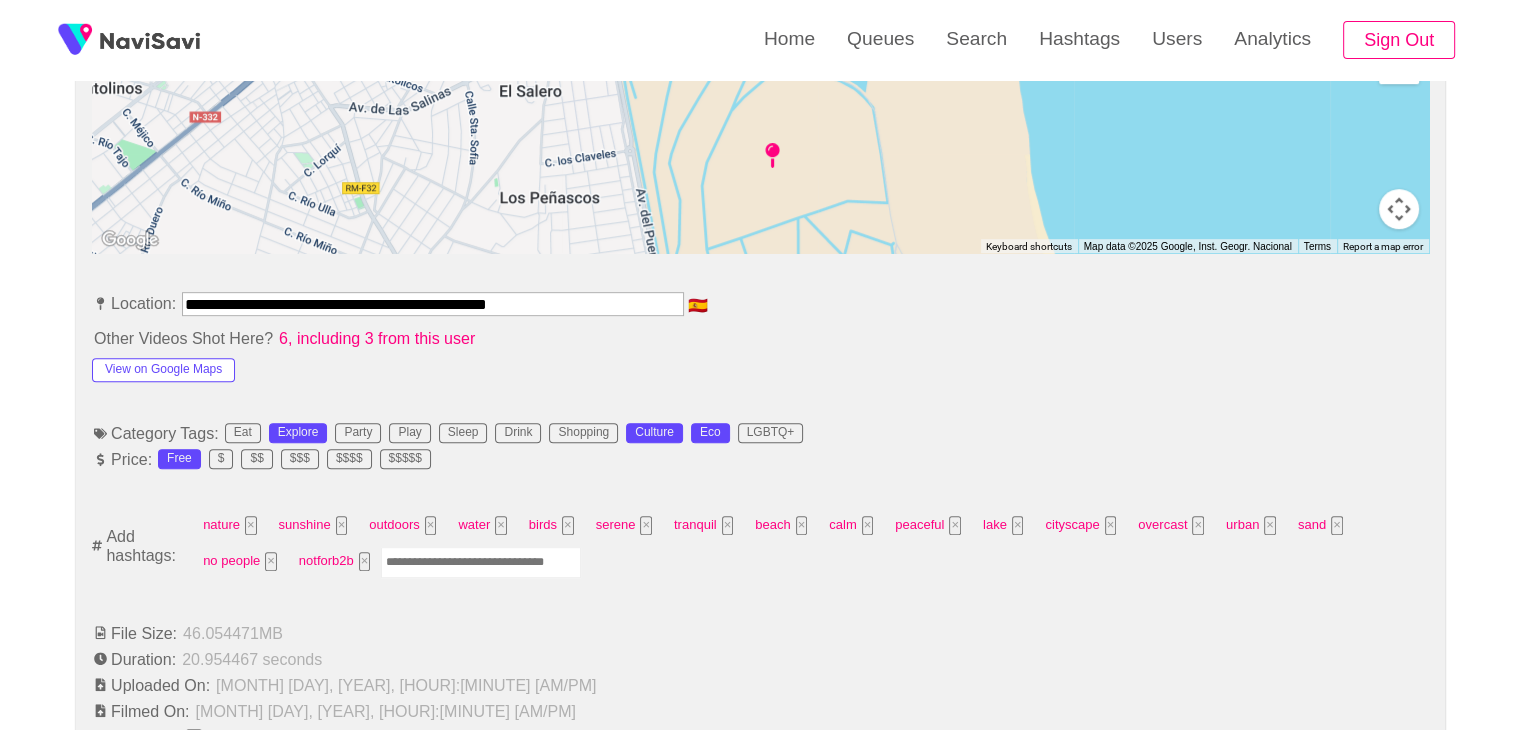 scroll, scrollTop: 964, scrollLeft: 0, axis: vertical 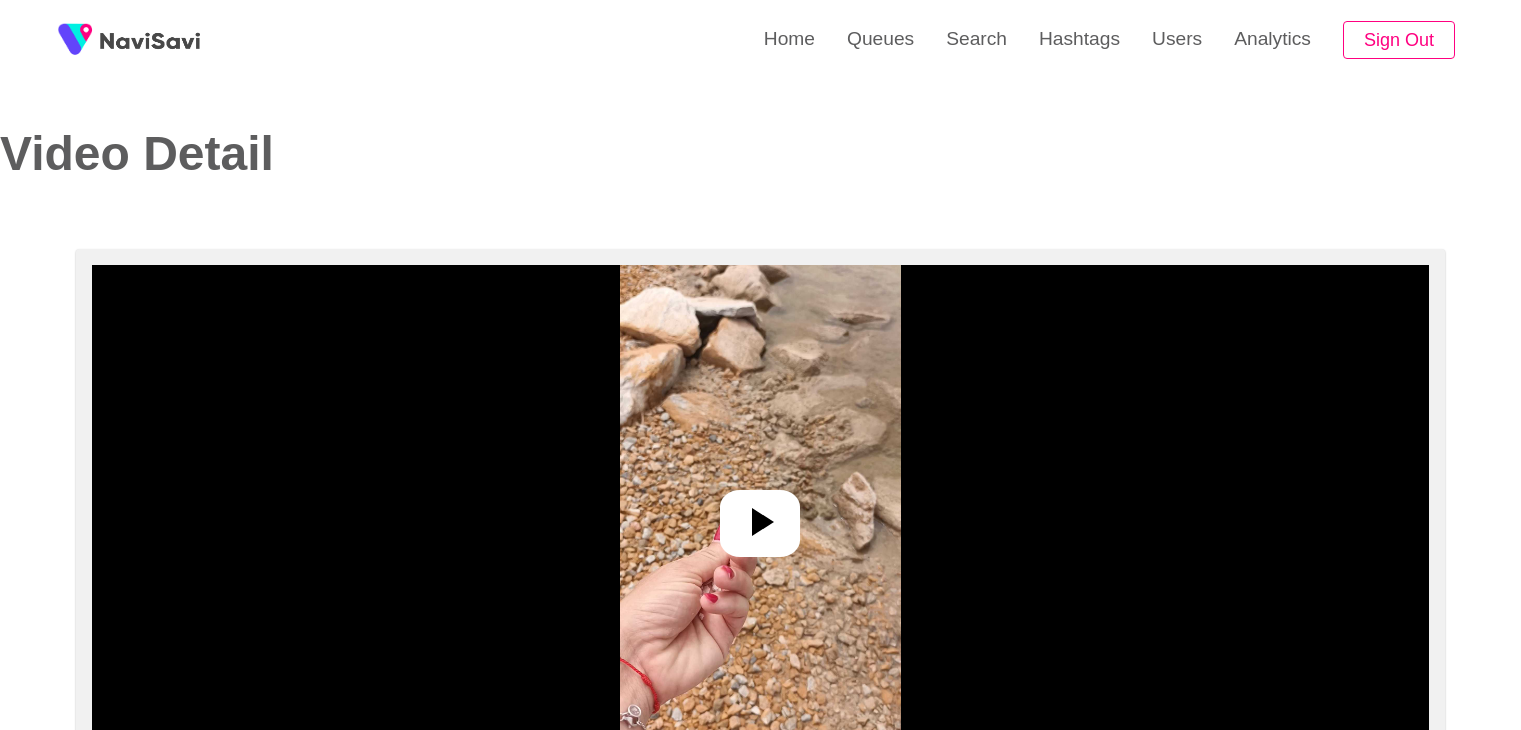 select on "**********" 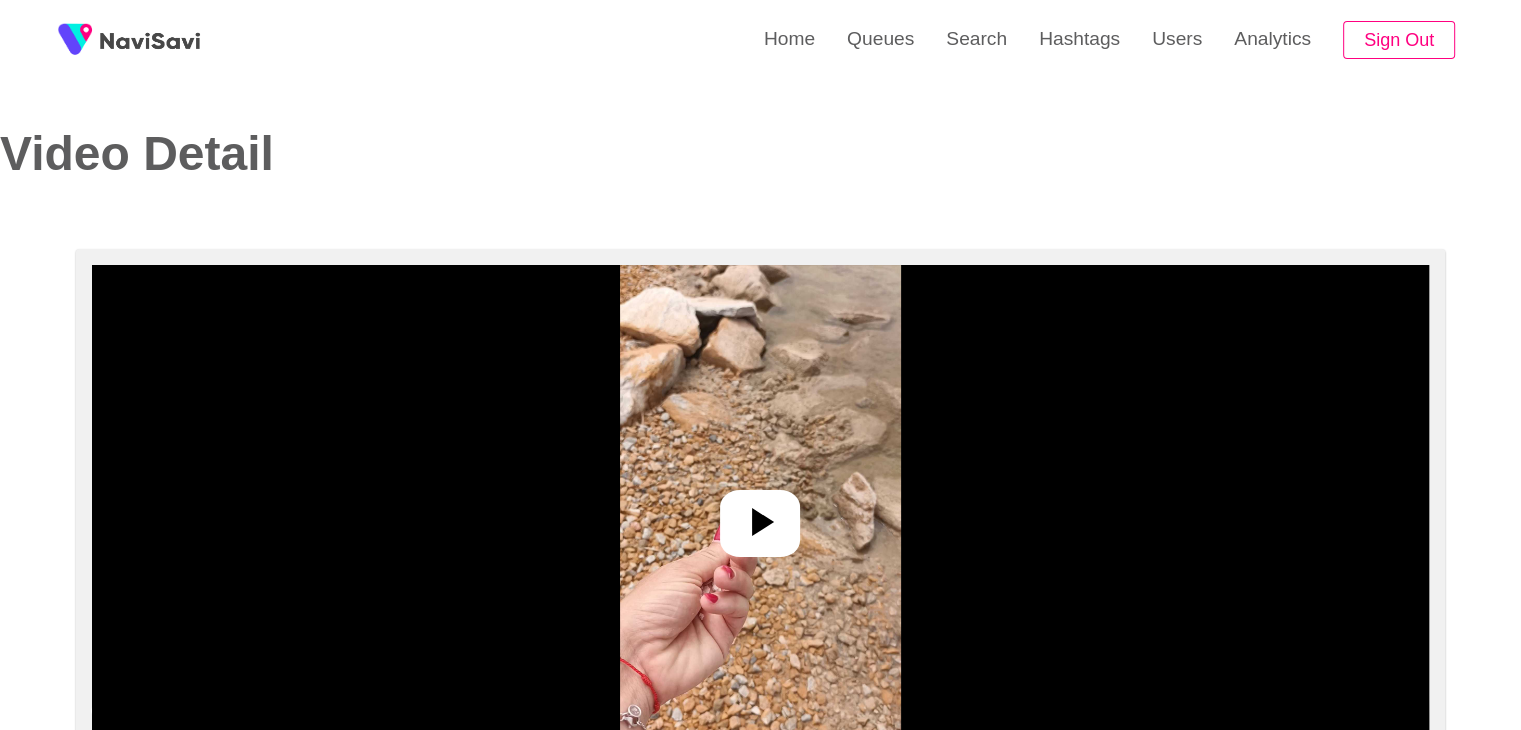 click at bounding box center (760, 515) 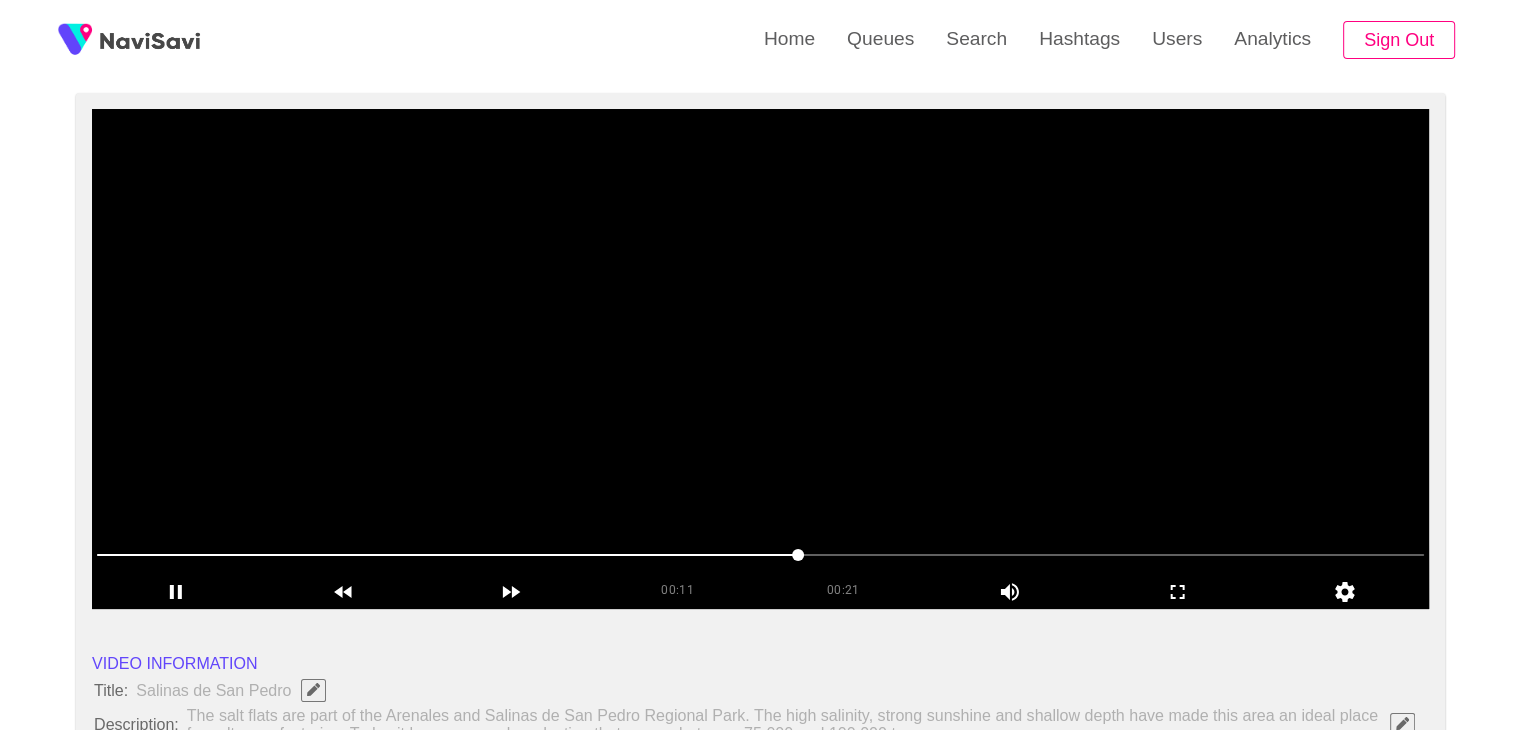 scroll, scrollTop: 154, scrollLeft: 0, axis: vertical 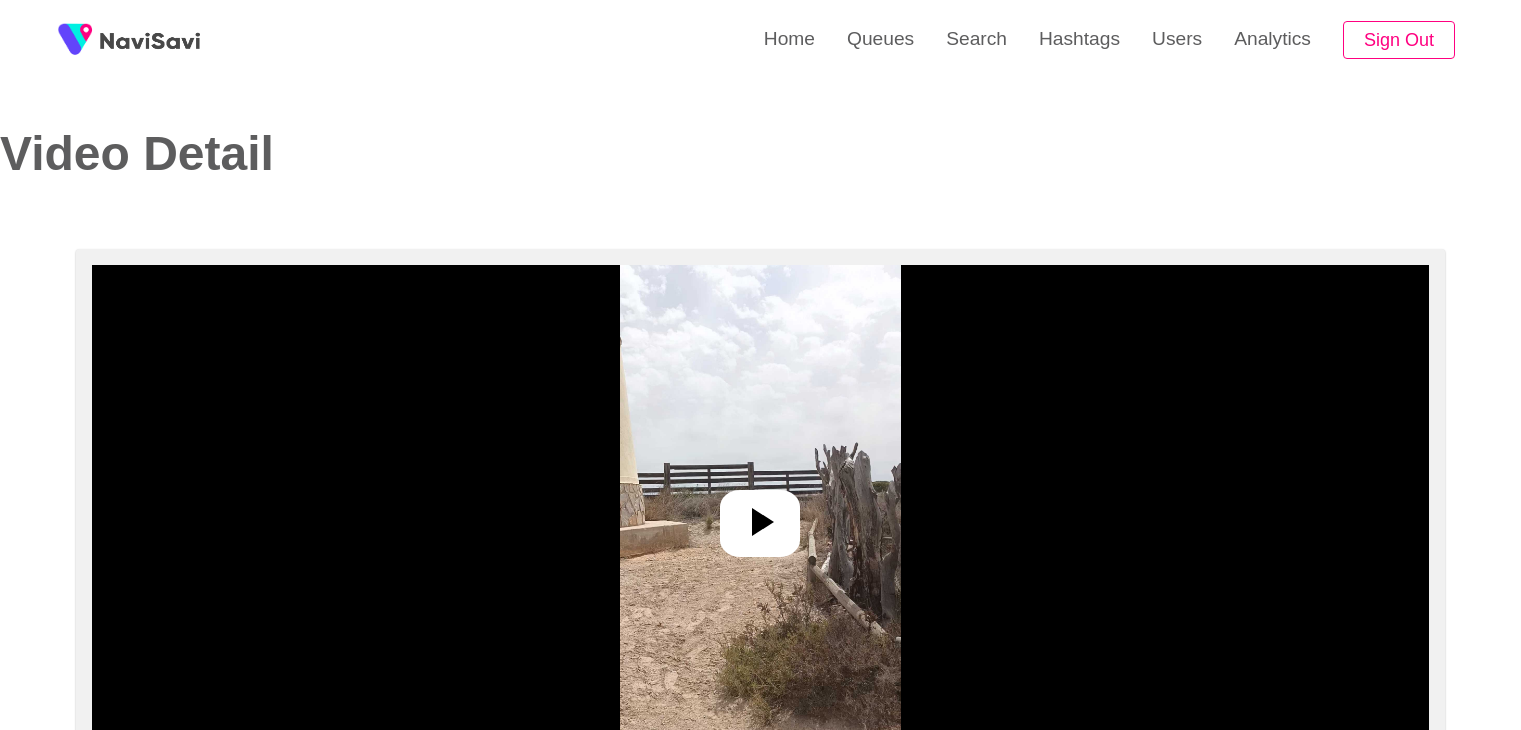select on "**********" 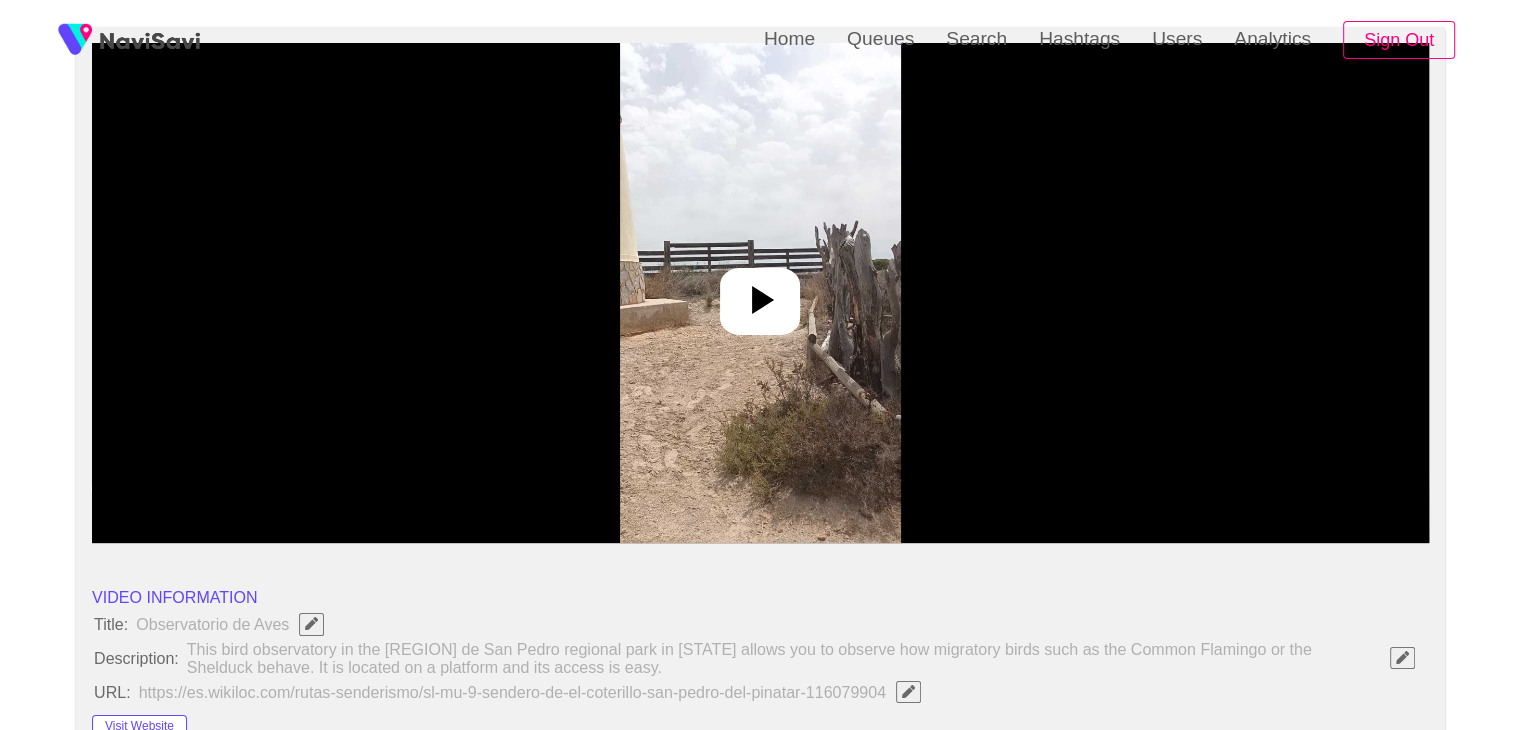 scroll, scrollTop: 0, scrollLeft: 0, axis: both 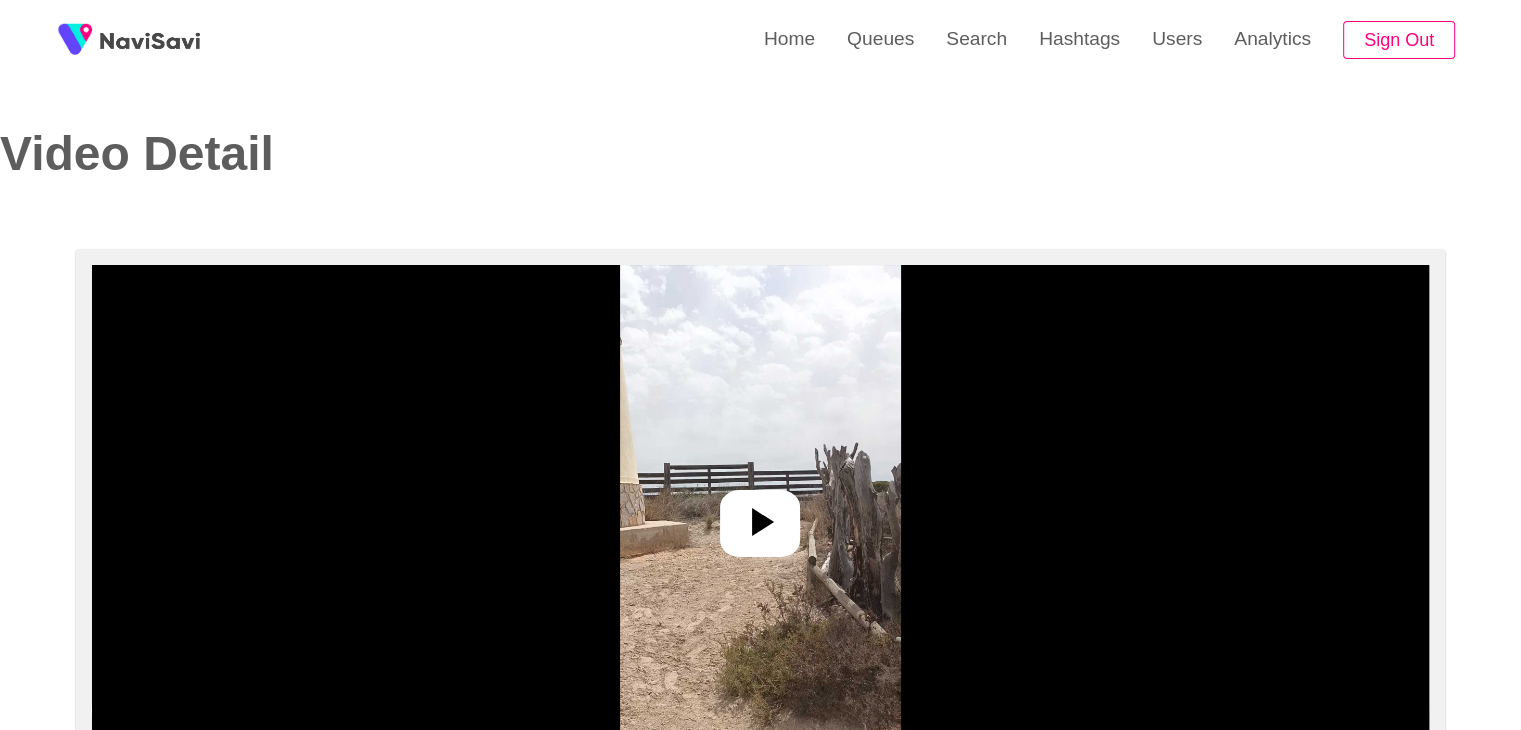 click at bounding box center [760, 515] 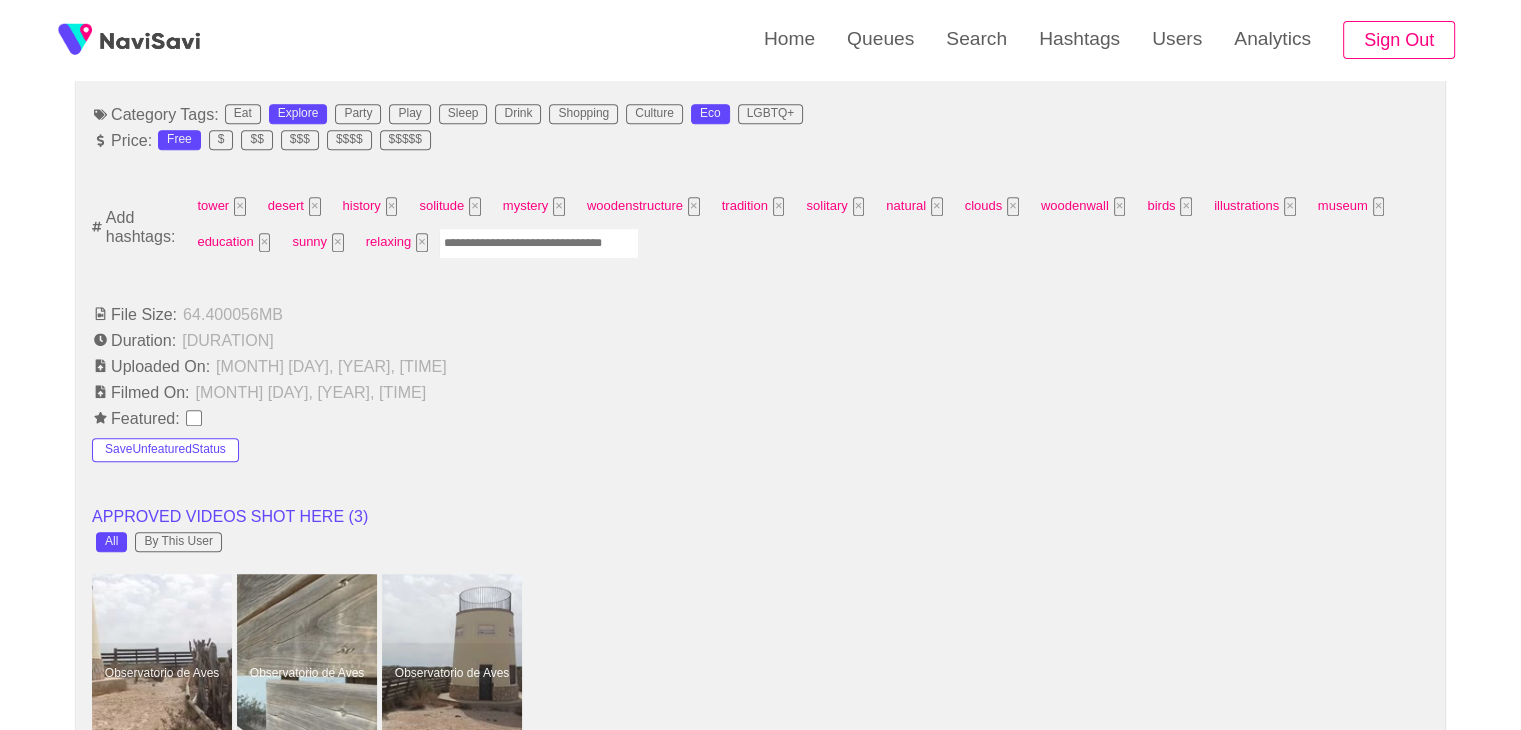 scroll, scrollTop: 1280, scrollLeft: 0, axis: vertical 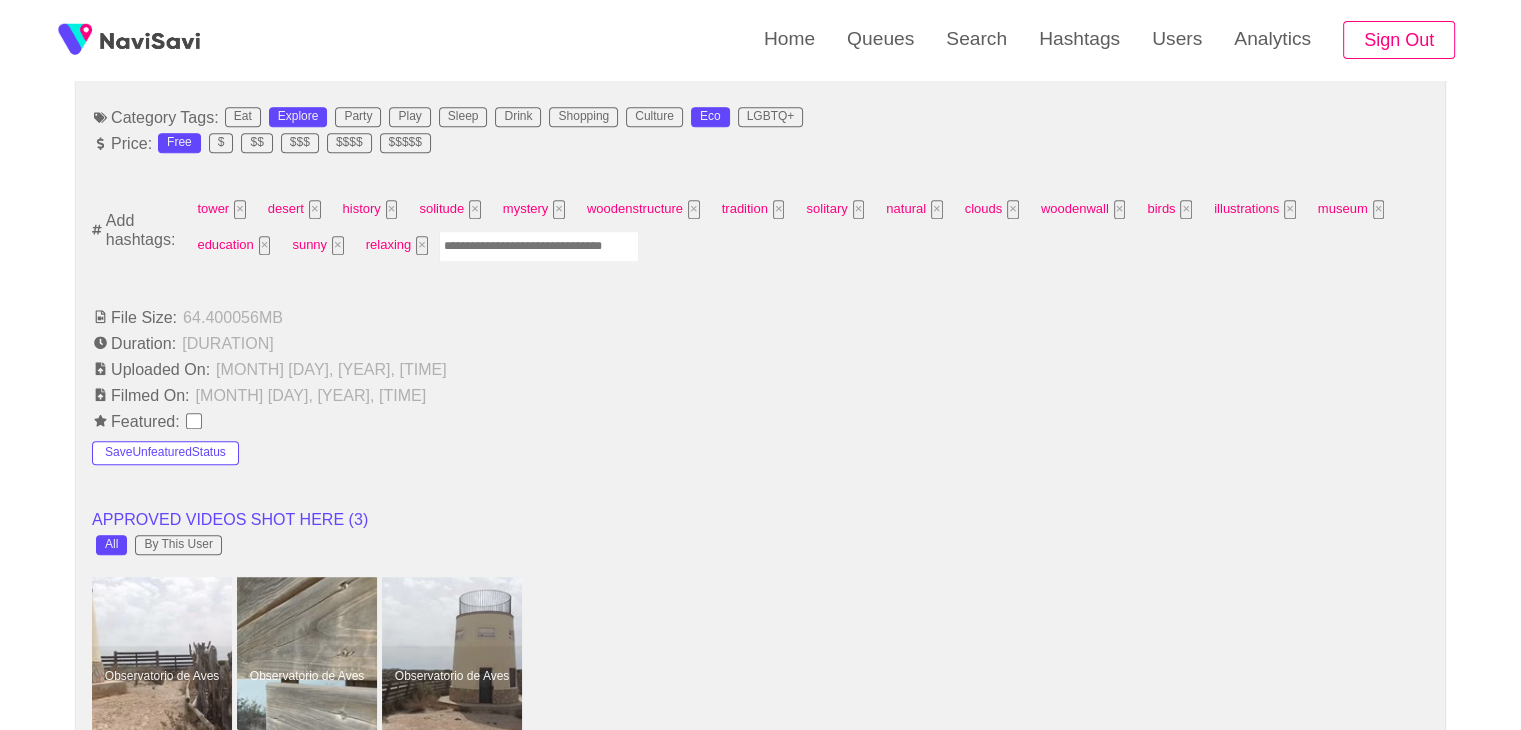 click at bounding box center (539, 246) 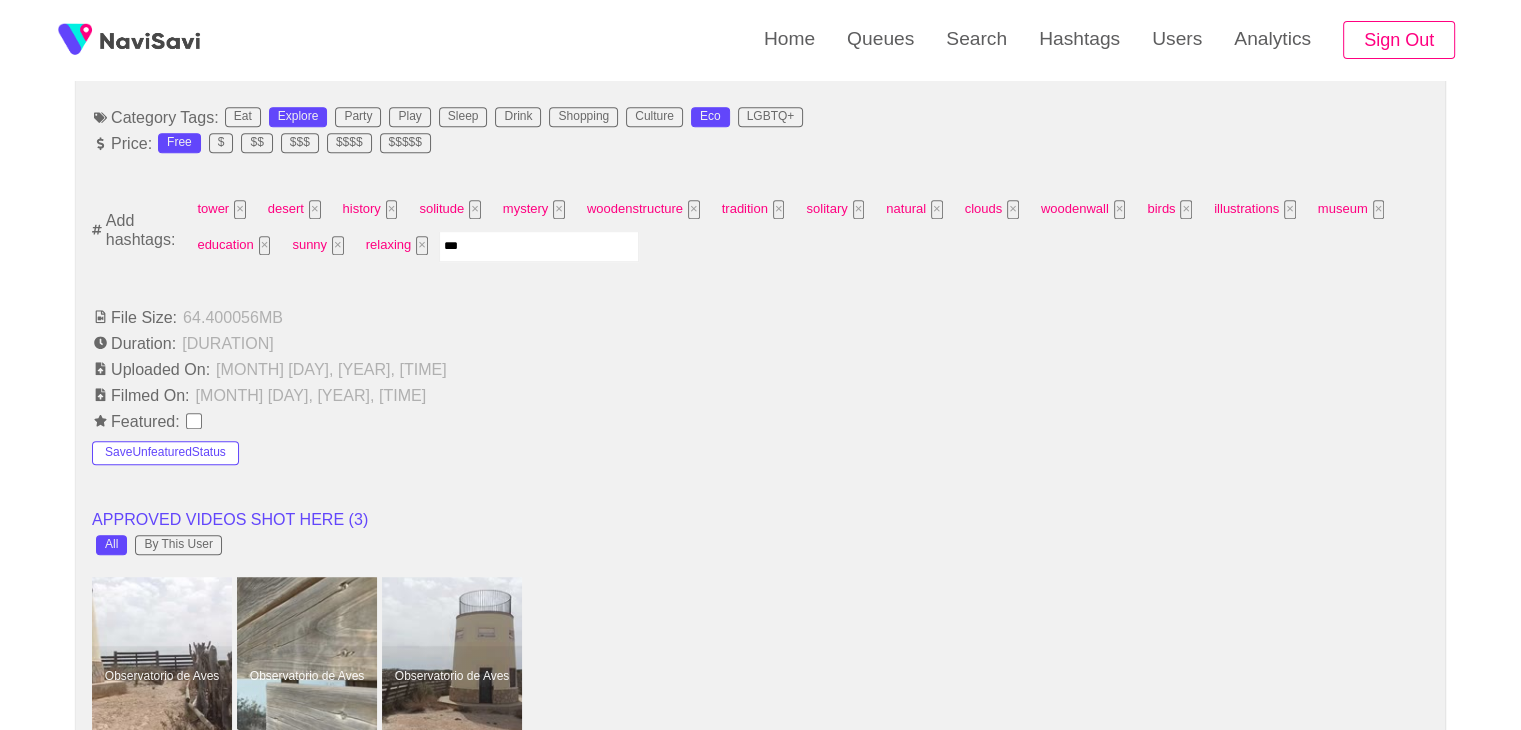 type on "****" 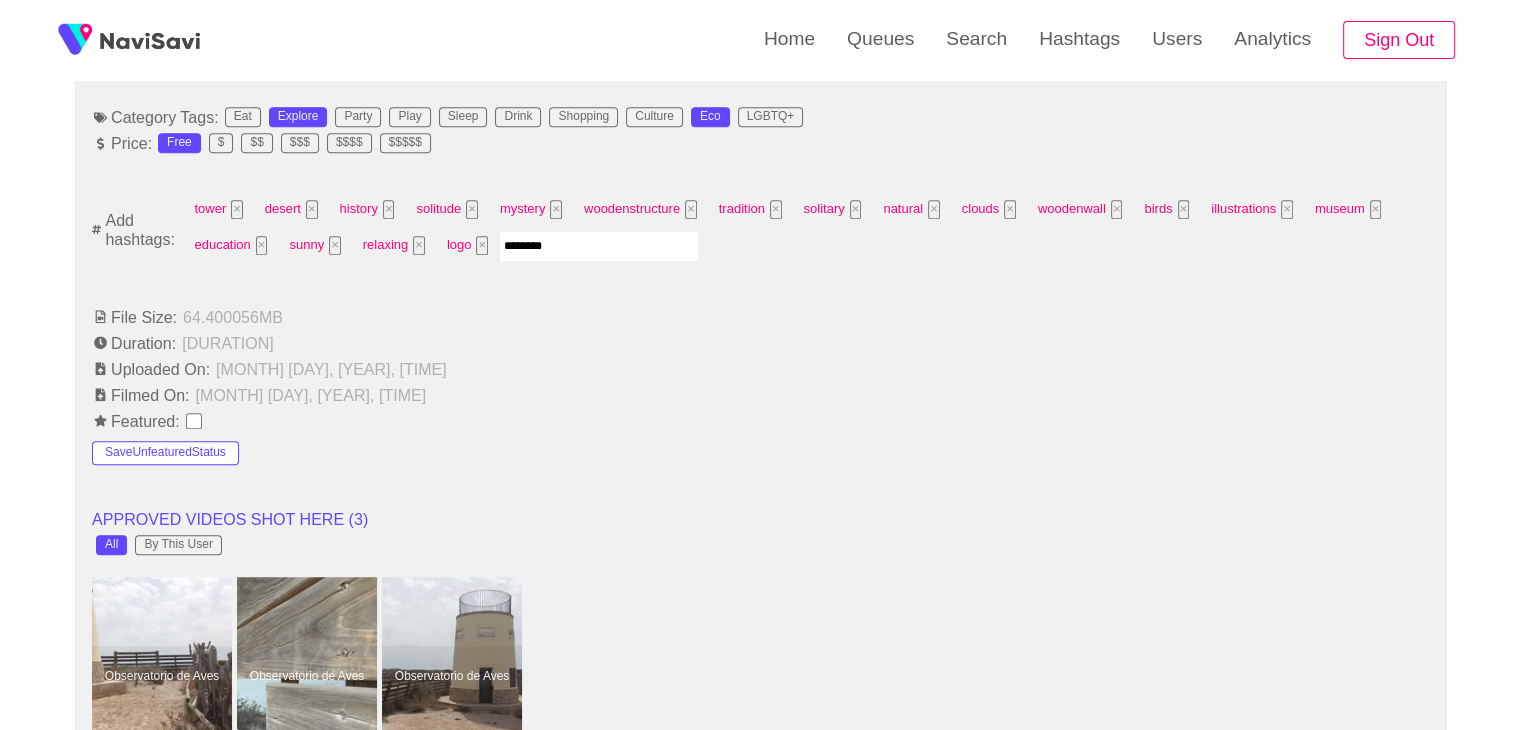 type on "*********" 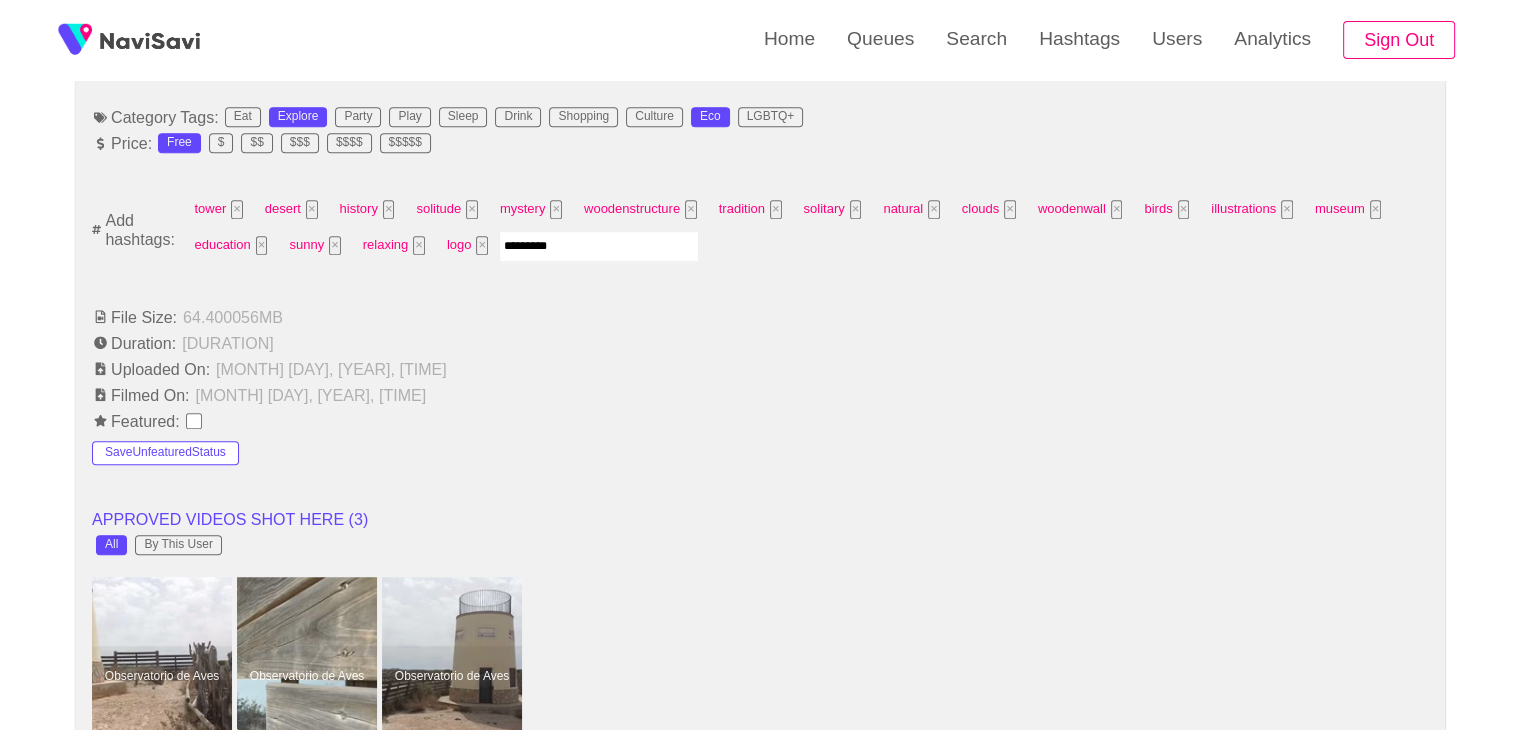 type 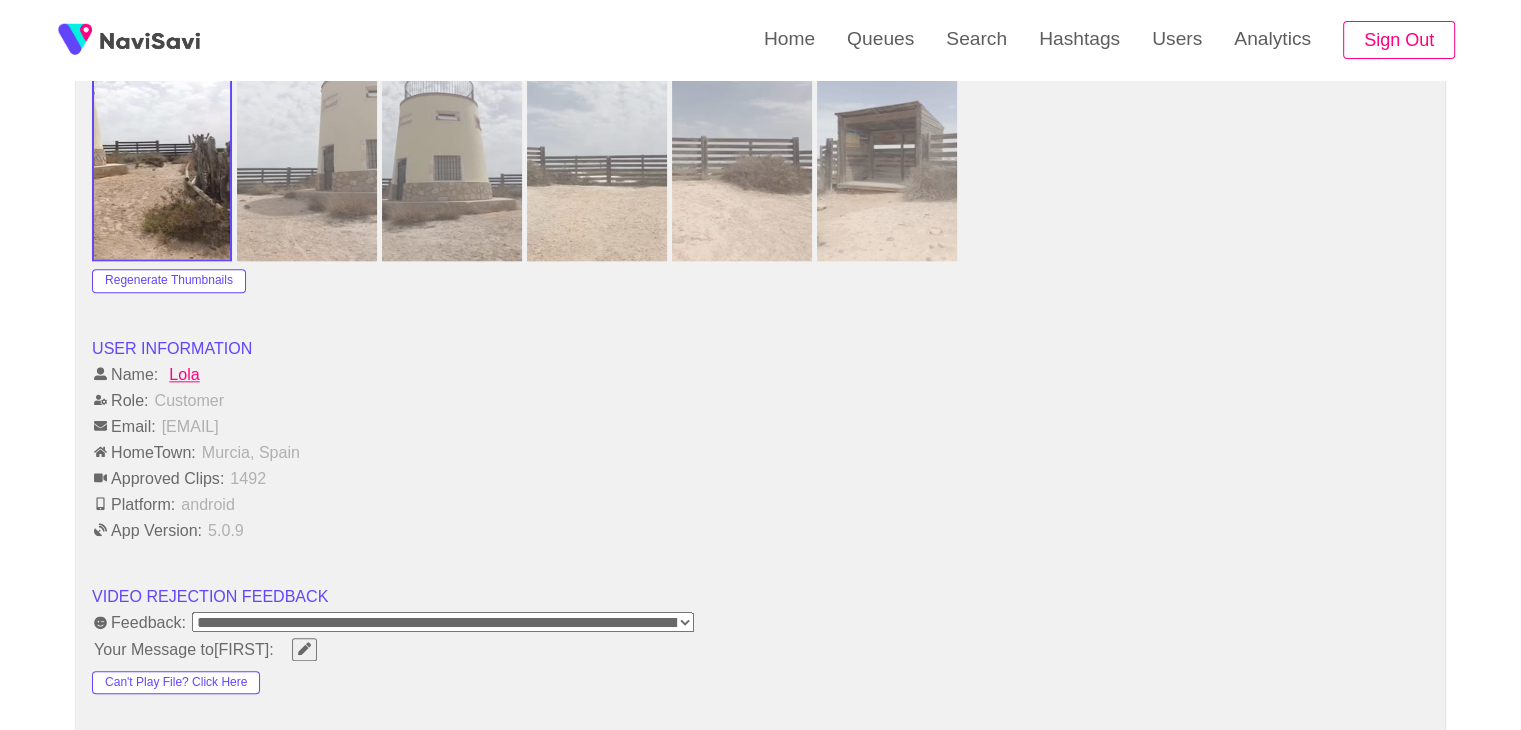 scroll, scrollTop: 2262, scrollLeft: 0, axis: vertical 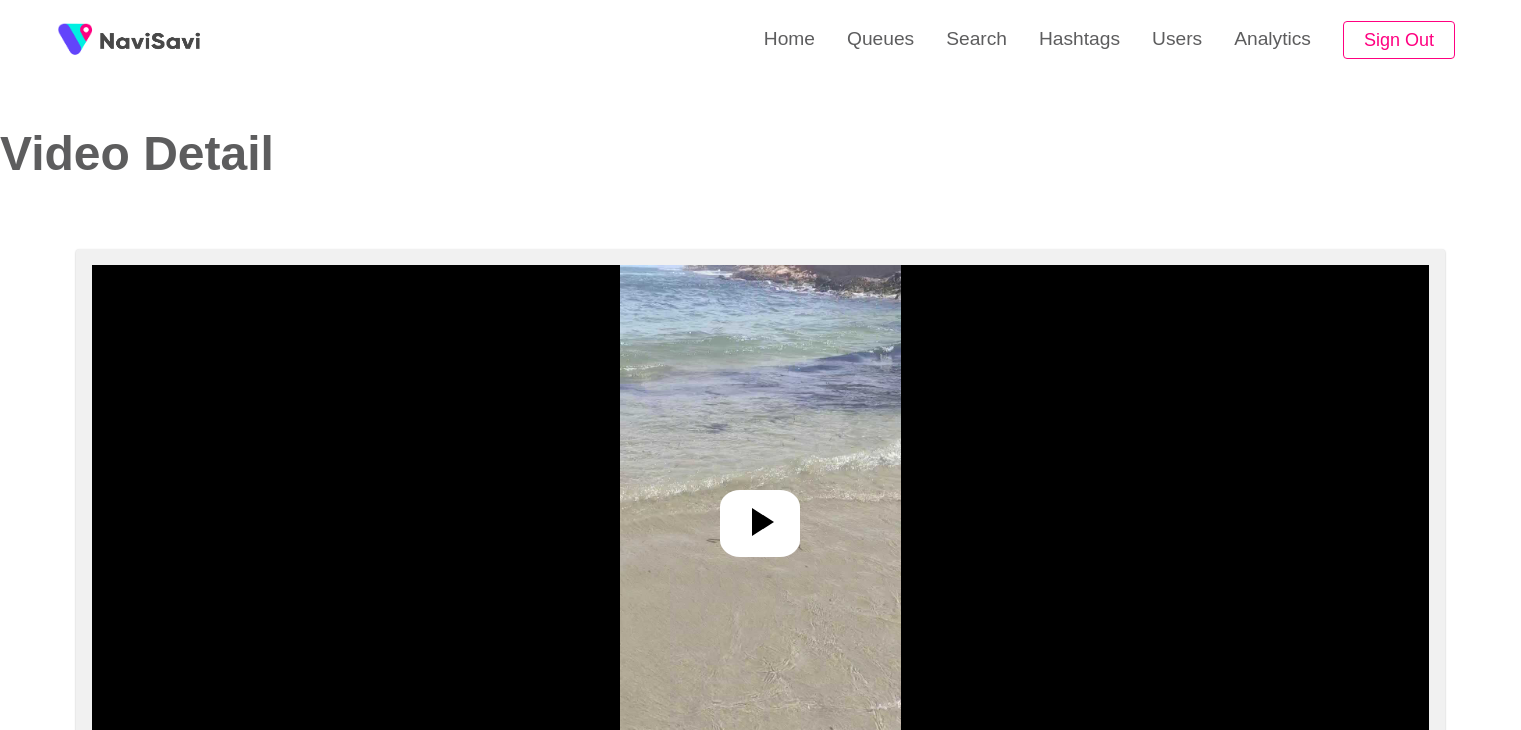 select on "**********" 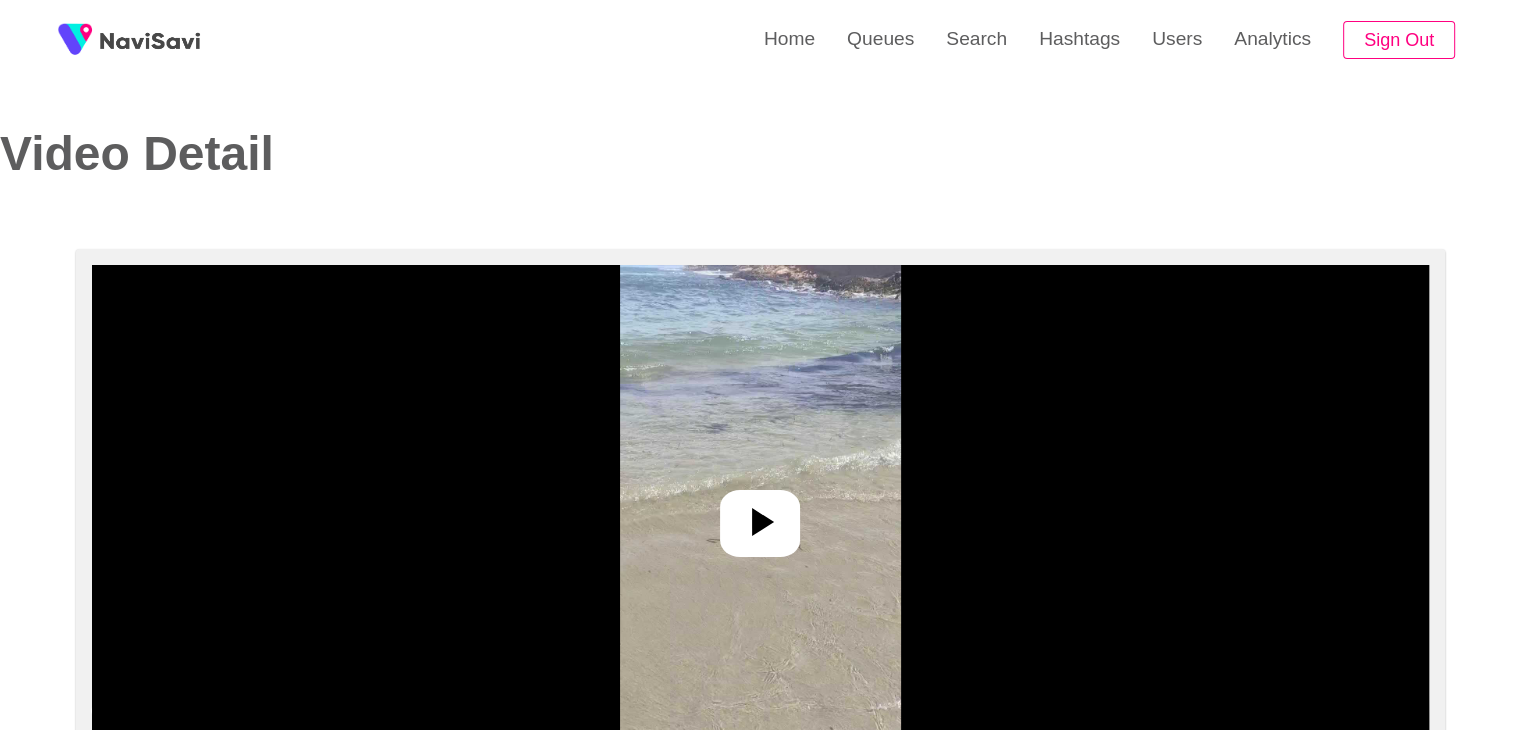 click at bounding box center (760, 515) 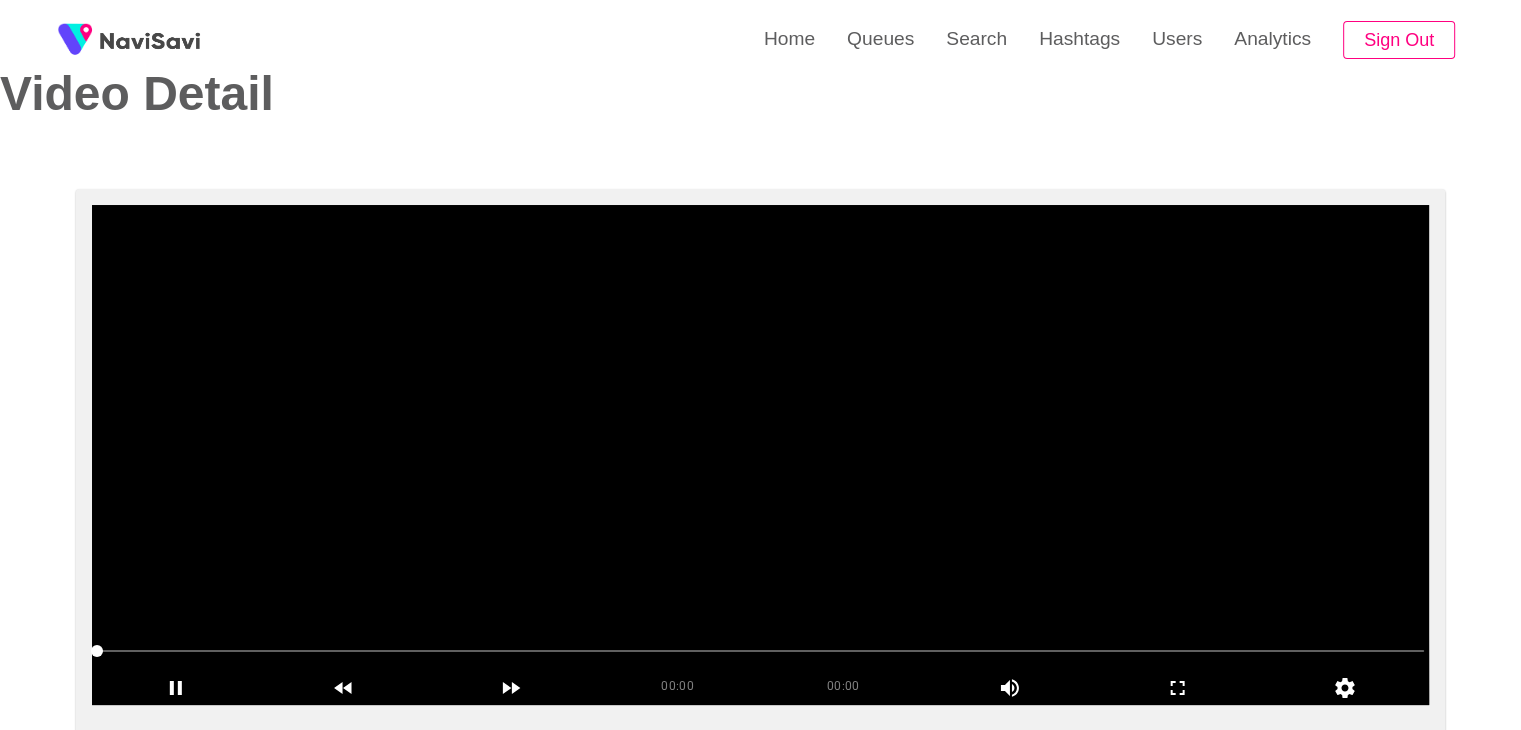 scroll, scrollTop: 60, scrollLeft: 0, axis: vertical 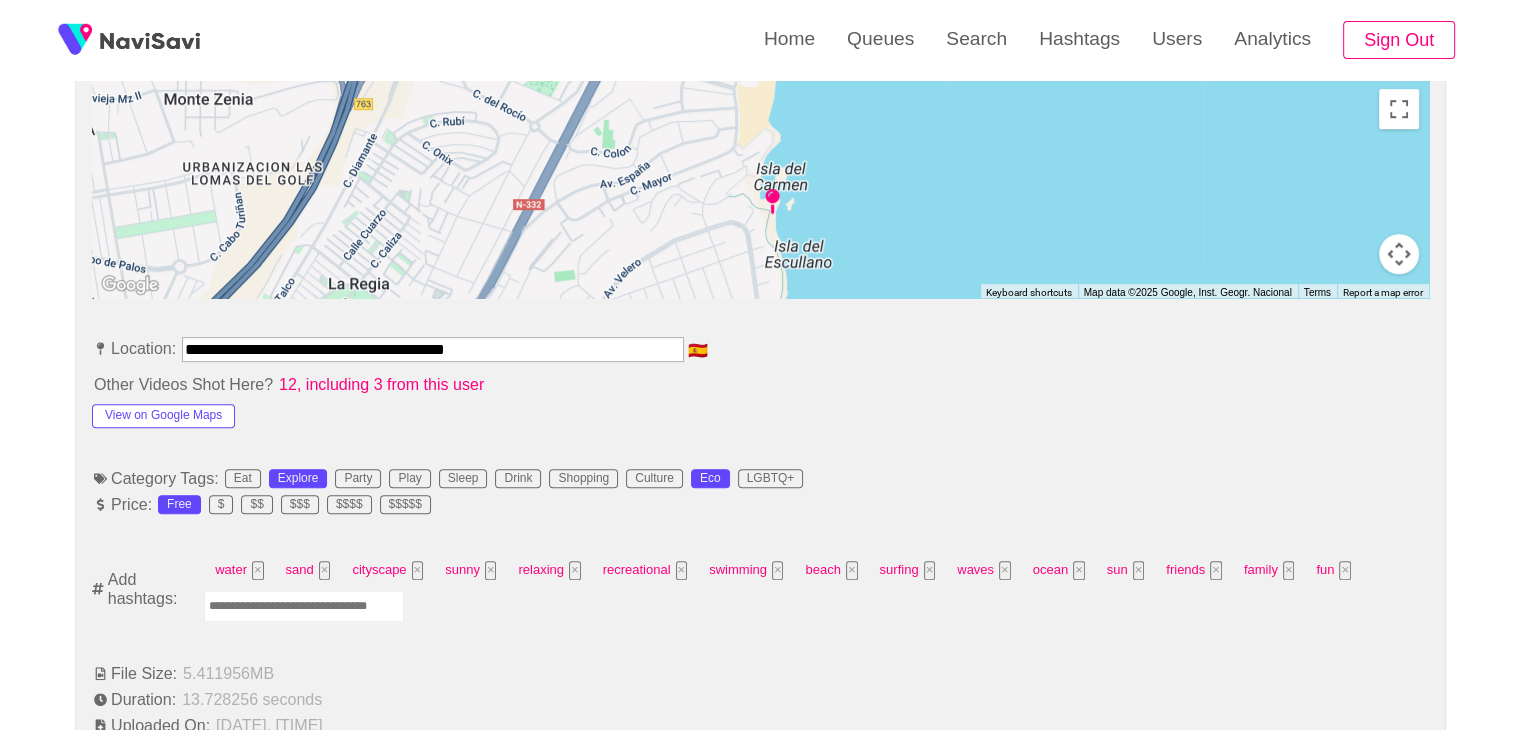 click at bounding box center (304, 606) 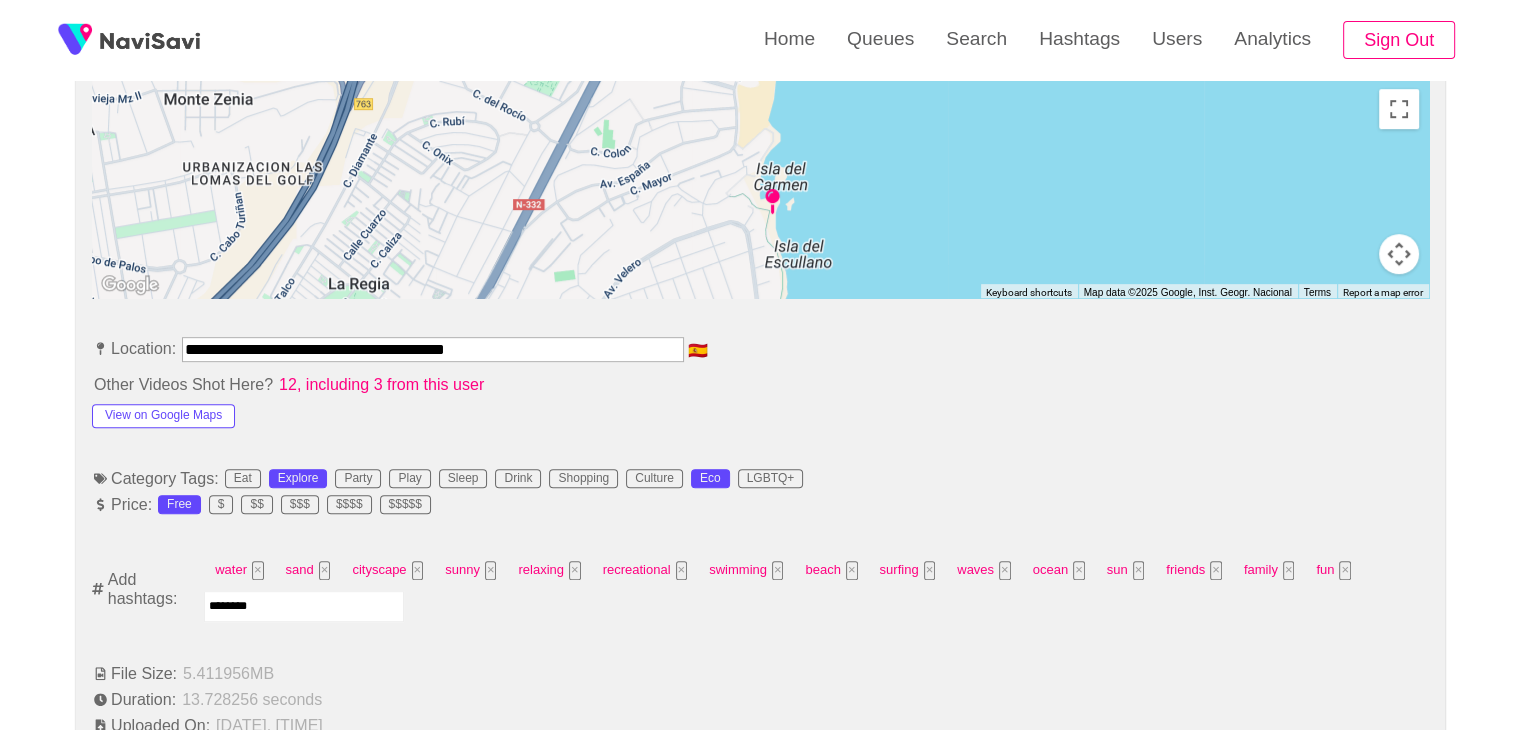 type on "*********" 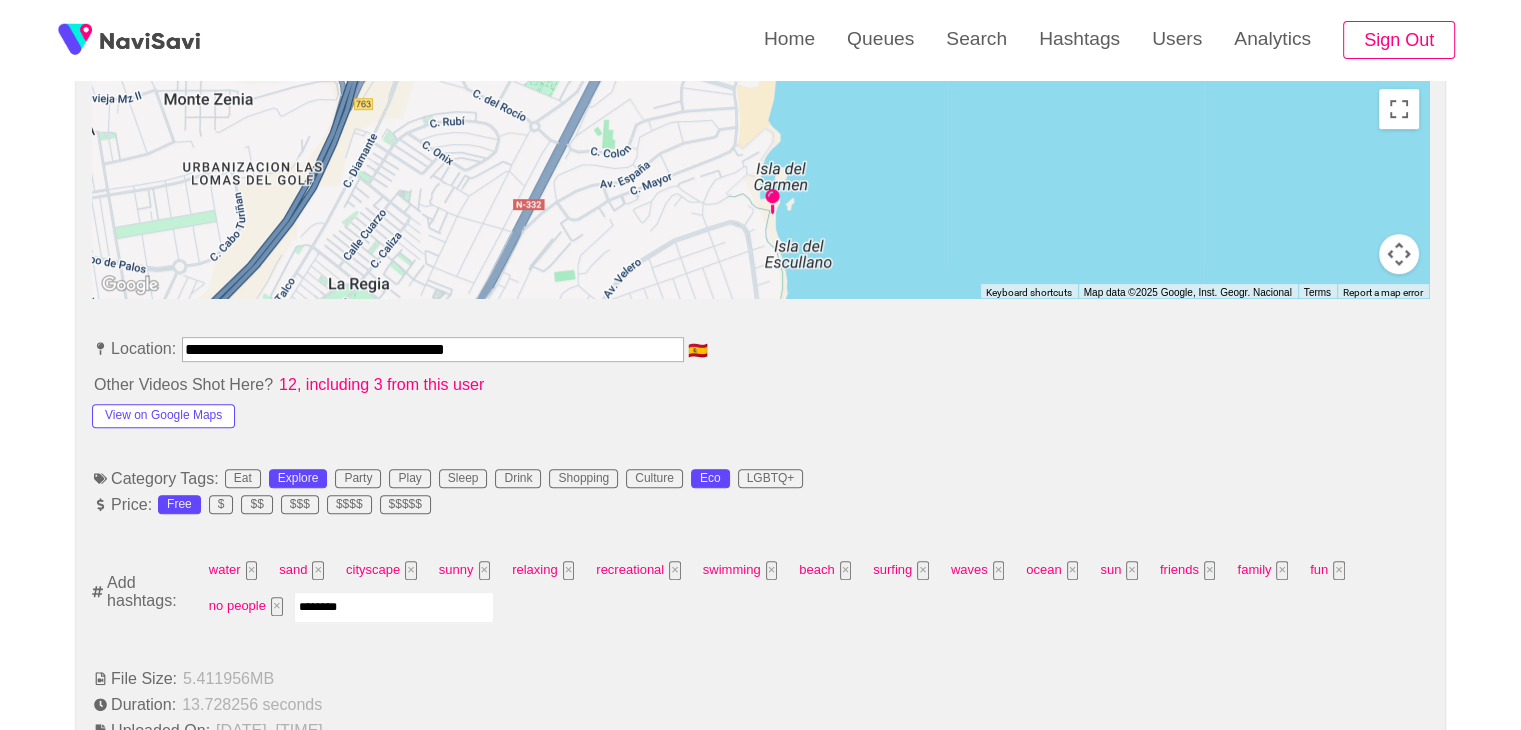 type on "*********" 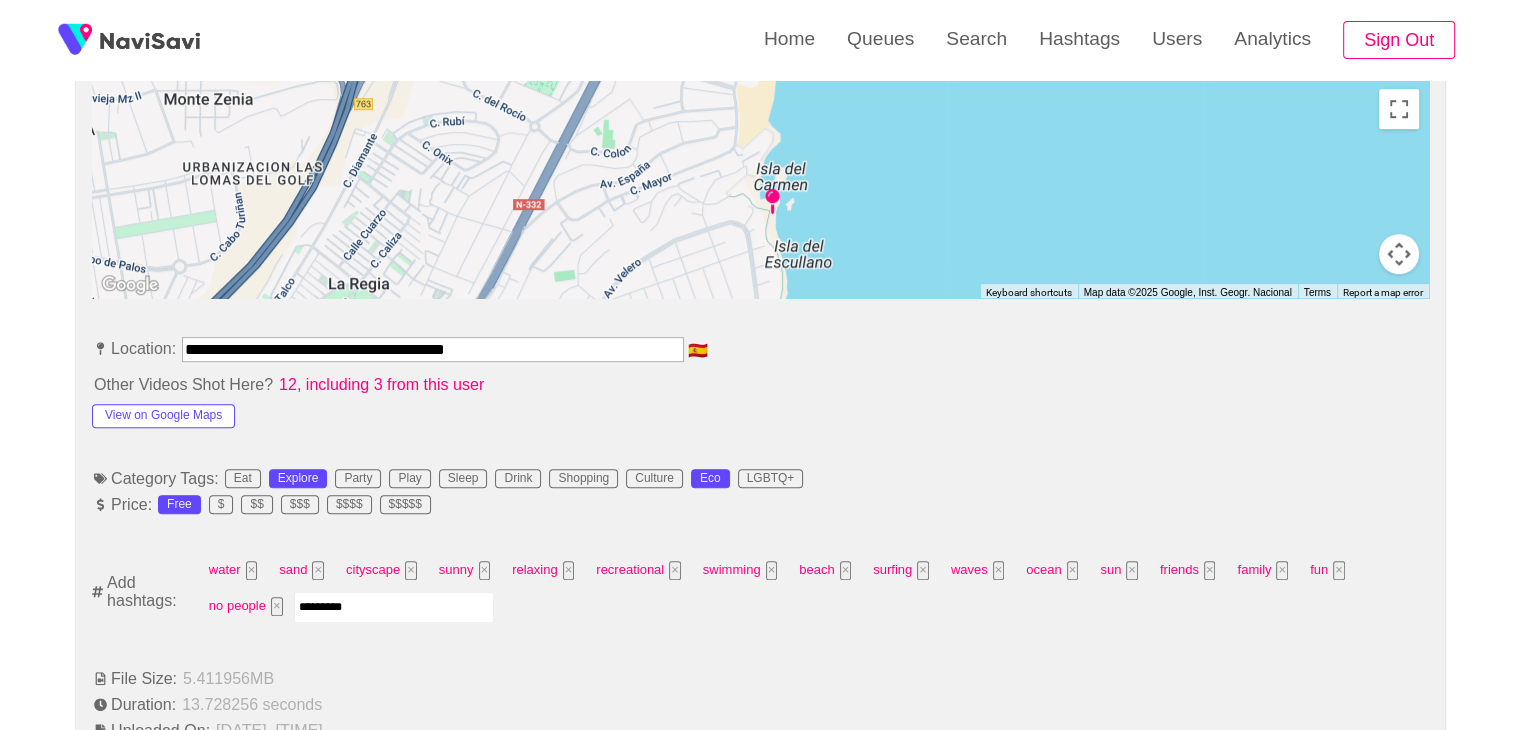 type 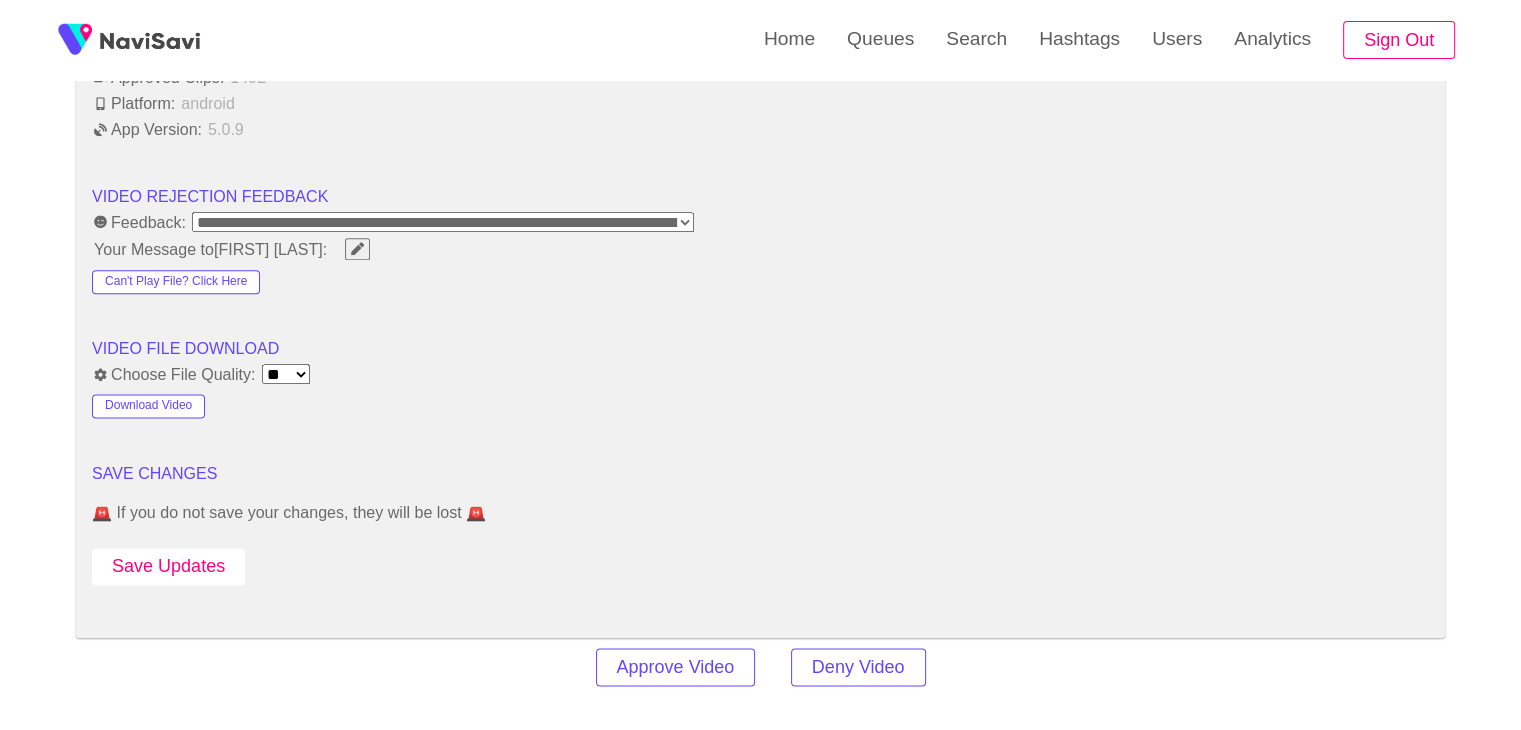 scroll, scrollTop: 2476, scrollLeft: 0, axis: vertical 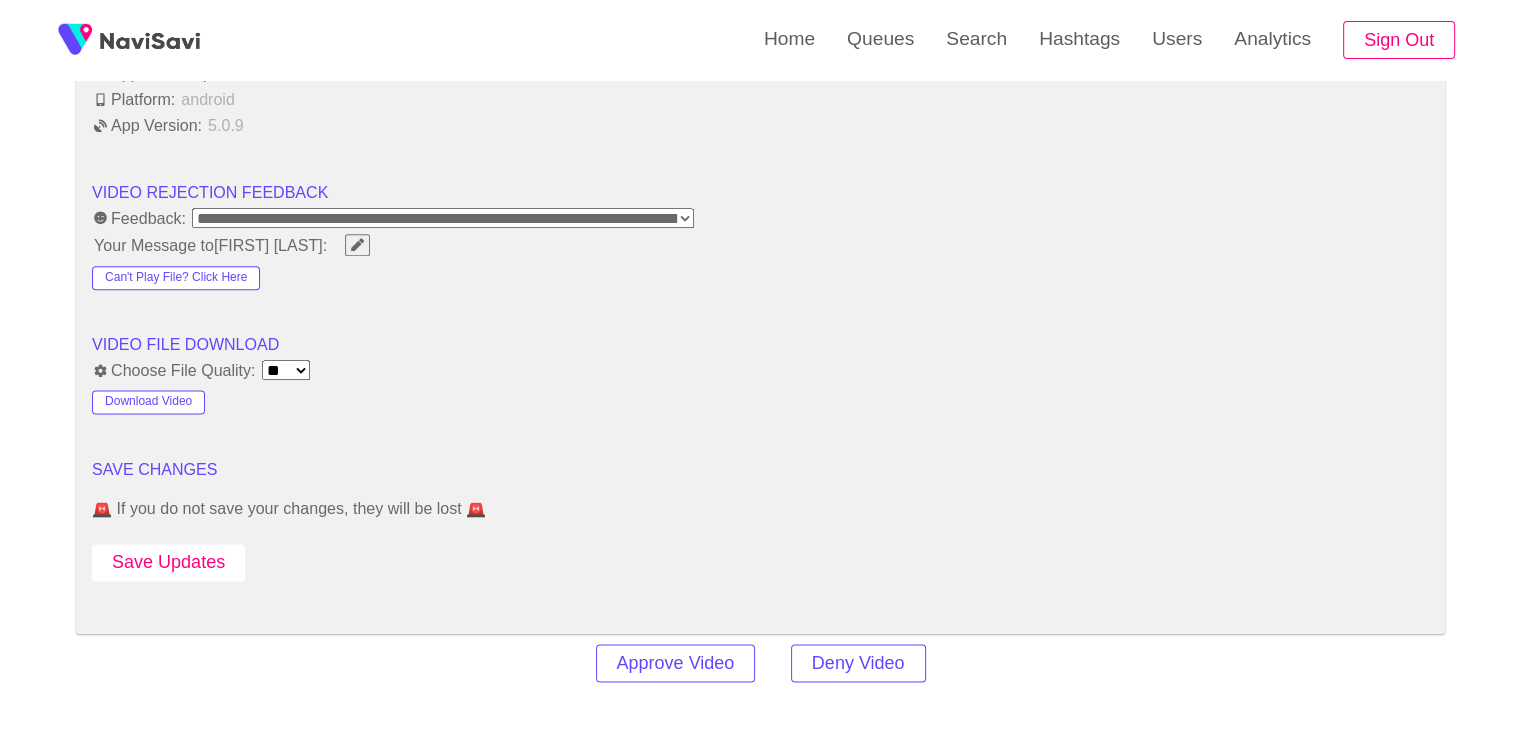 click on "Save Updates" at bounding box center [168, 562] 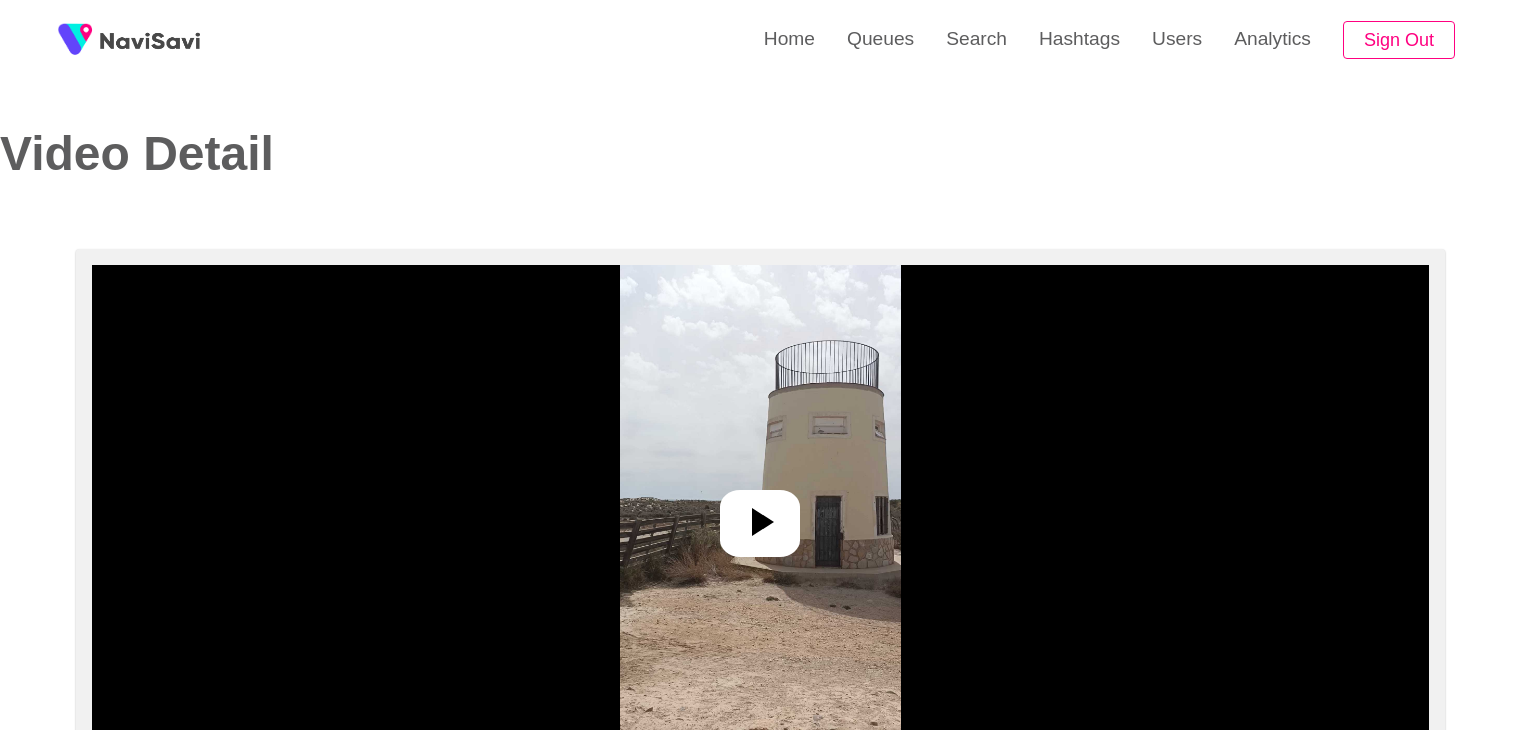 select on "**********" 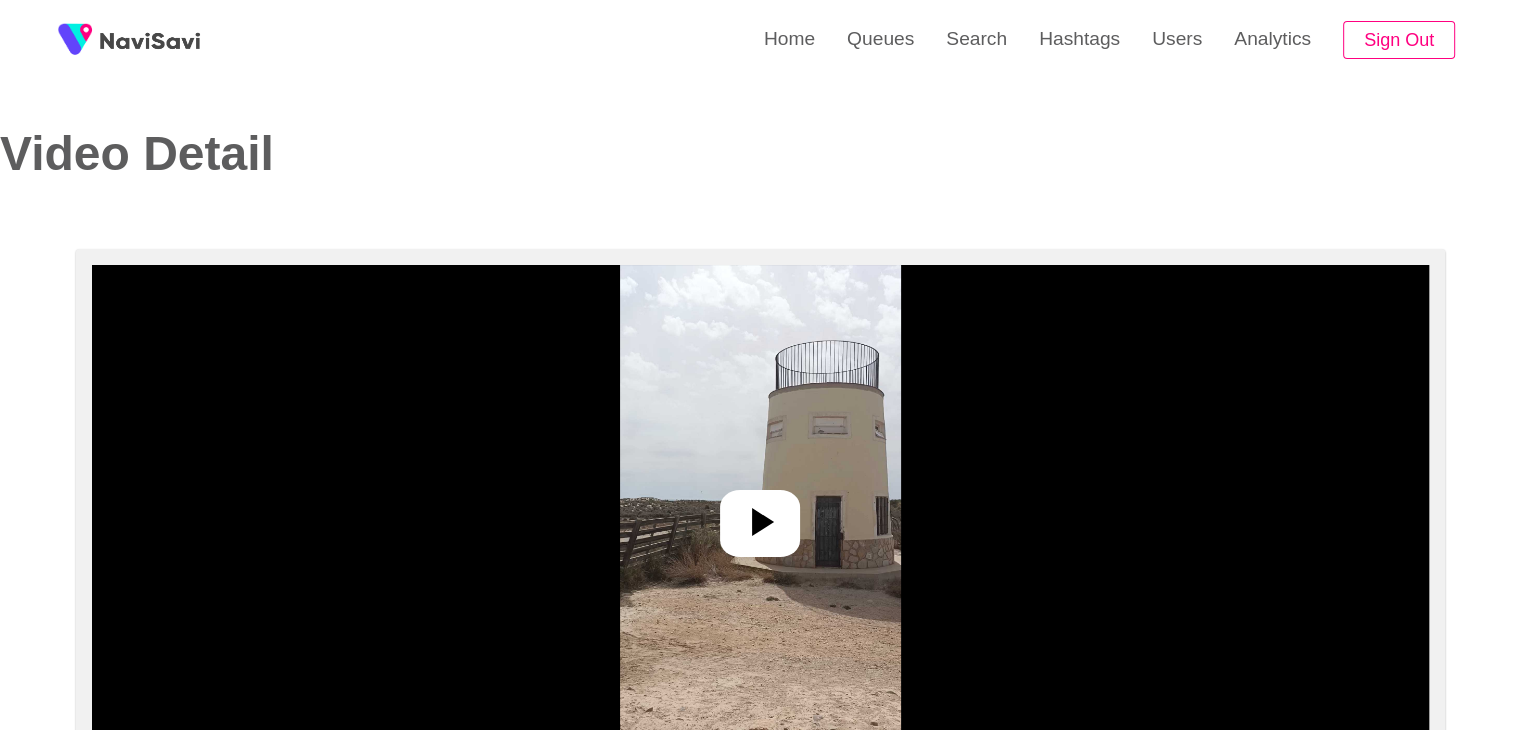 click on "Video Detail" at bounding box center [365, 174] 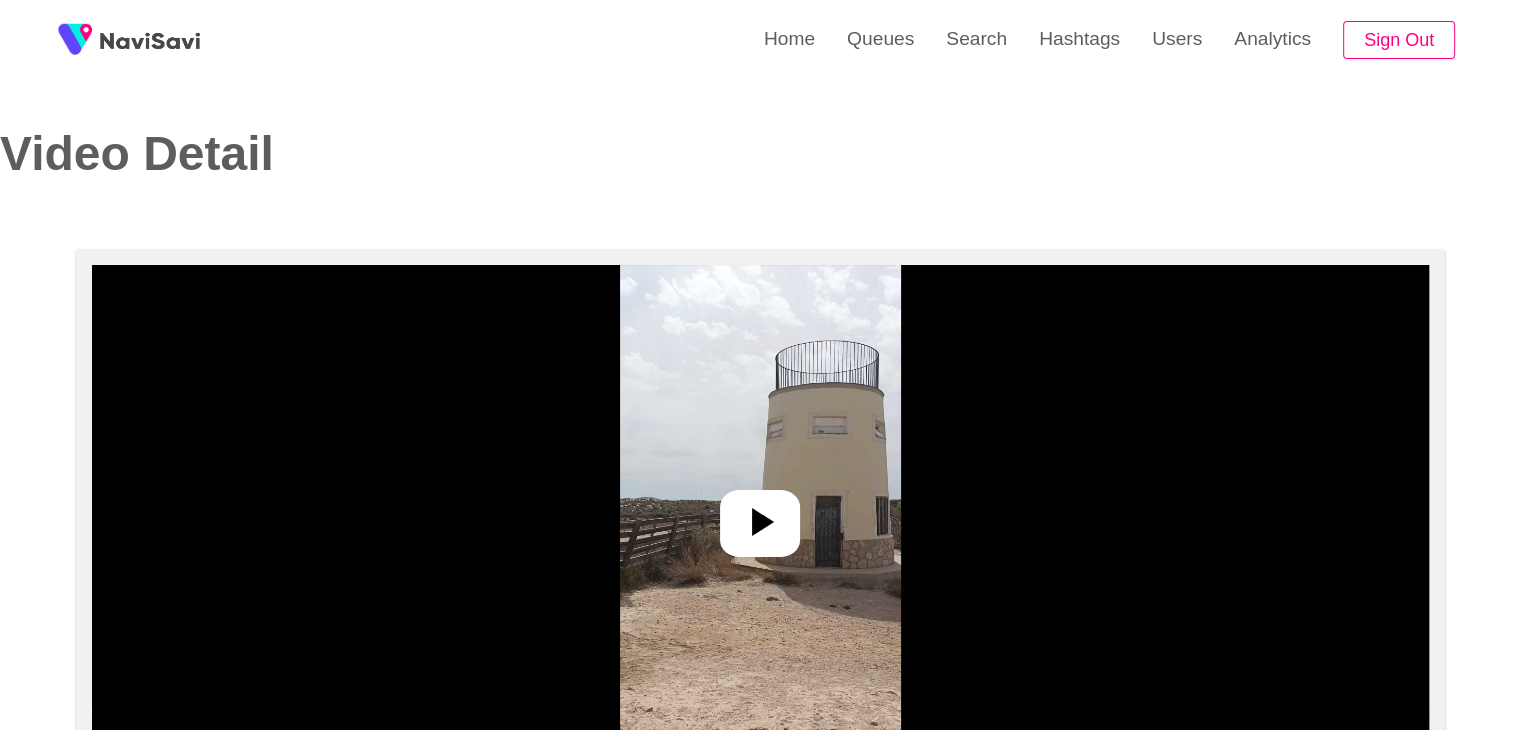 click at bounding box center (760, 515) 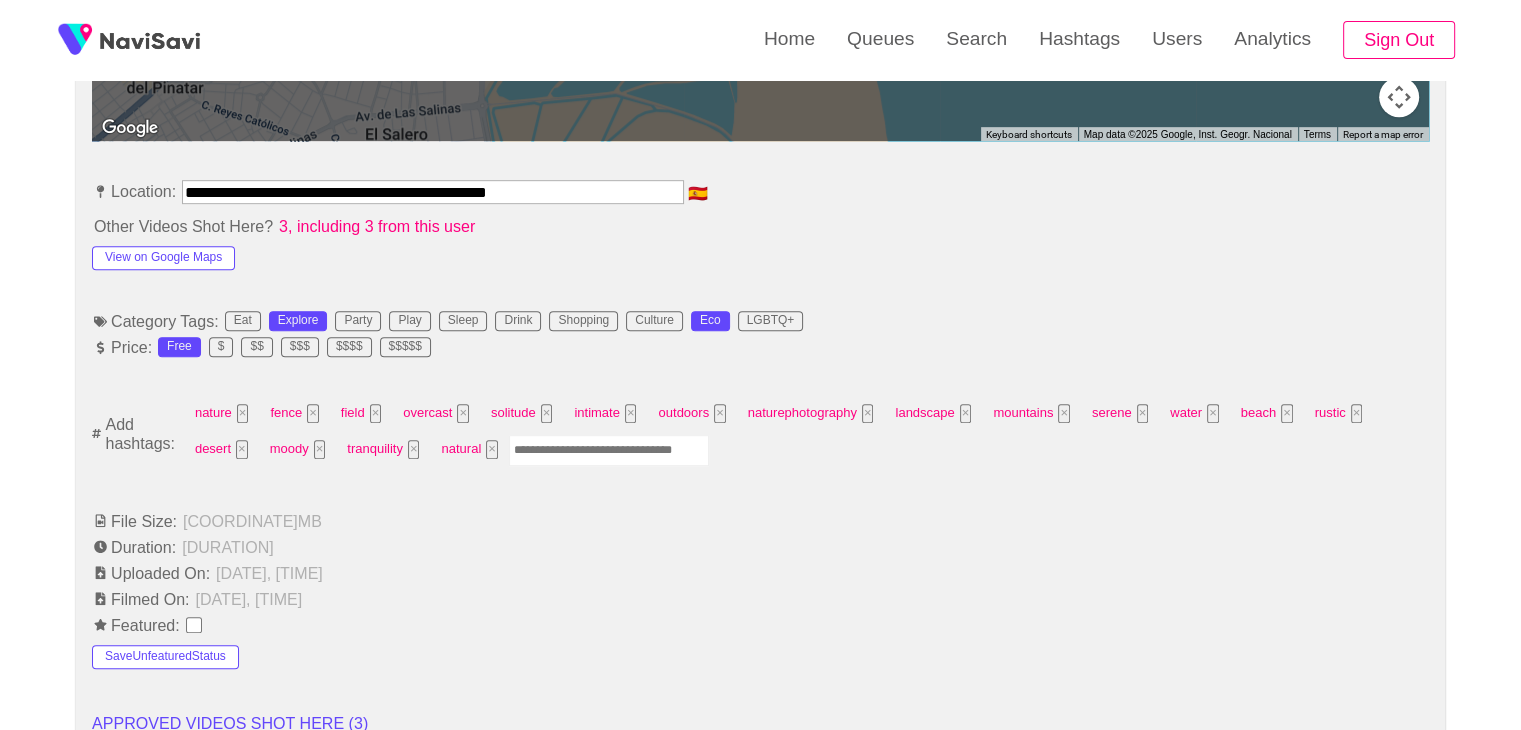 scroll, scrollTop: 1084, scrollLeft: 0, axis: vertical 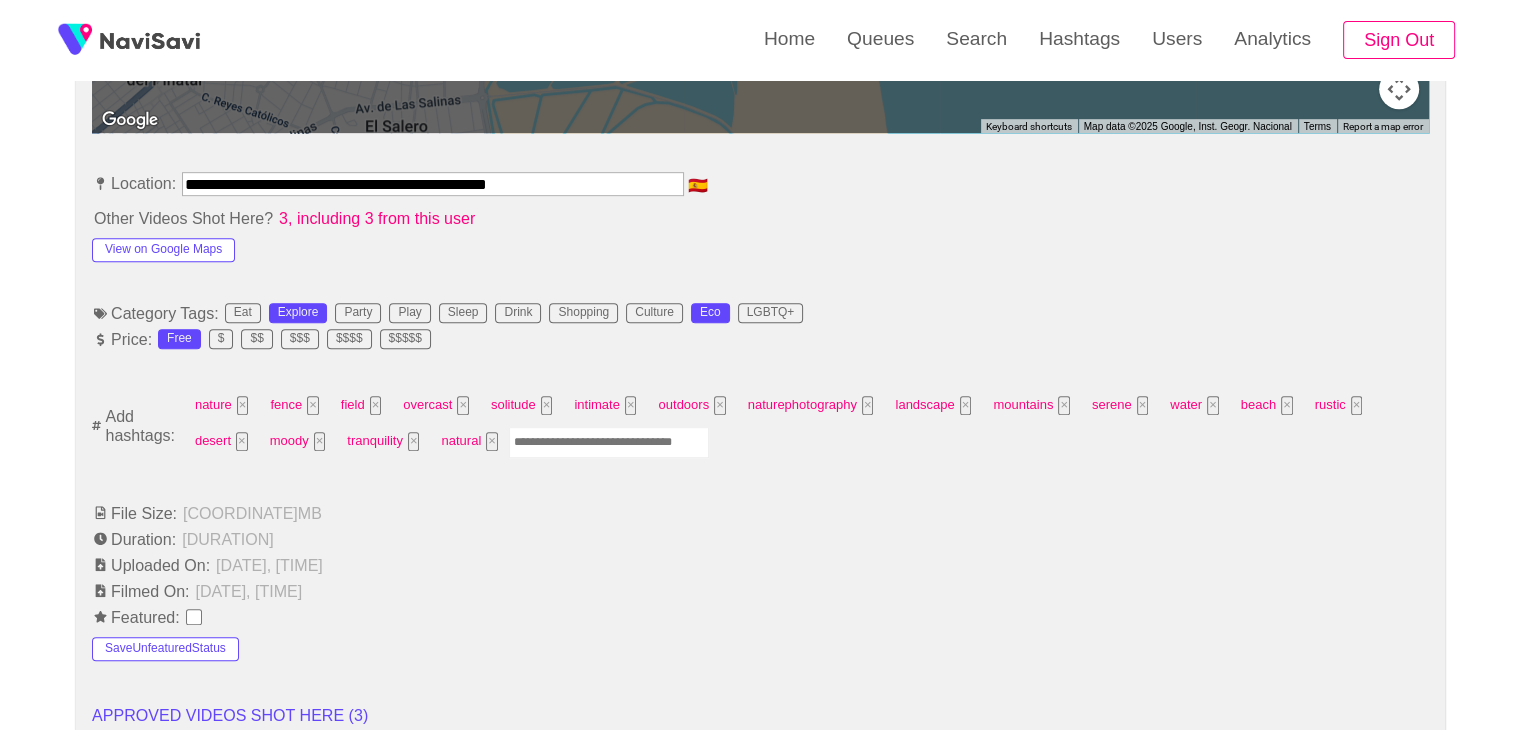 click at bounding box center [609, 442] 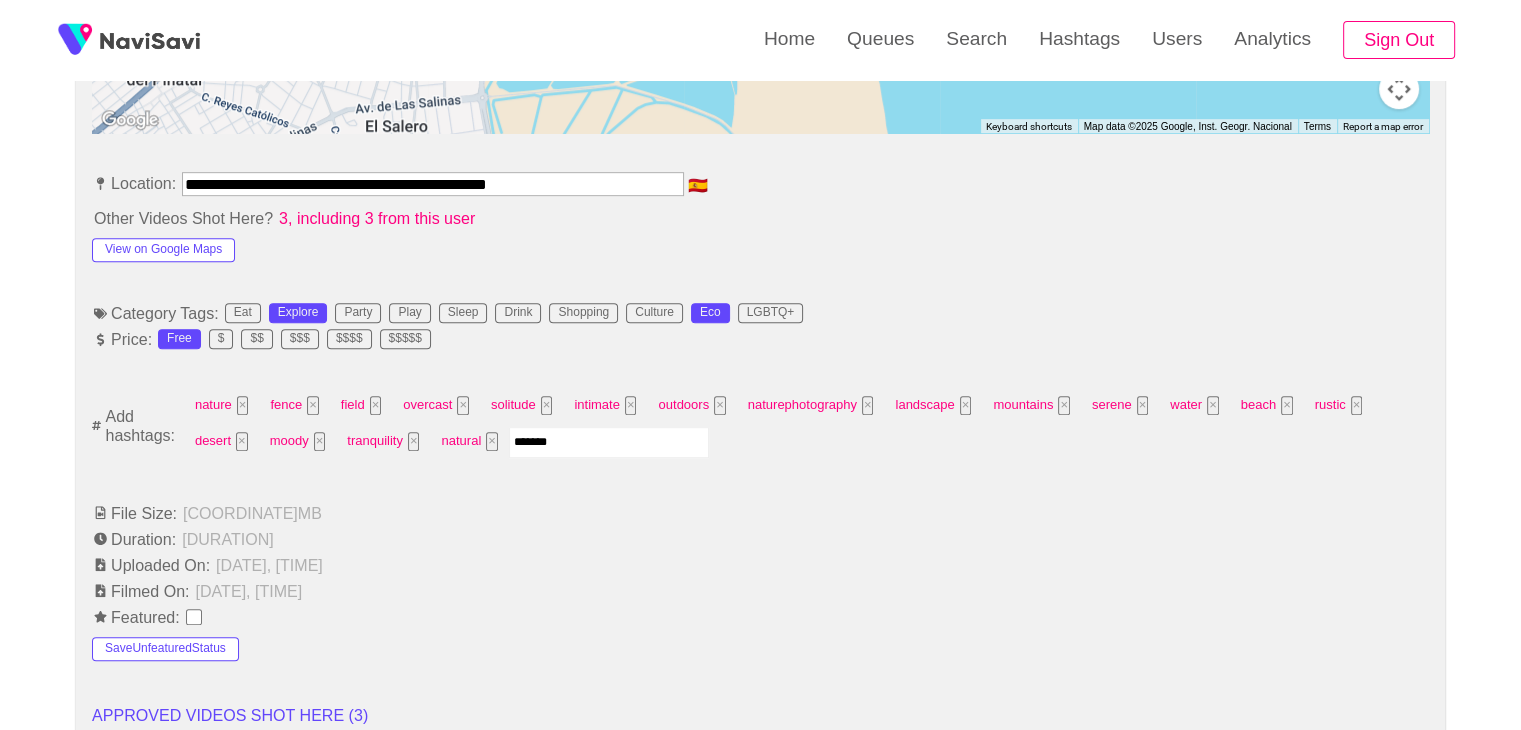 type on "********" 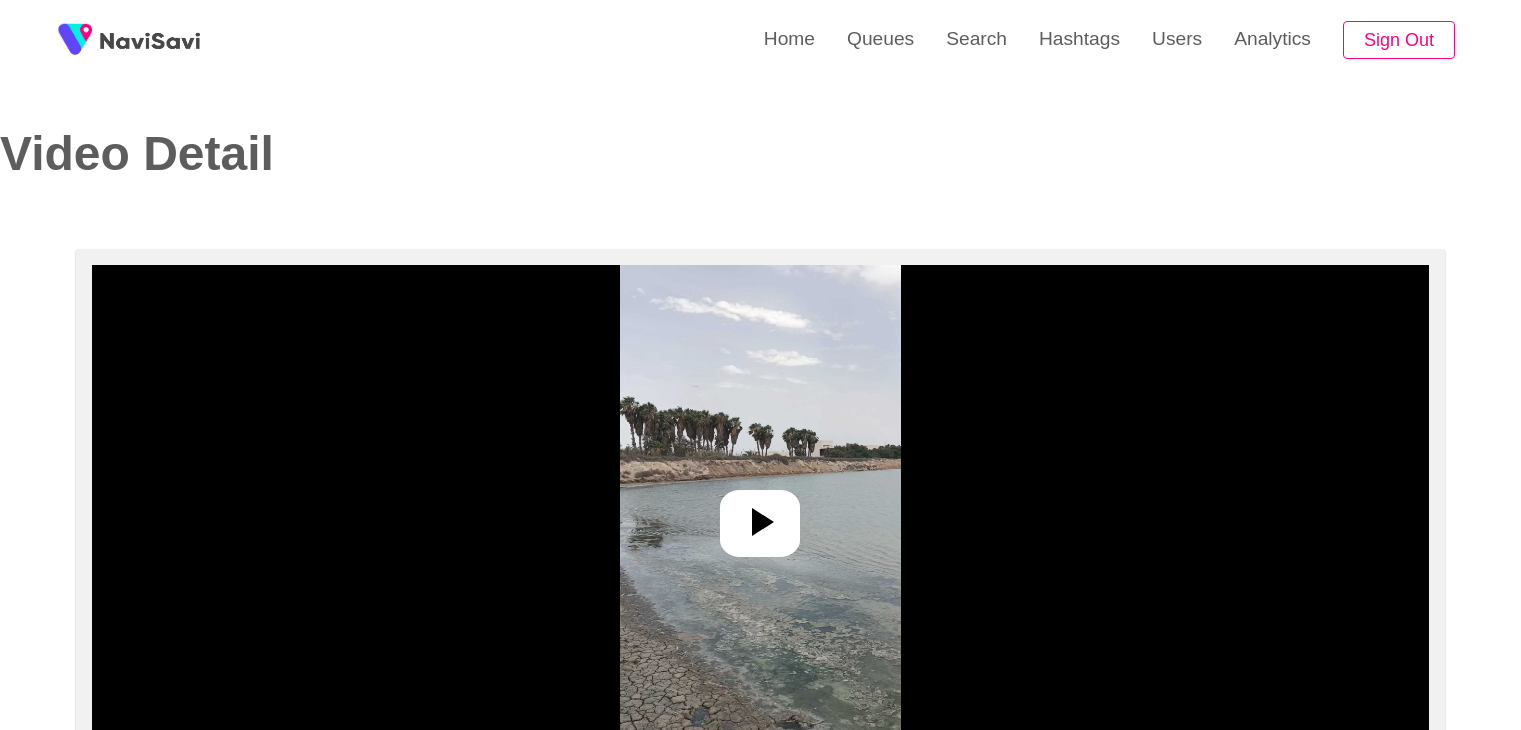 select on "**********" 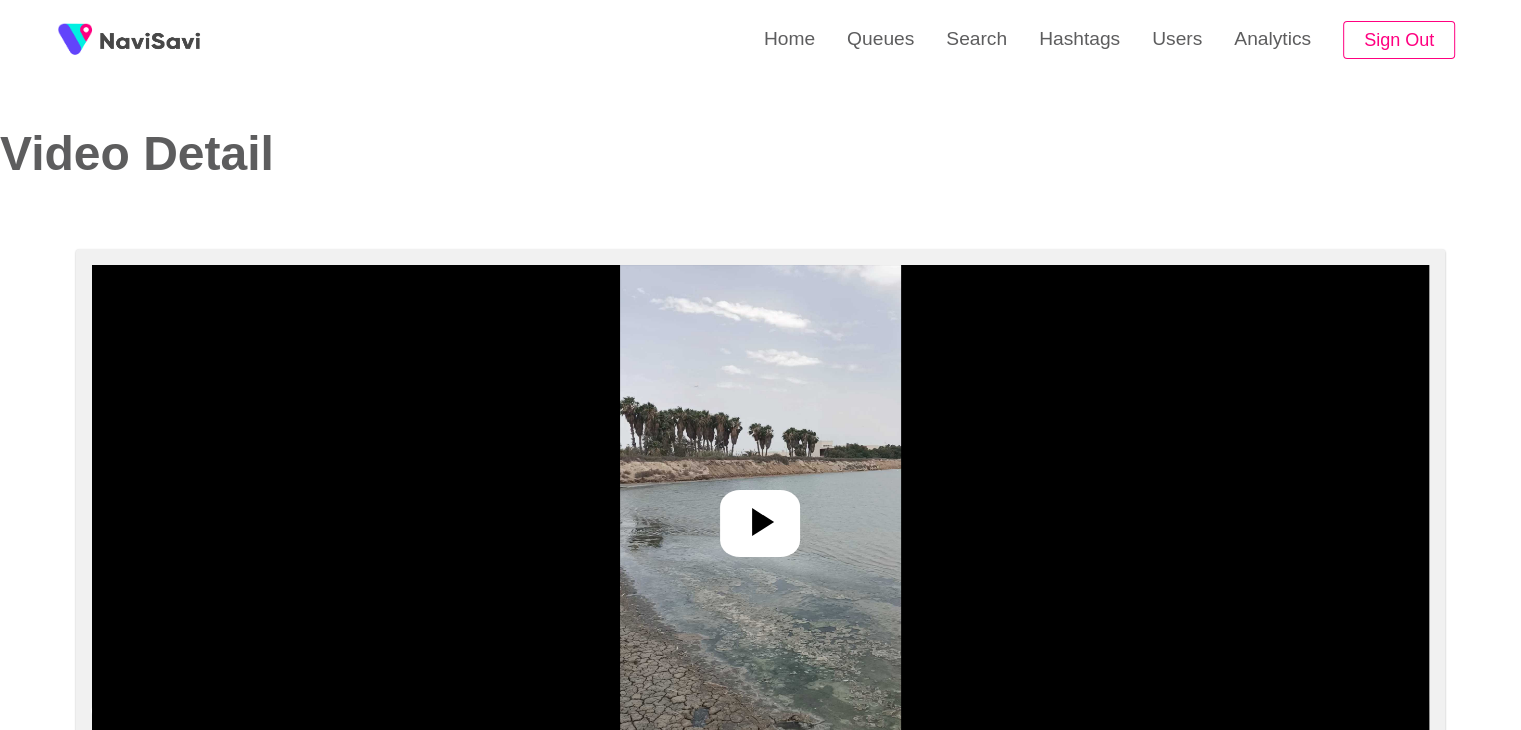 click at bounding box center (760, 515) 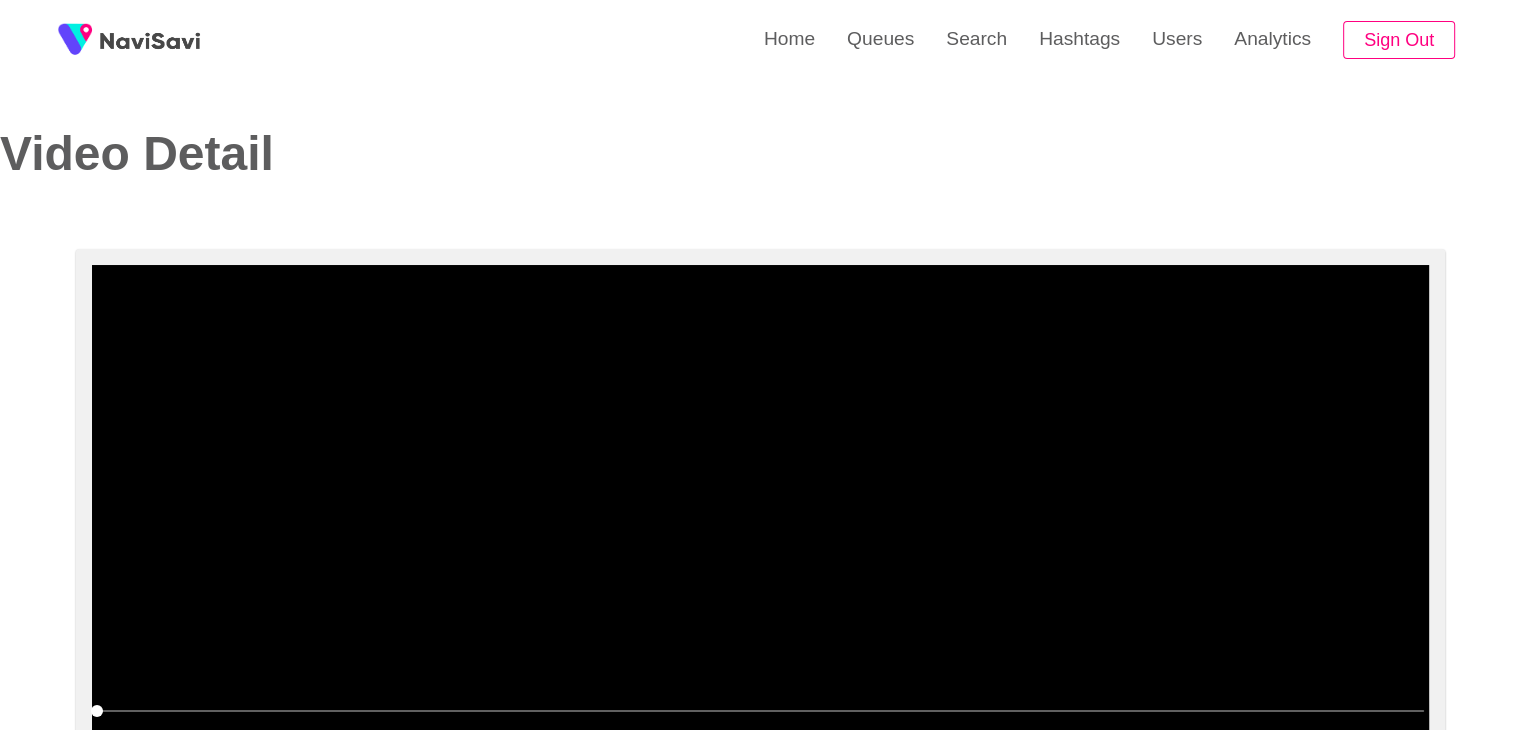 scroll, scrollTop: 78, scrollLeft: 0, axis: vertical 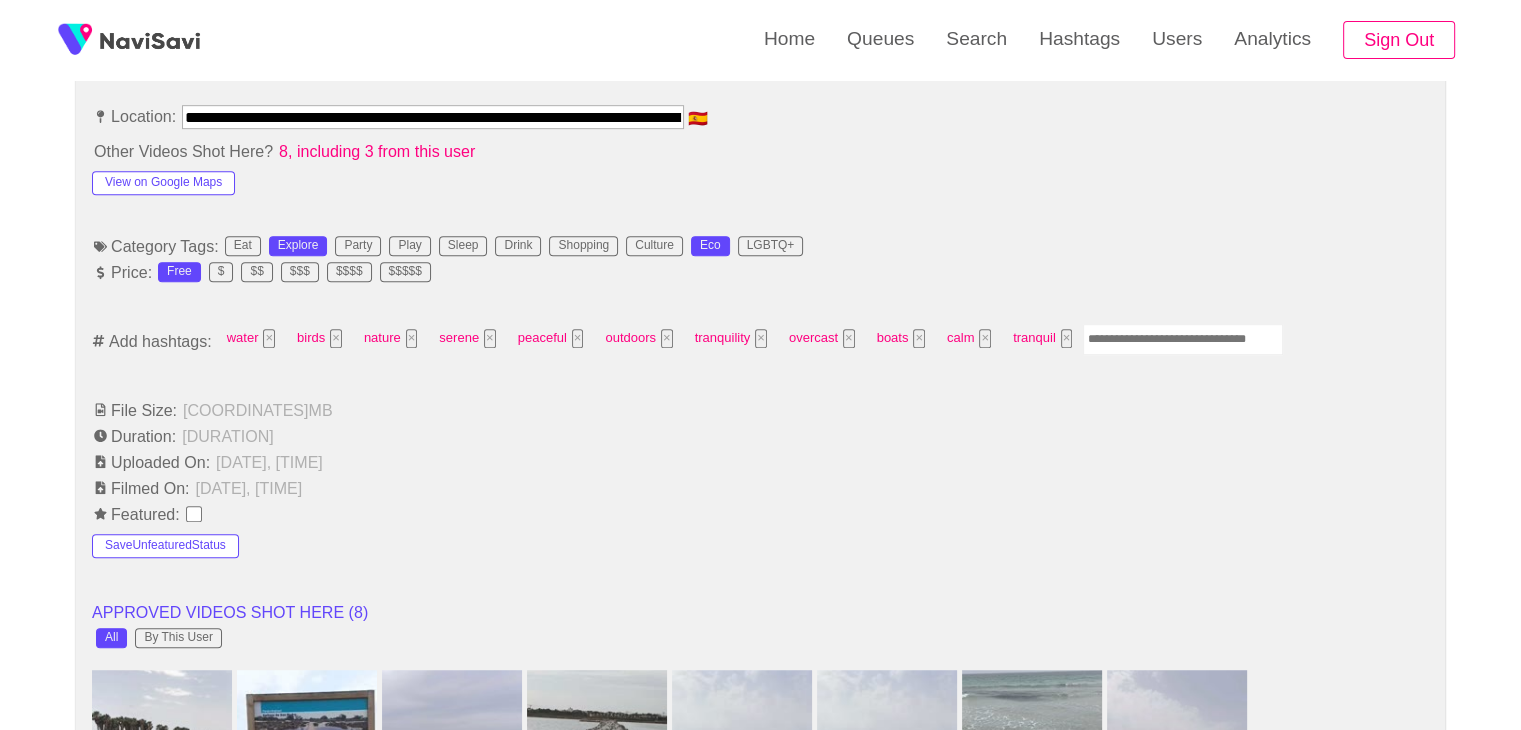 click at bounding box center (1183, 339) 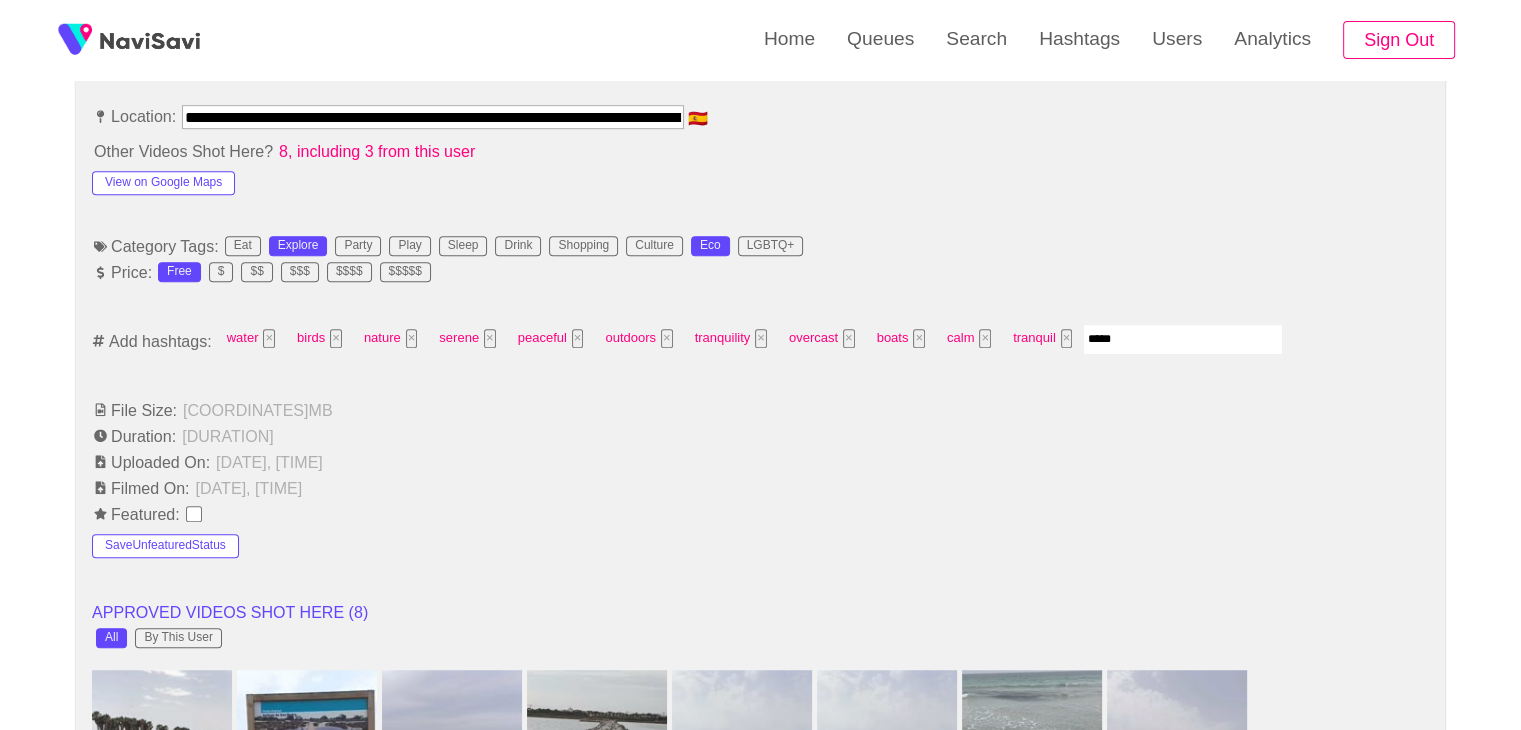 type on "******" 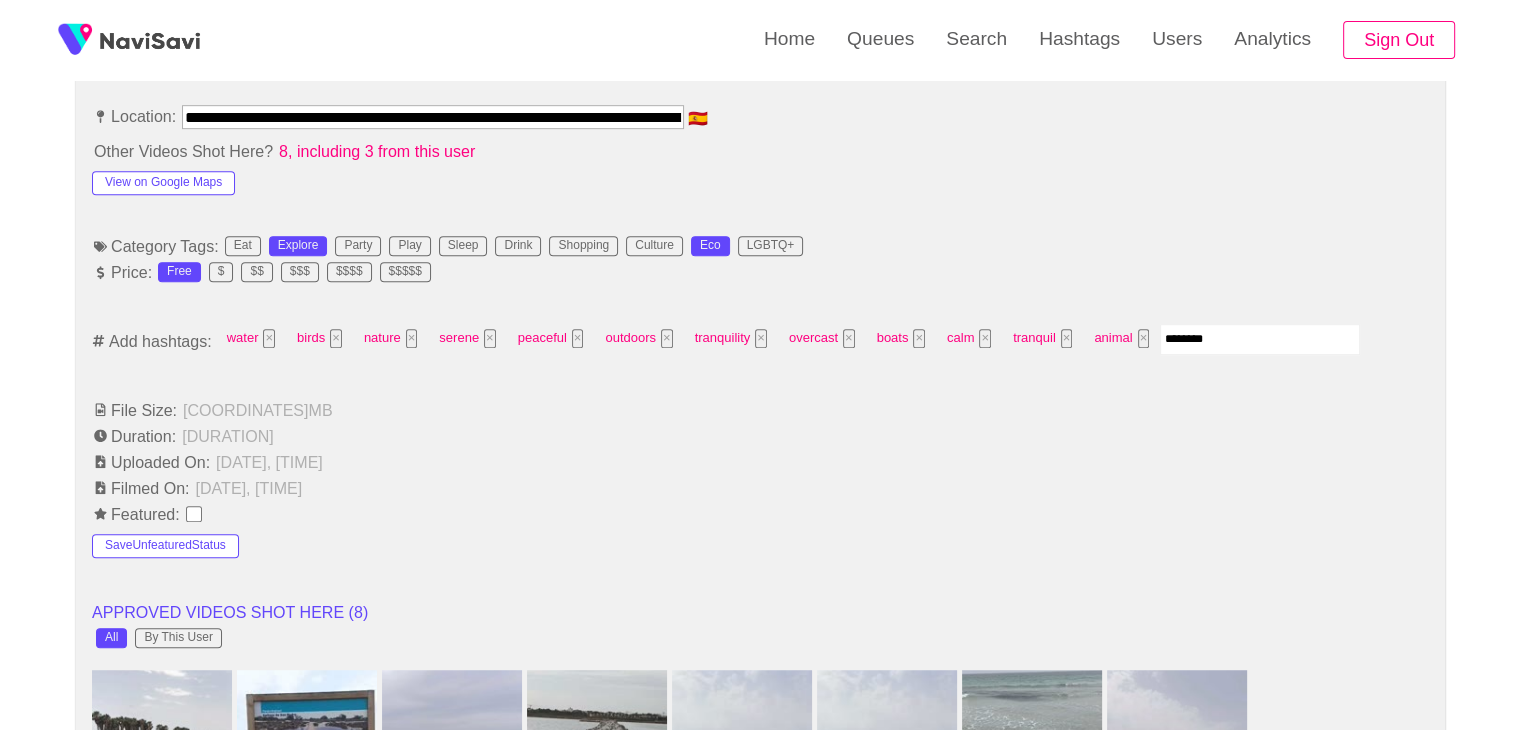 type on "*********" 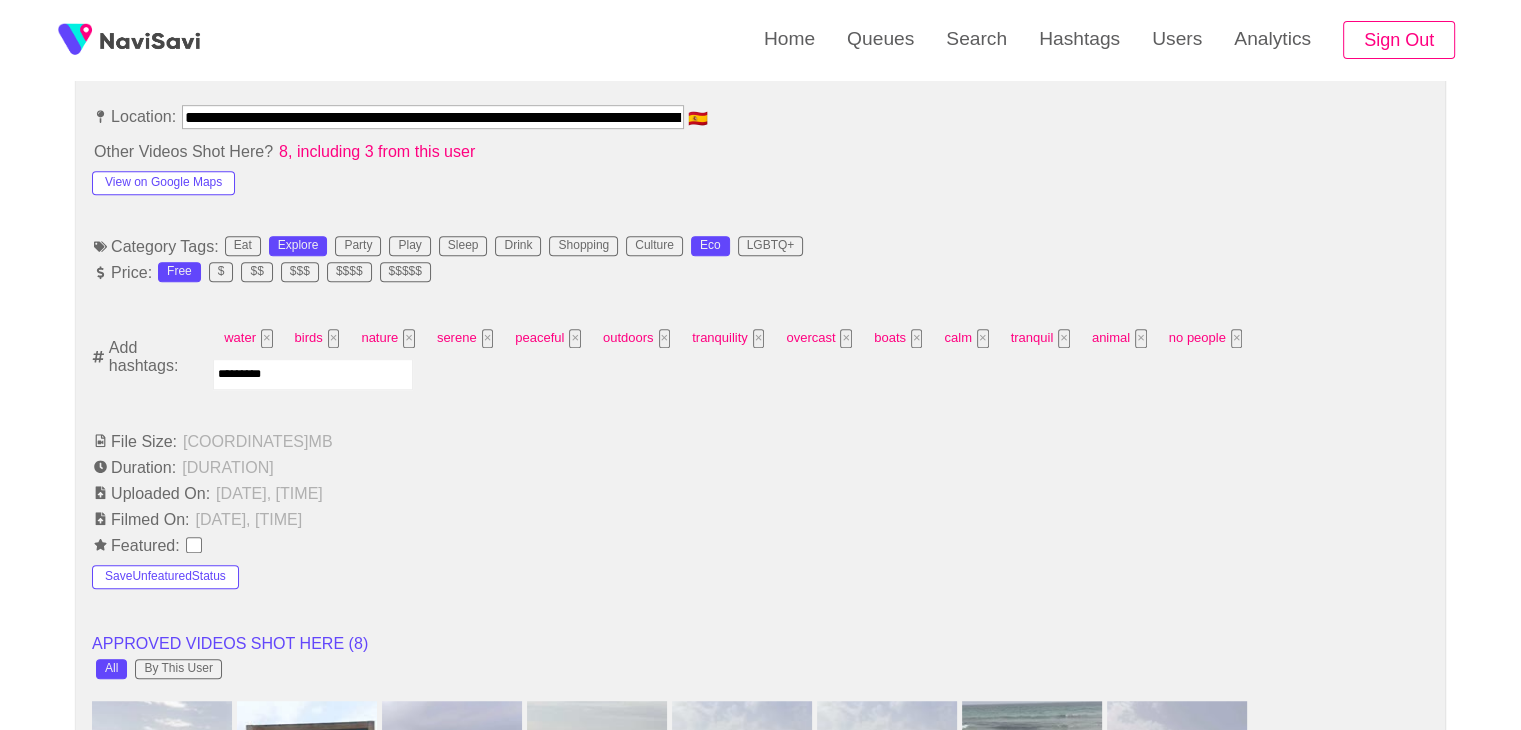 type 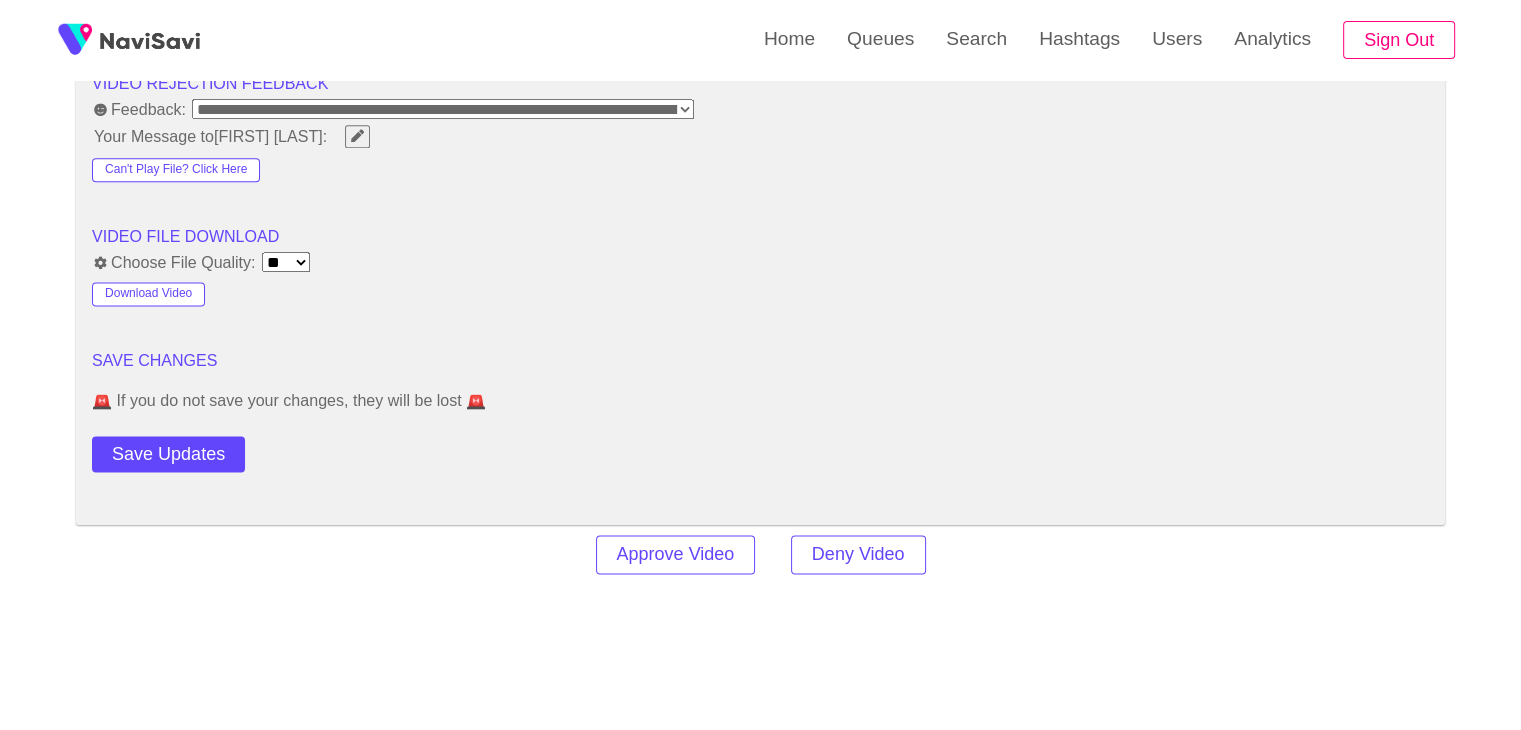 scroll, scrollTop: 2604, scrollLeft: 0, axis: vertical 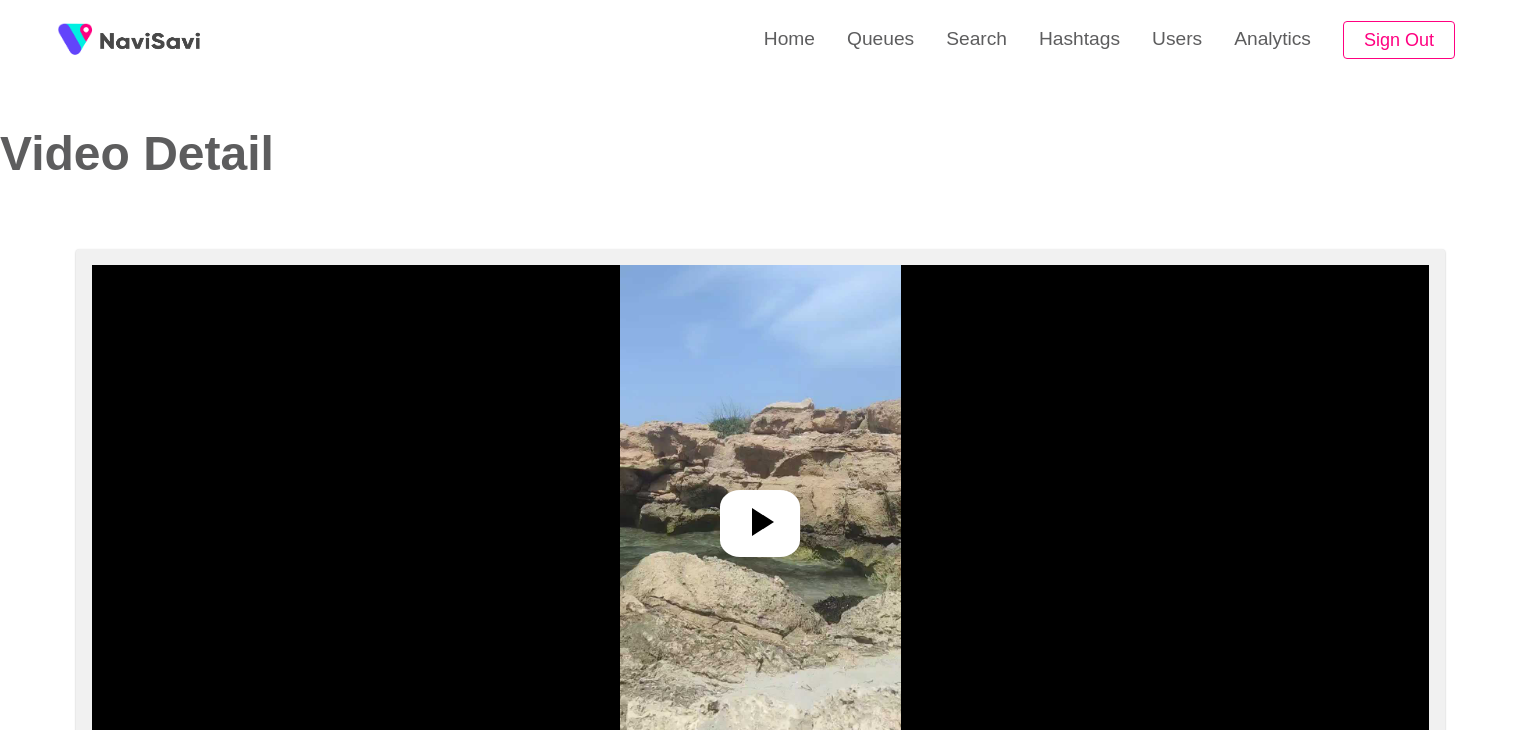 select on "**********" 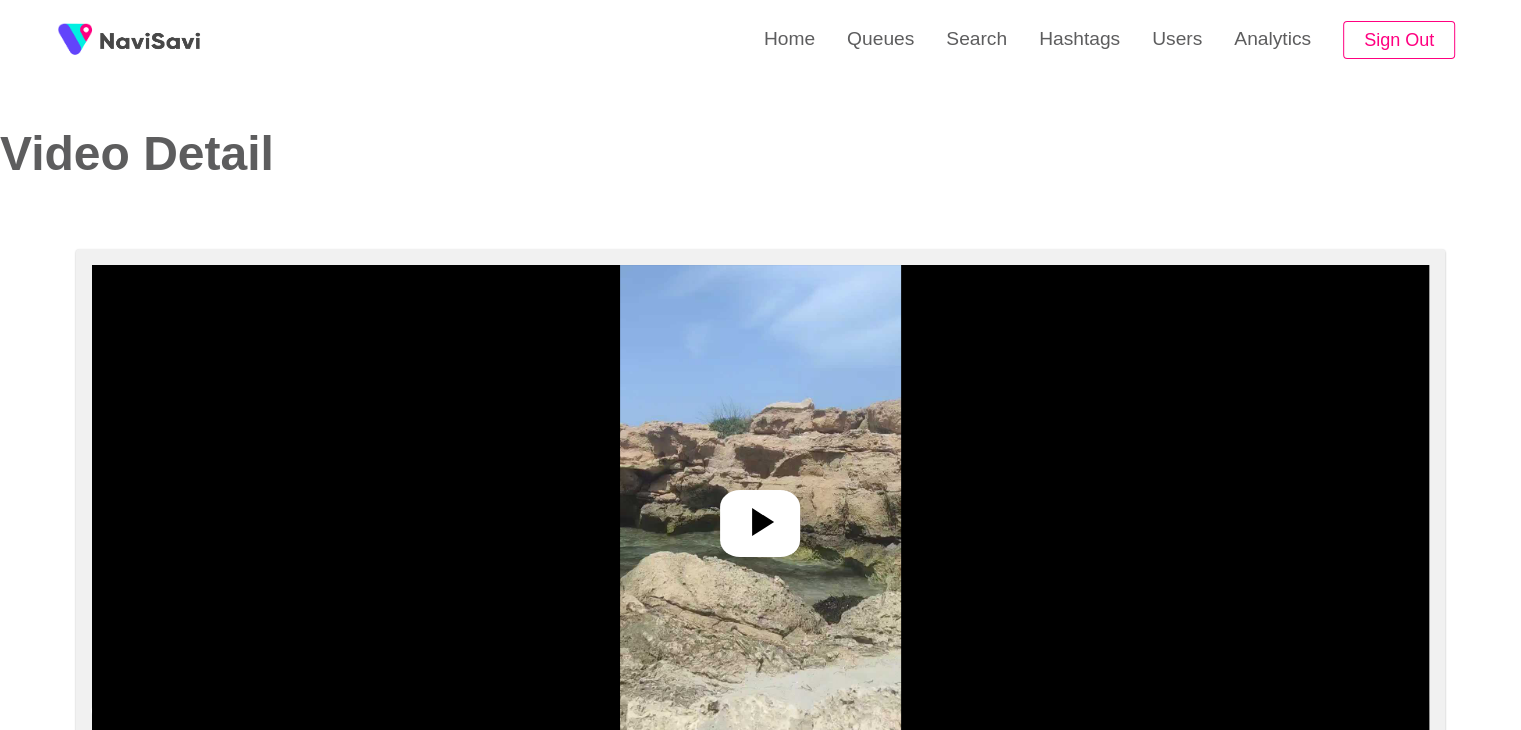 click at bounding box center [760, 515] 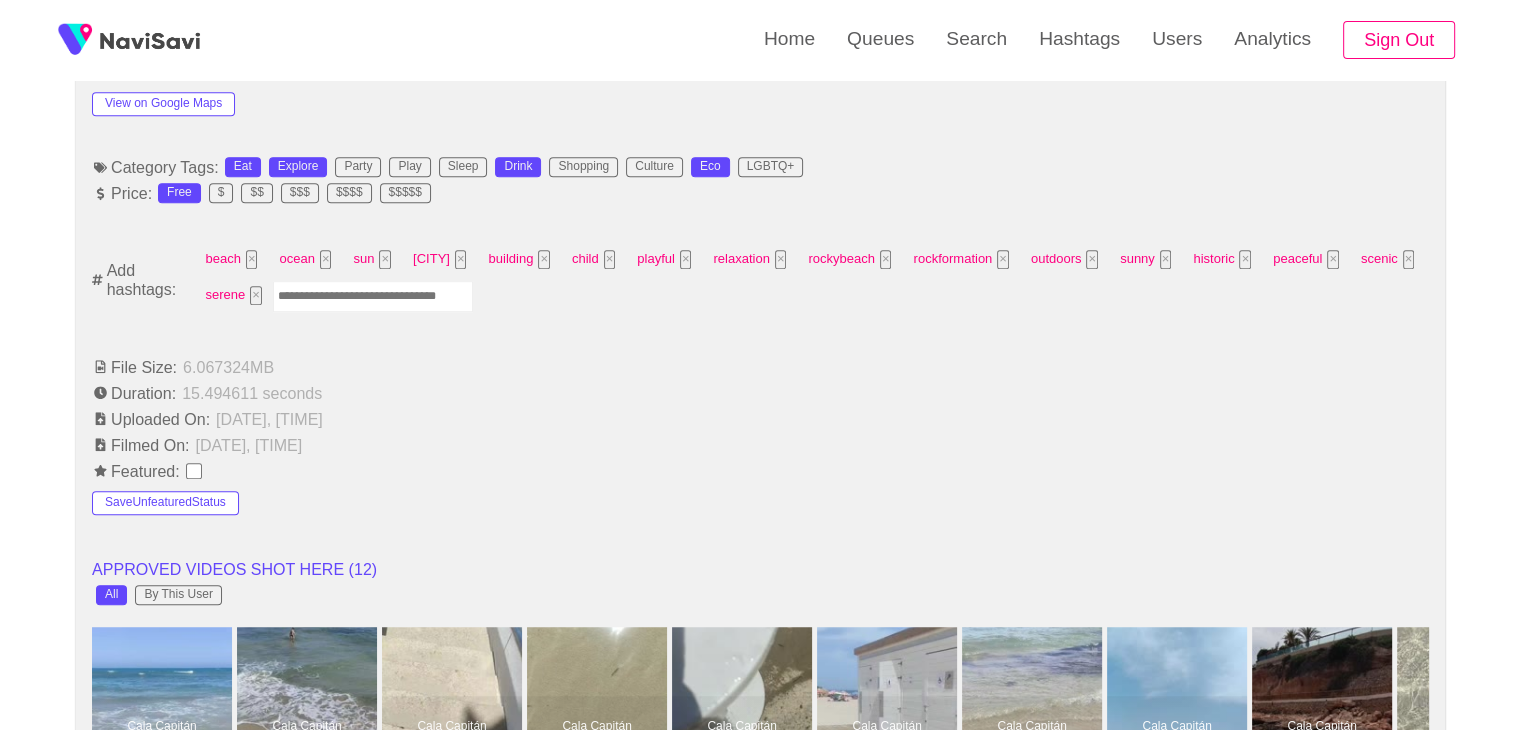 scroll, scrollTop: 1256, scrollLeft: 0, axis: vertical 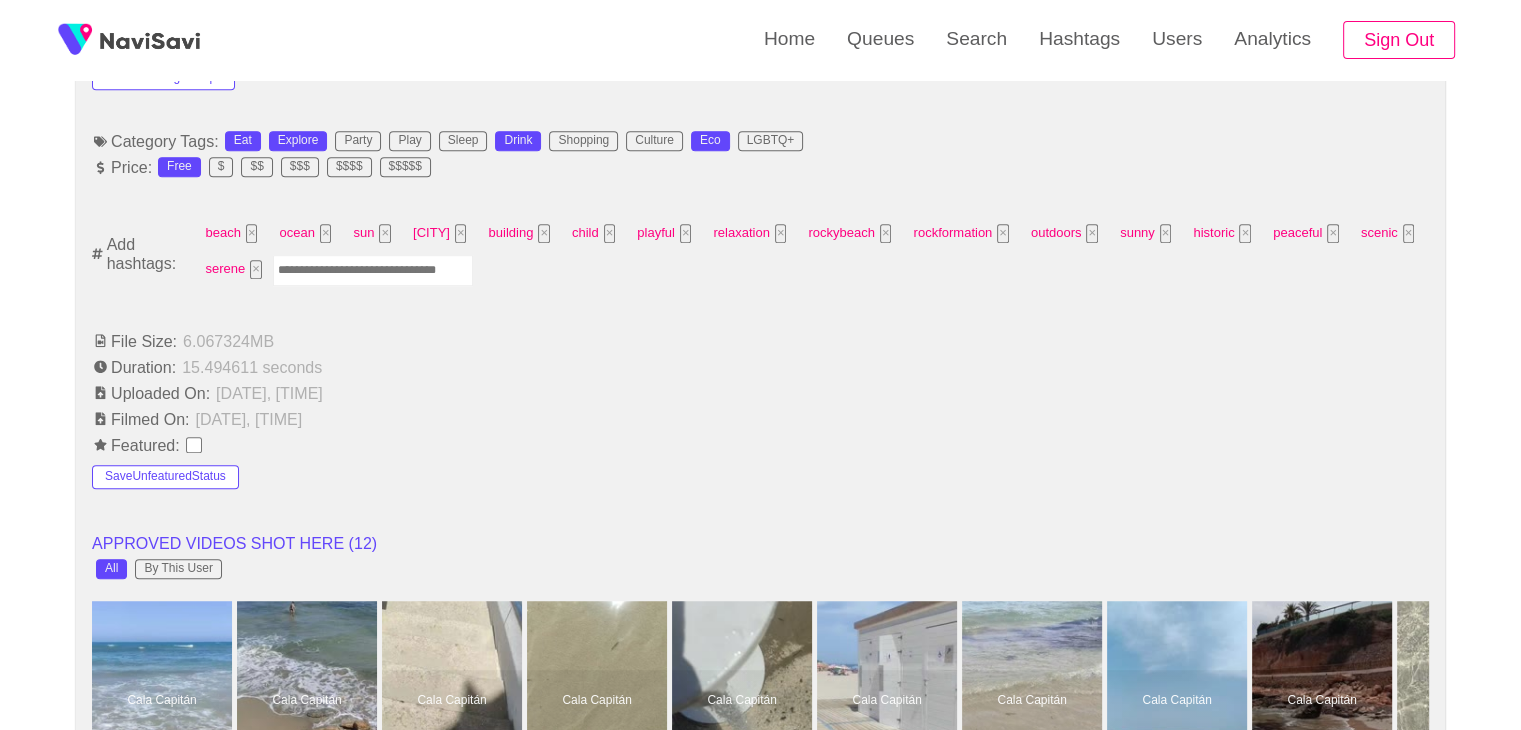 click at bounding box center (373, 270) 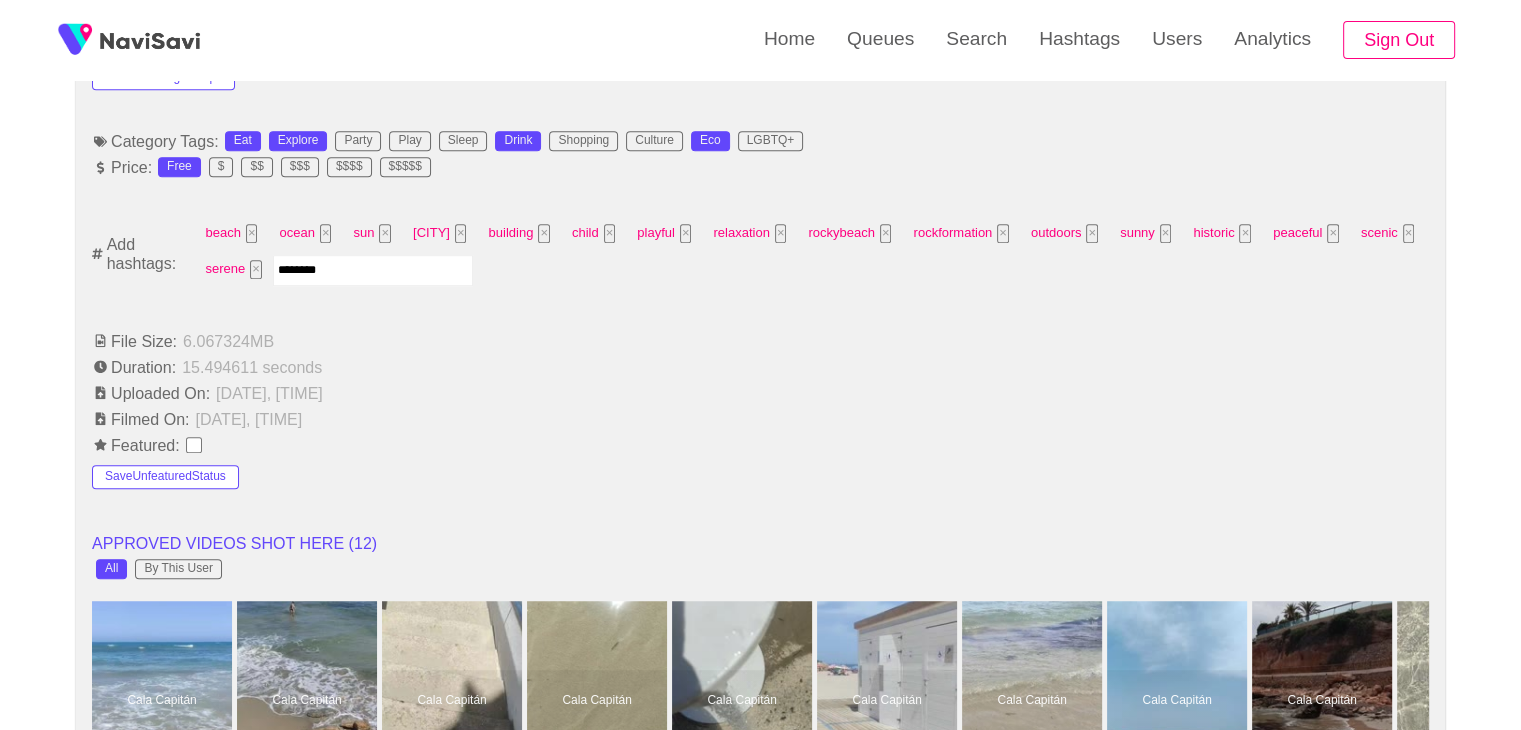 type on "*********" 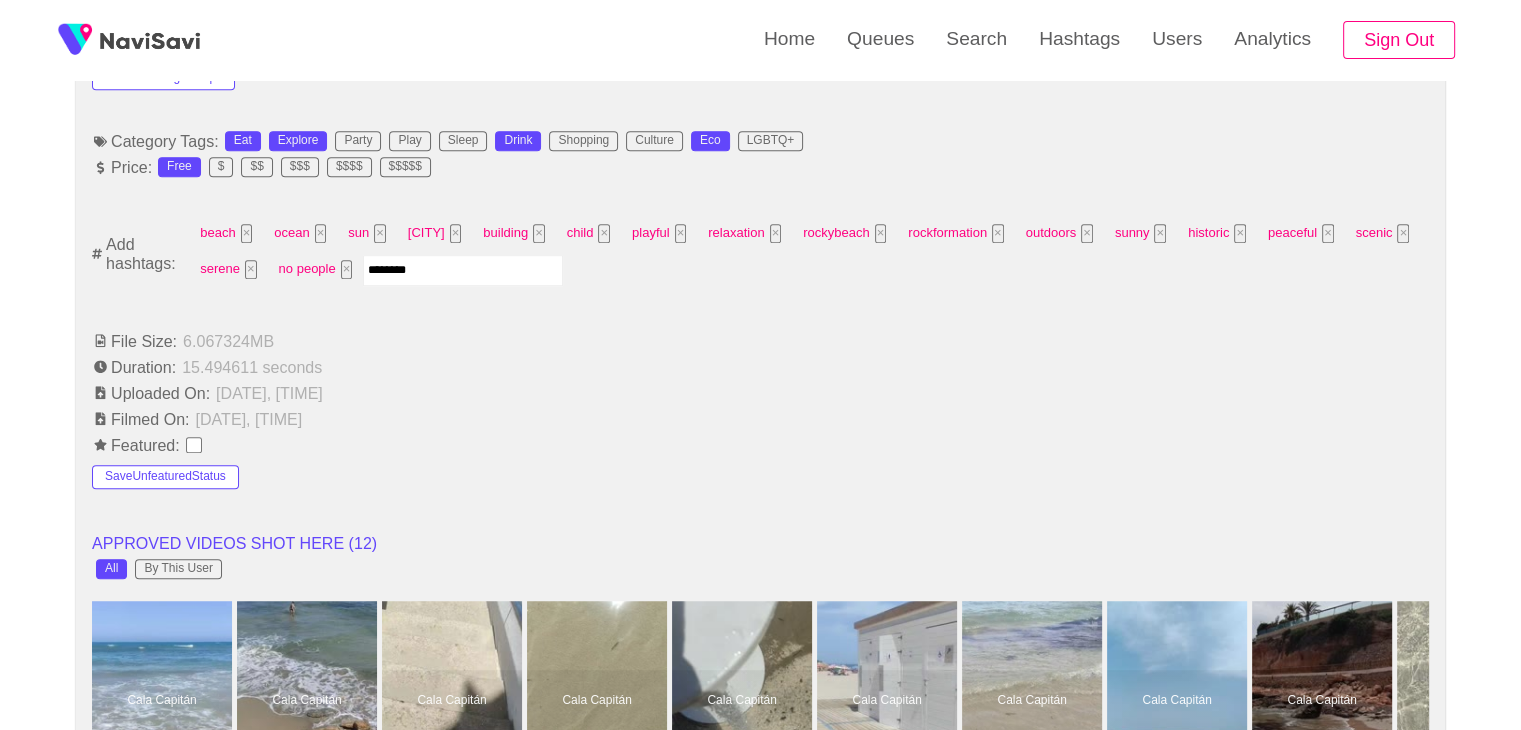 type on "*********" 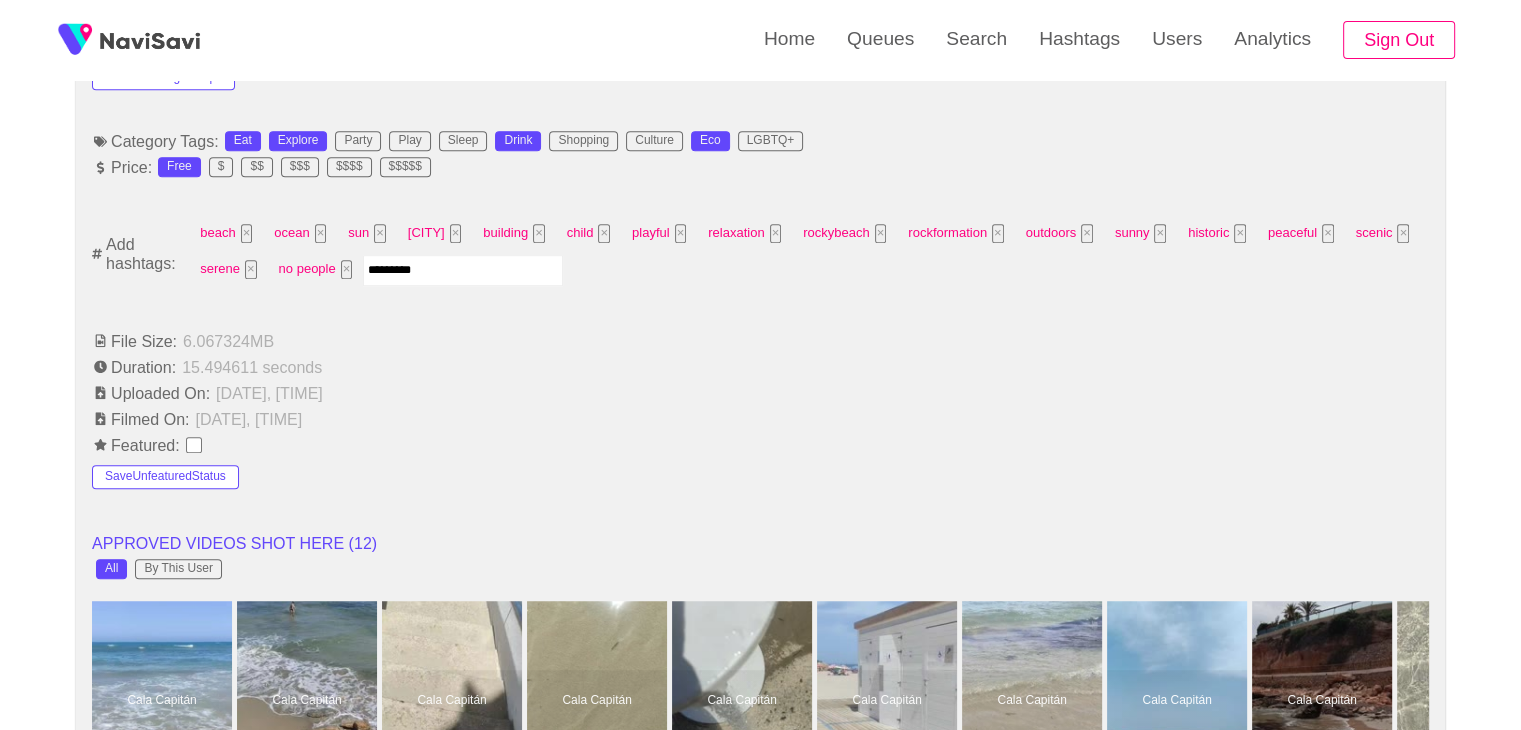 type 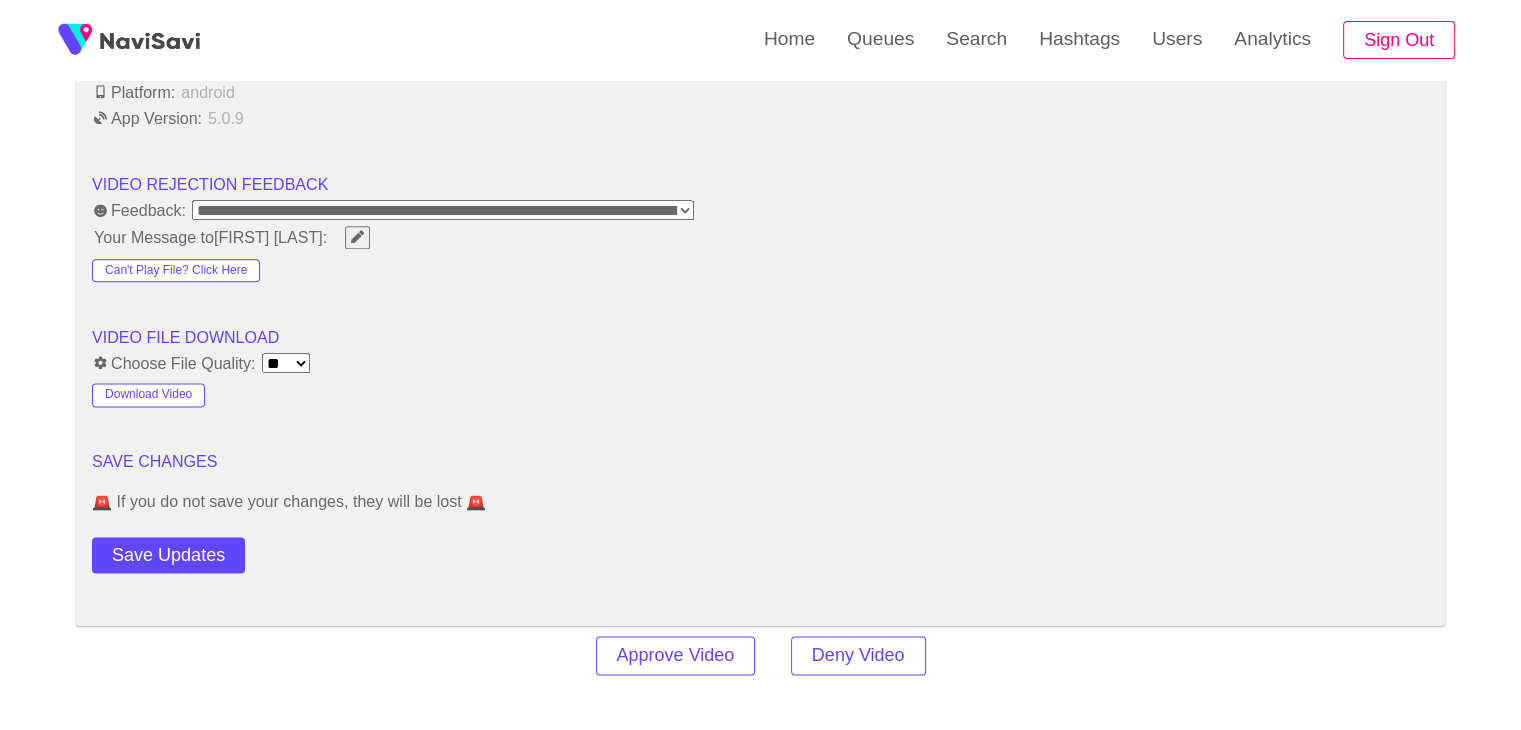 scroll, scrollTop: 2652, scrollLeft: 0, axis: vertical 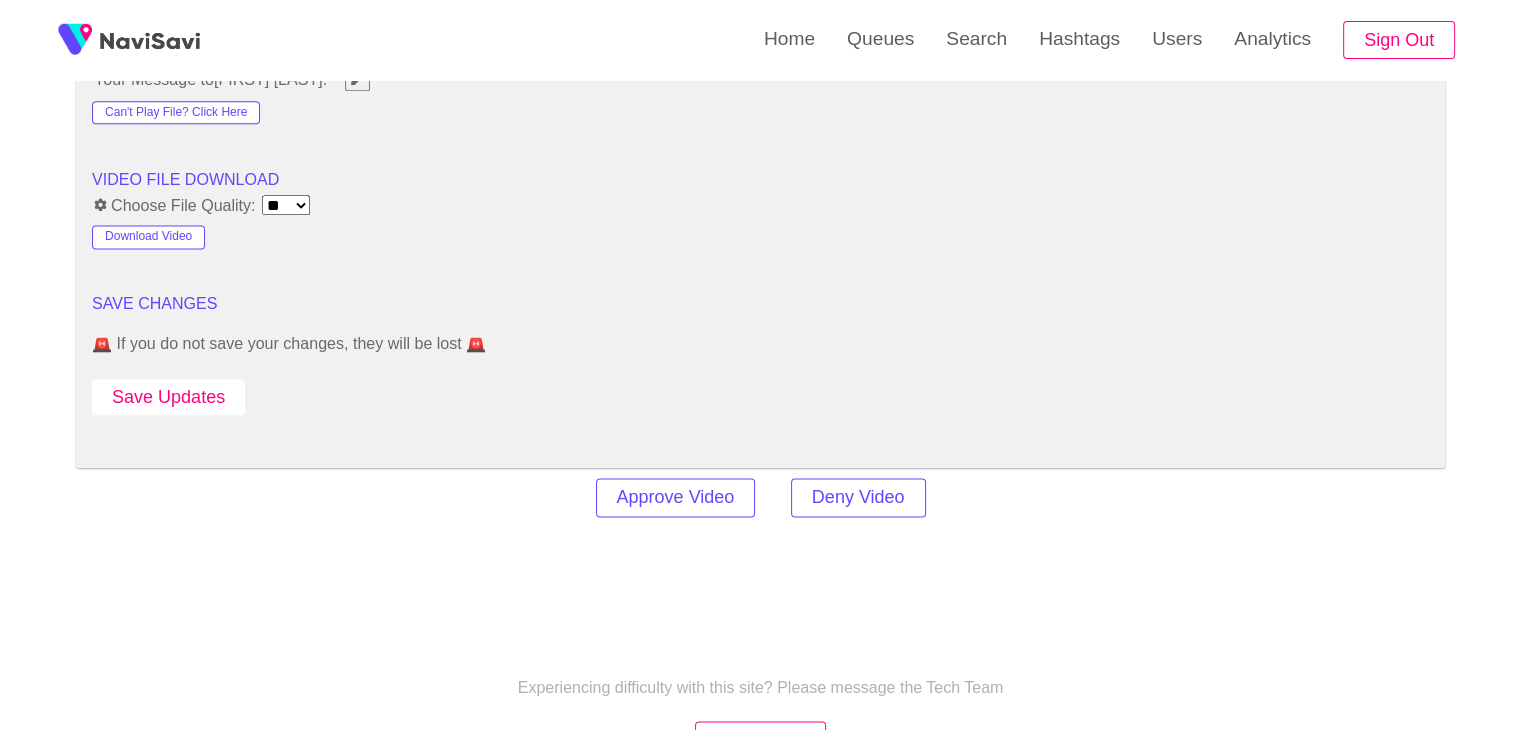 click on "Save Updates" at bounding box center (168, 397) 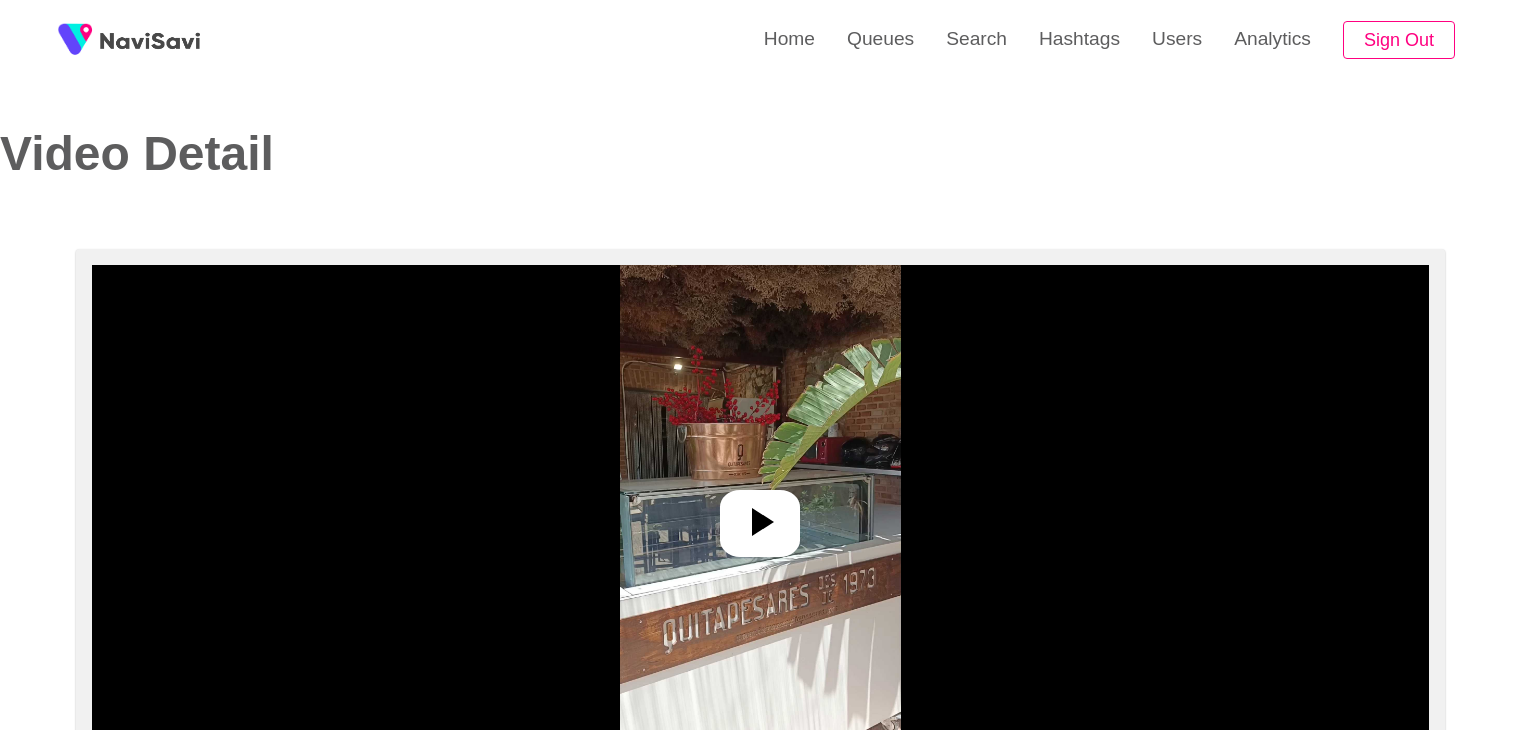 select on "**********" 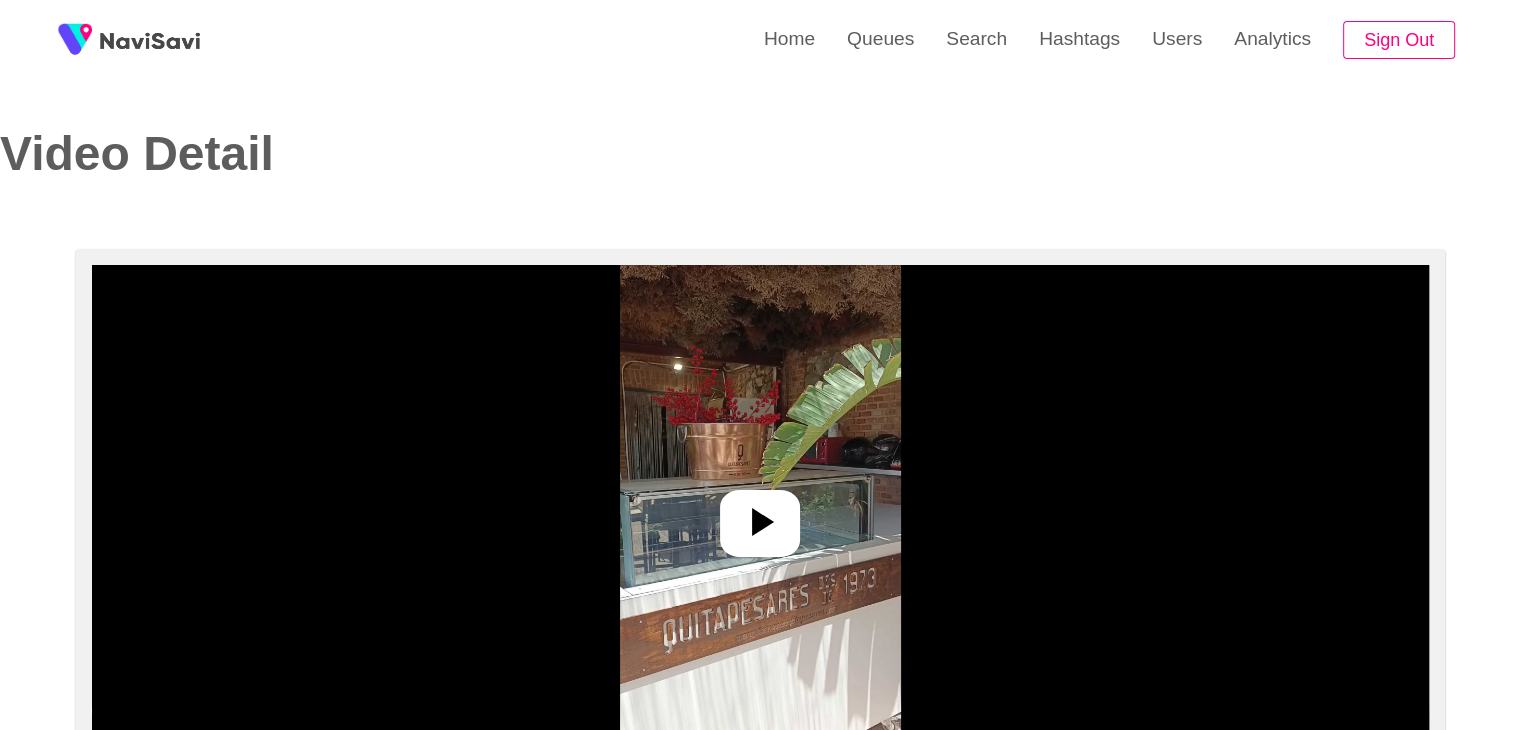 click at bounding box center (760, 515) 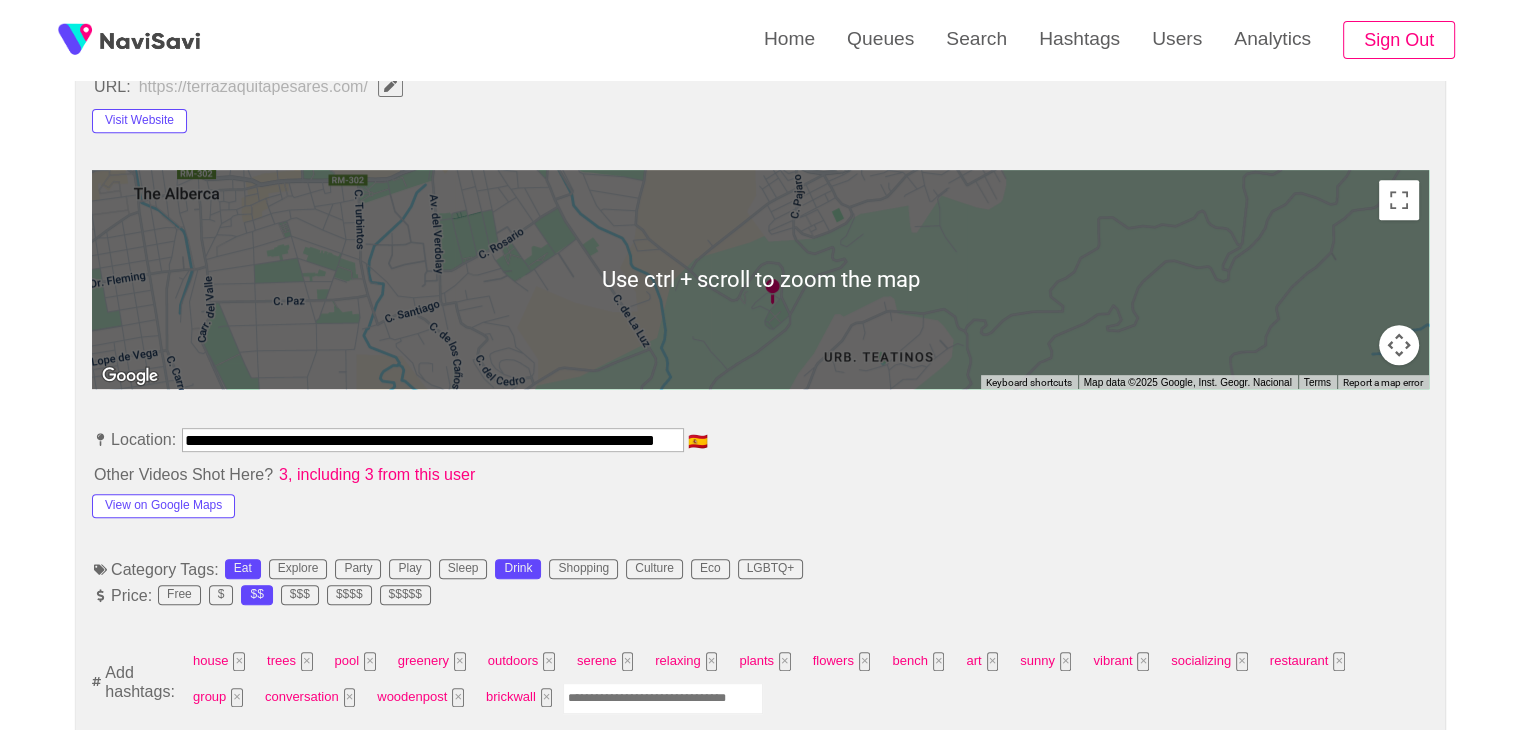 scroll, scrollTop: 834, scrollLeft: 0, axis: vertical 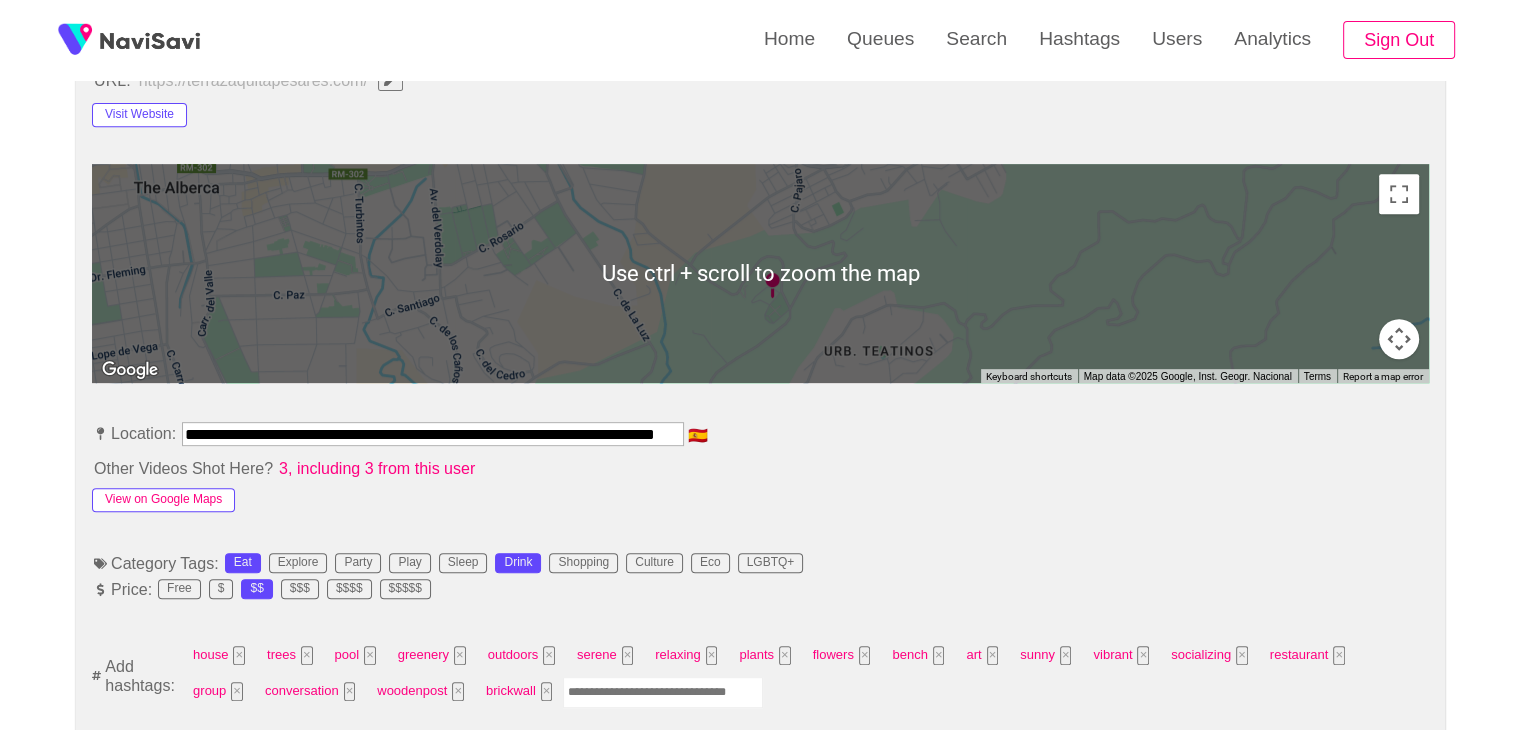 click on "View on Google Maps" at bounding box center (163, 500) 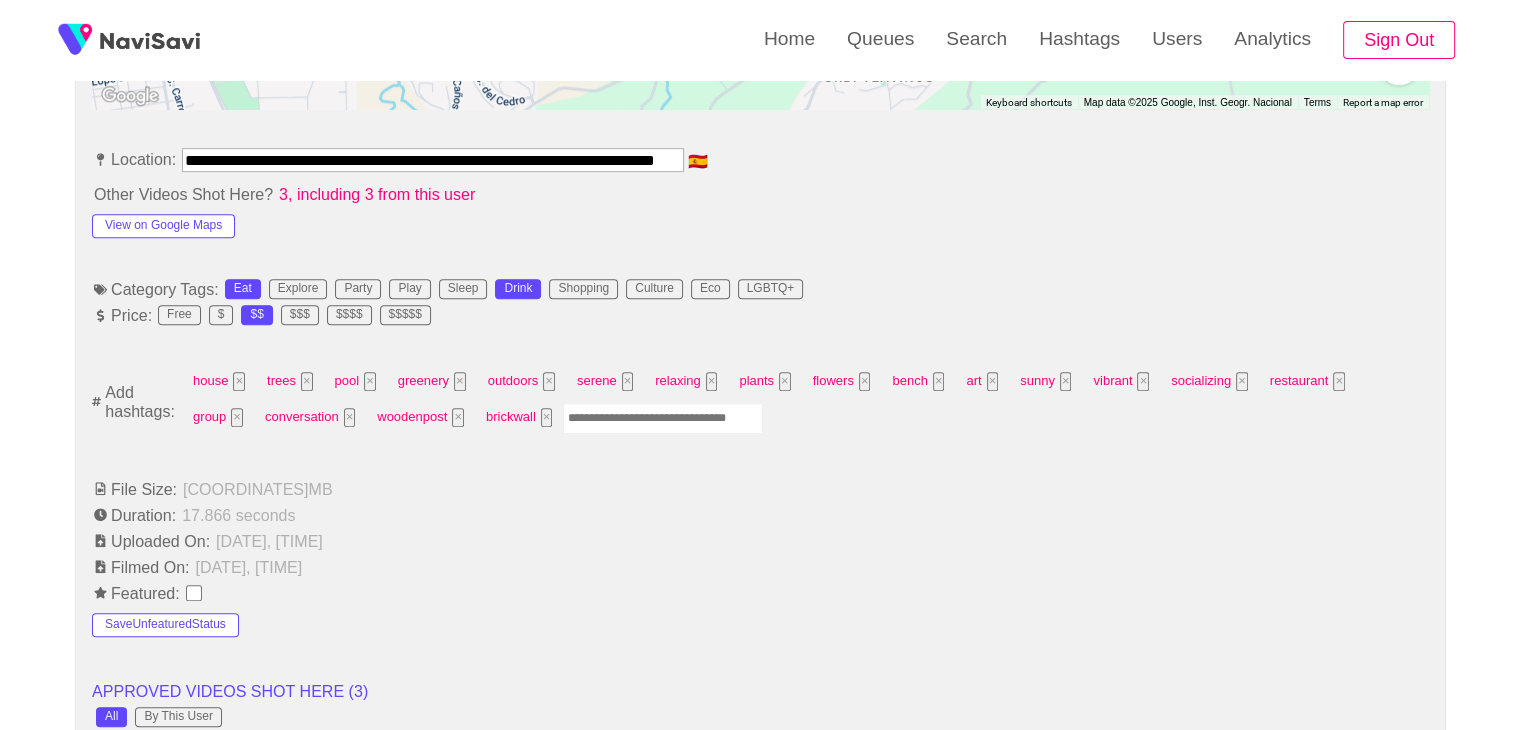 scroll, scrollTop: 1112, scrollLeft: 0, axis: vertical 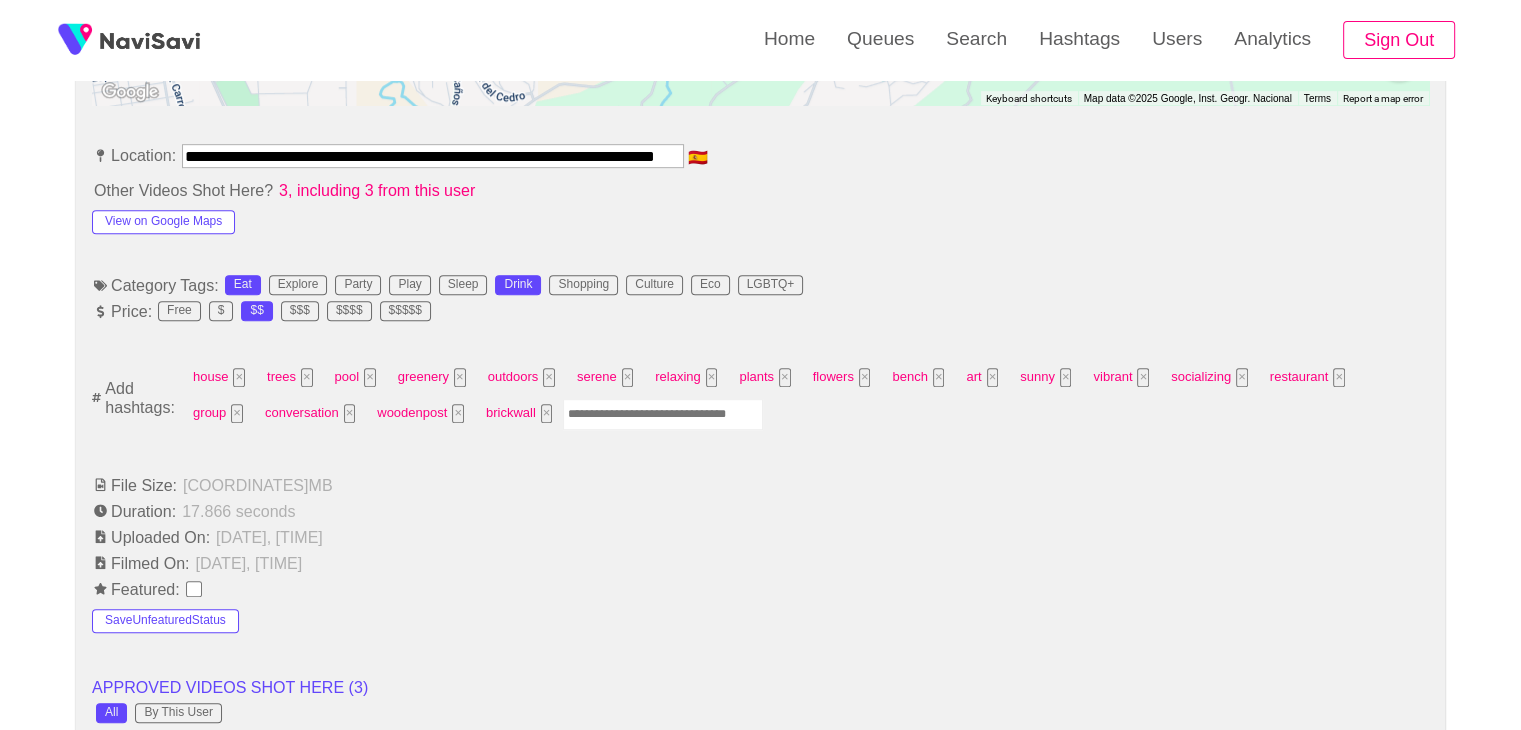 click at bounding box center (663, 414) 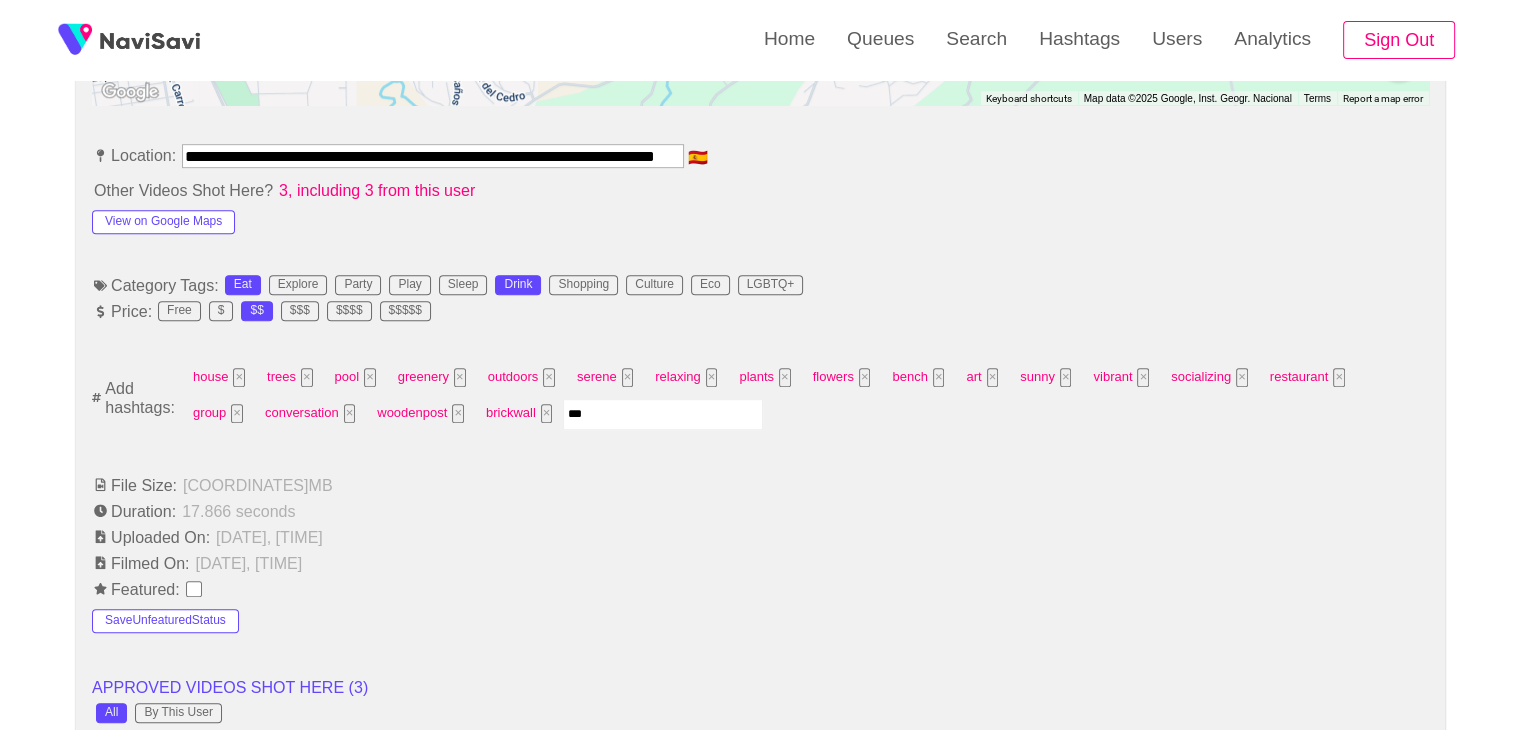 type on "****" 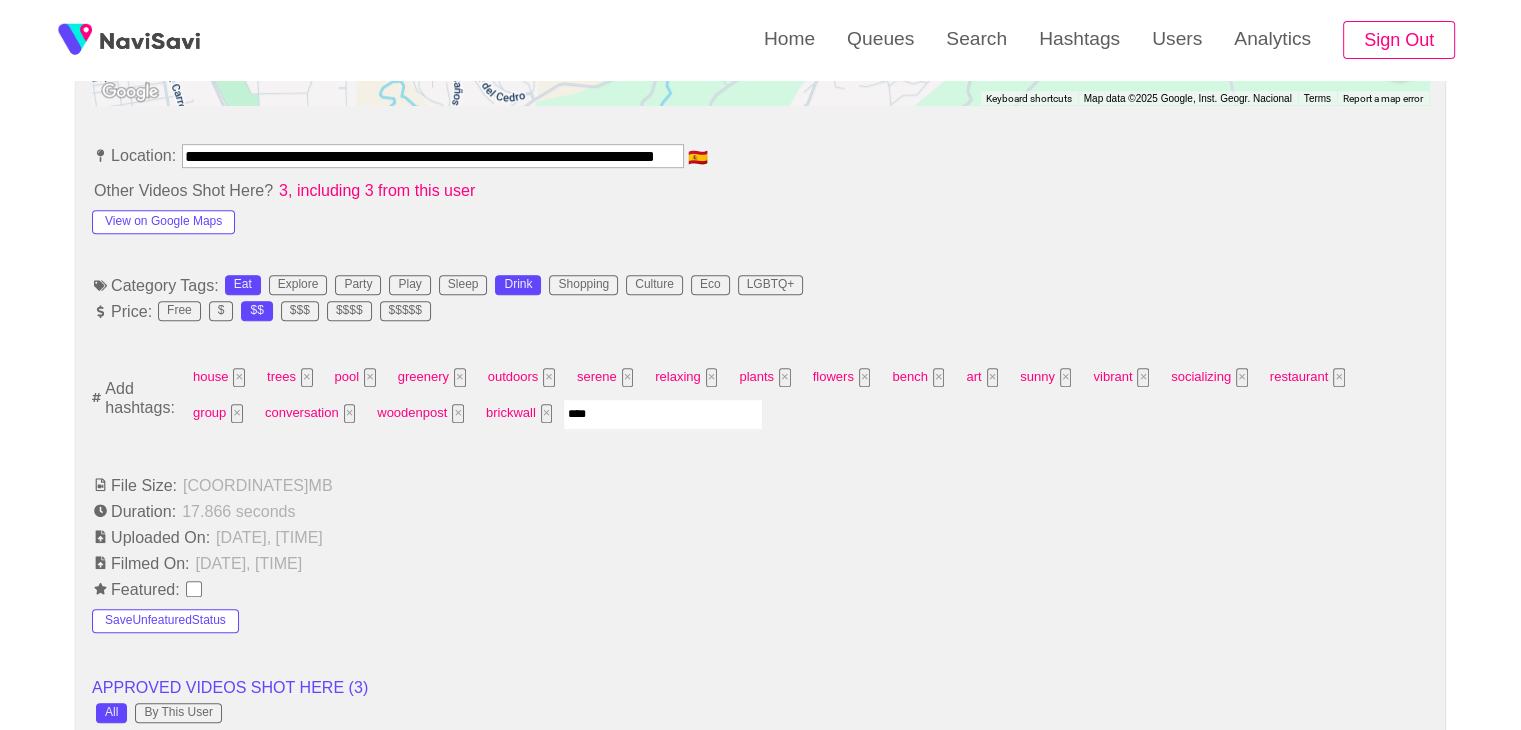 type 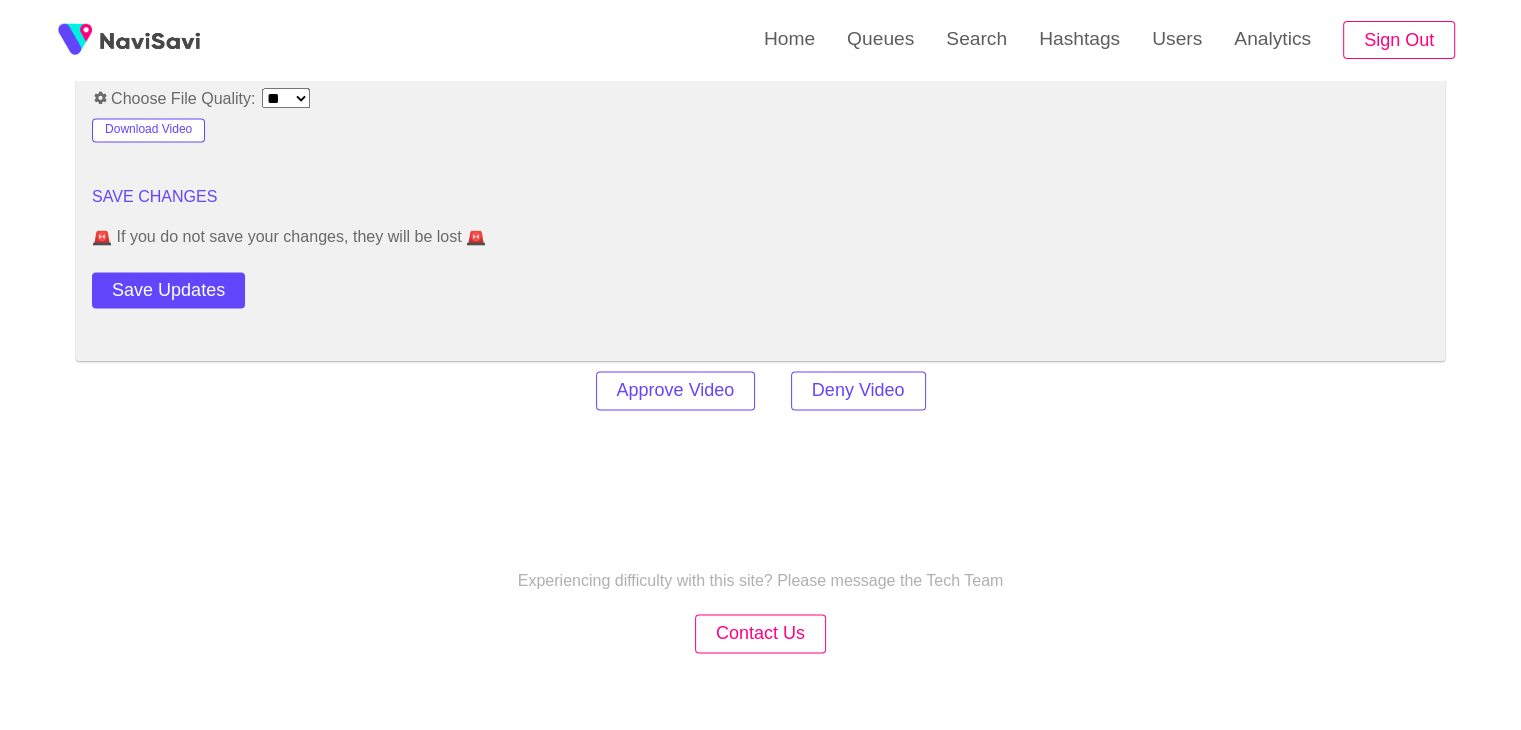 scroll, scrollTop: 2766, scrollLeft: 0, axis: vertical 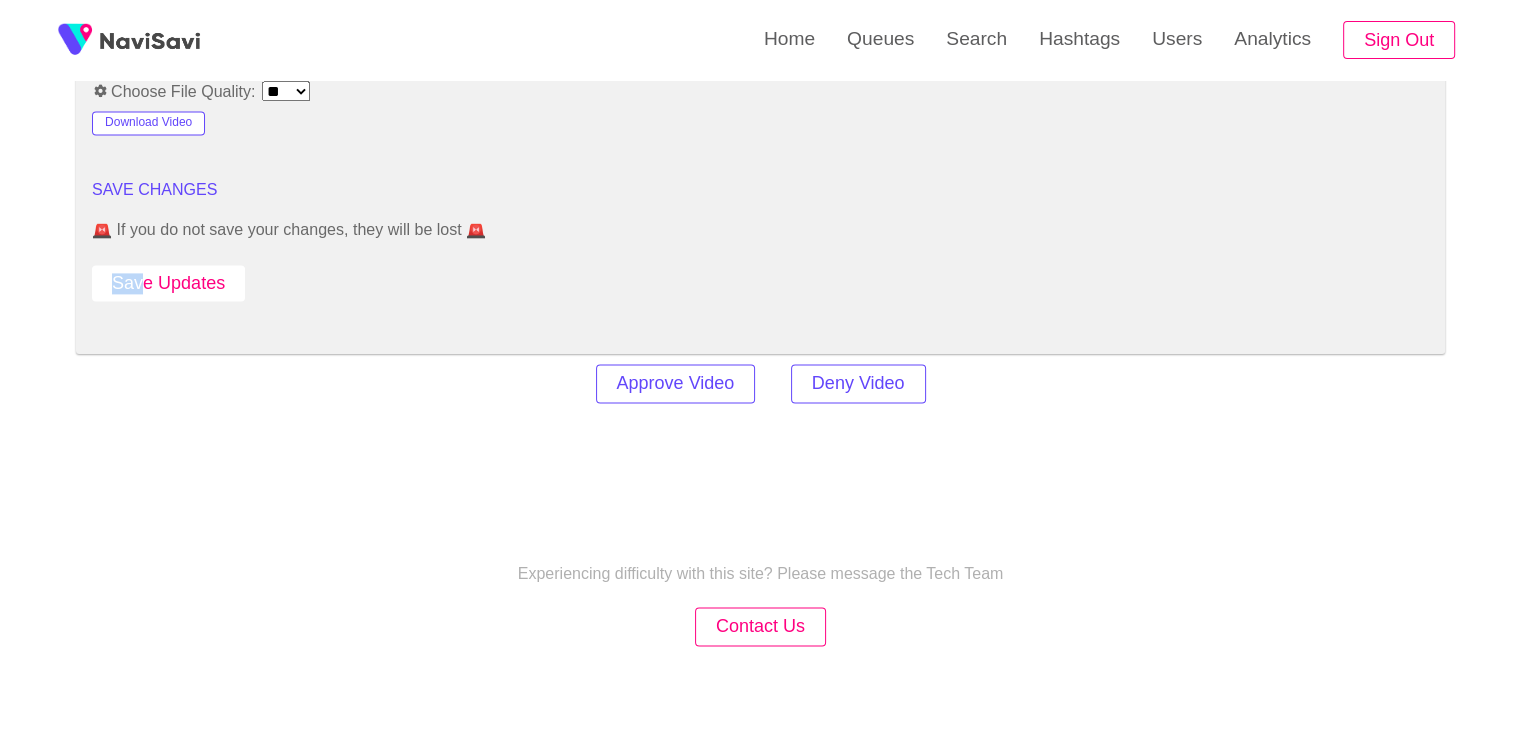 drag, startPoint x: 135, startPoint y: 254, endPoint x: 148, endPoint y: 269, distance: 19.849434 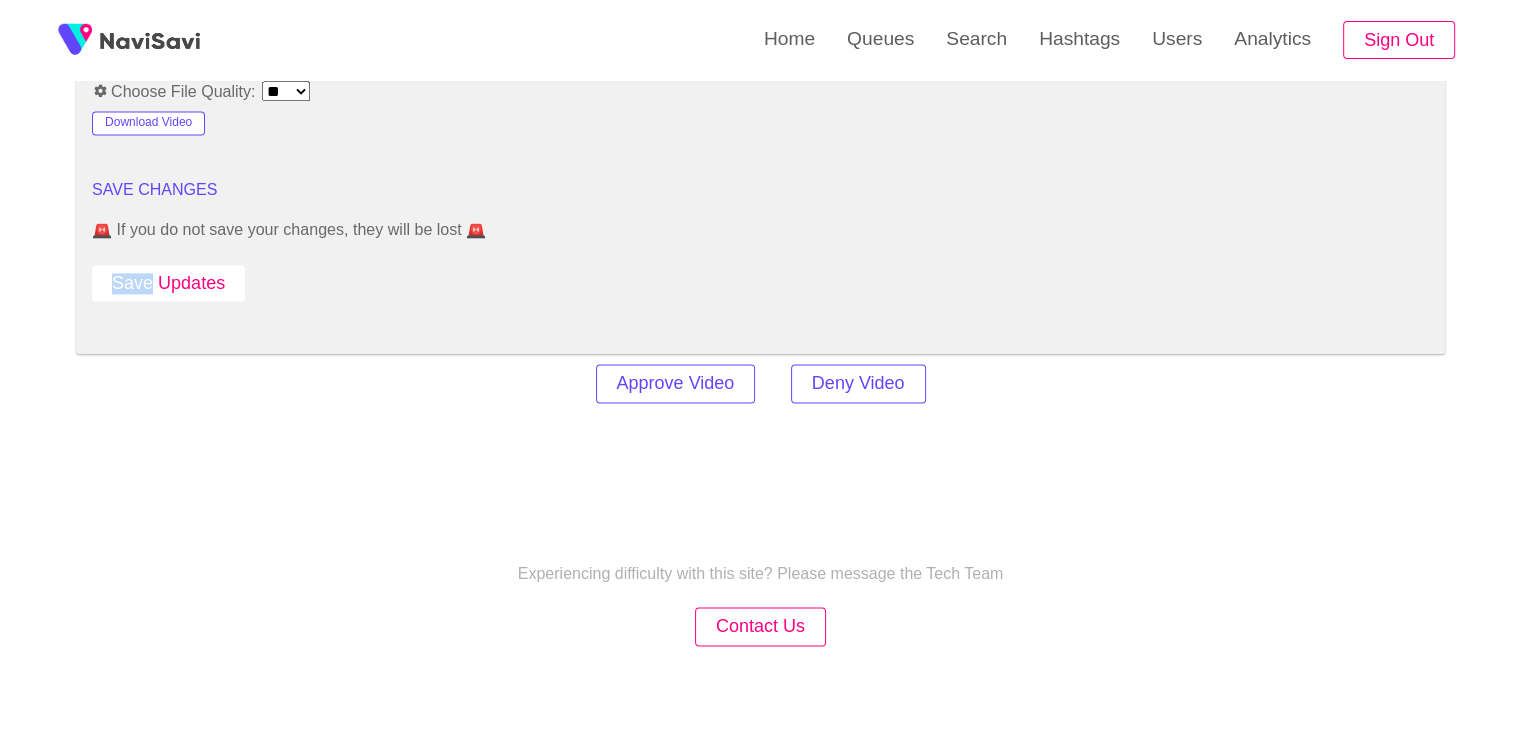 click on "Save Updates" at bounding box center (168, 283) 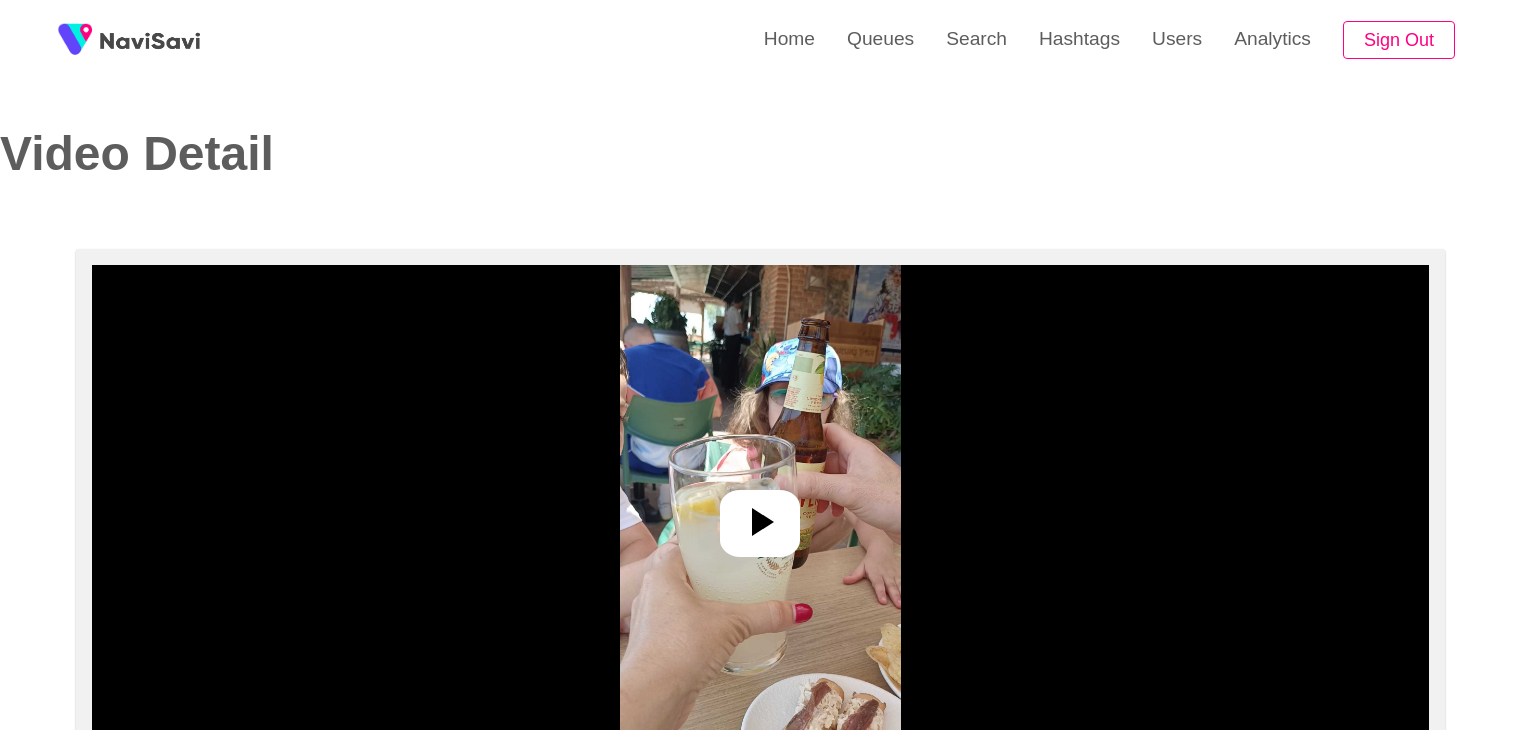 select on "**********" 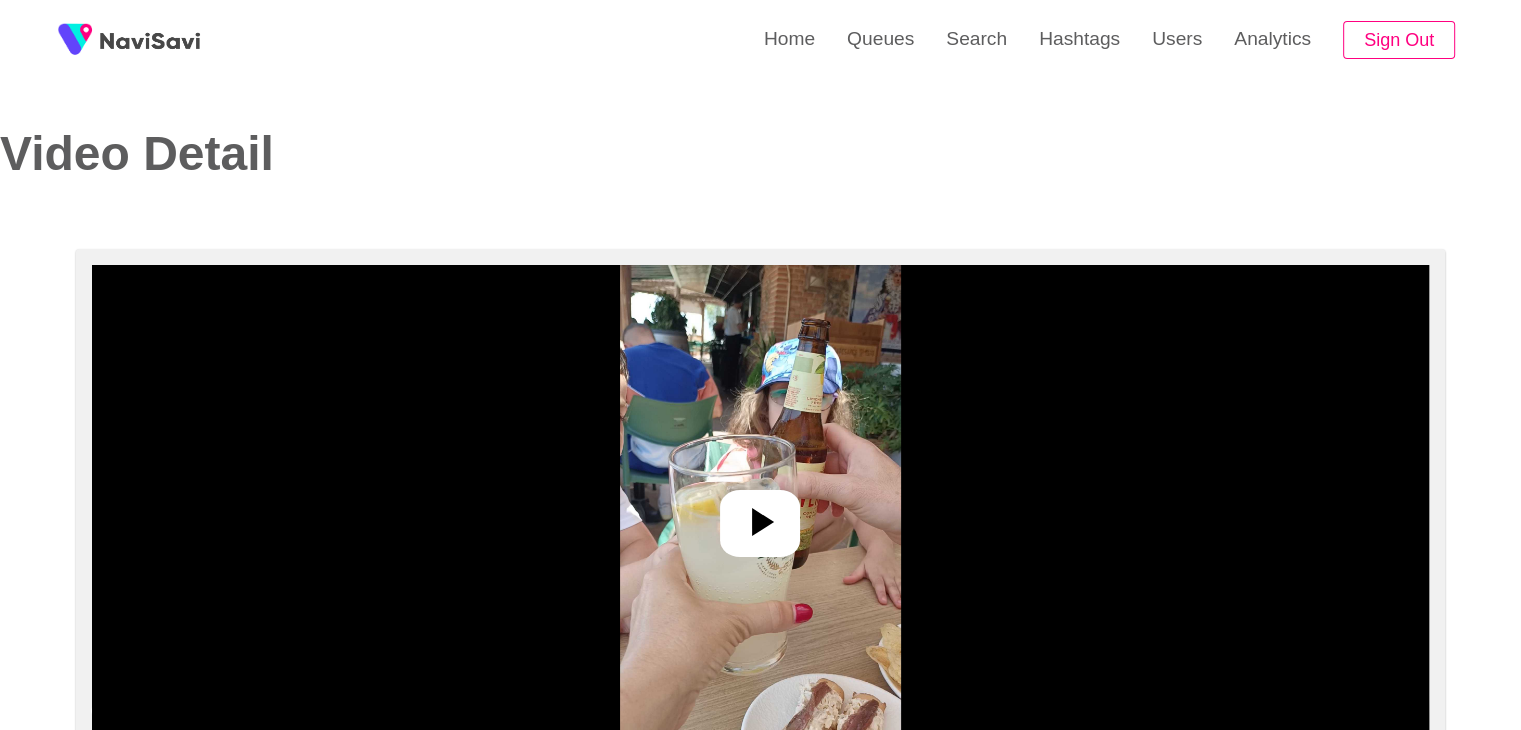 click at bounding box center (760, 515) 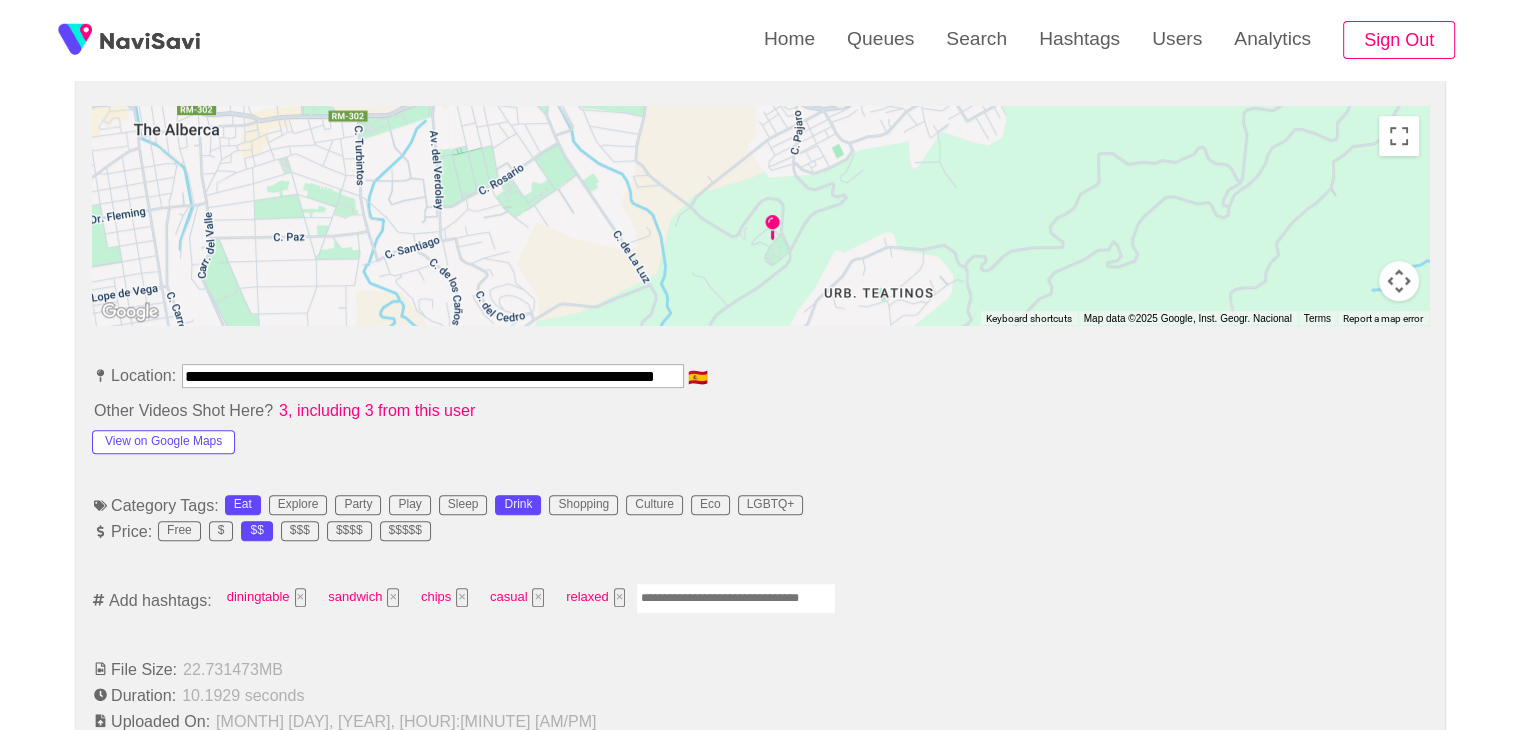 scroll, scrollTop: 967, scrollLeft: 0, axis: vertical 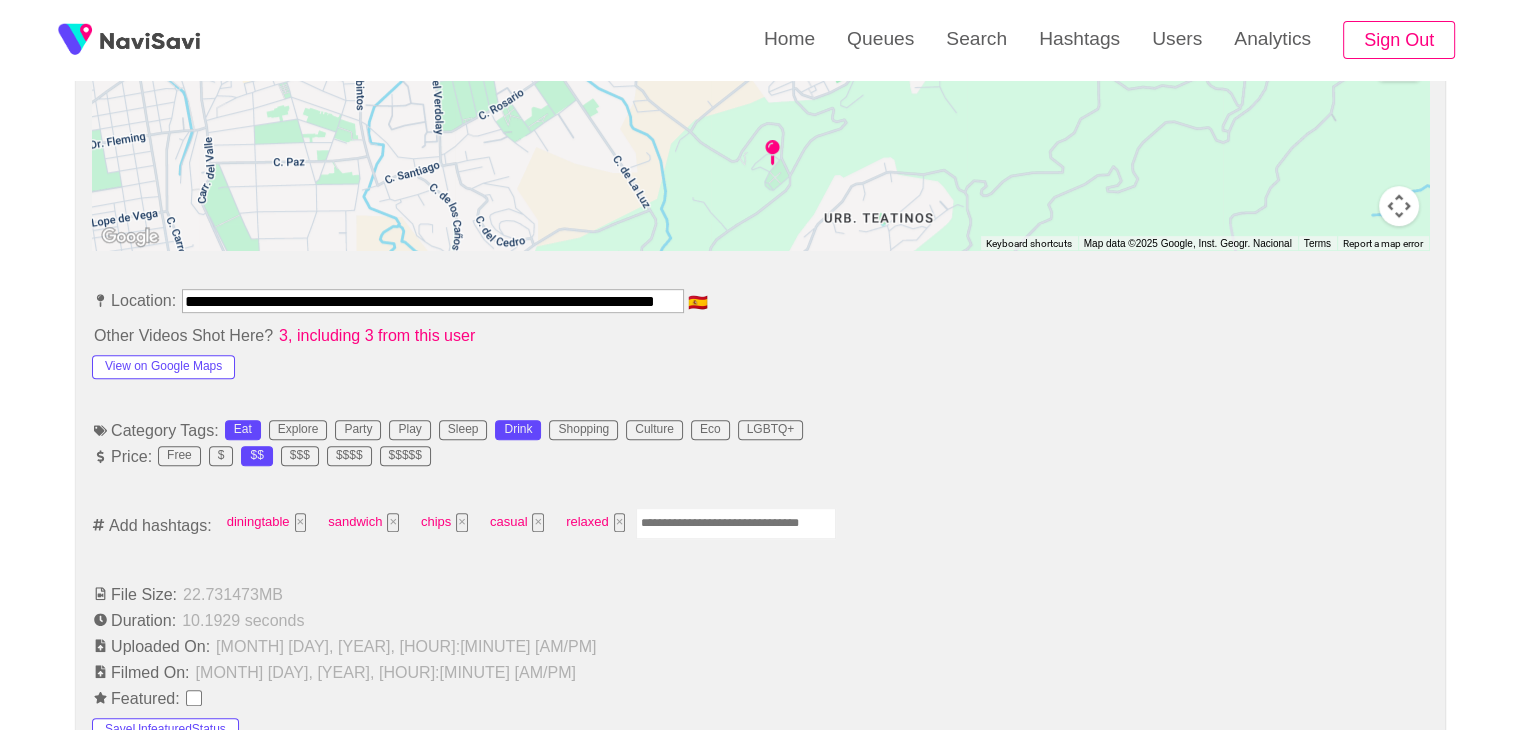 click at bounding box center (736, 523) 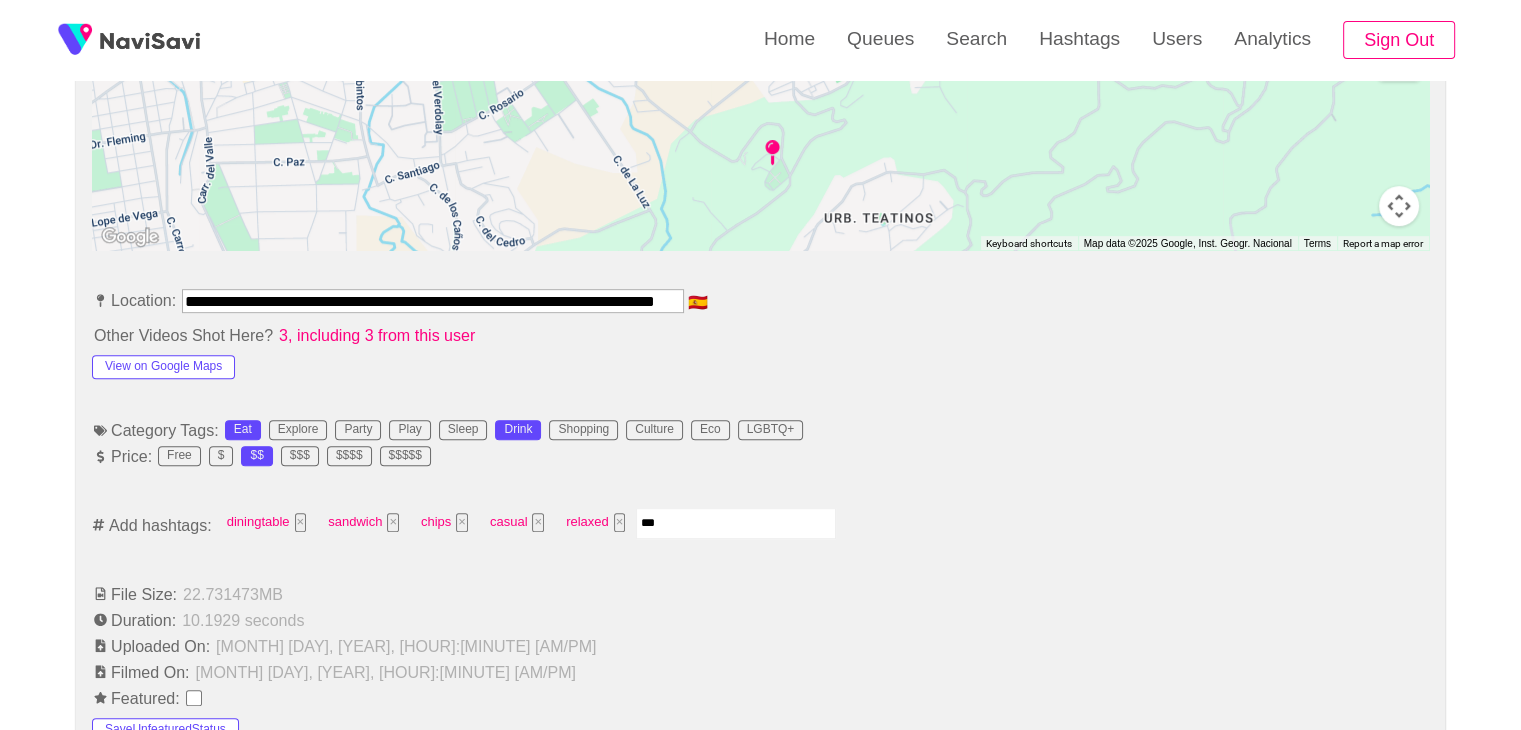 type on "****" 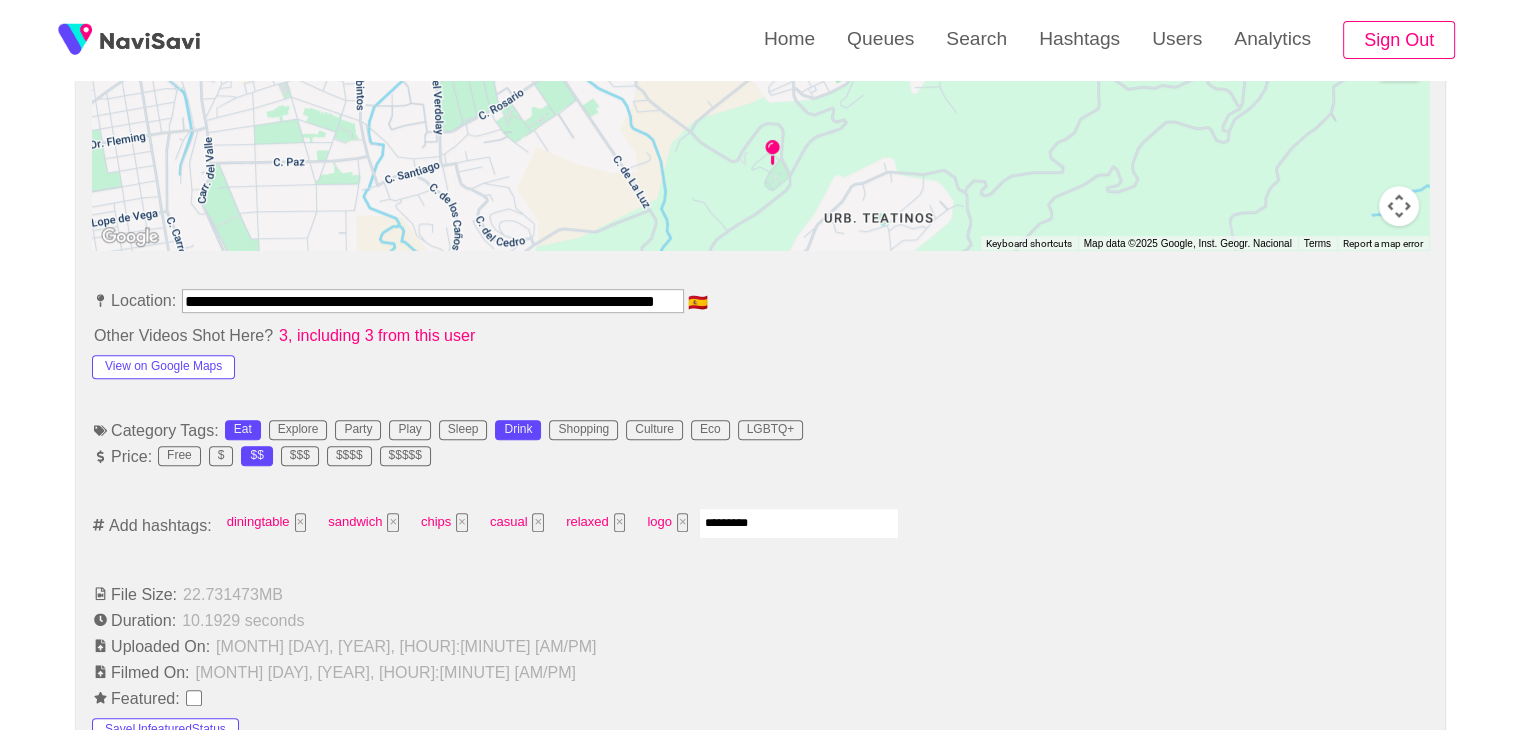 type on "**********" 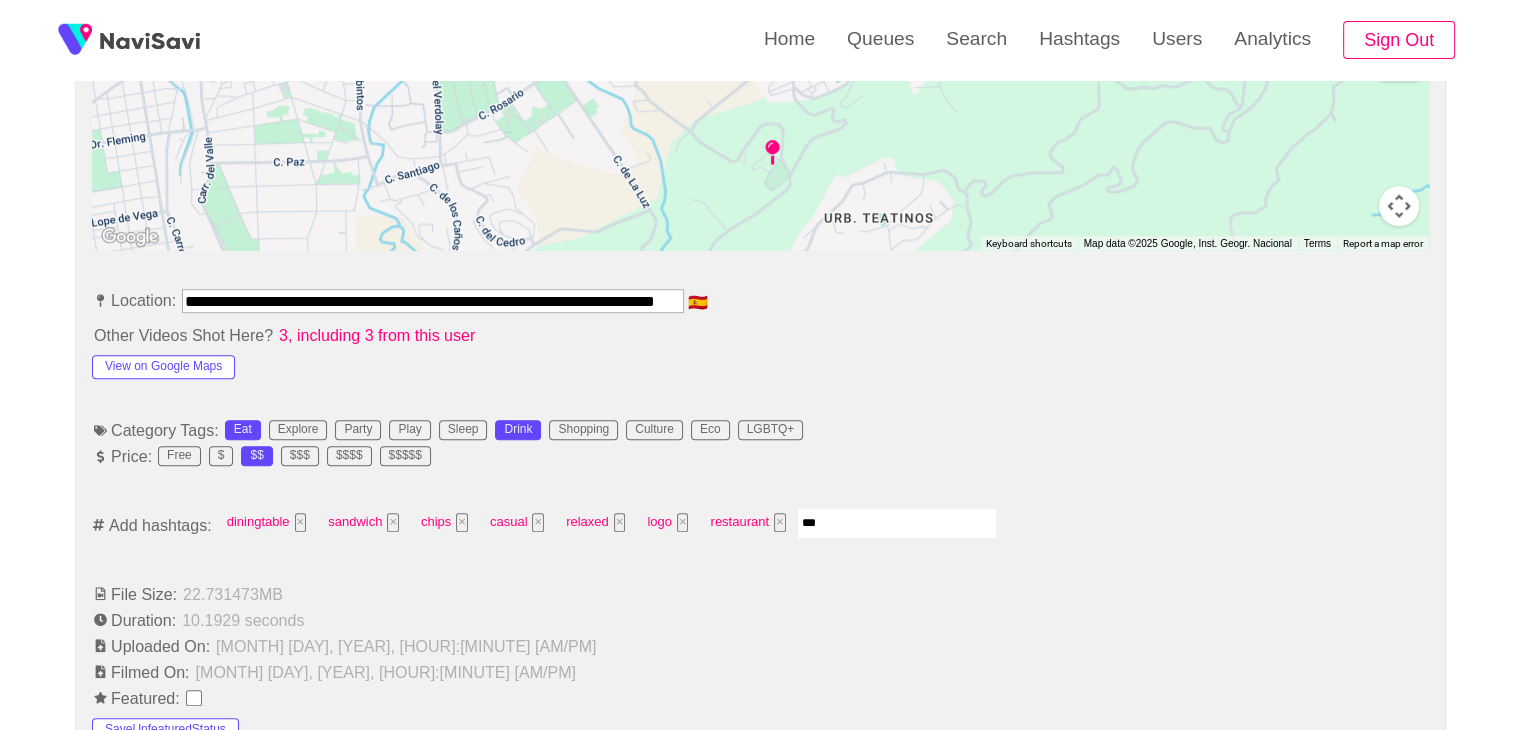 type on "****" 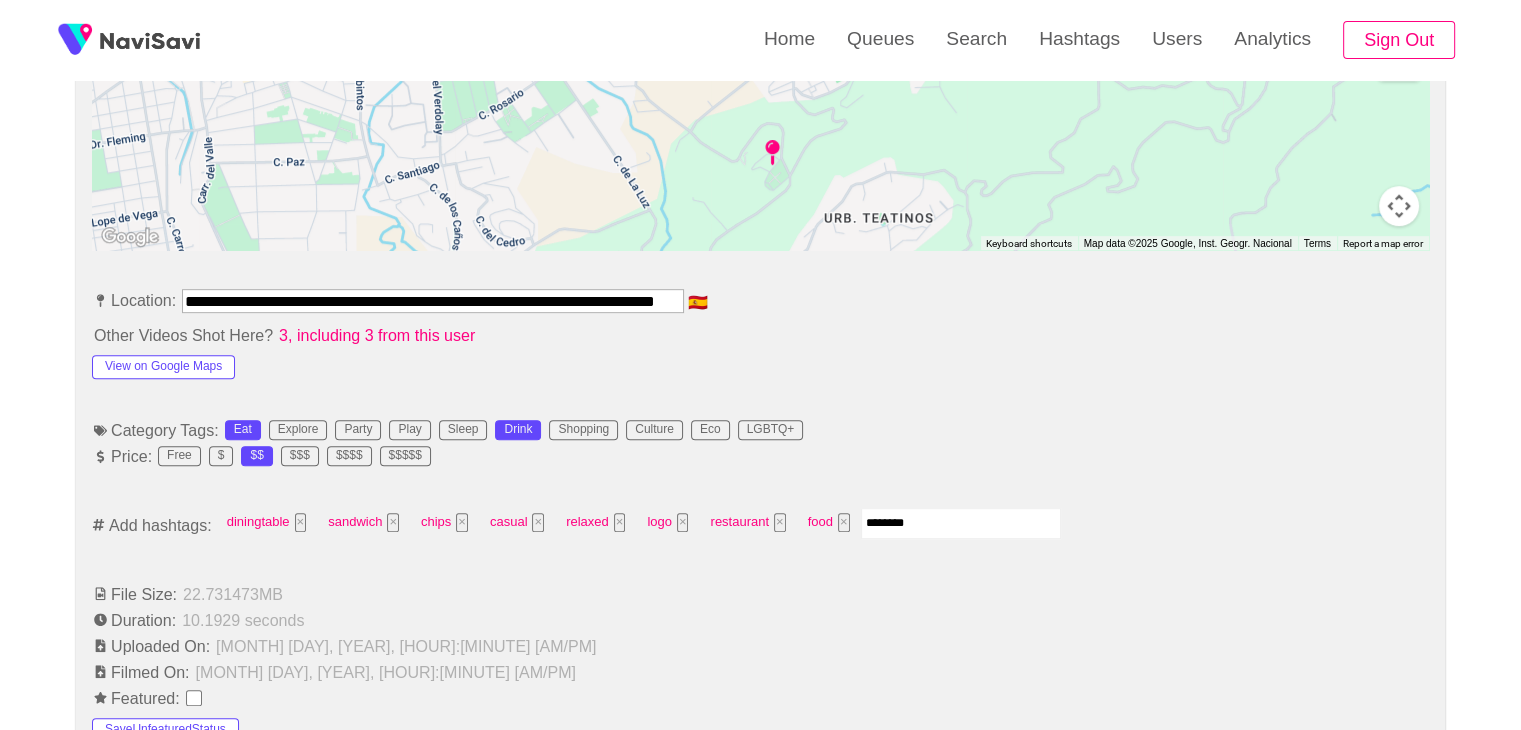 type on "*********" 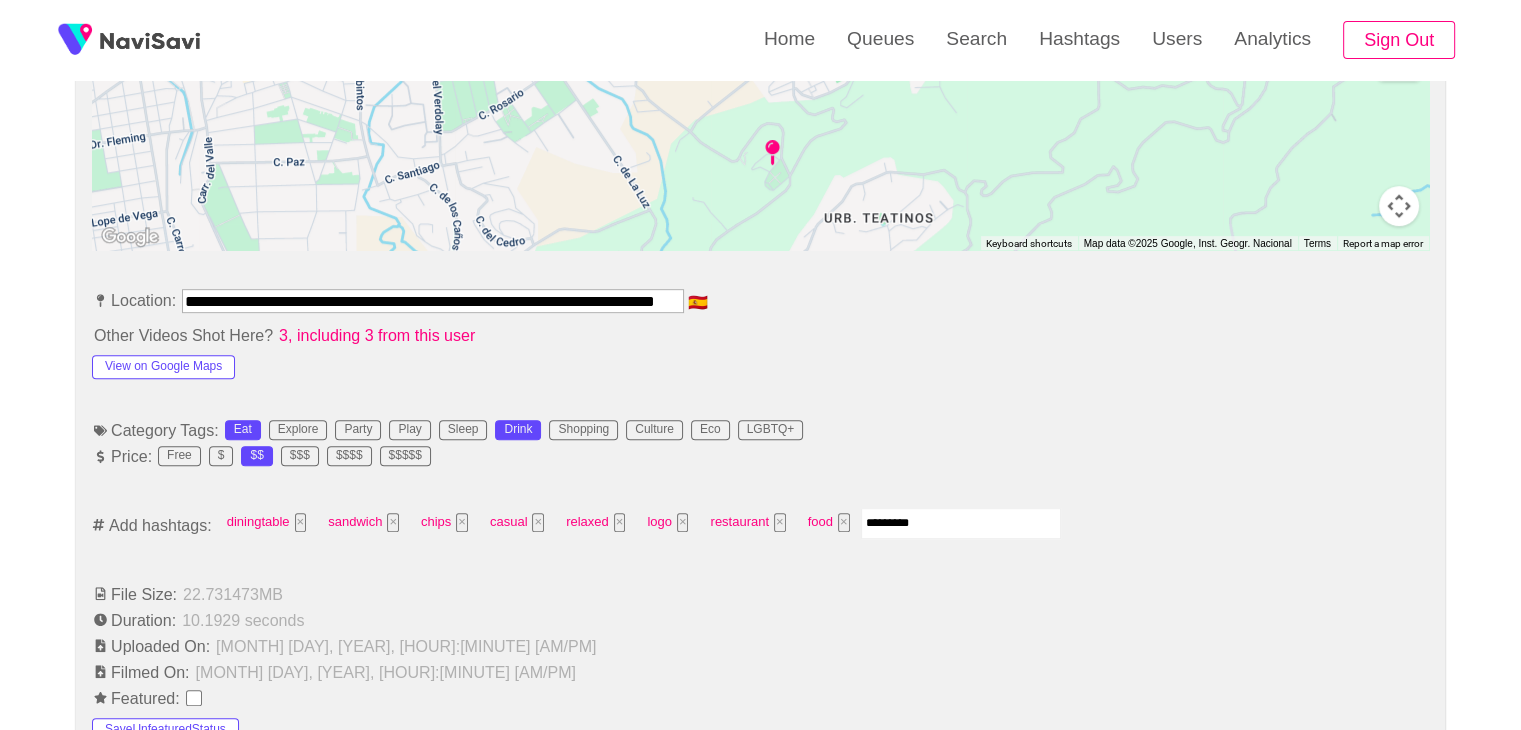 type 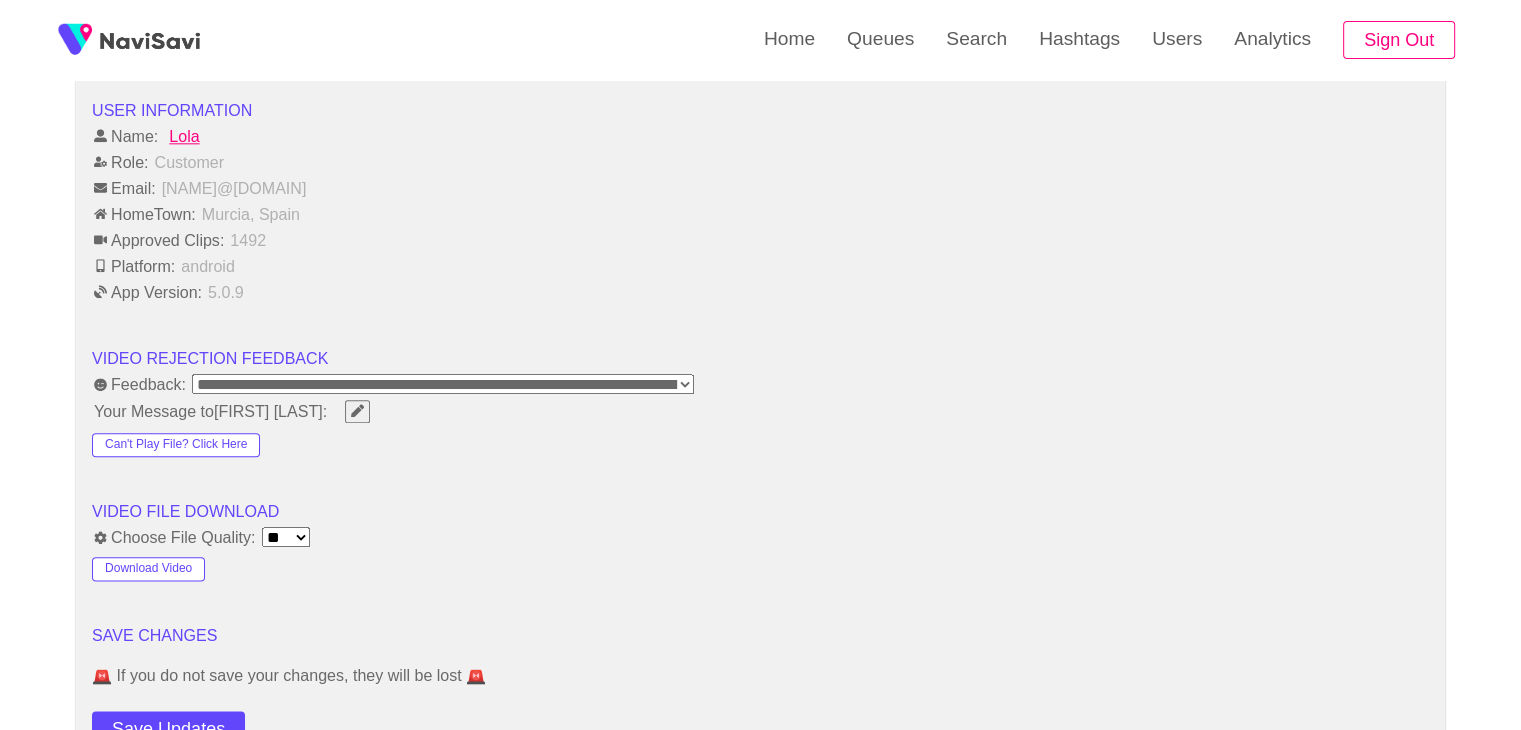 scroll, scrollTop: 2432, scrollLeft: 0, axis: vertical 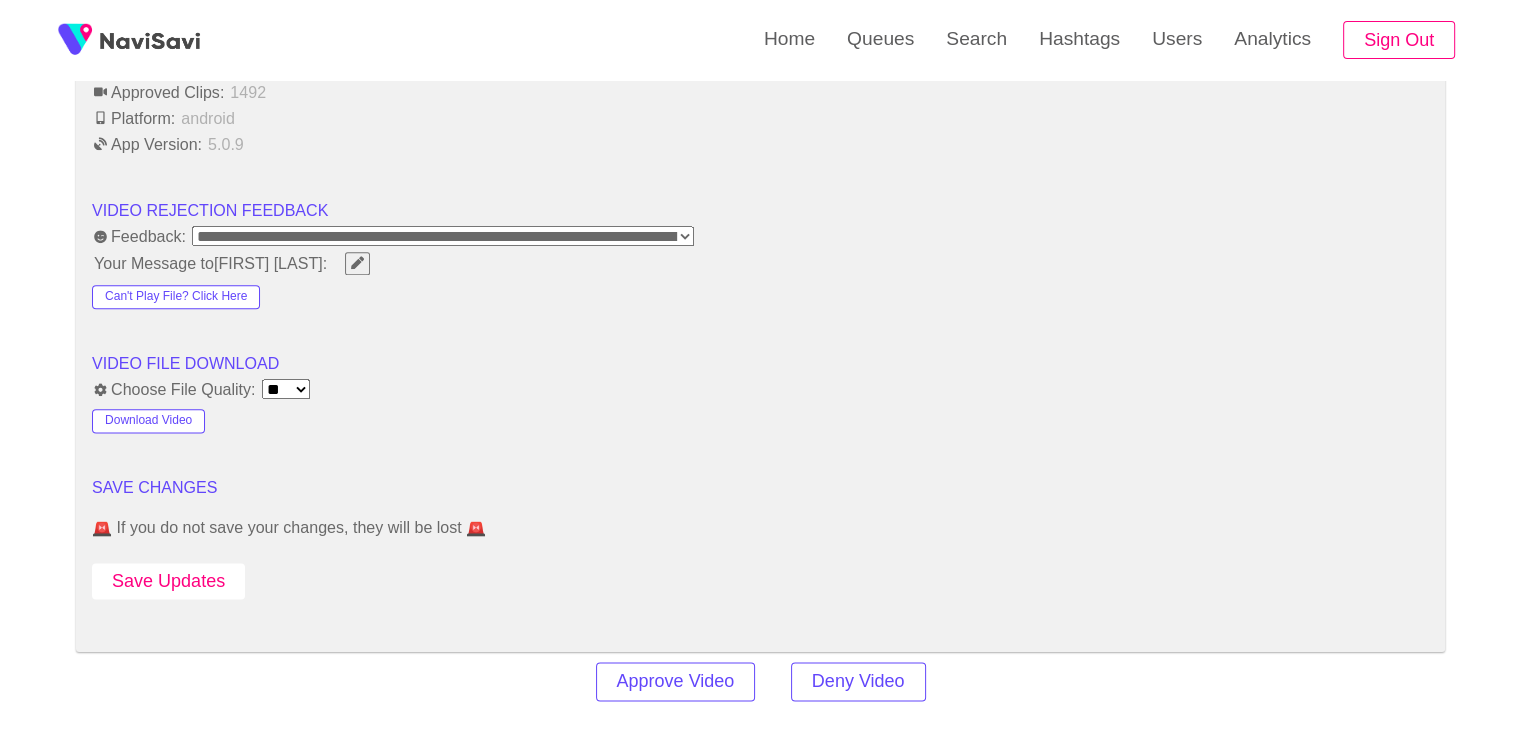 click on "Save Updates" at bounding box center [168, 581] 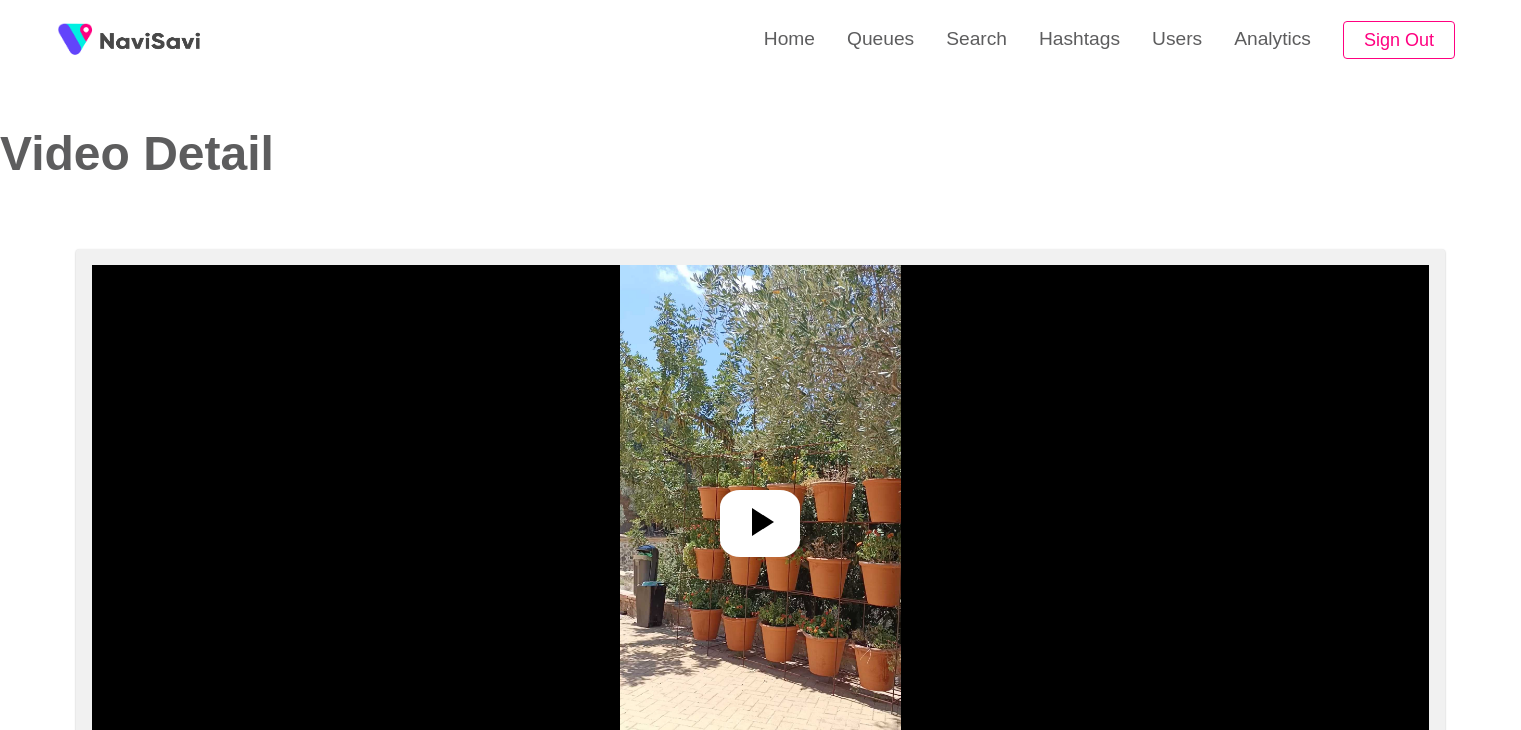 select on "**********" 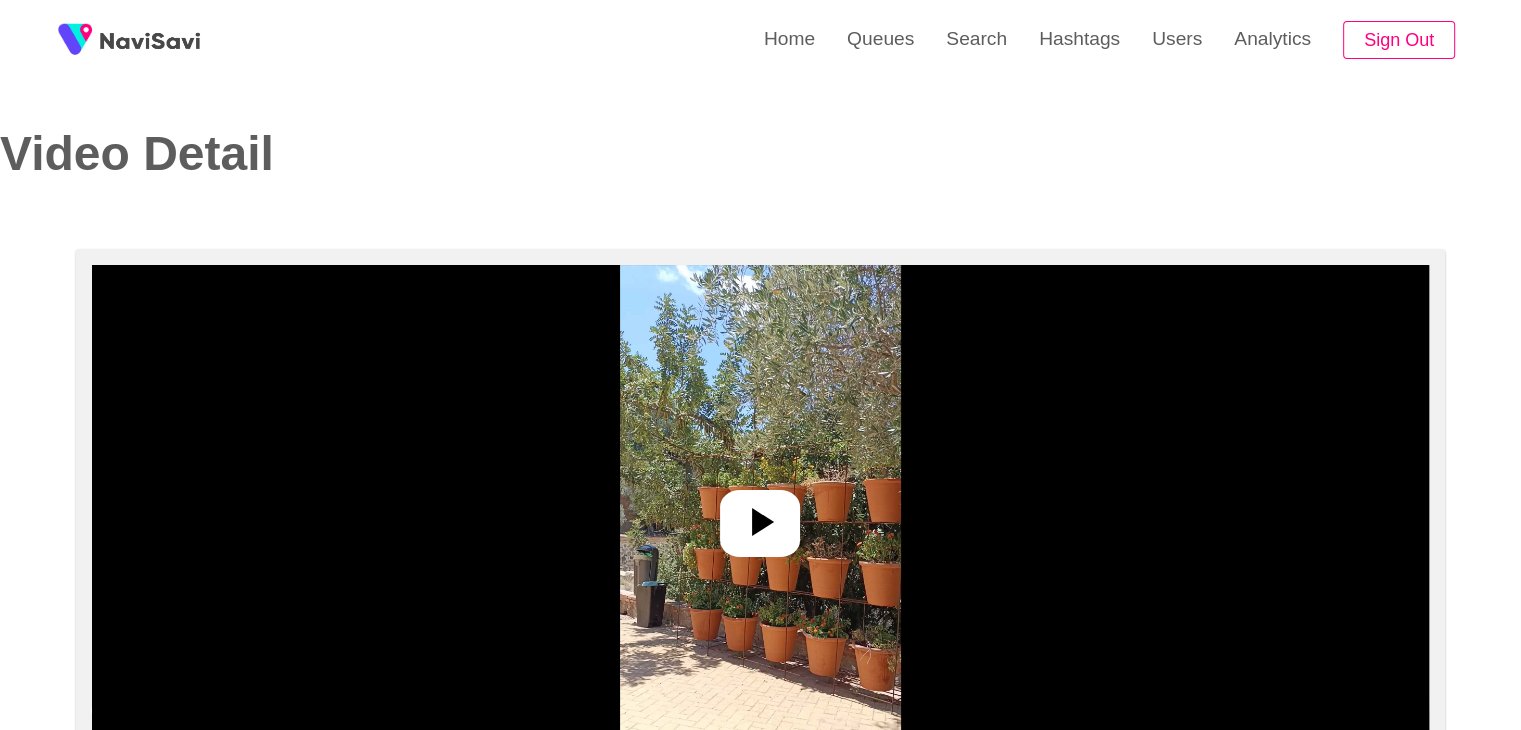 click at bounding box center [760, 515] 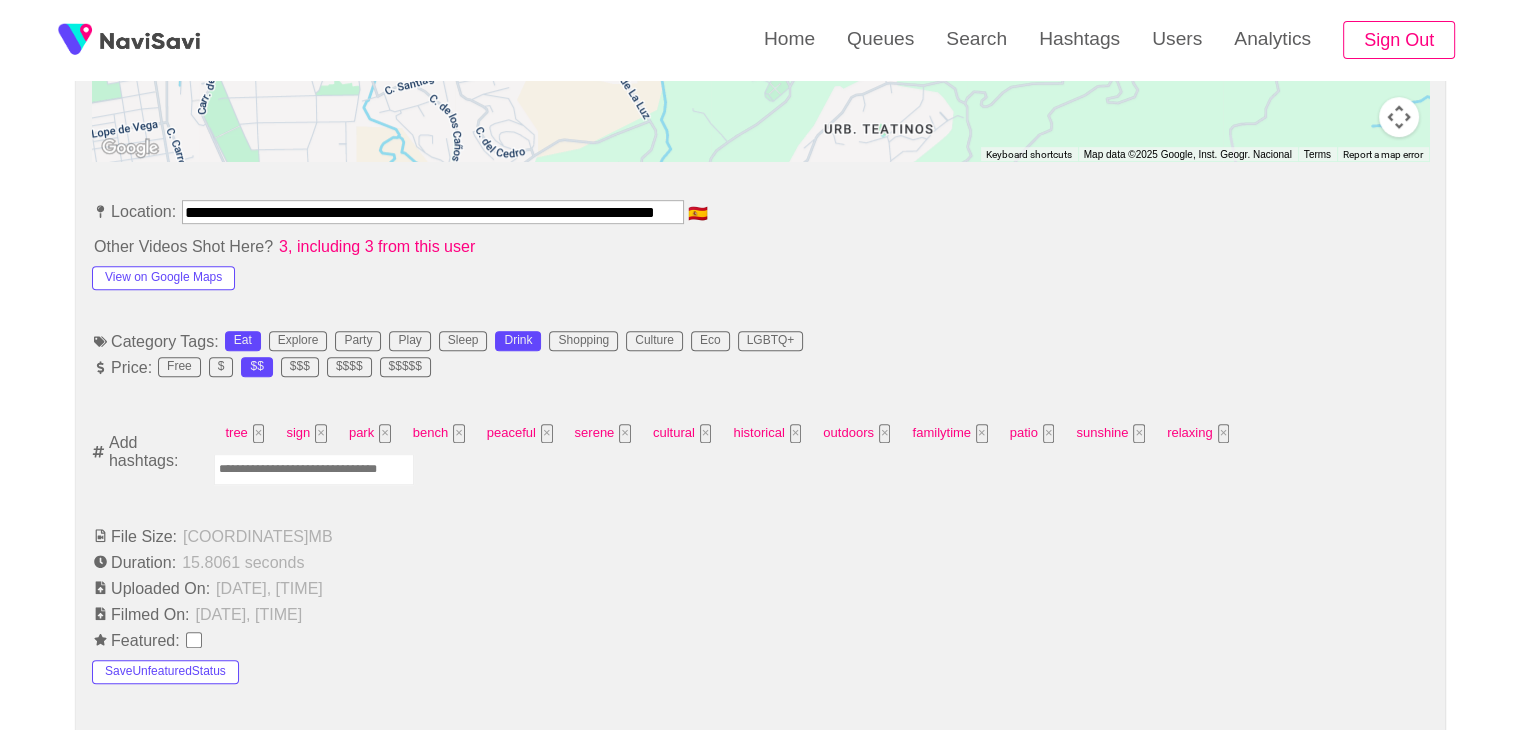 scroll, scrollTop: 1058, scrollLeft: 0, axis: vertical 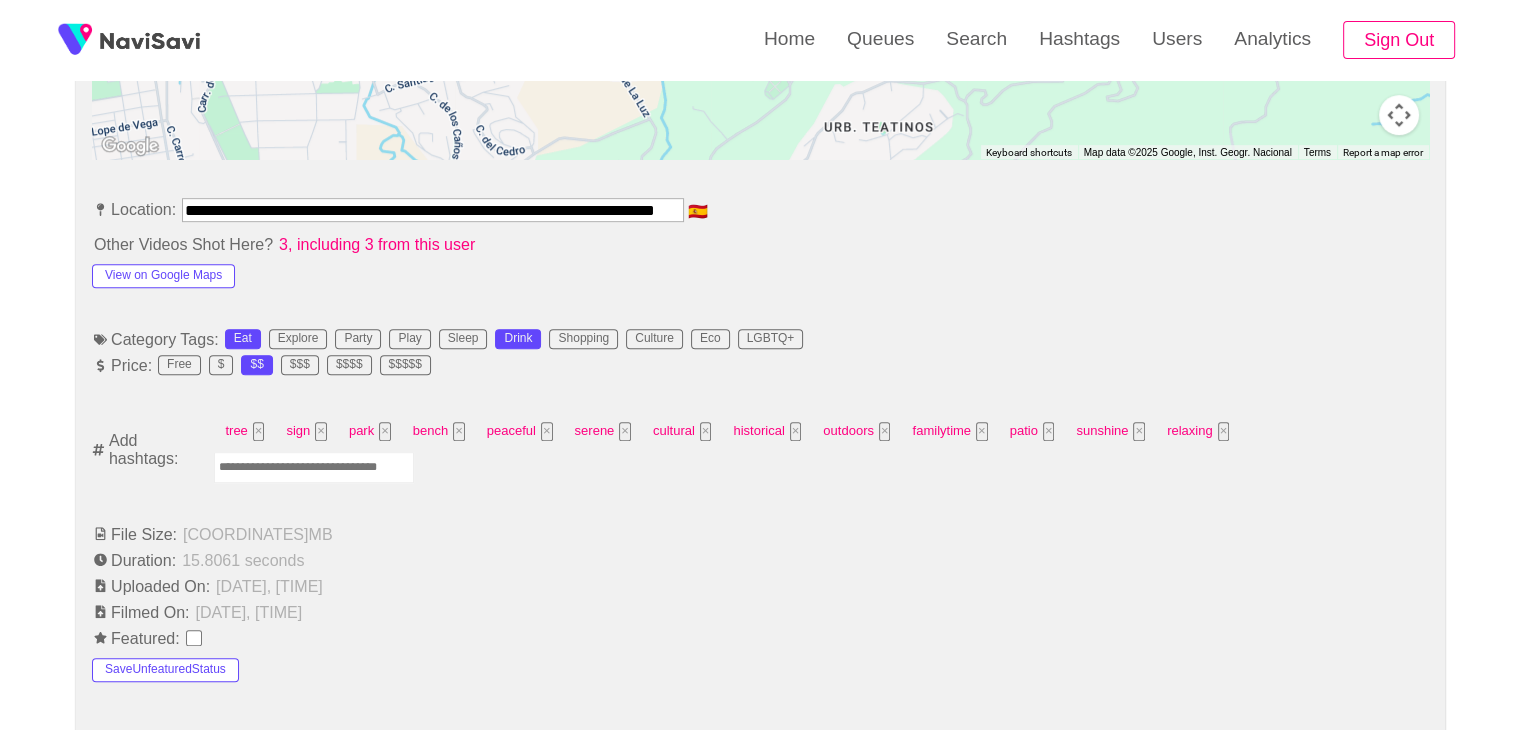click at bounding box center [314, 467] 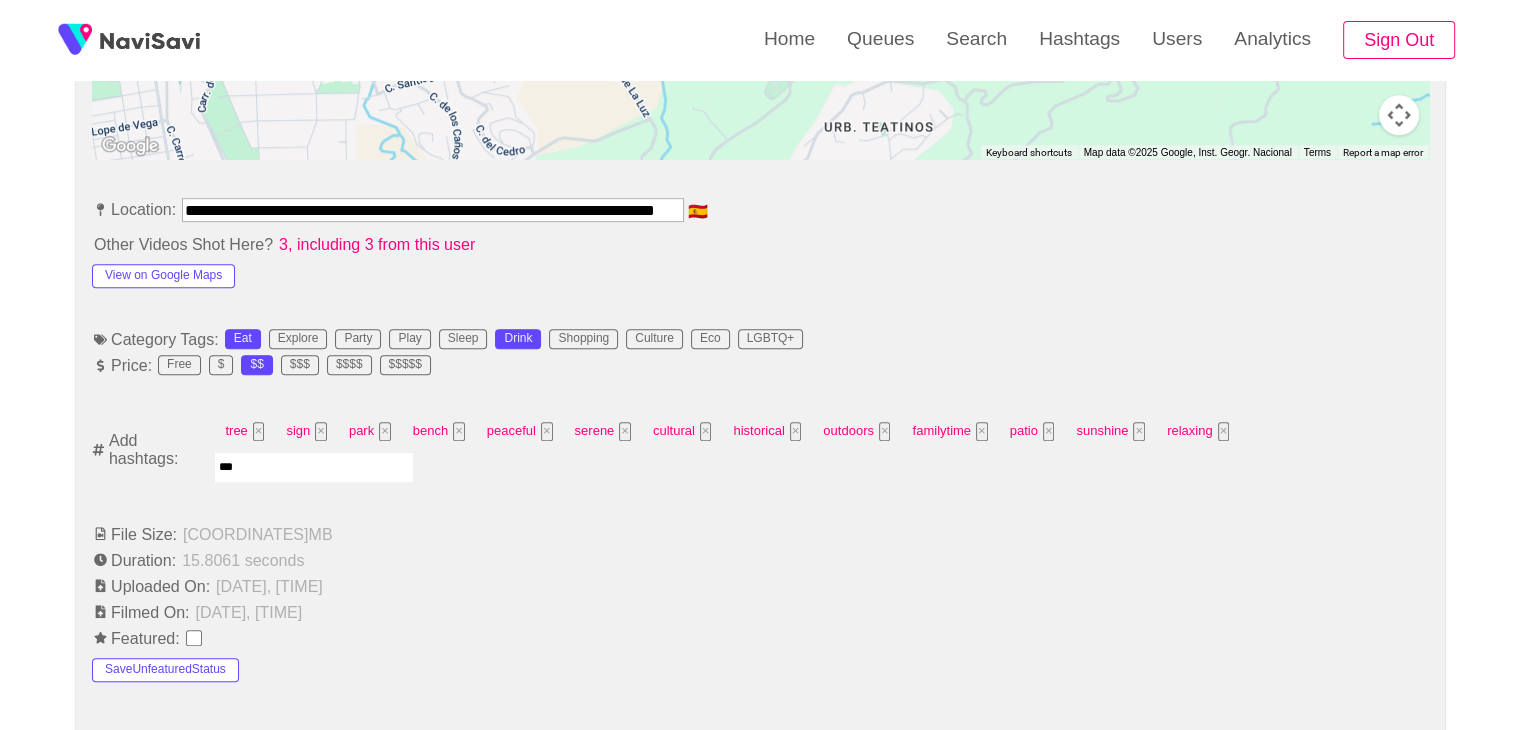 type on "****" 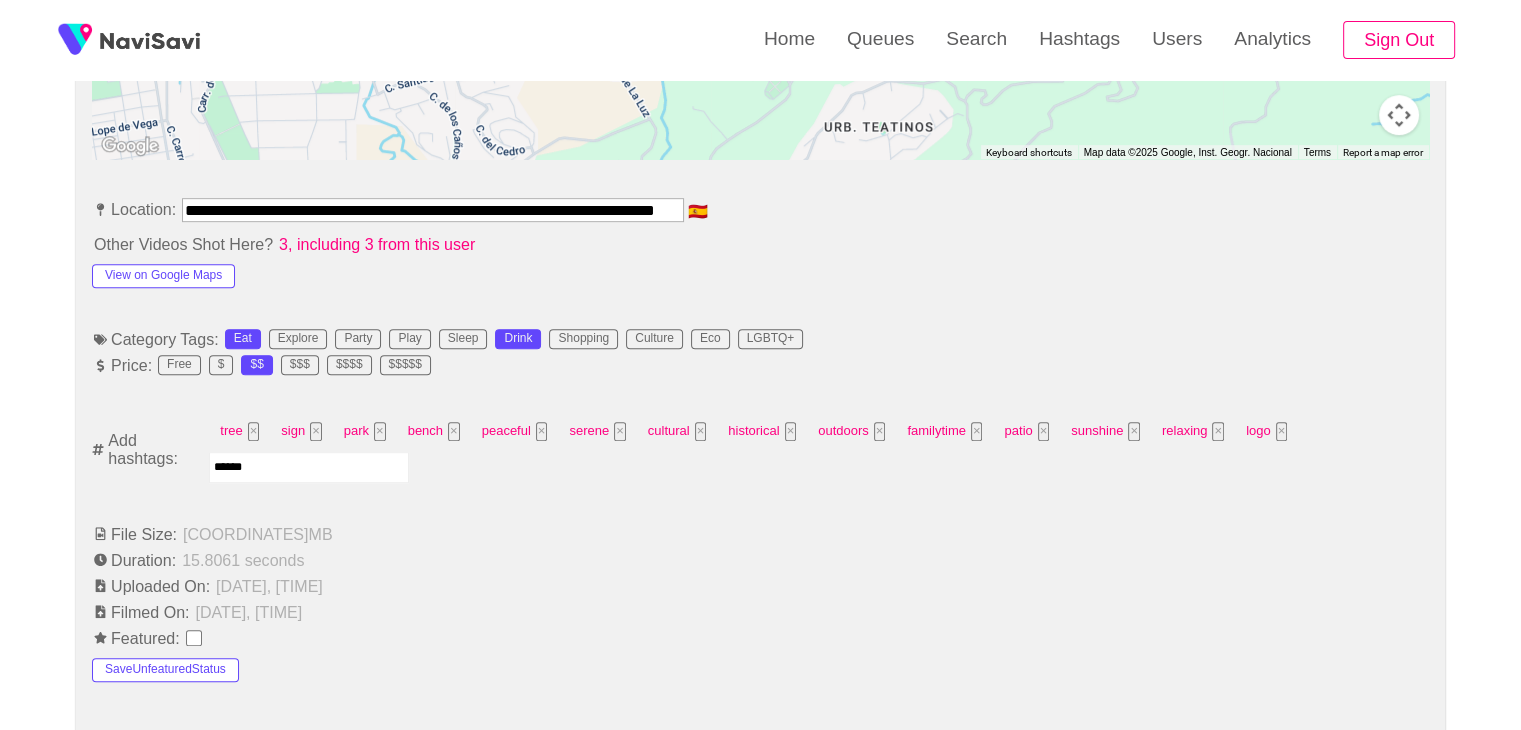 type on "*******" 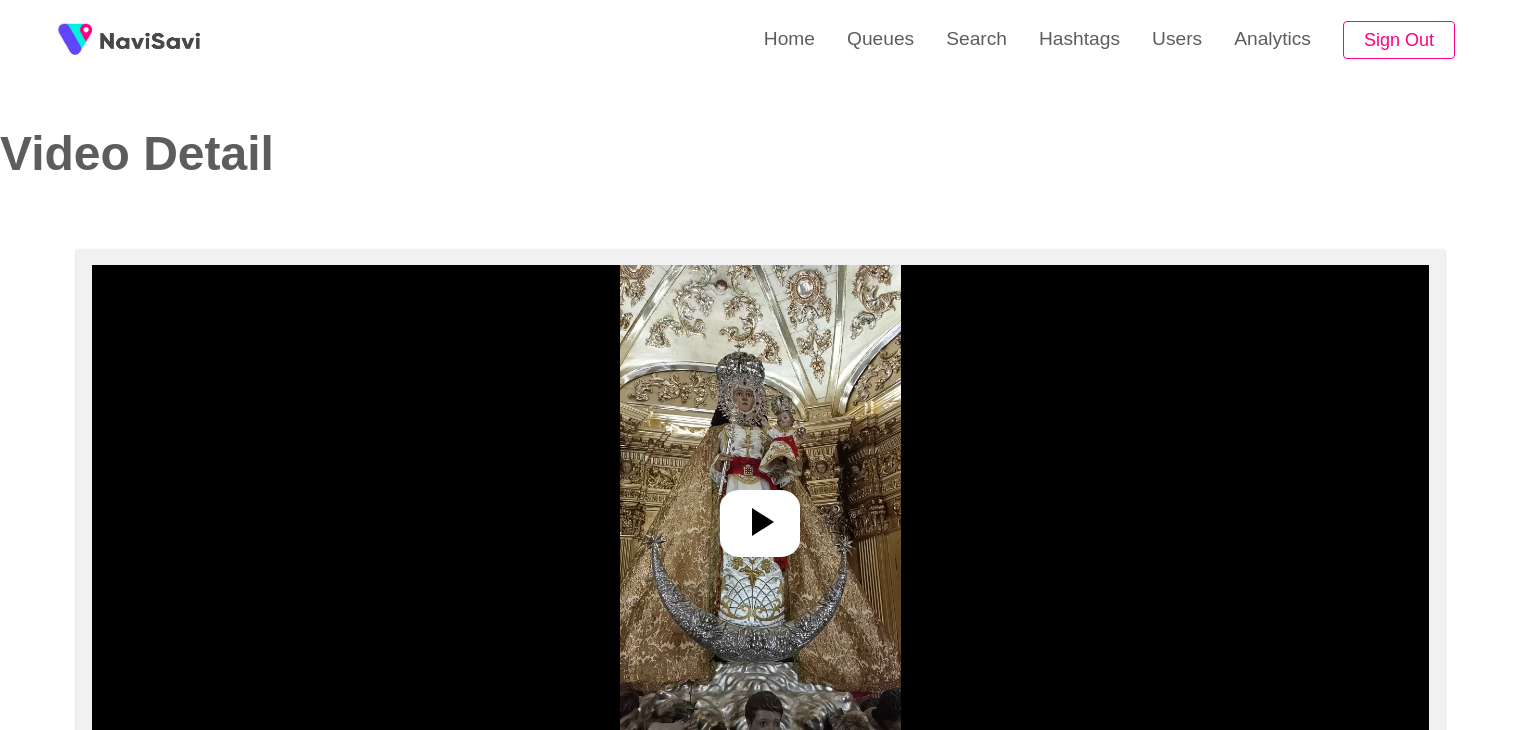 select on "**********" 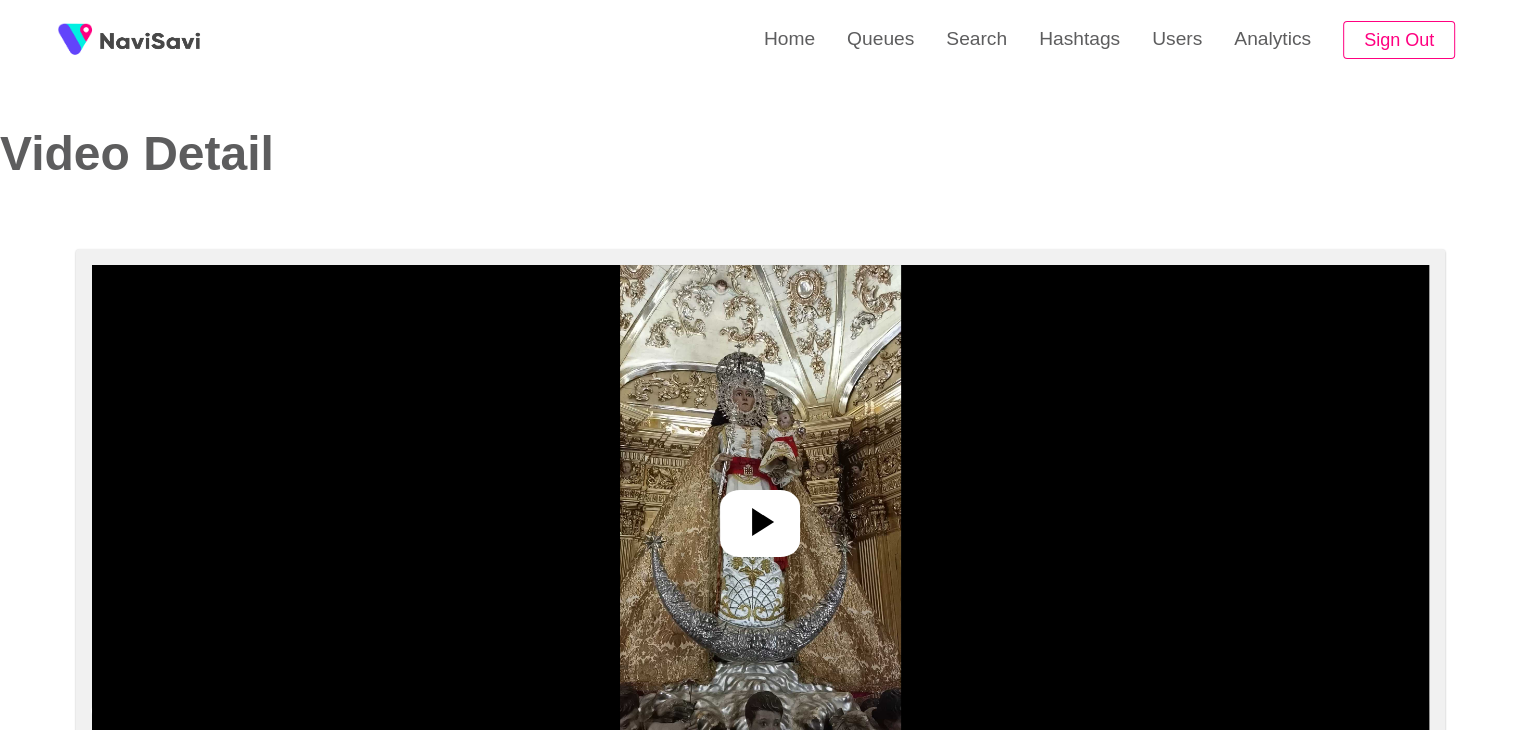 click at bounding box center [760, 515] 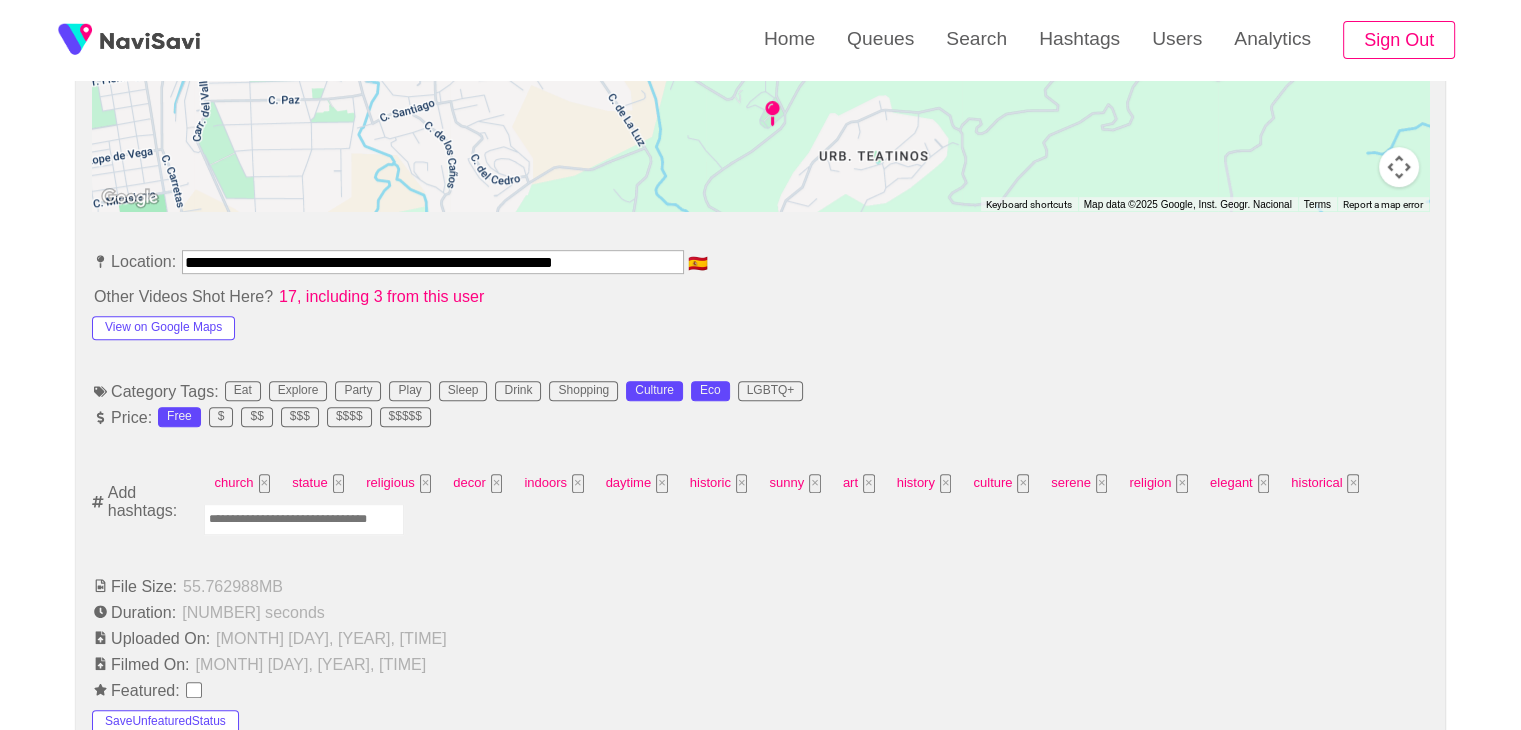scroll, scrollTop: 1004, scrollLeft: 0, axis: vertical 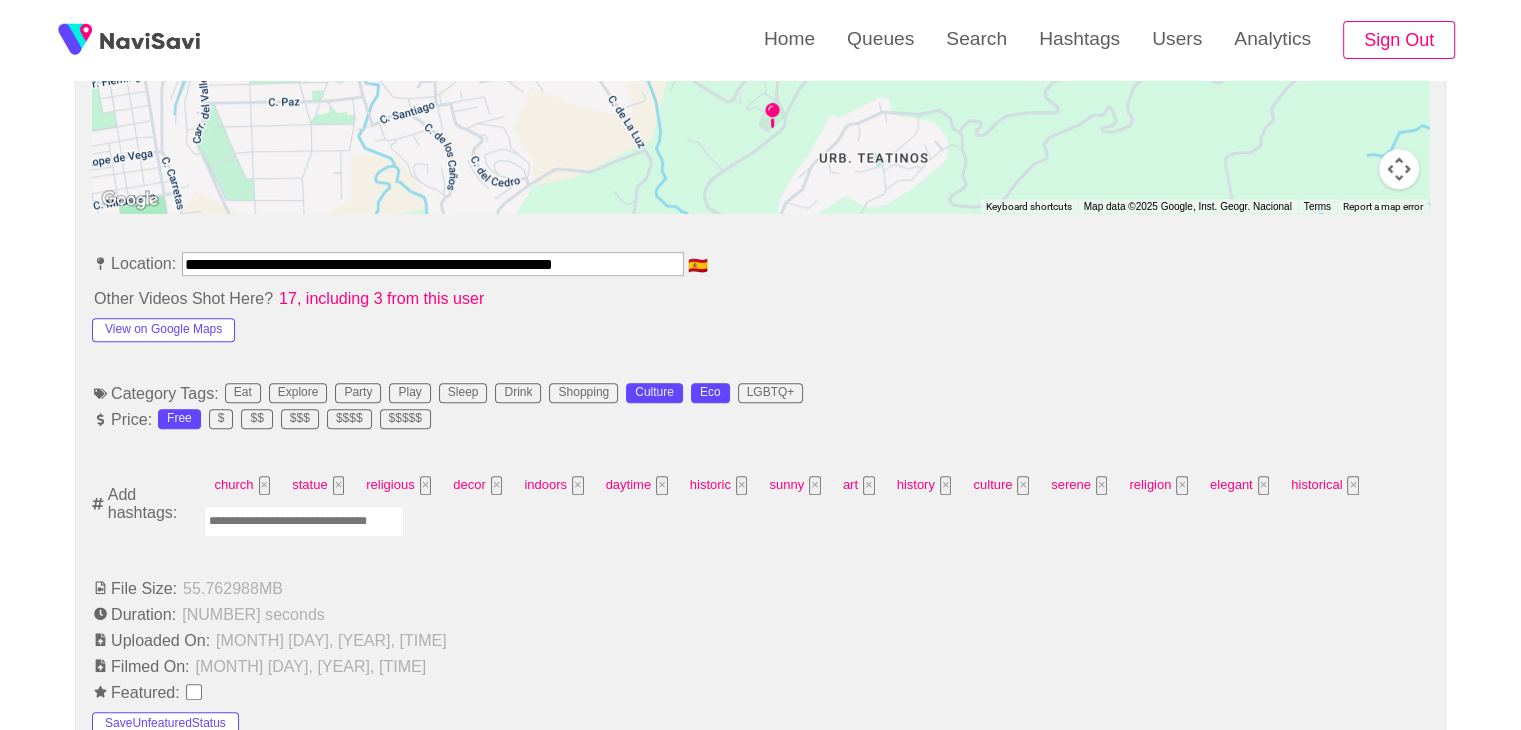 click at bounding box center (304, 521) 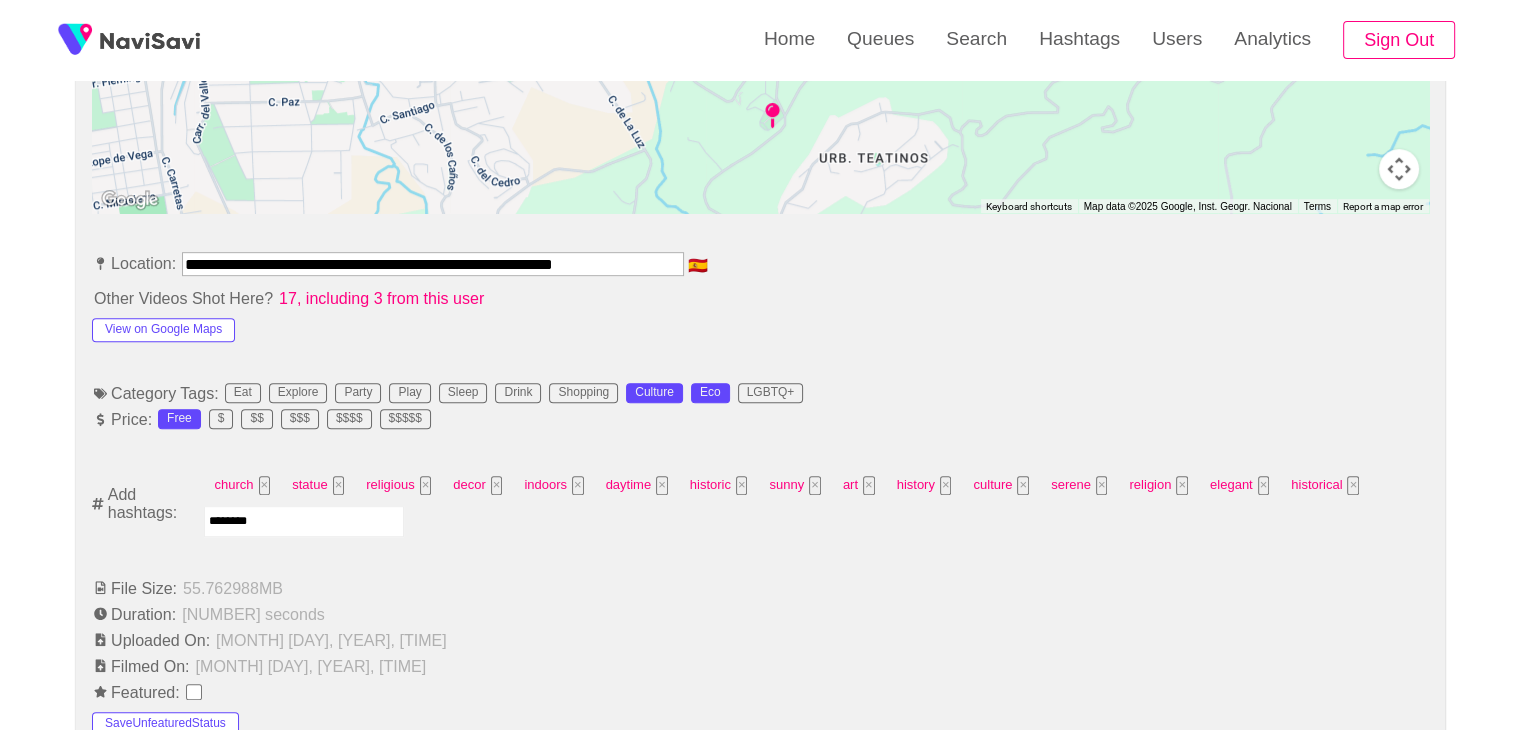type on "*********" 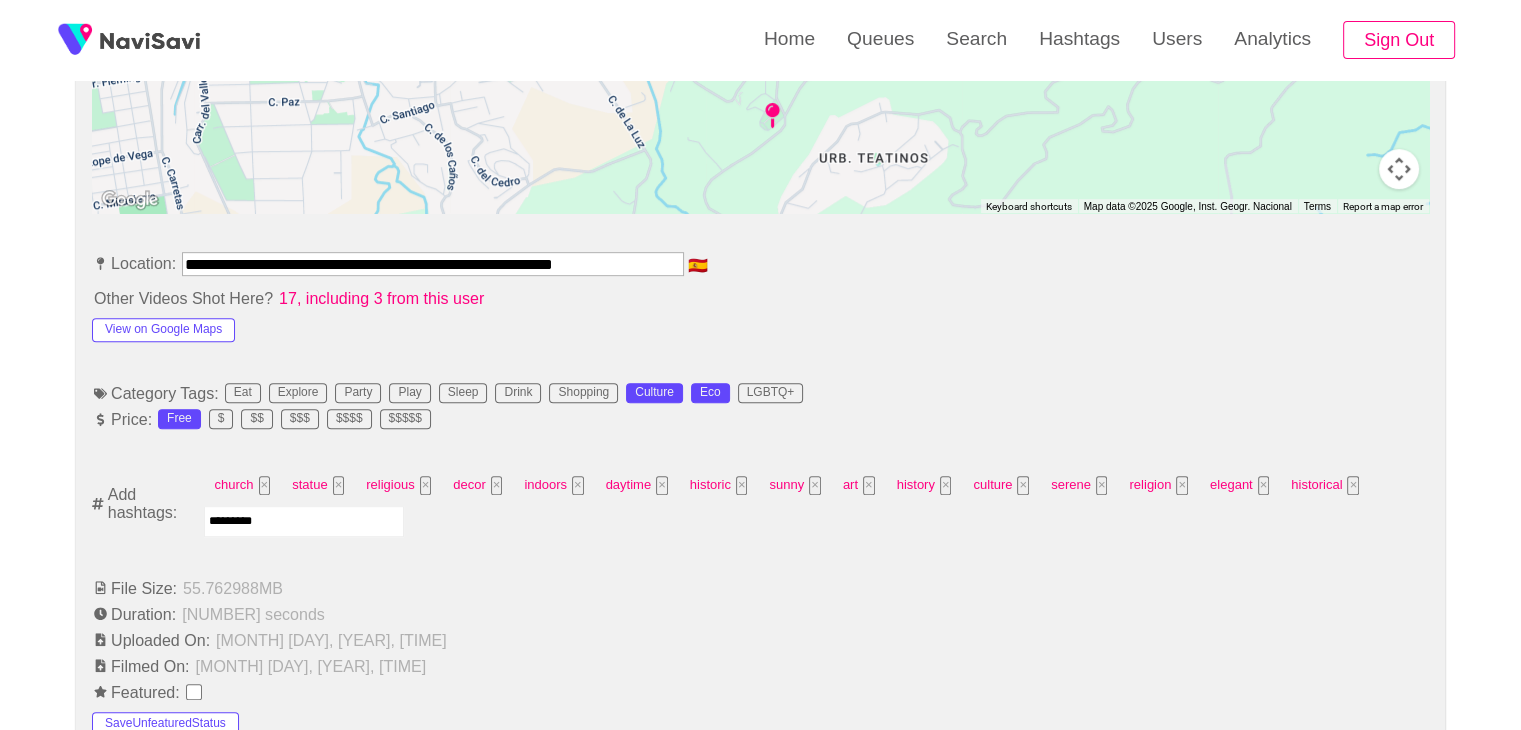 type 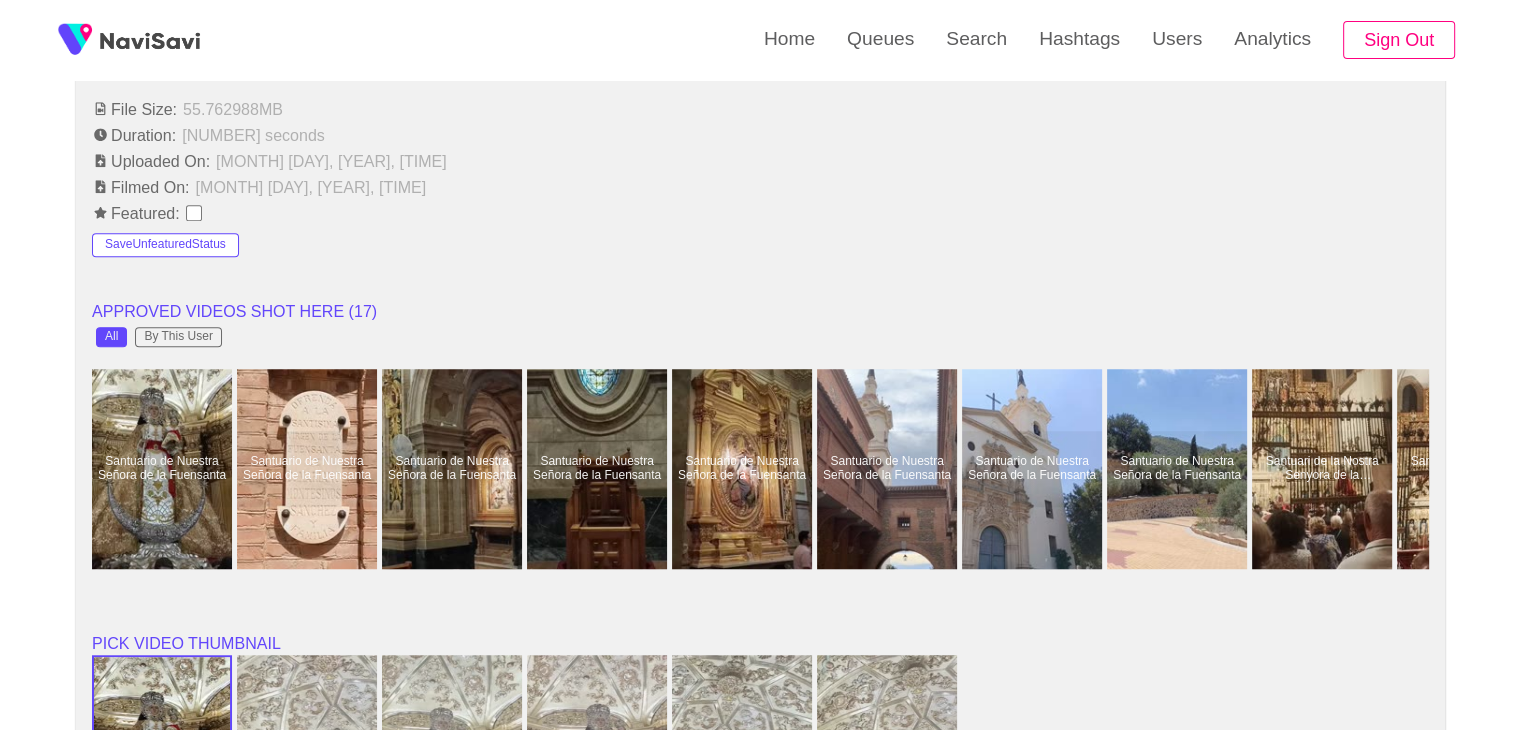 scroll, scrollTop: 1702, scrollLeft: 0, axis: vertical 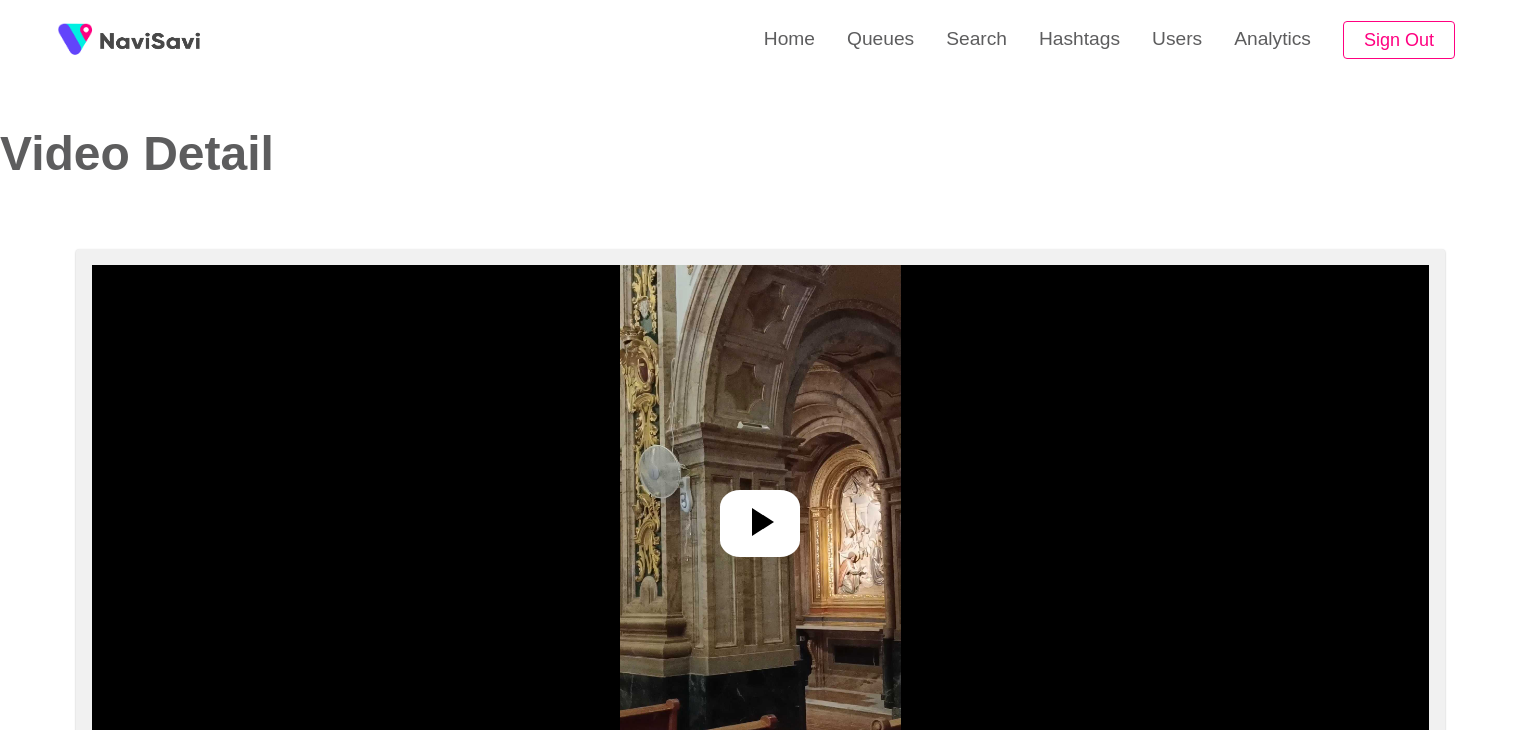 select on "**********" 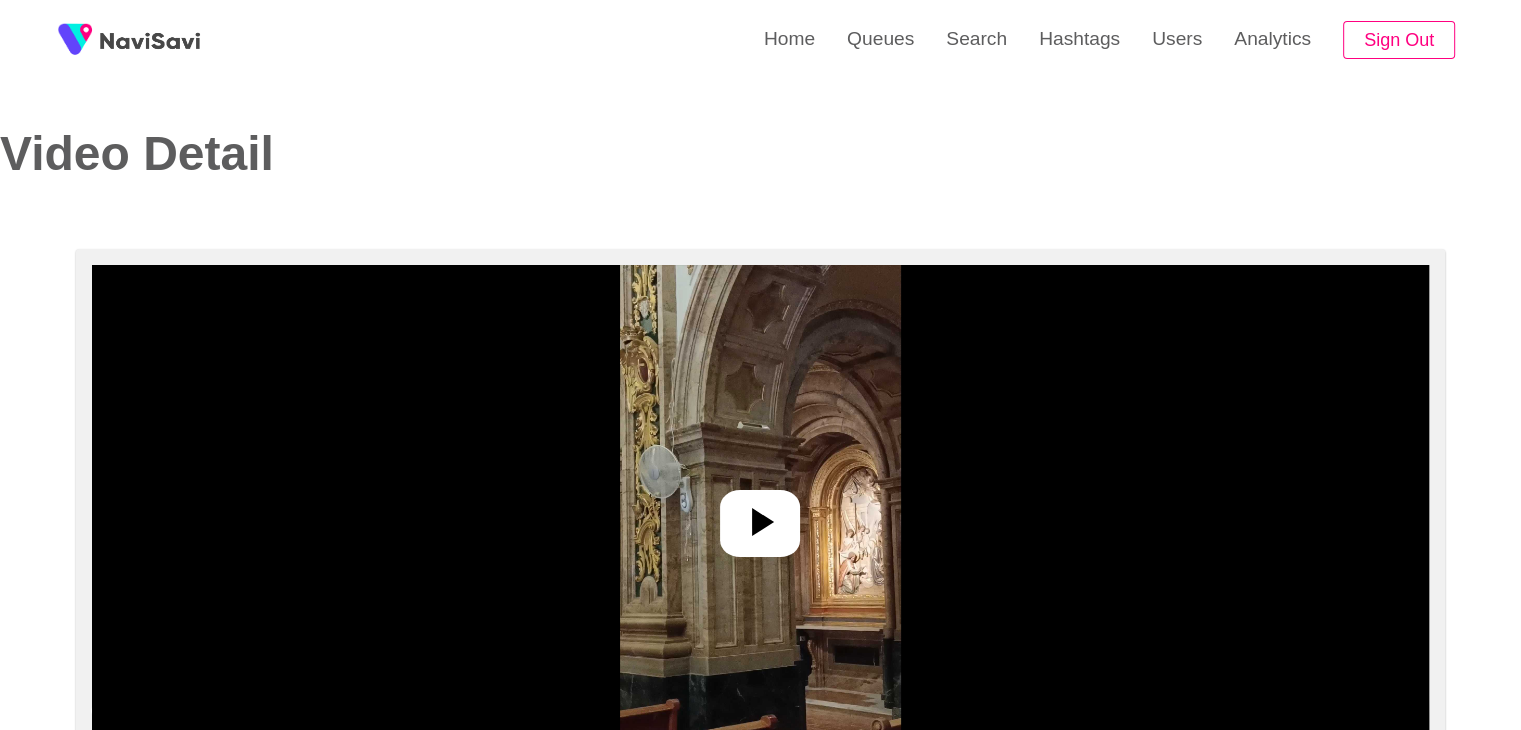click at bounding box center (760, 515) 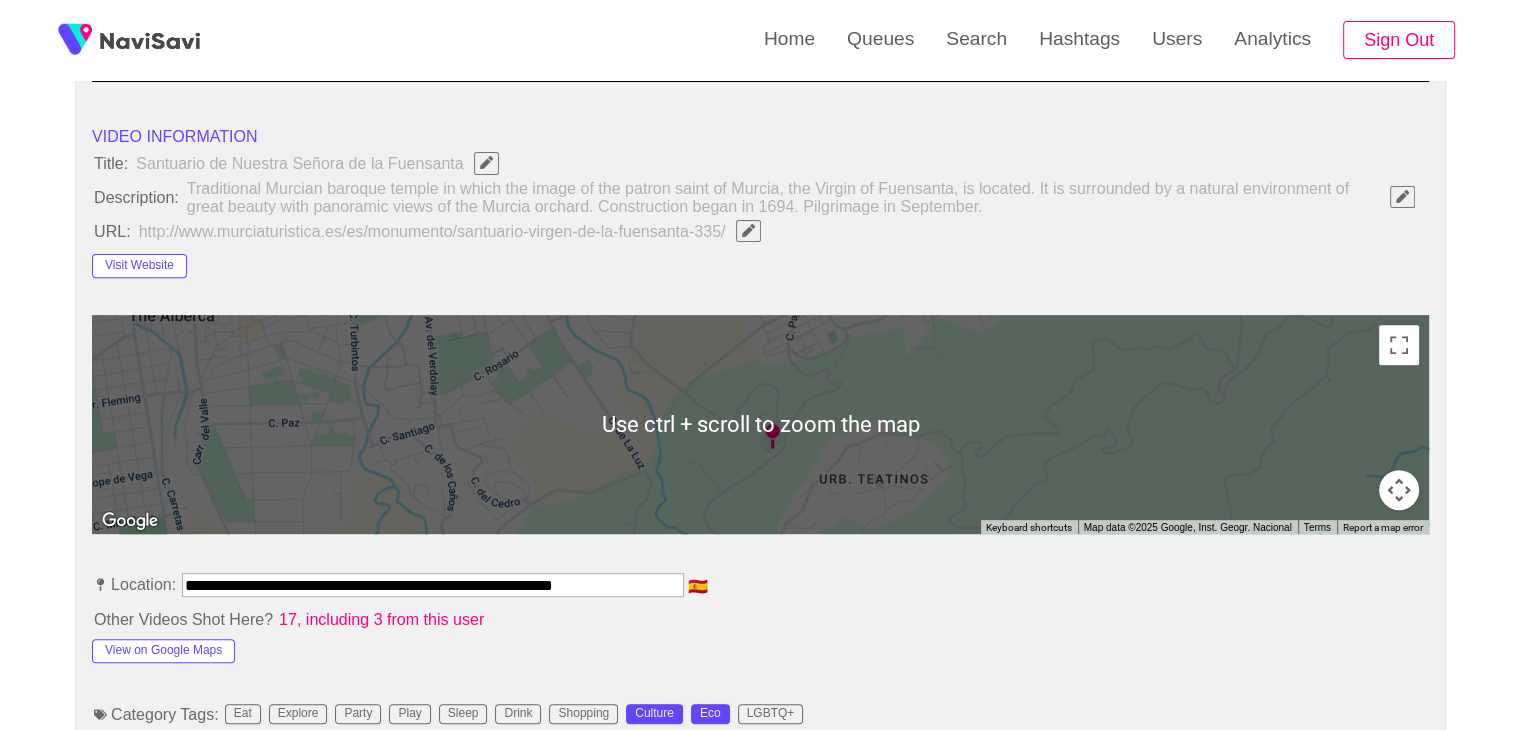 scroll, scrollTop: 907, scrollLeft: 0, axis: vertical 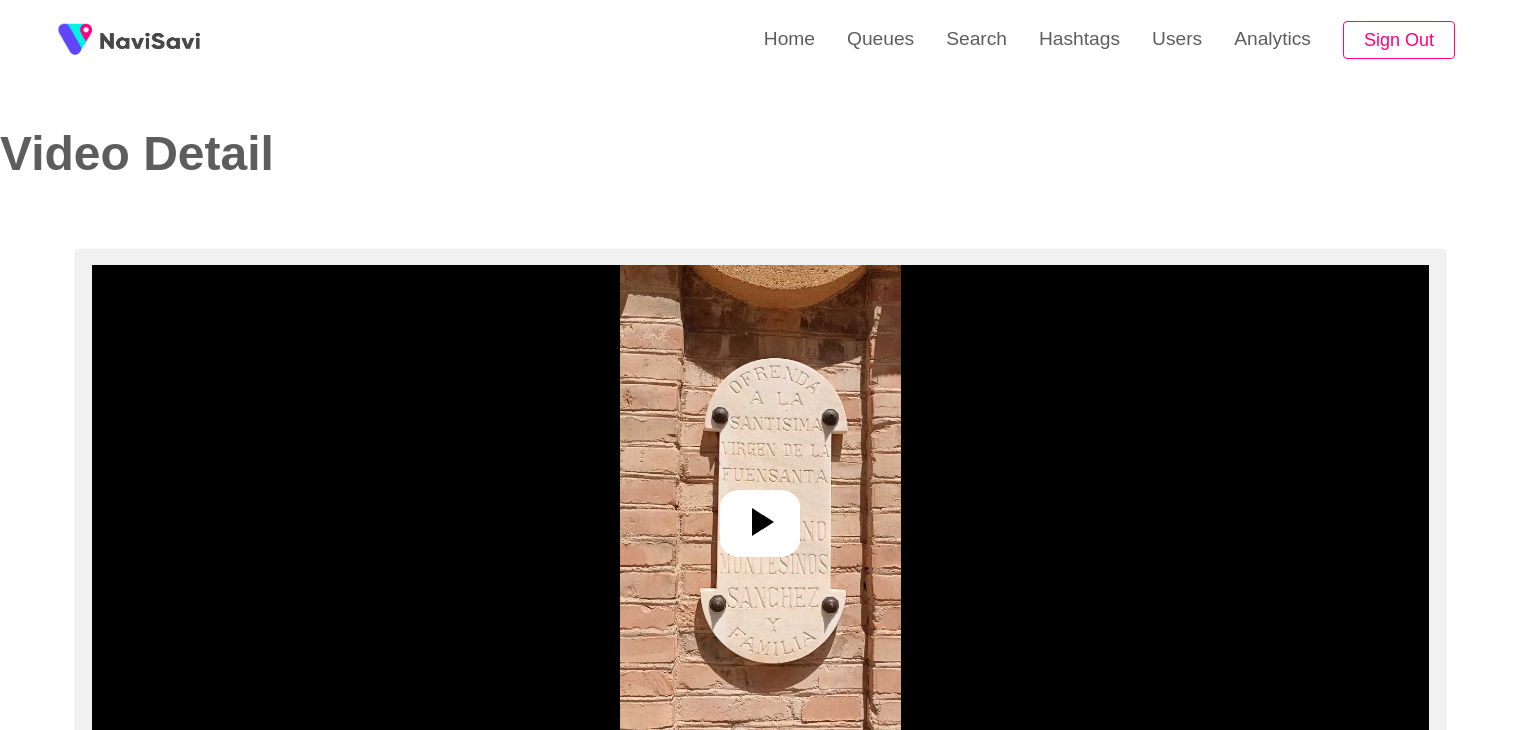 select on "**********" 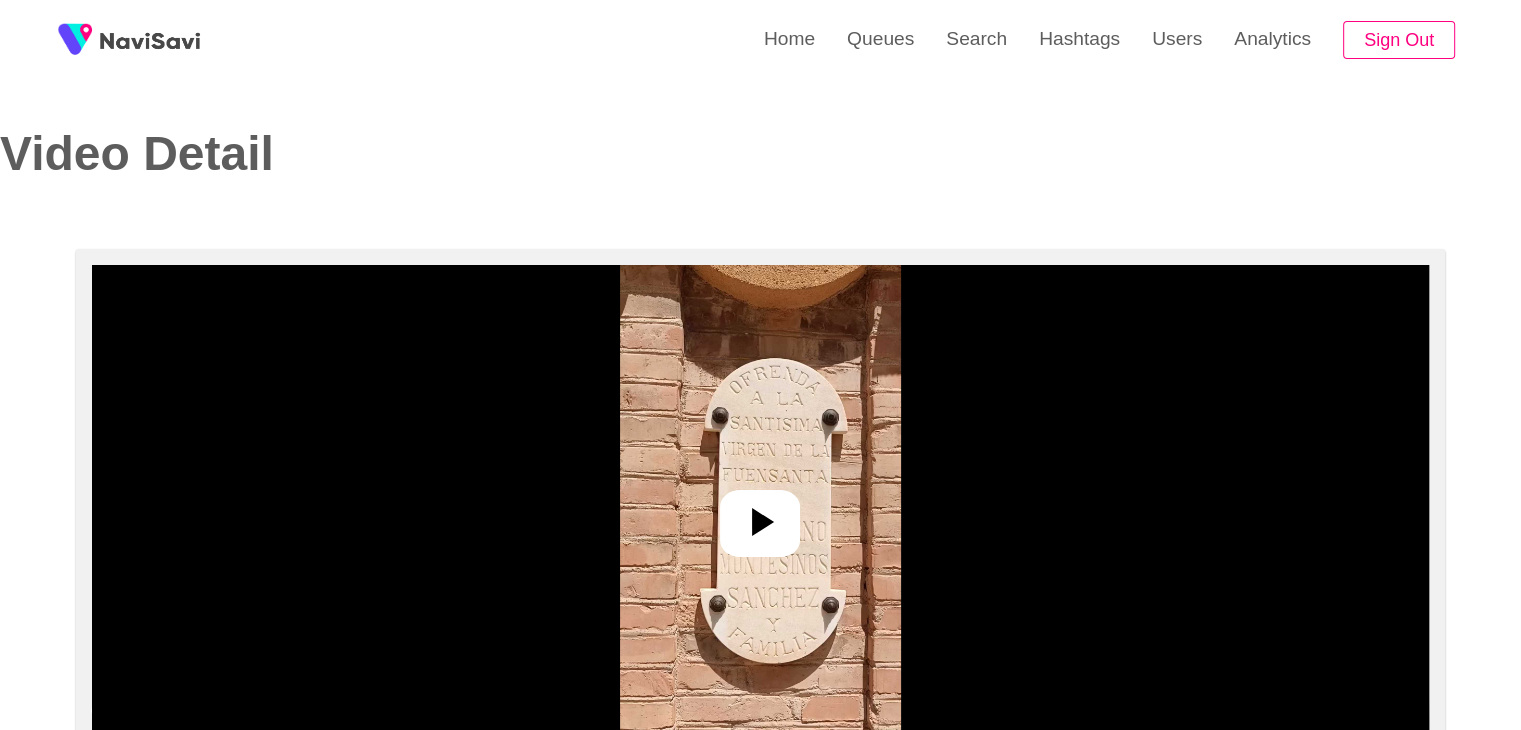 click 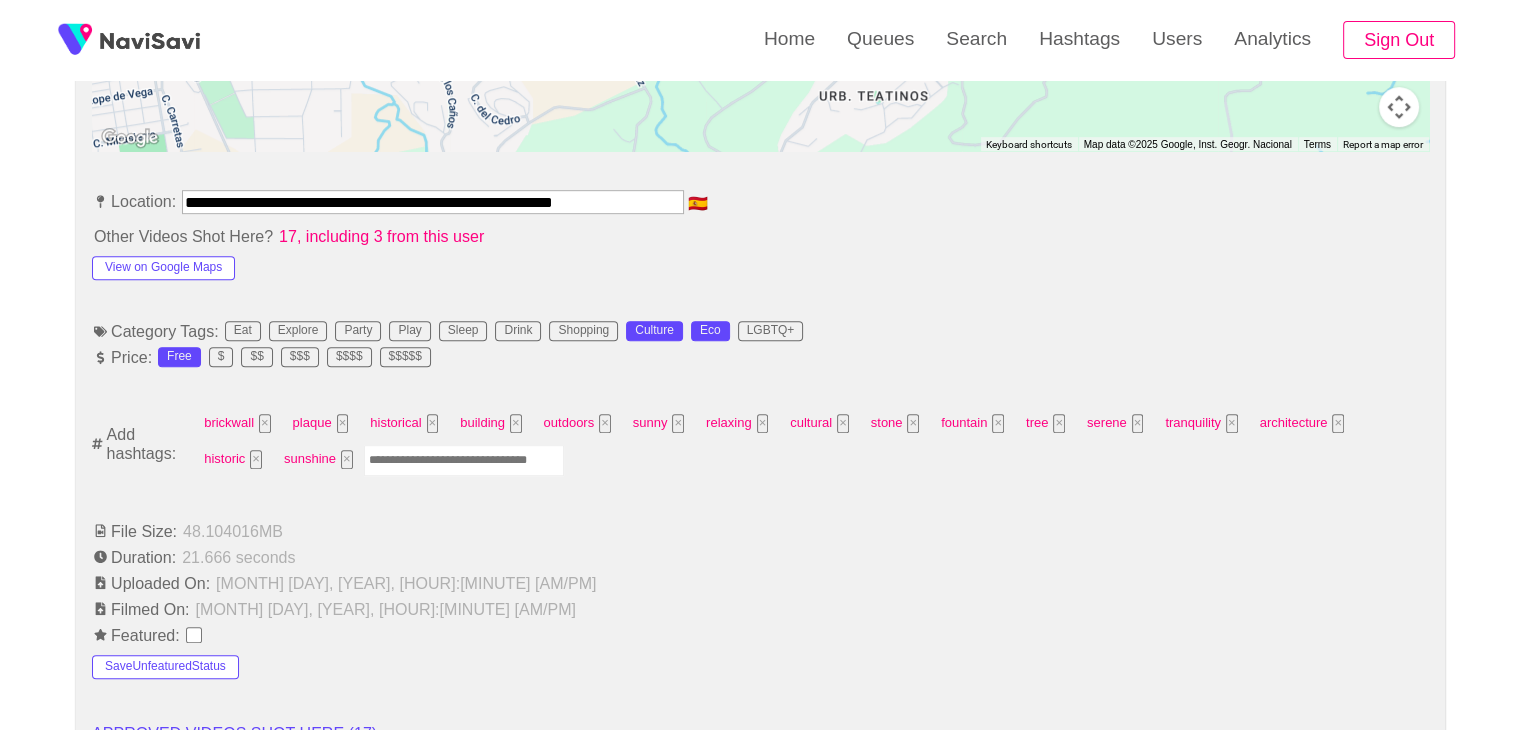 scroll, scrollTop: 1070, scrollLeft: 0, axis: vertical 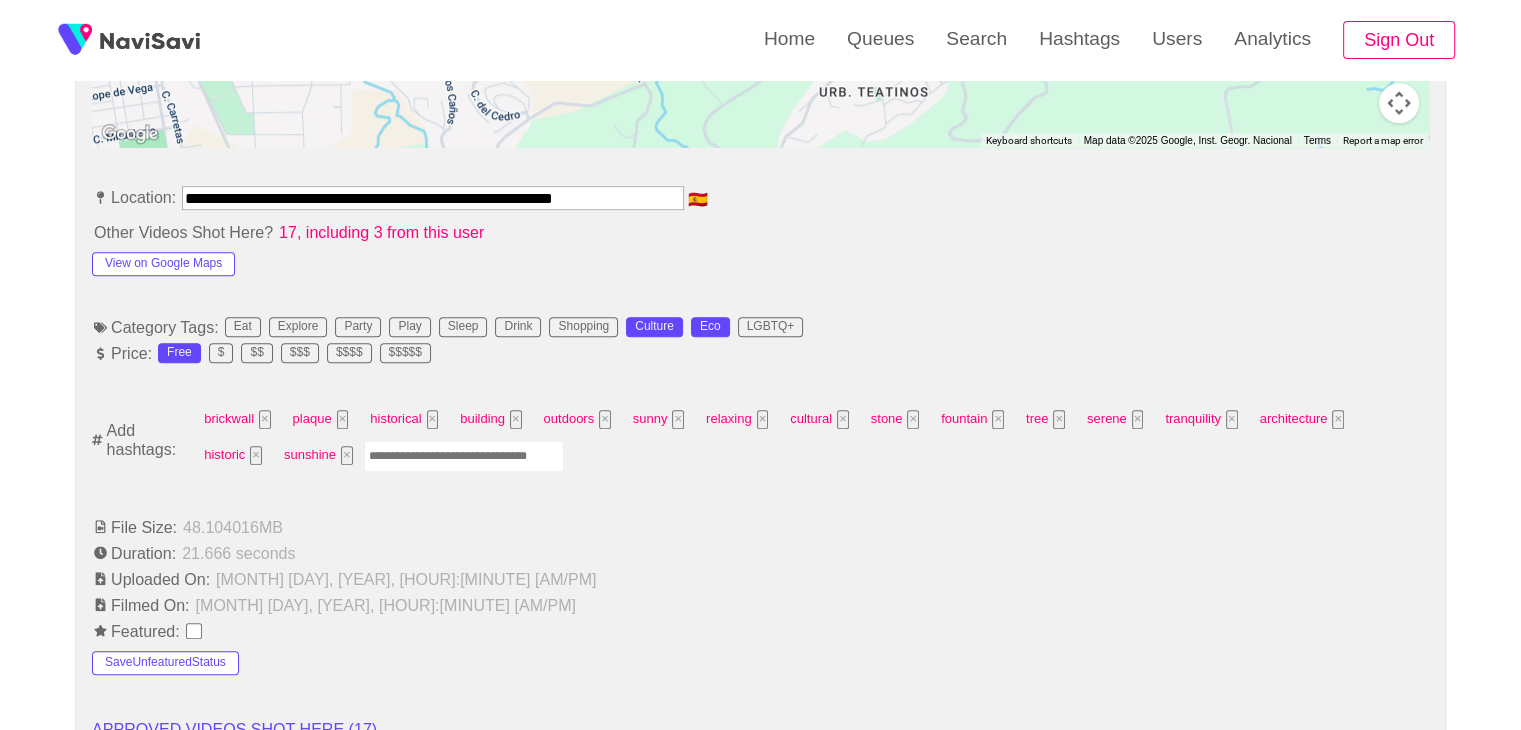 click at bounding box center (464, 456) 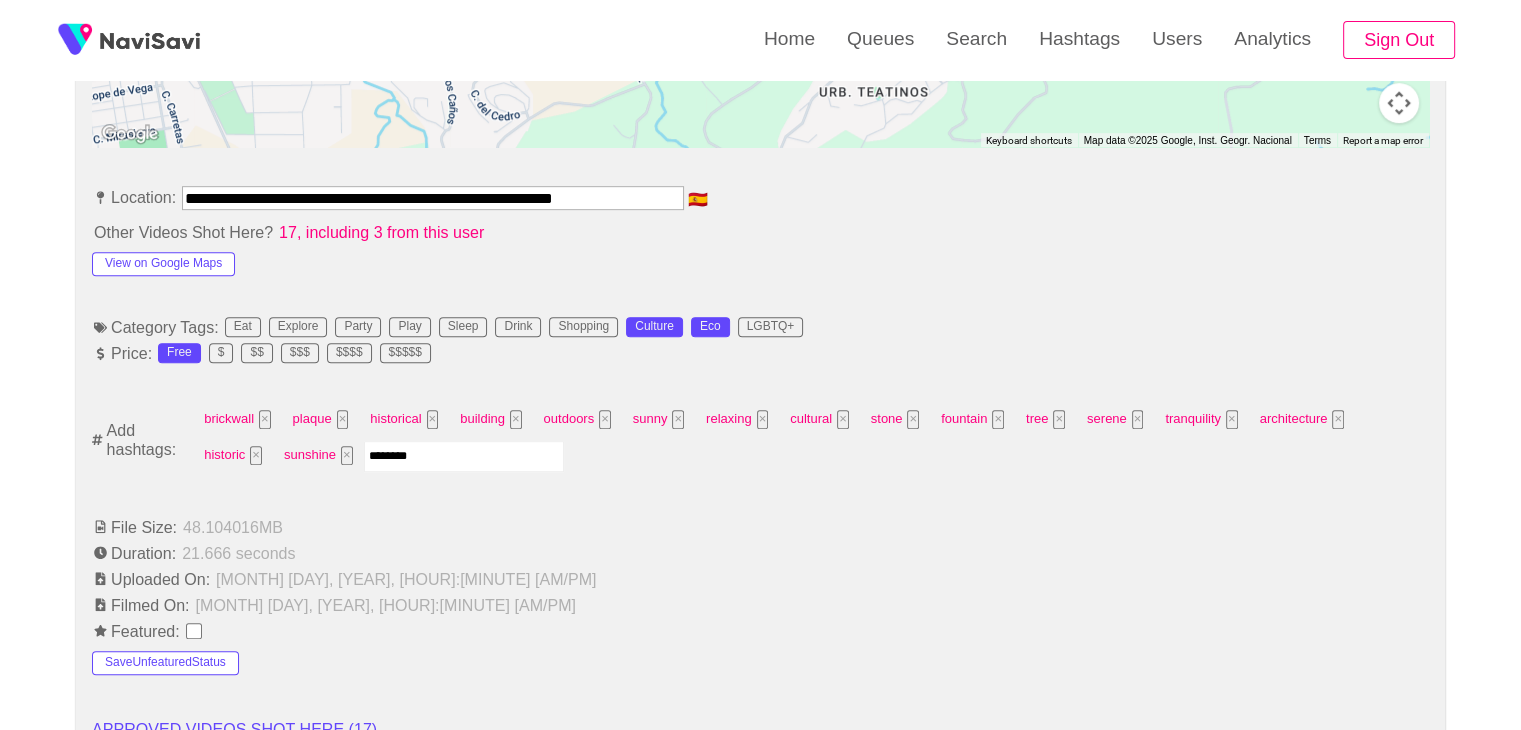 type on "*********" 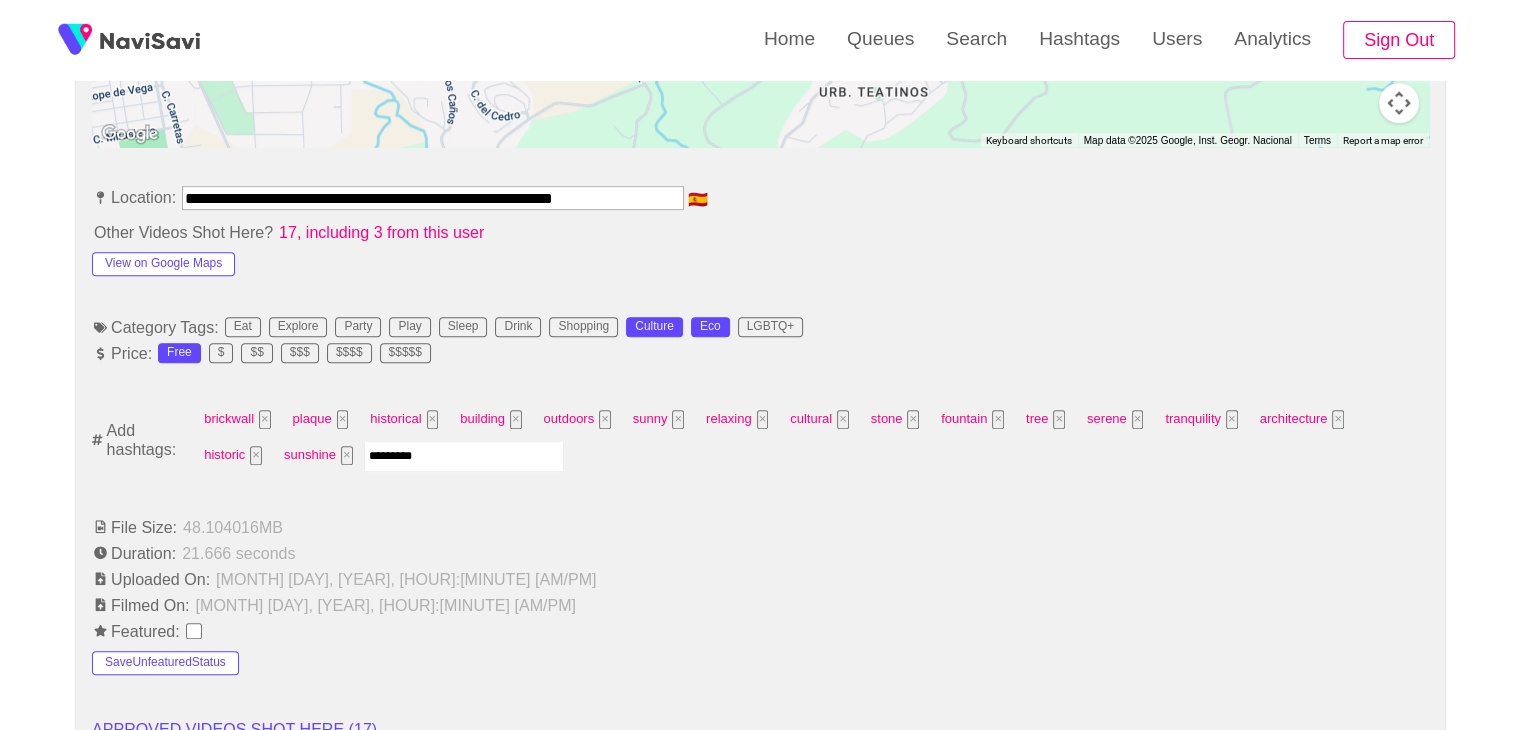 type 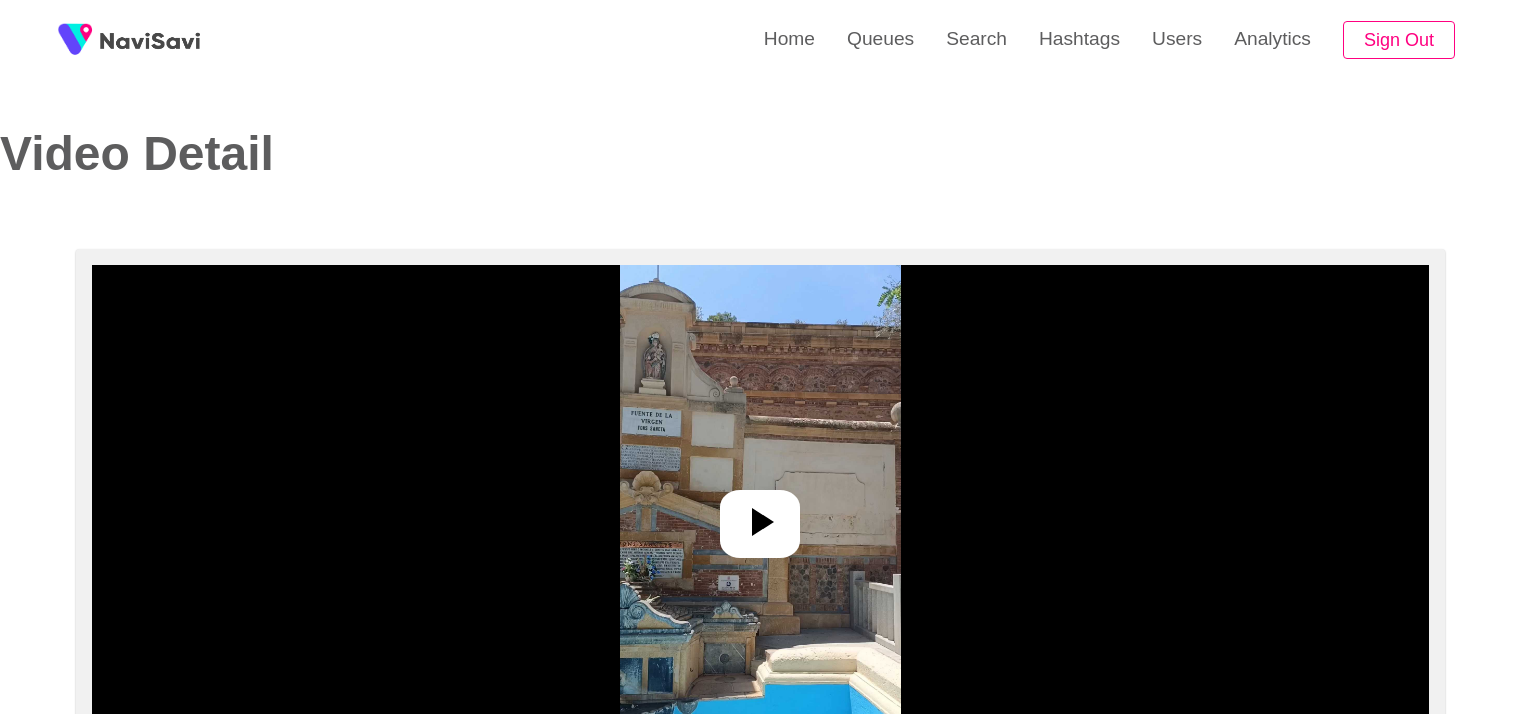 select on "**********" 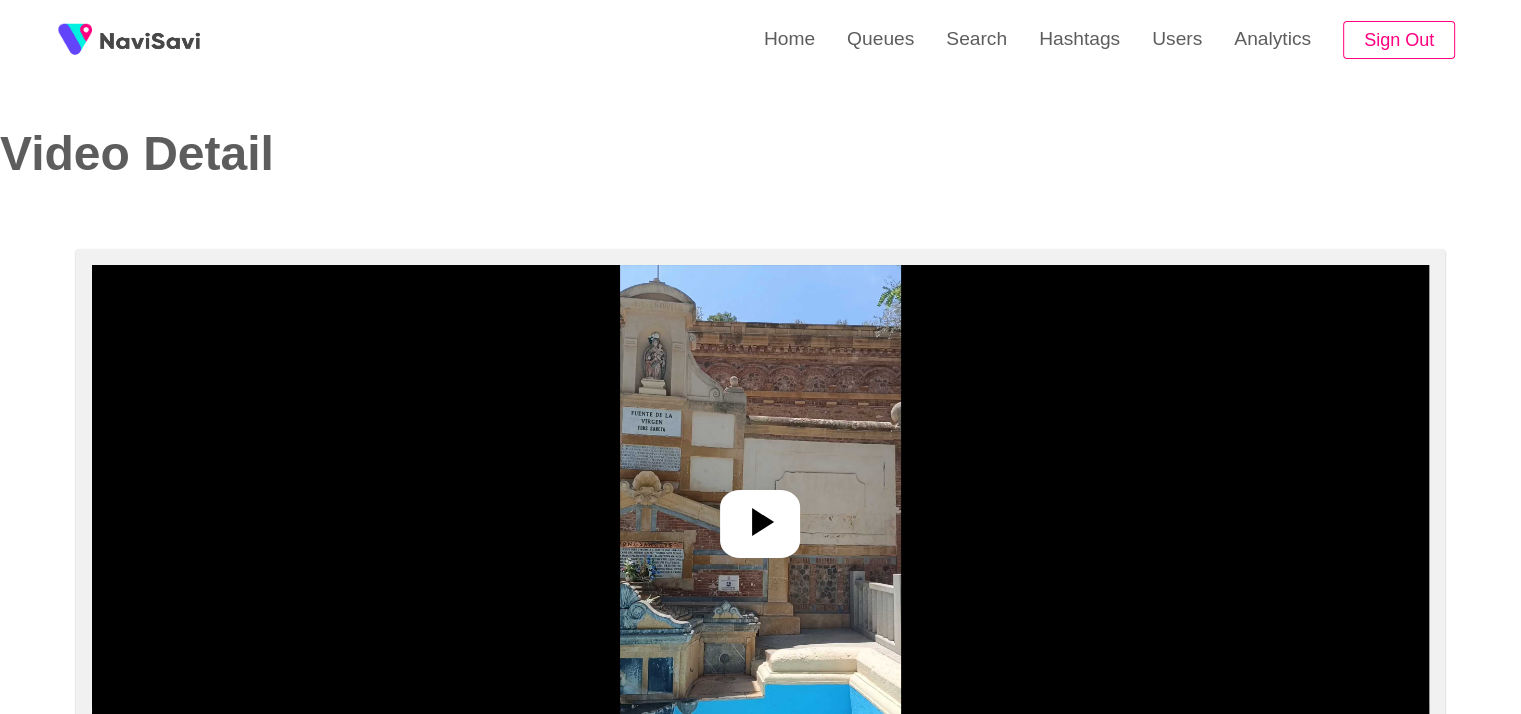 click at bounding box center [760, 515] 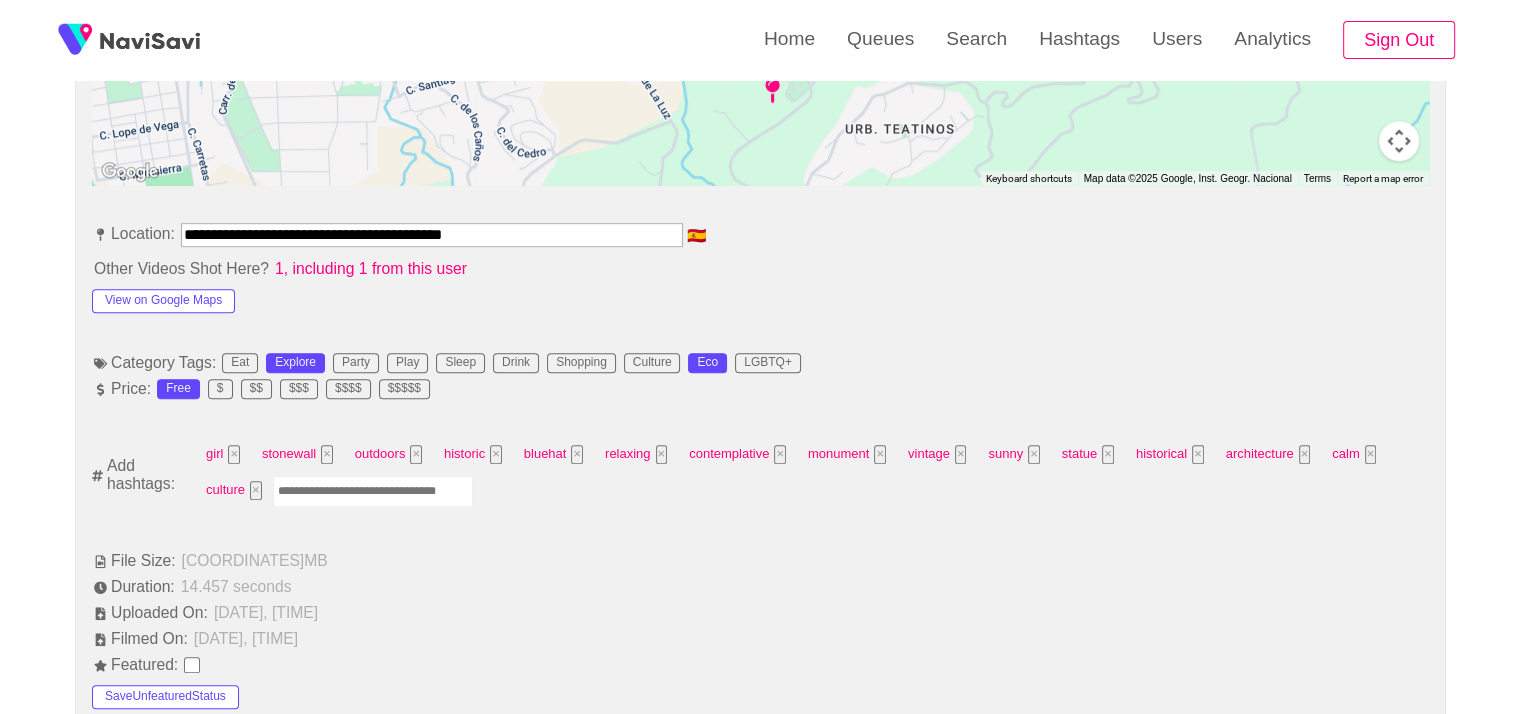 scroll, scrollTop: 1015, scrollLeft: 0, axis: vertical 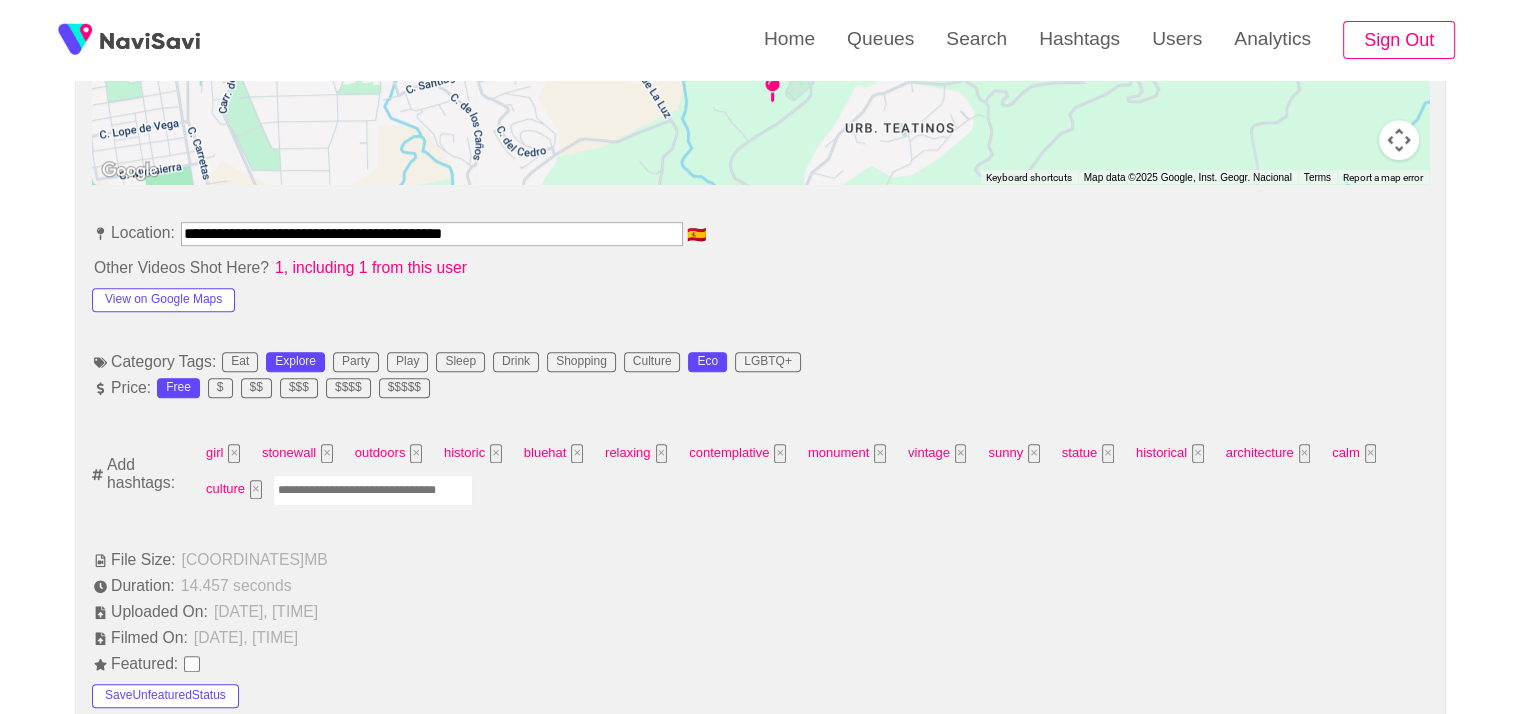click at bounding box center (373, 490) 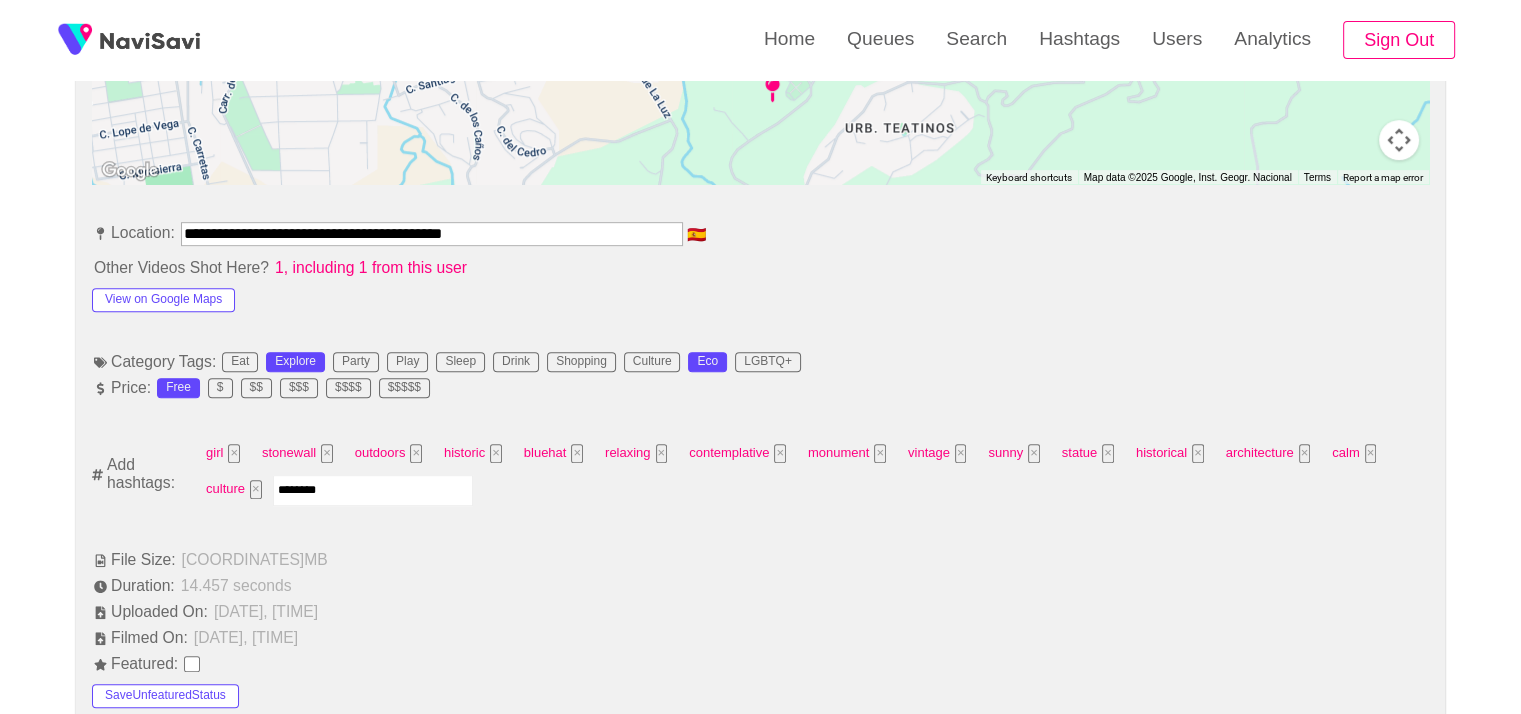 type on "*********" 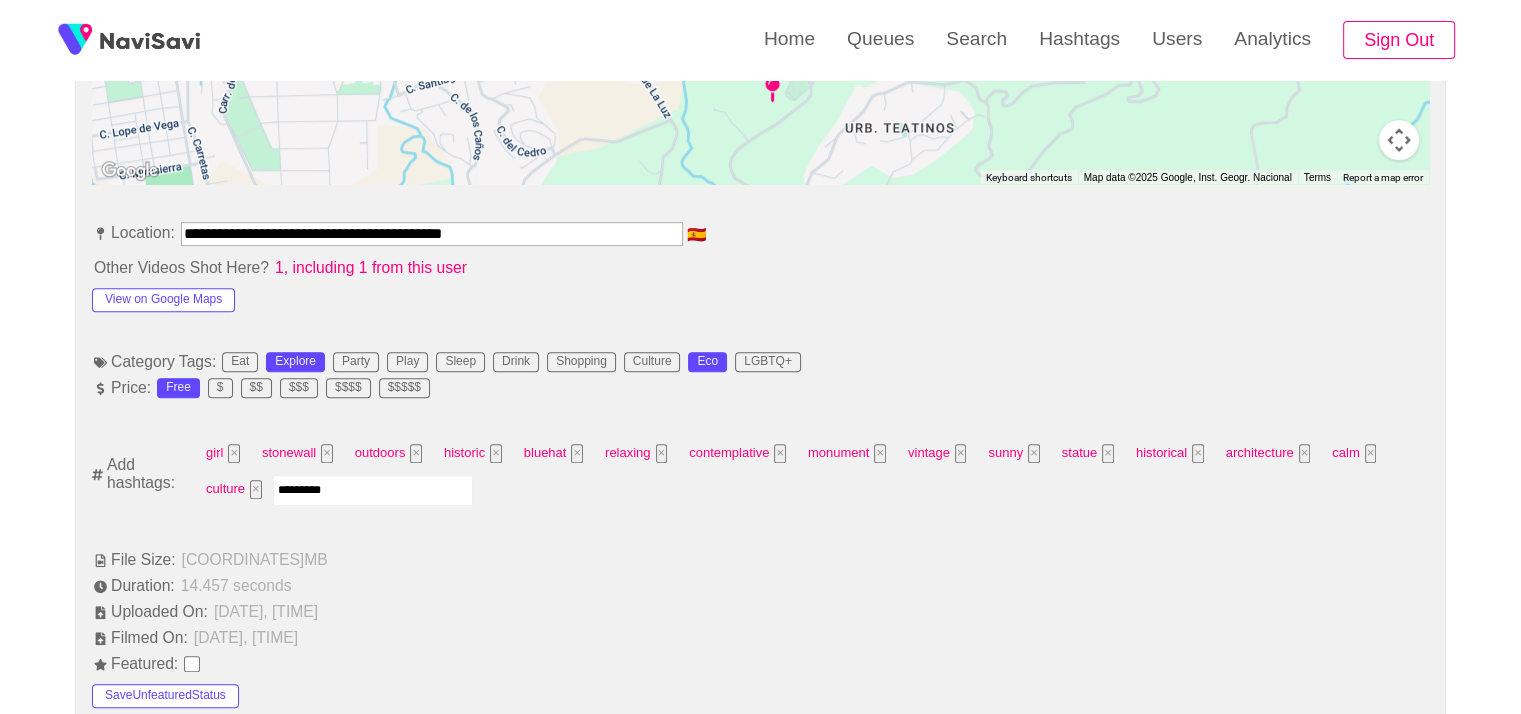 type 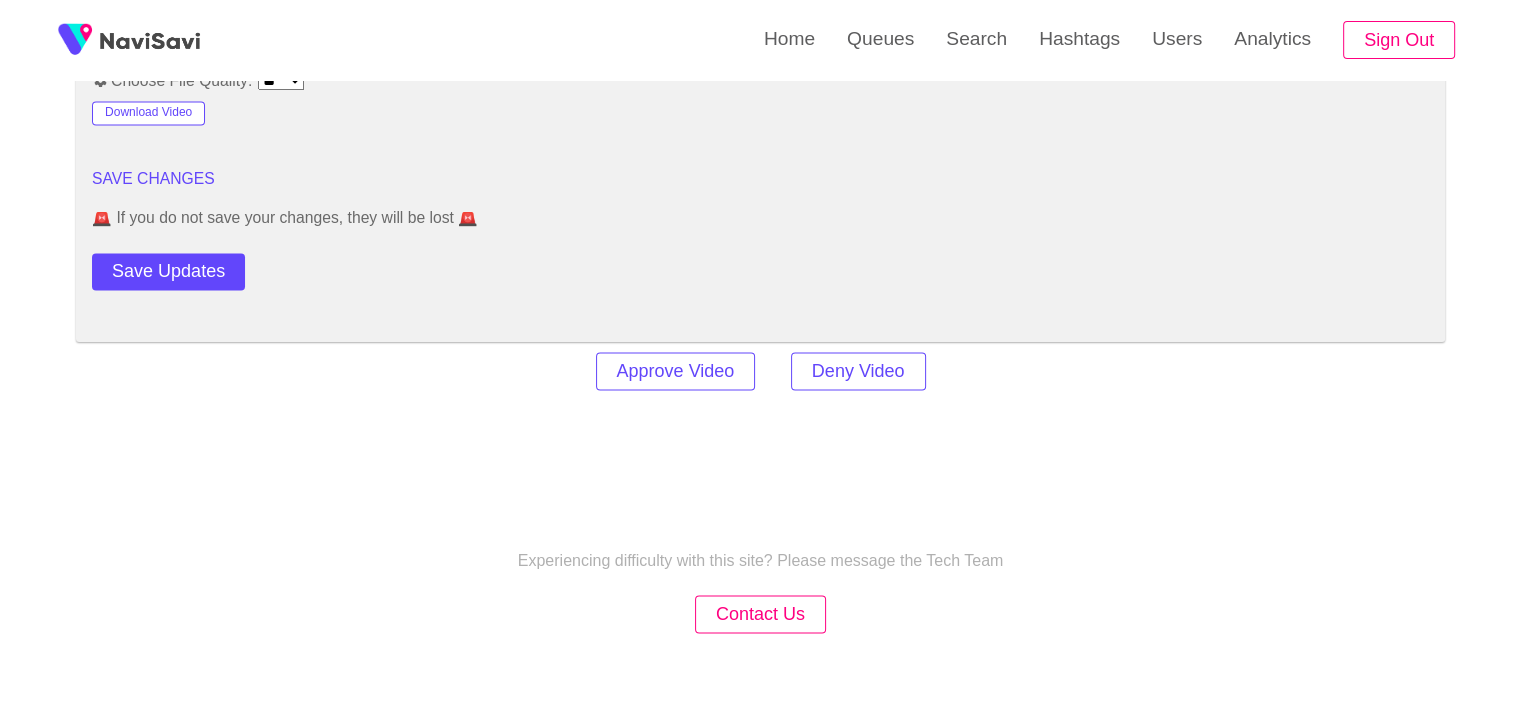 scroll, scrollTop: 2752, scrollLeft: 0, axis: vertical 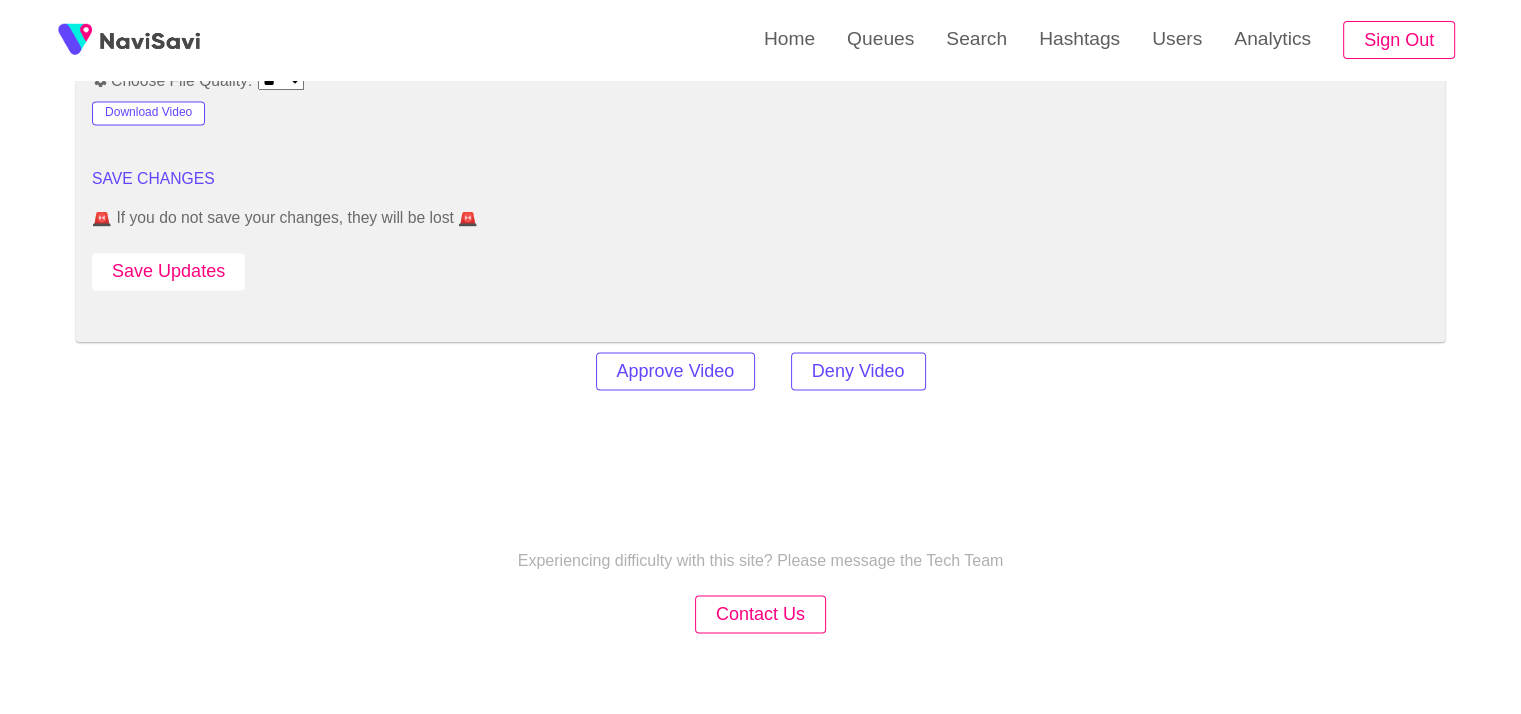 click on "Save Updates" at bounding box center (168, 271) 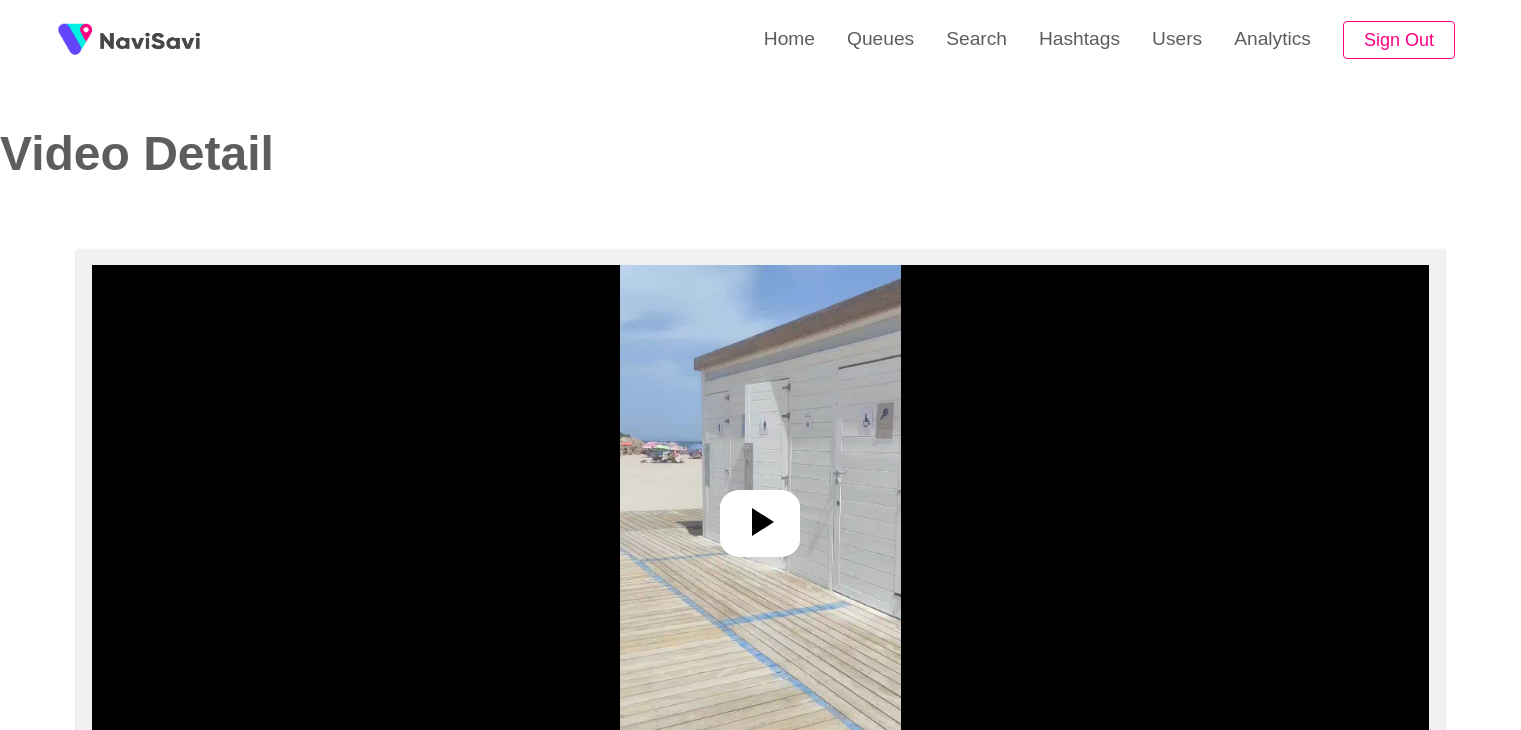 select on "**********" 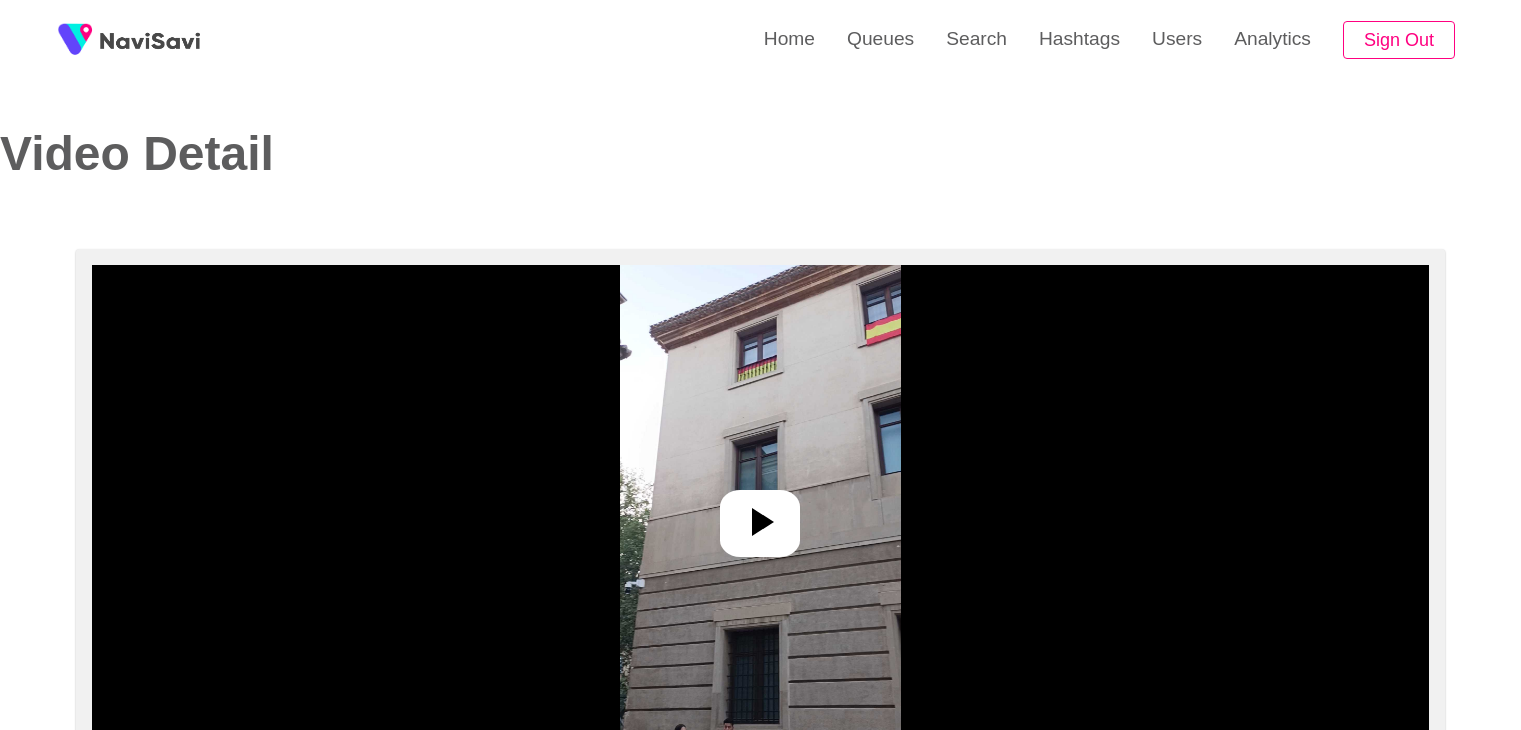 select on "**********" 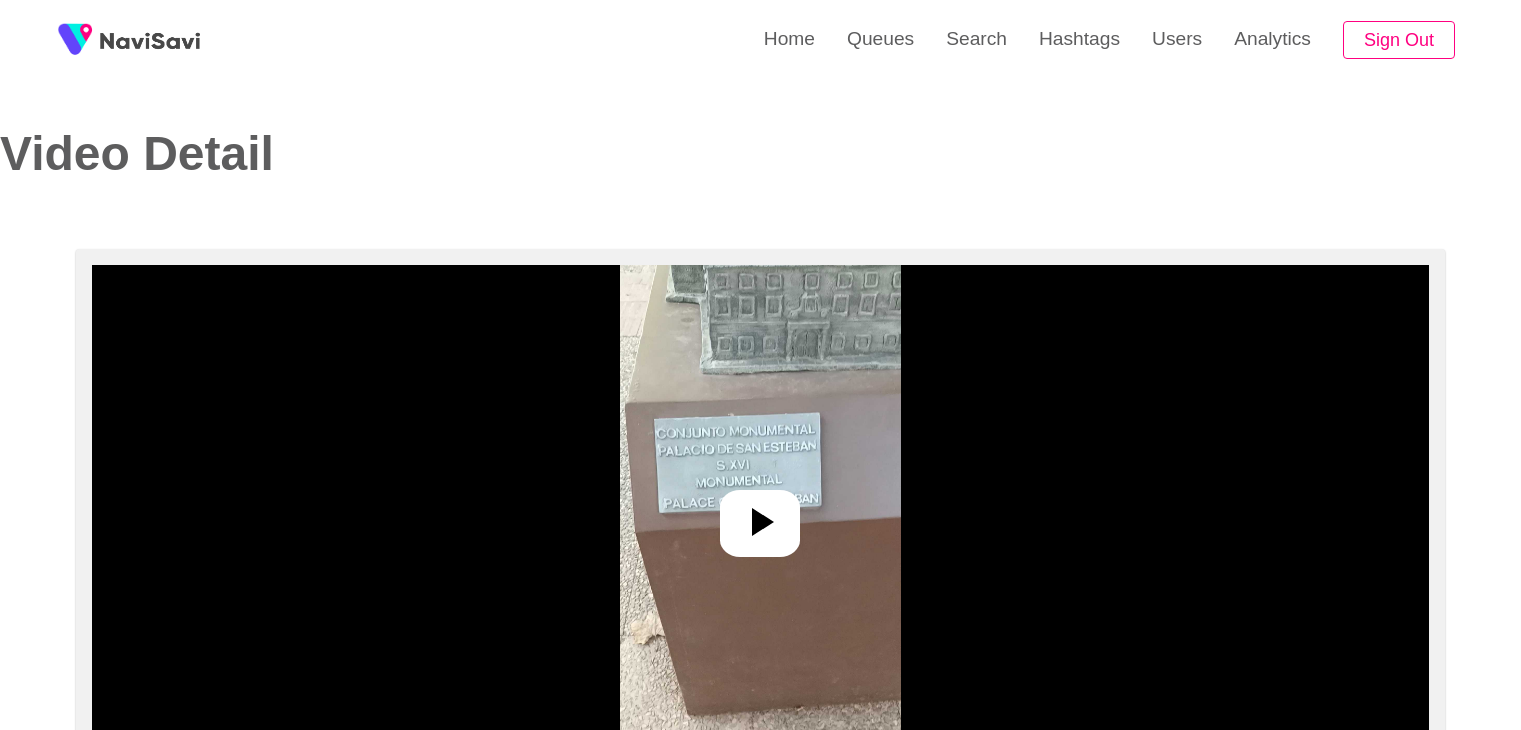 select on "**********" 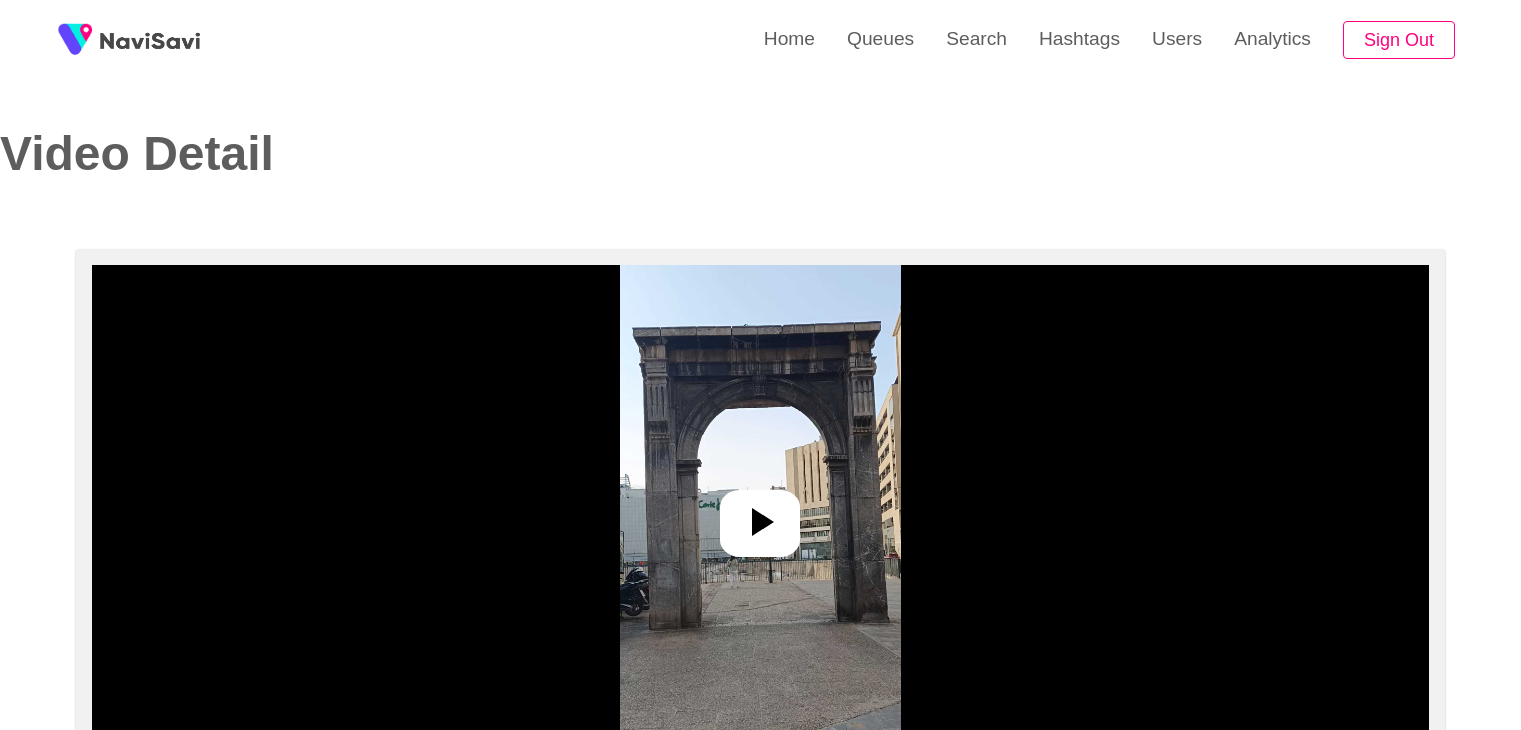 select on "**********" 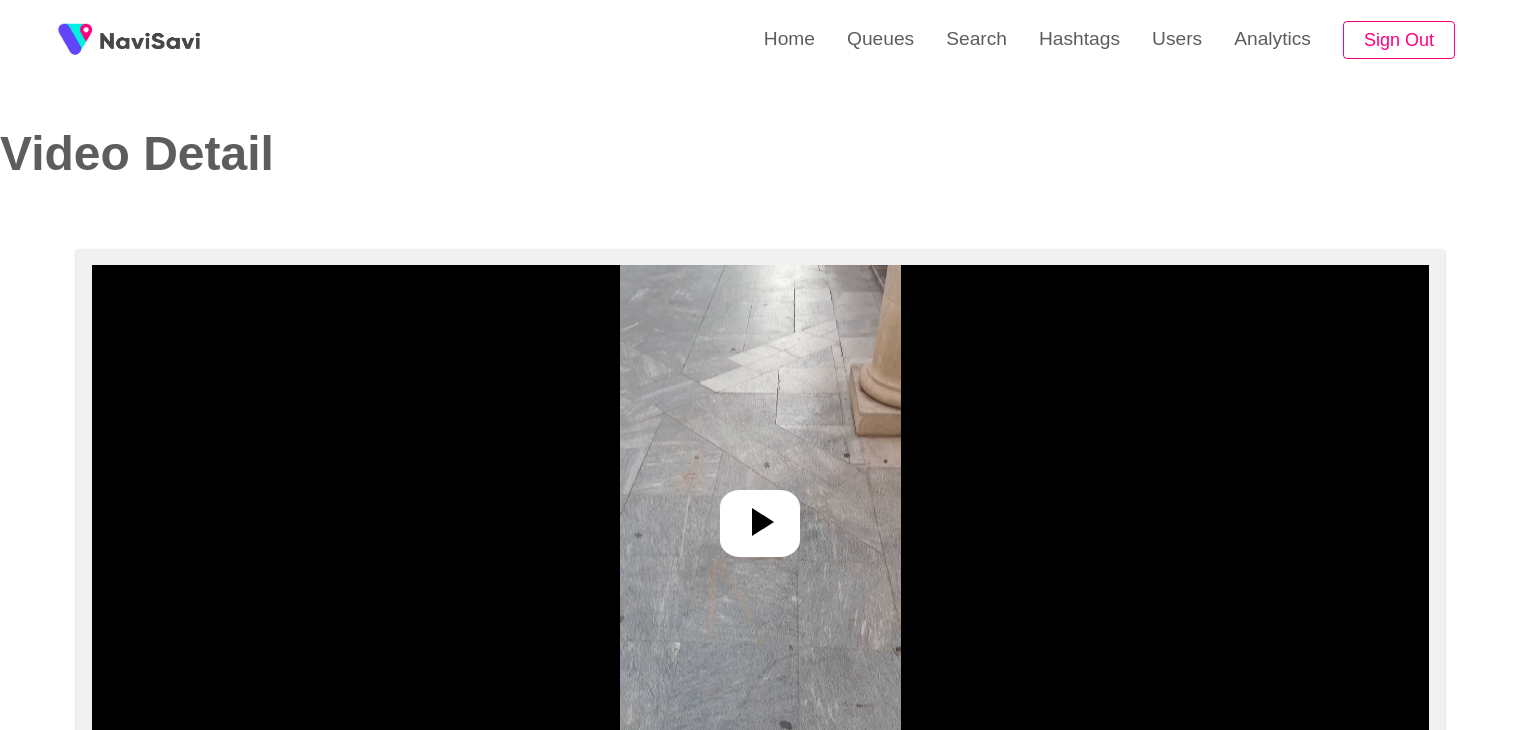 select on "**********" 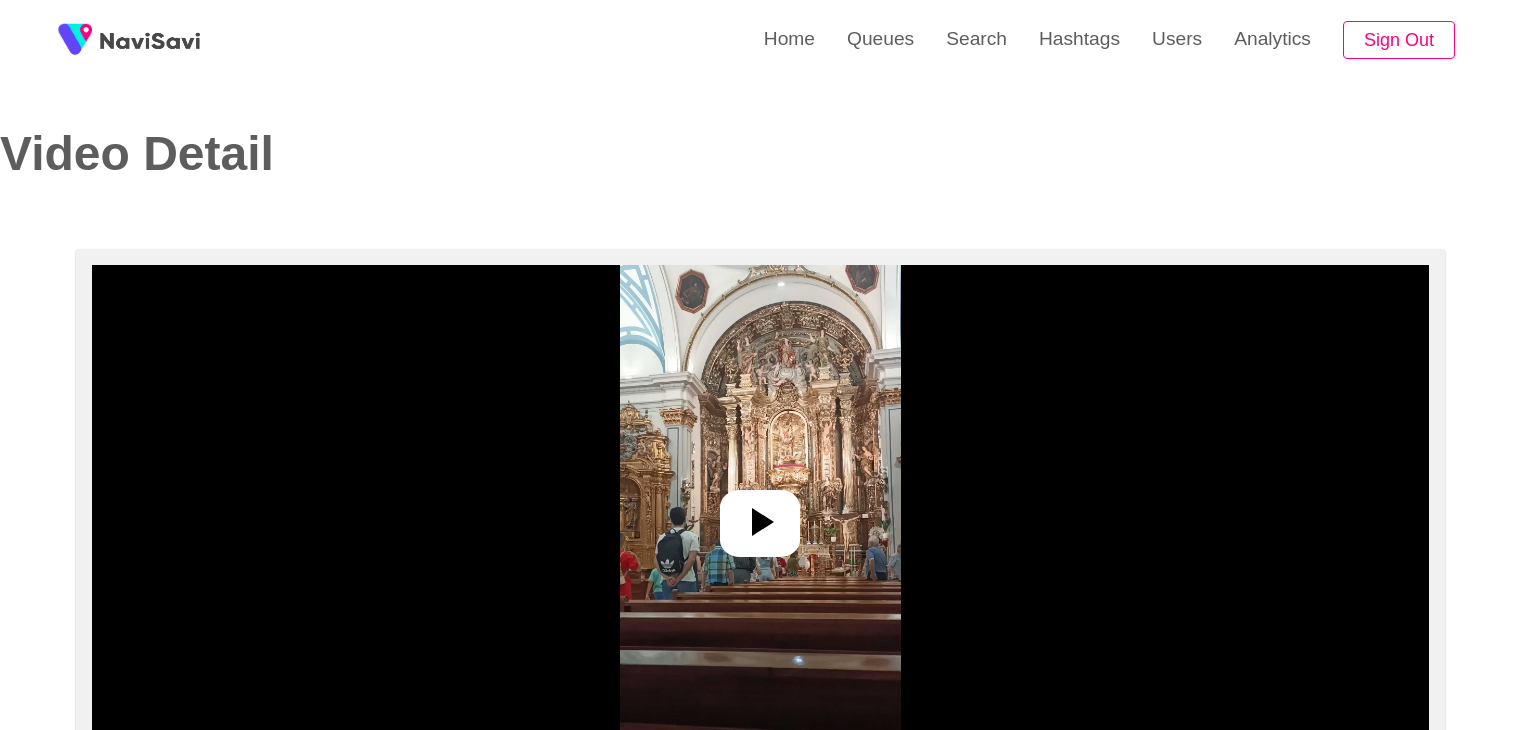 select on "**********" 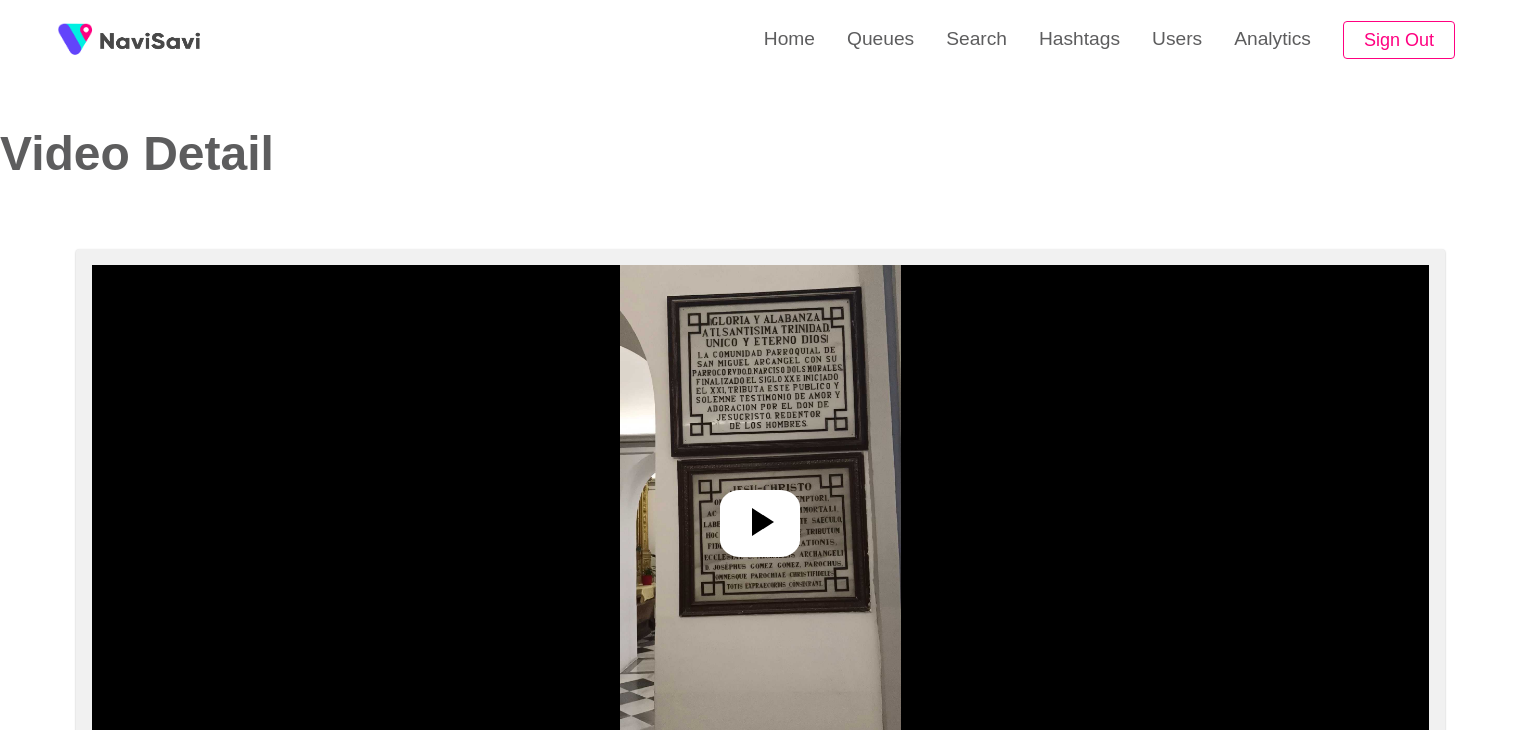 select on "**********" 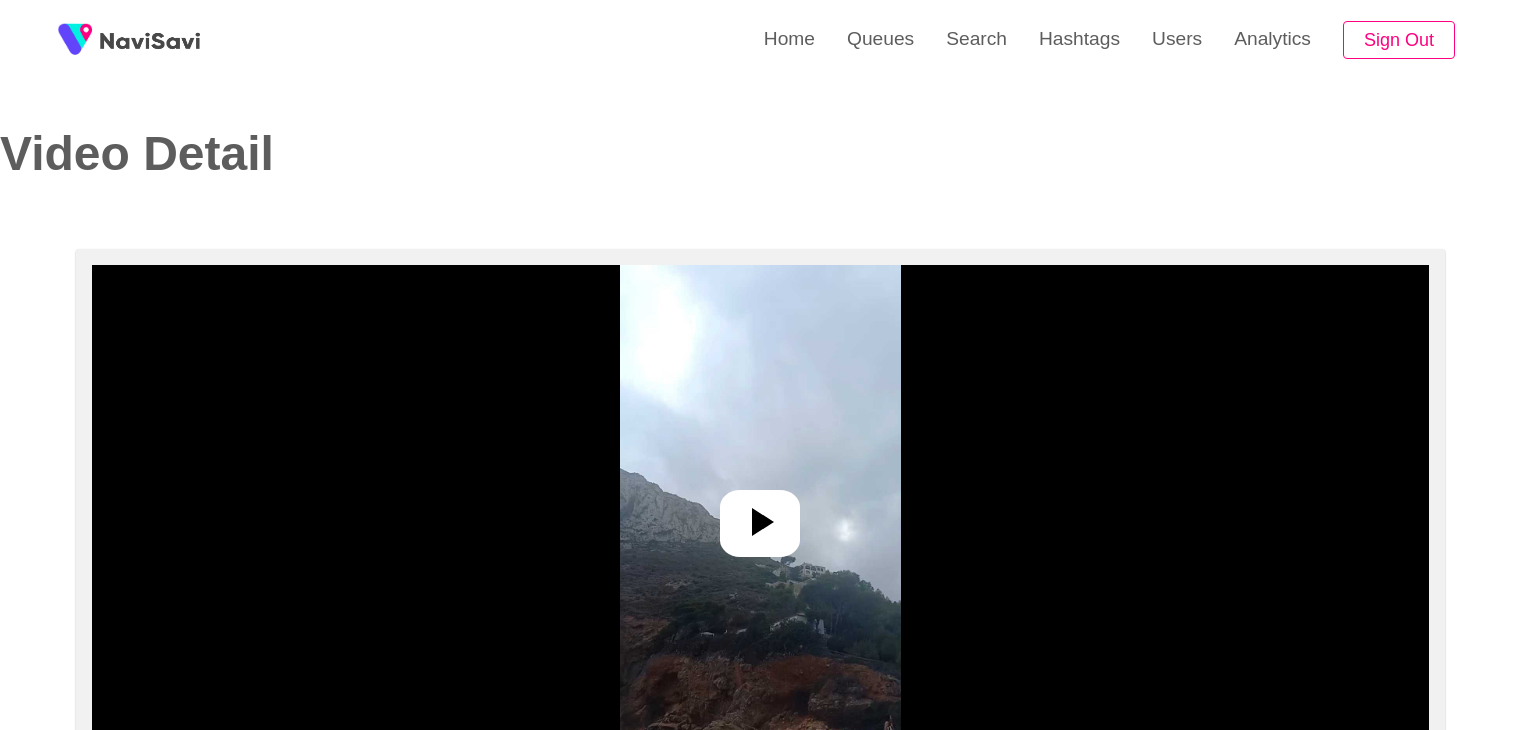 select on "**********" 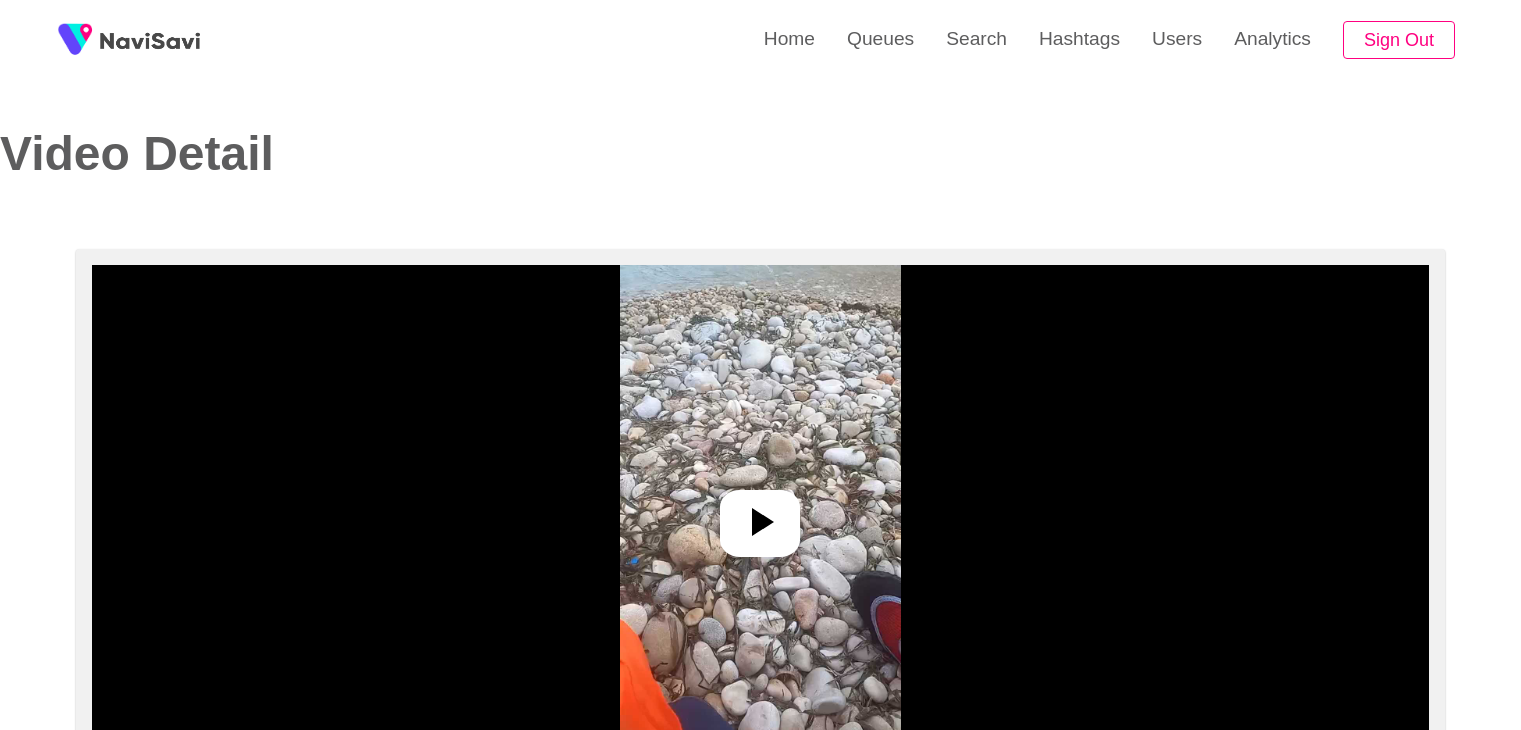 select on "**********" 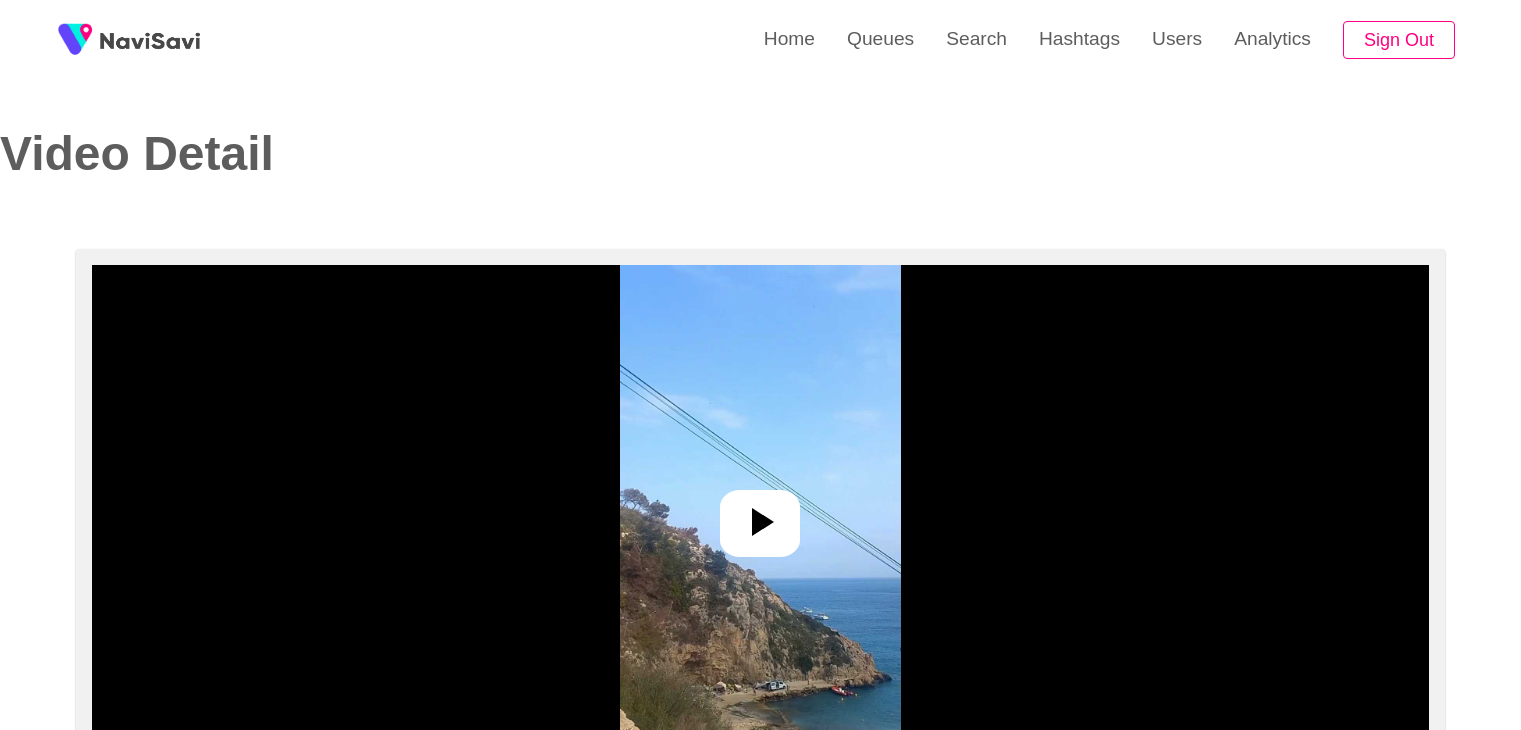 select on "**********" 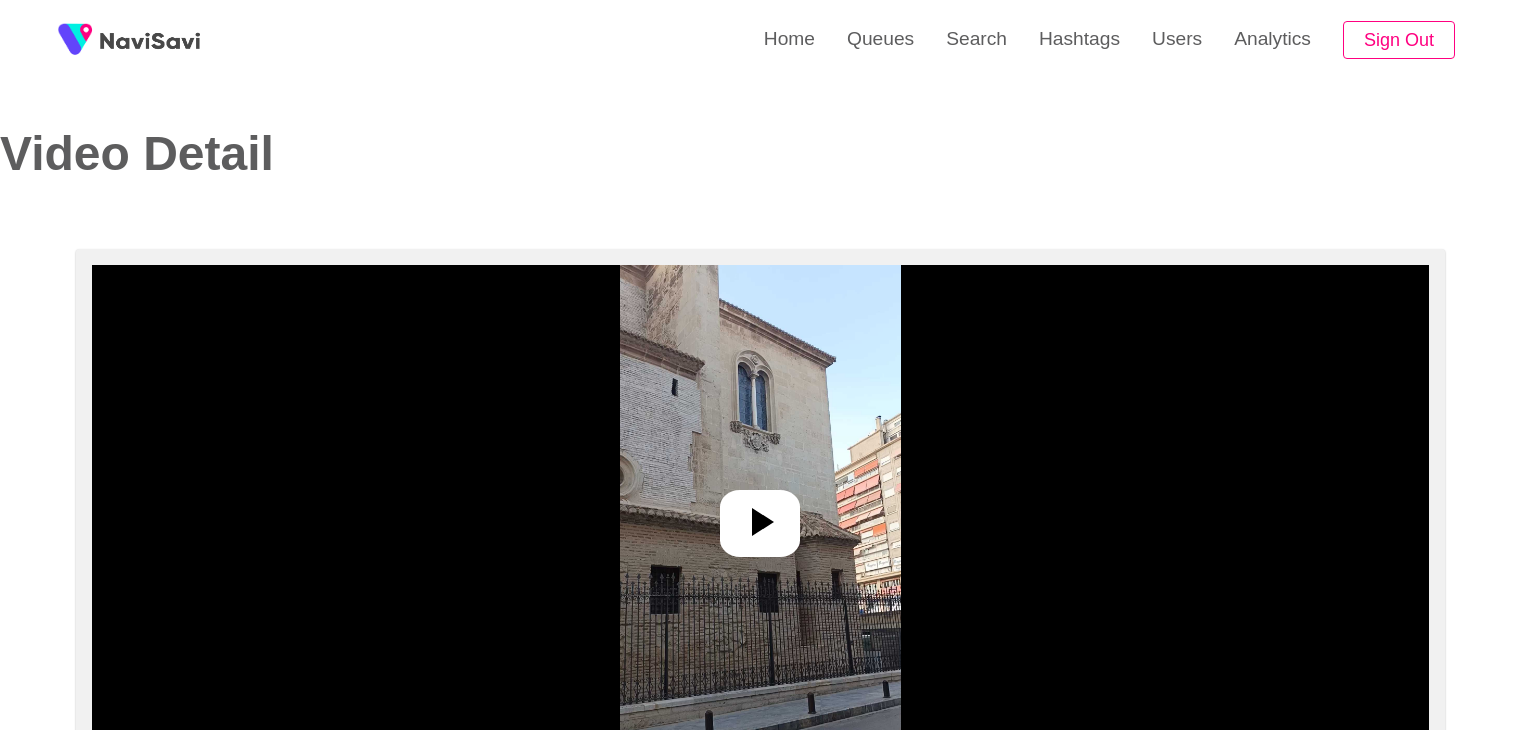 select on "**********" 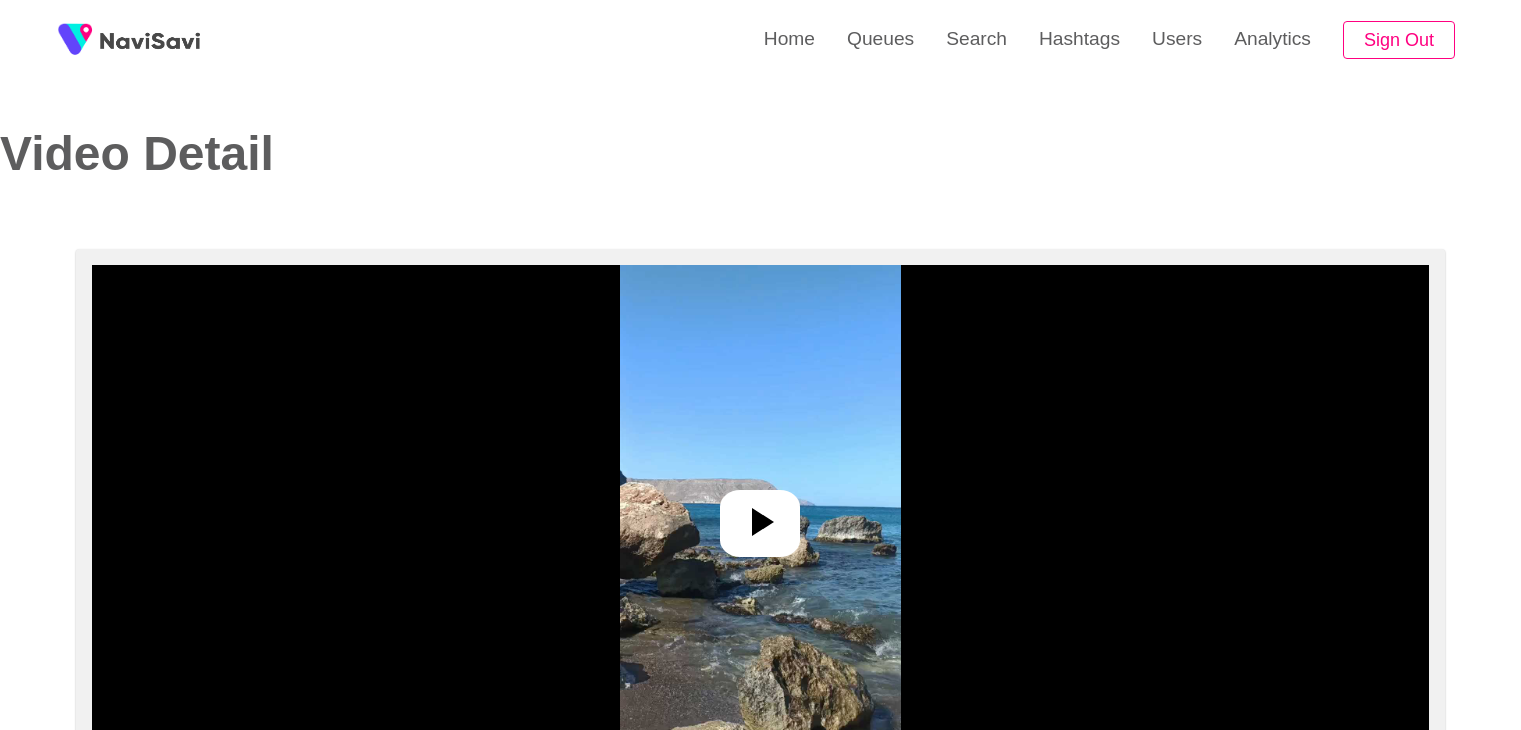 select on "**********" 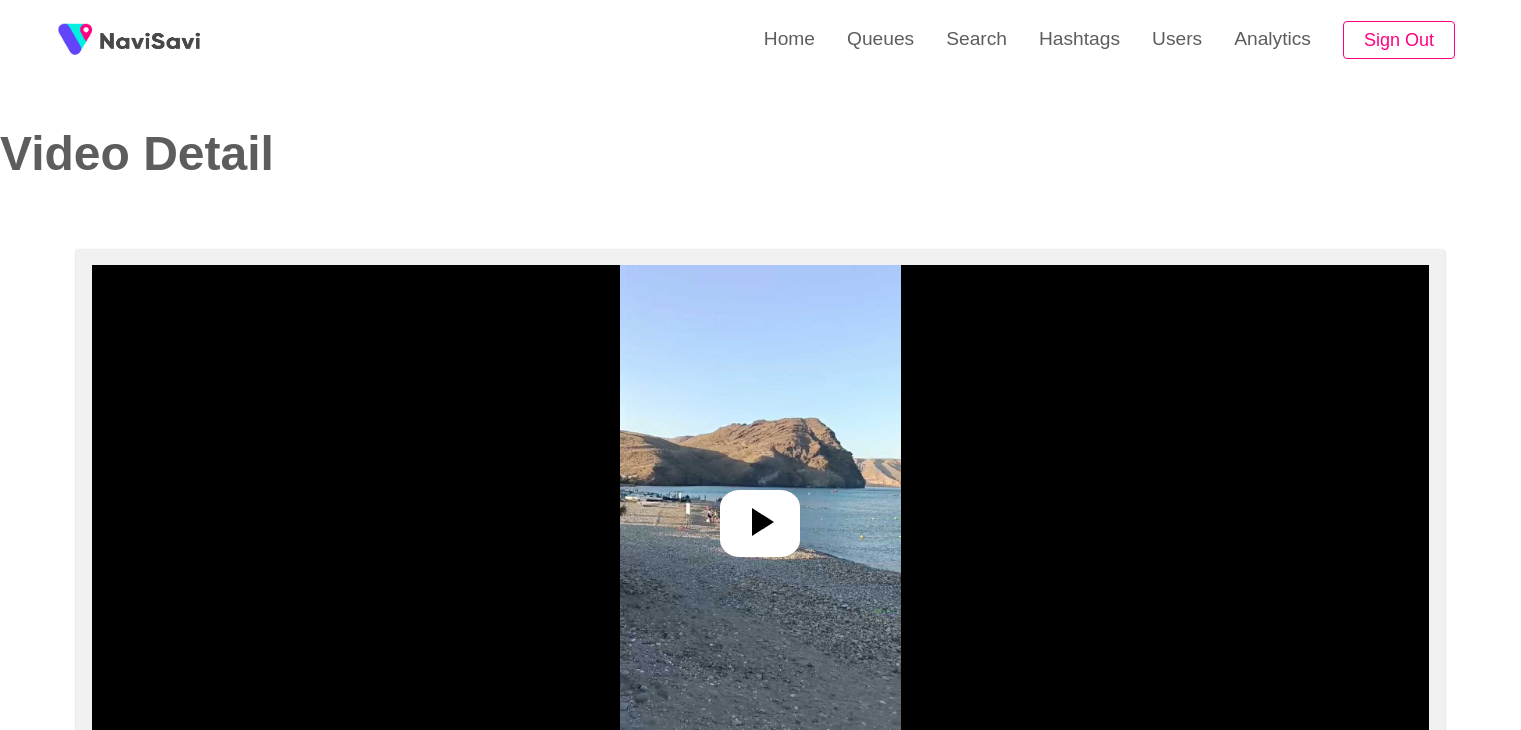 select on "**********" 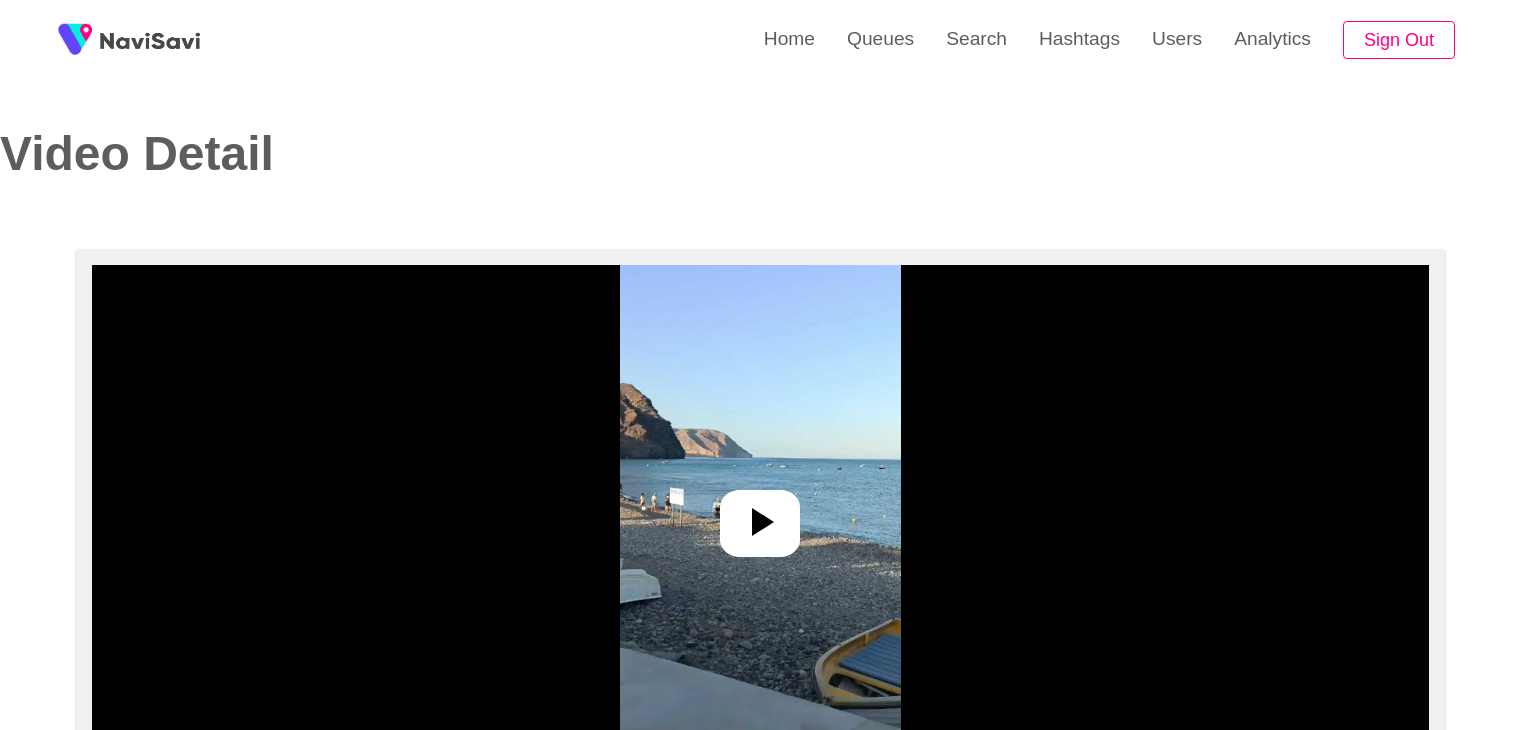 select on "**********" 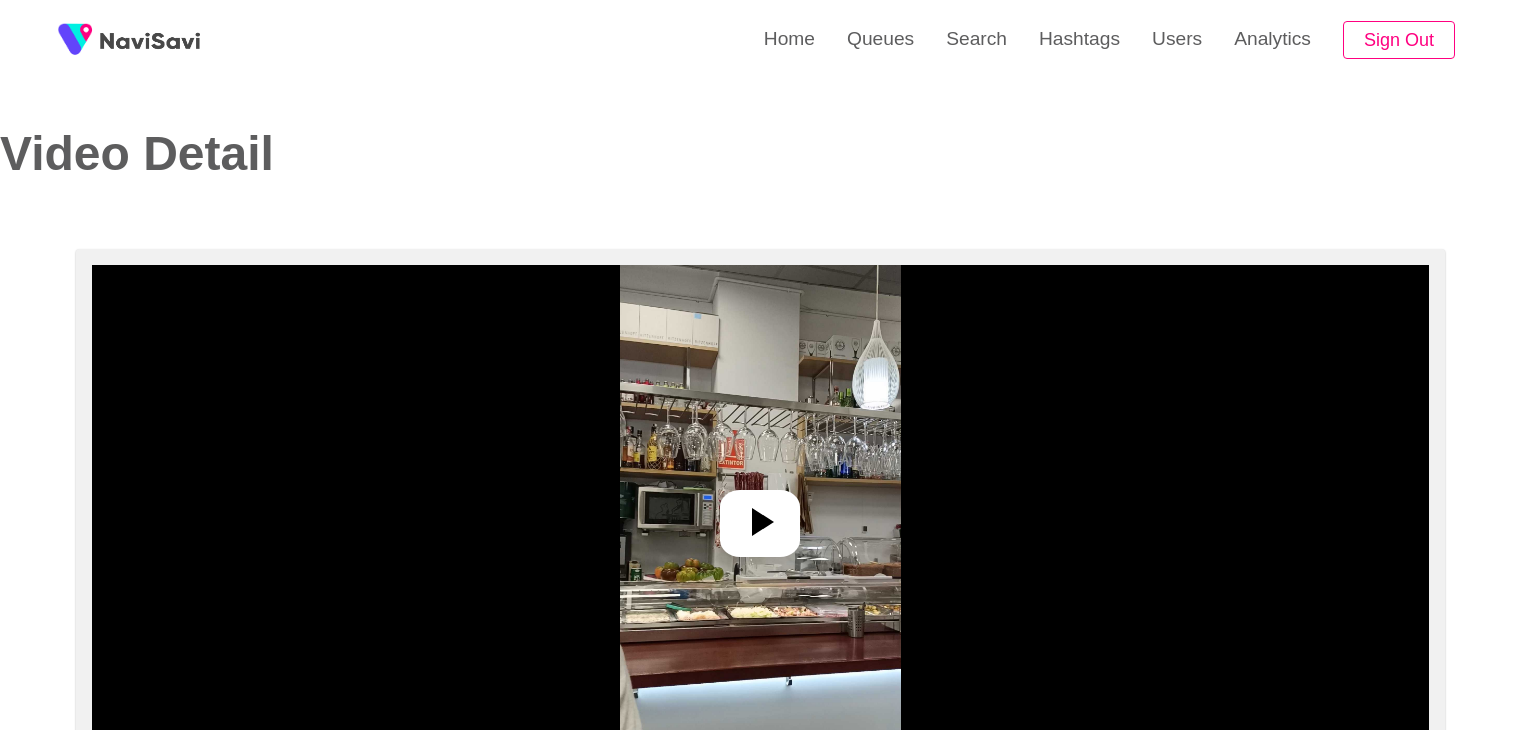 select on "**********" 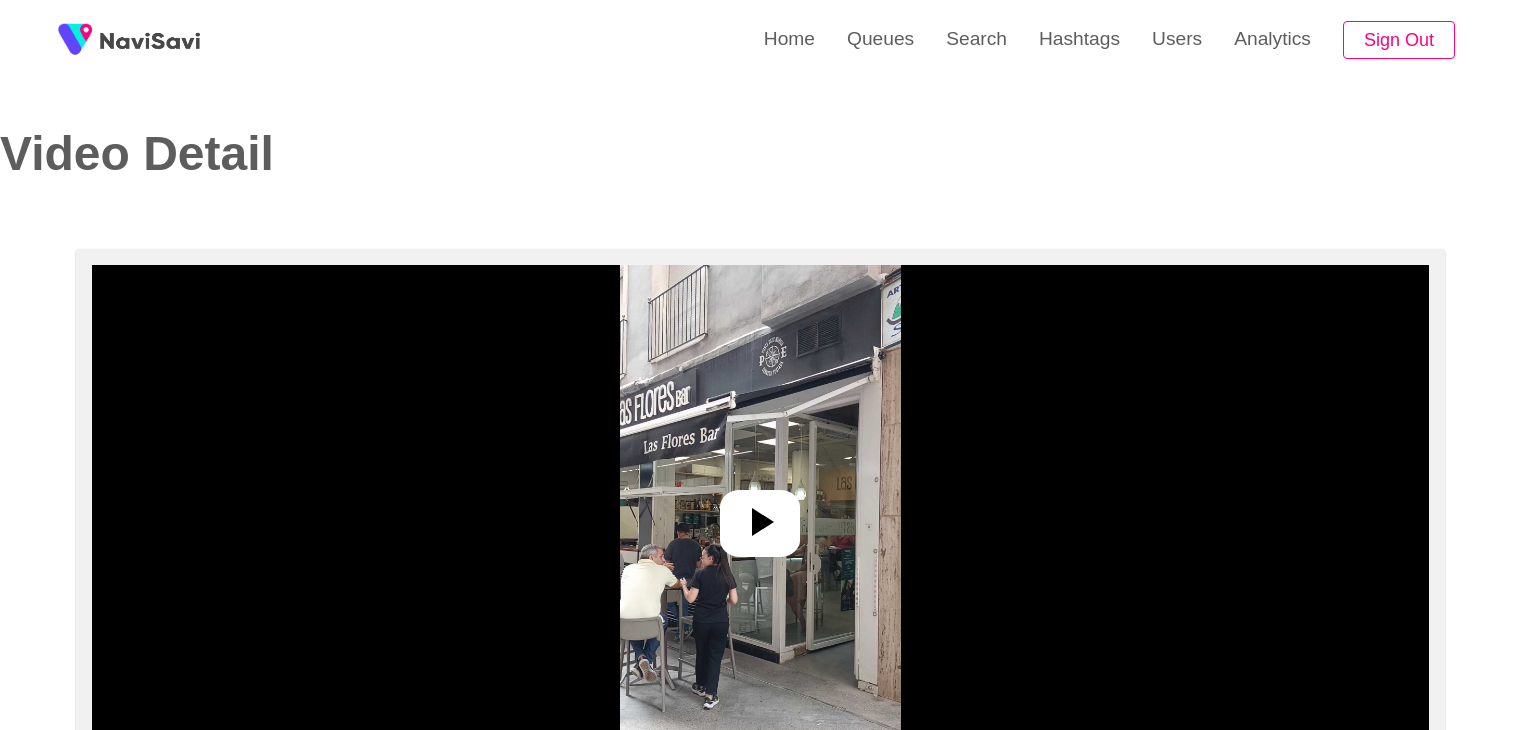 select on "**********" 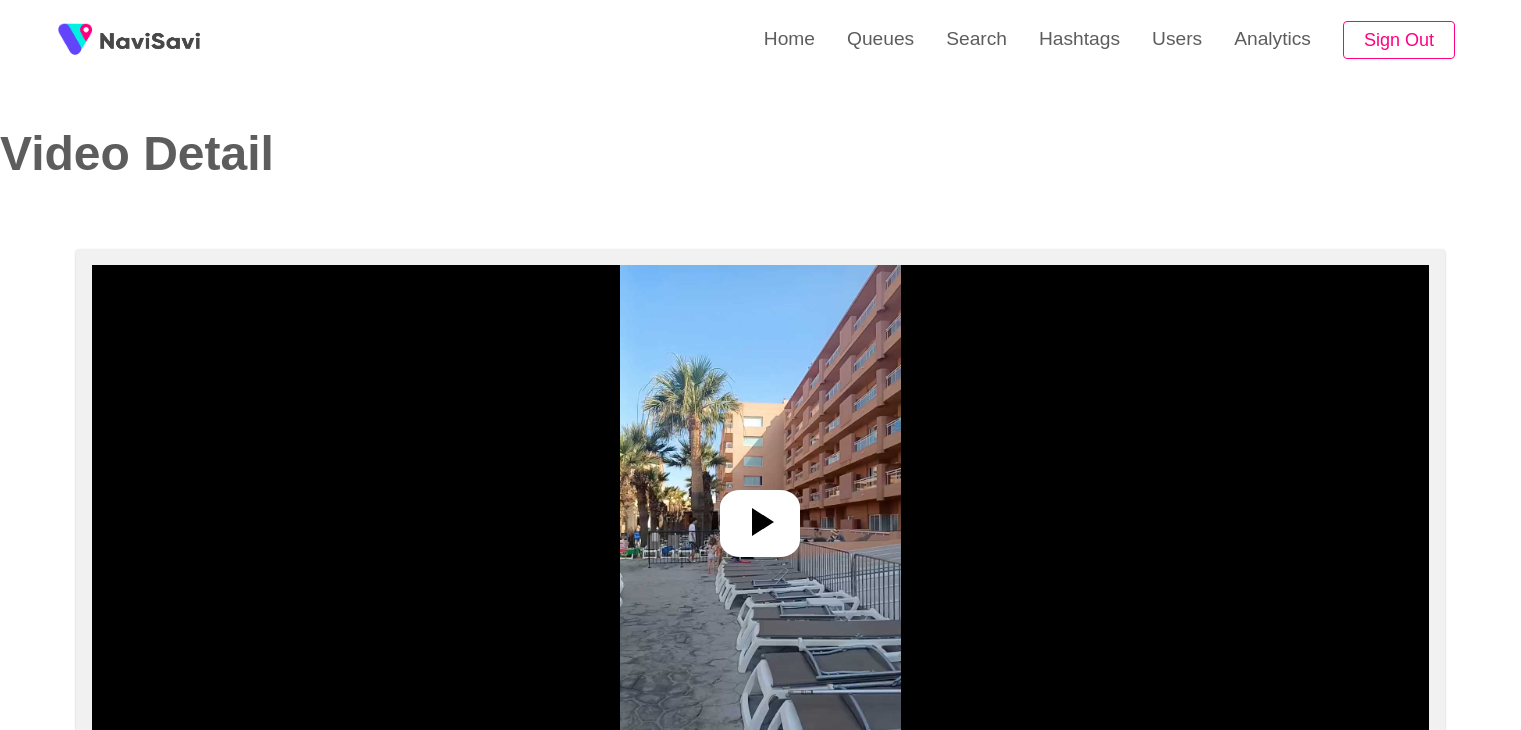 select on "**********" 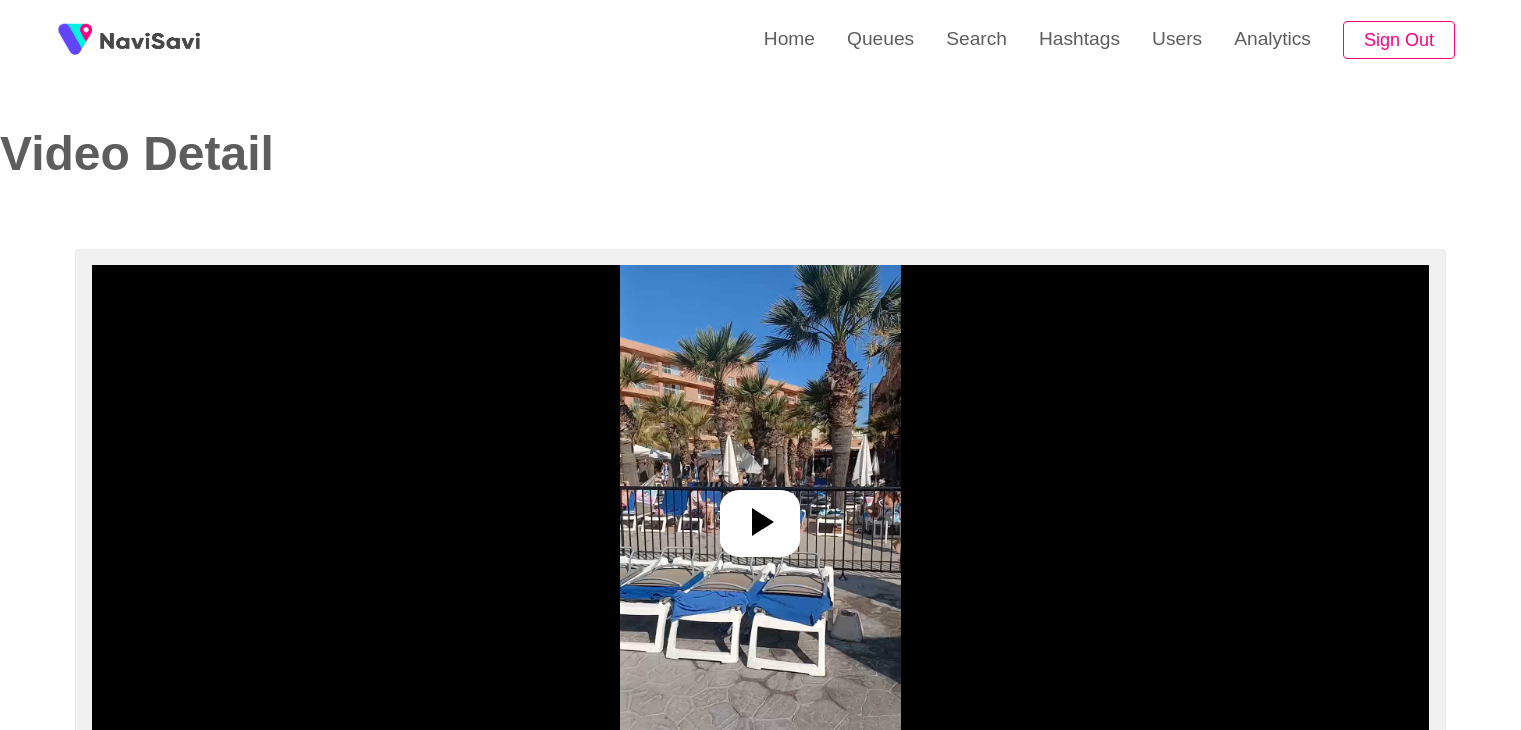 select on "**********" 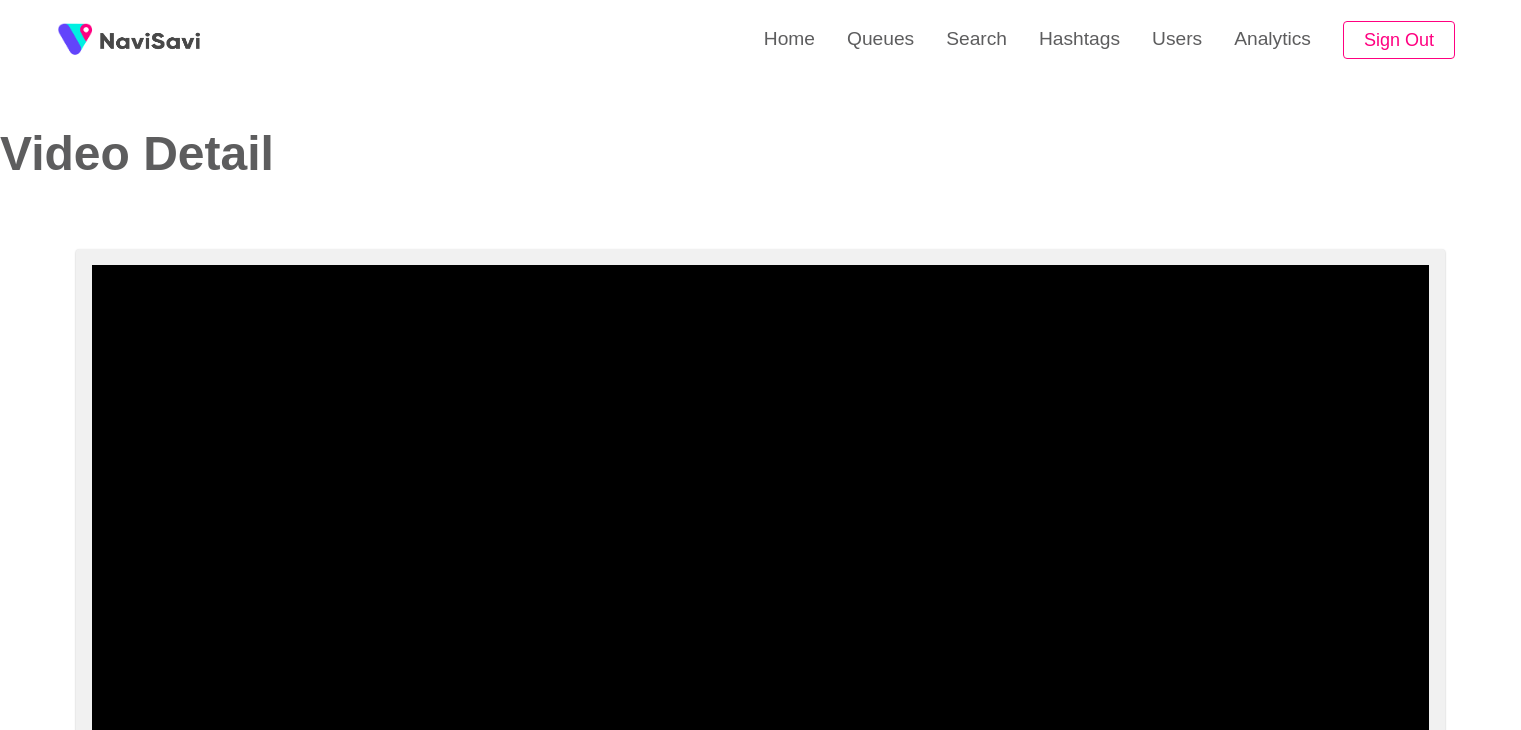 select on "**********" 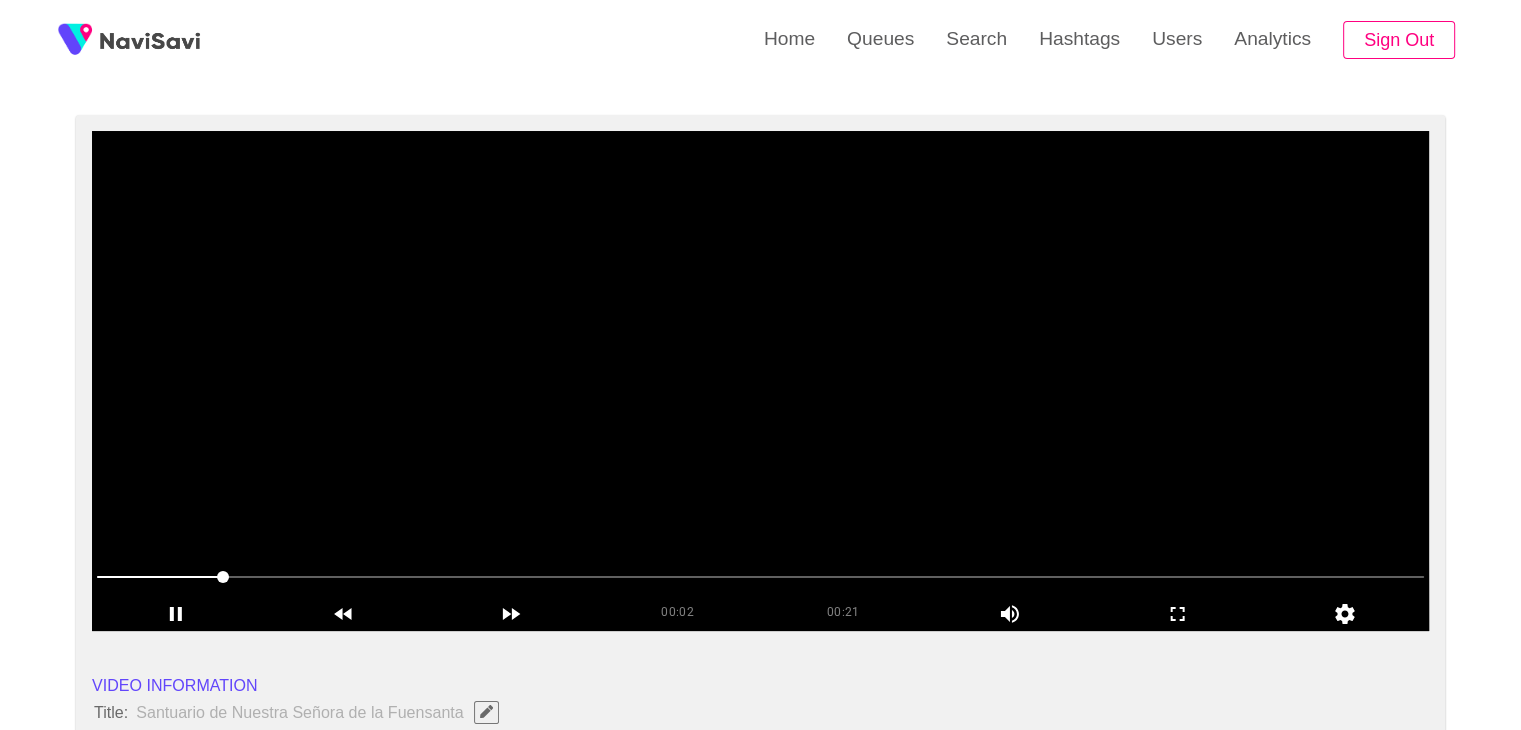 scroll, scrollTop: 132, scrollLeft: 0, axis: vertical 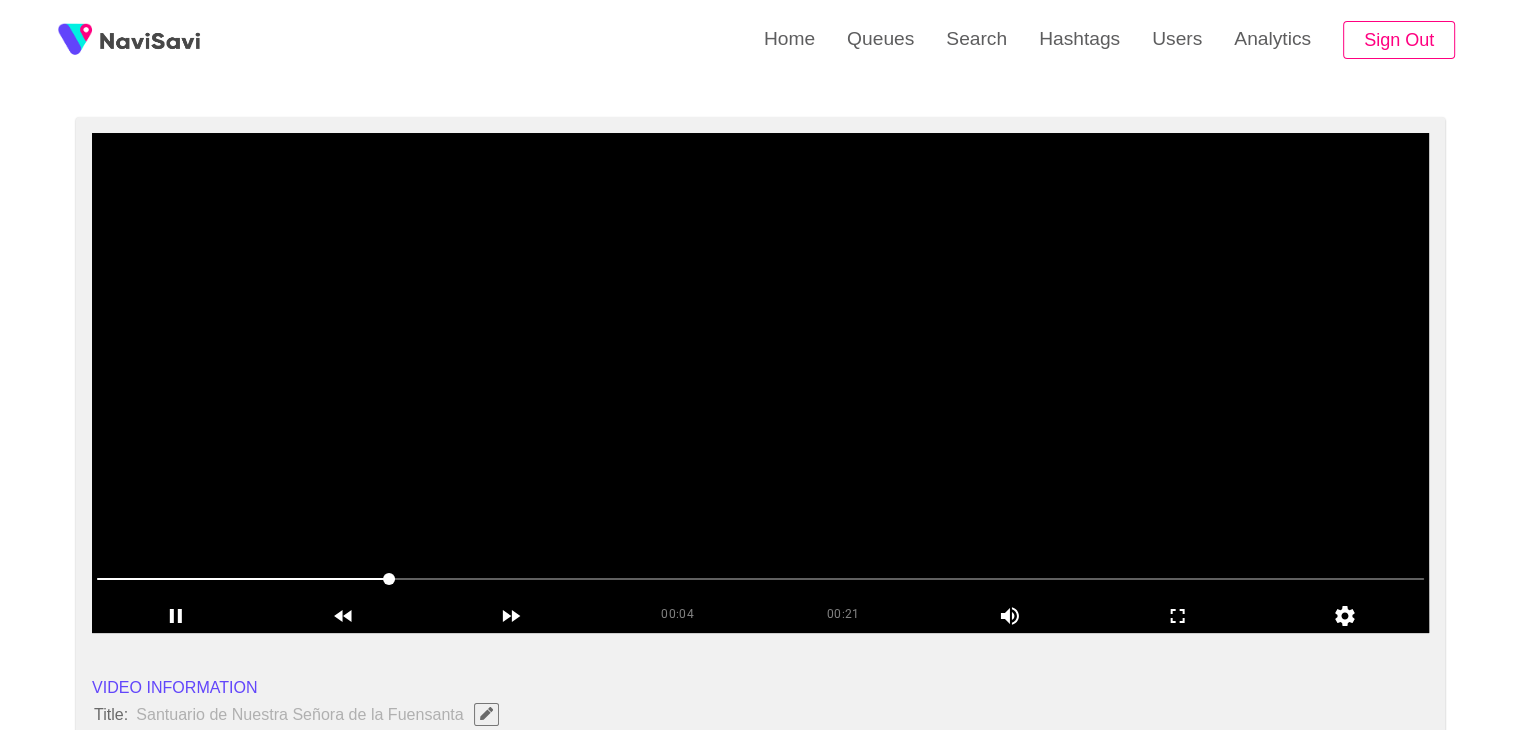 click at bounding box center [760, 383] 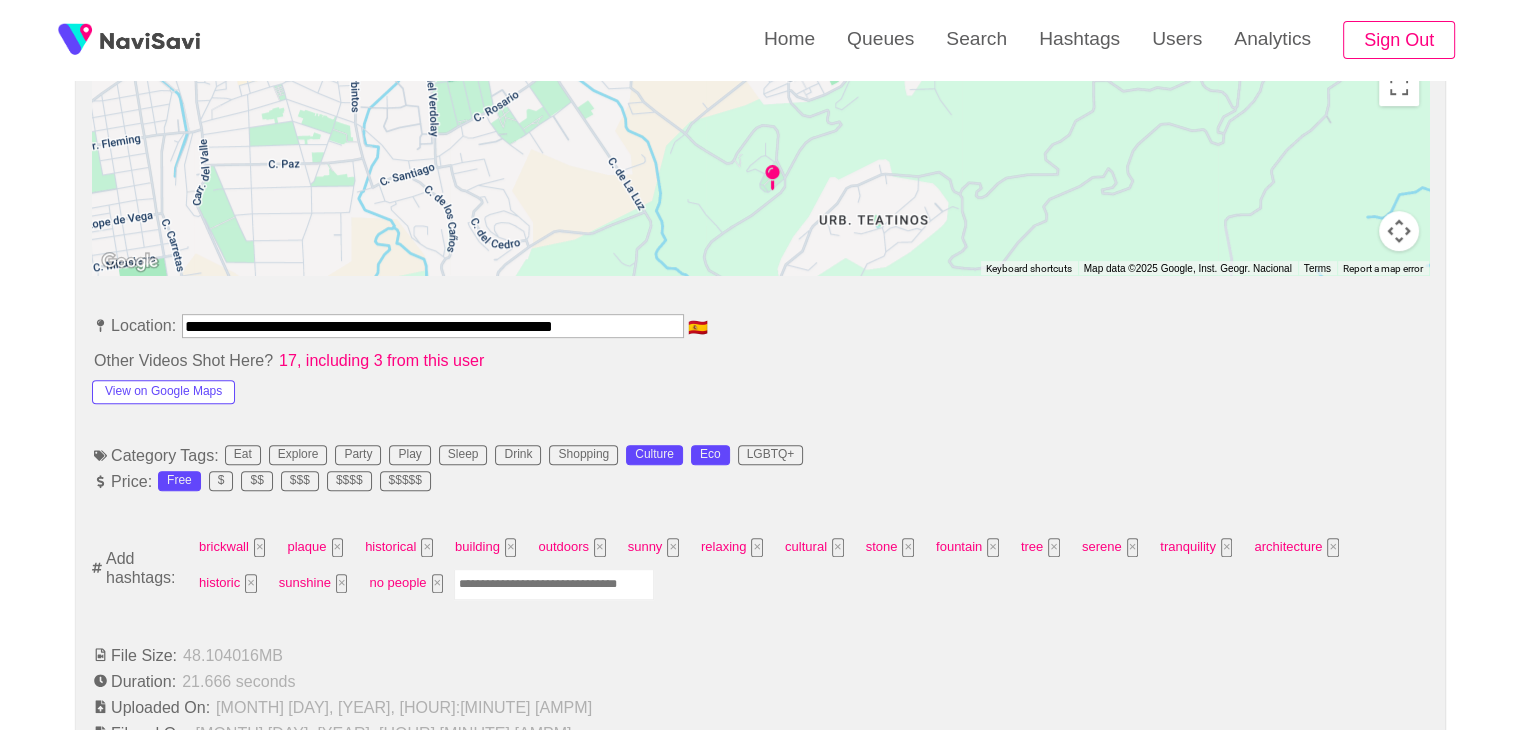 scroll, scrollTop: 972, scrollLeft: 0, axis: vertical 